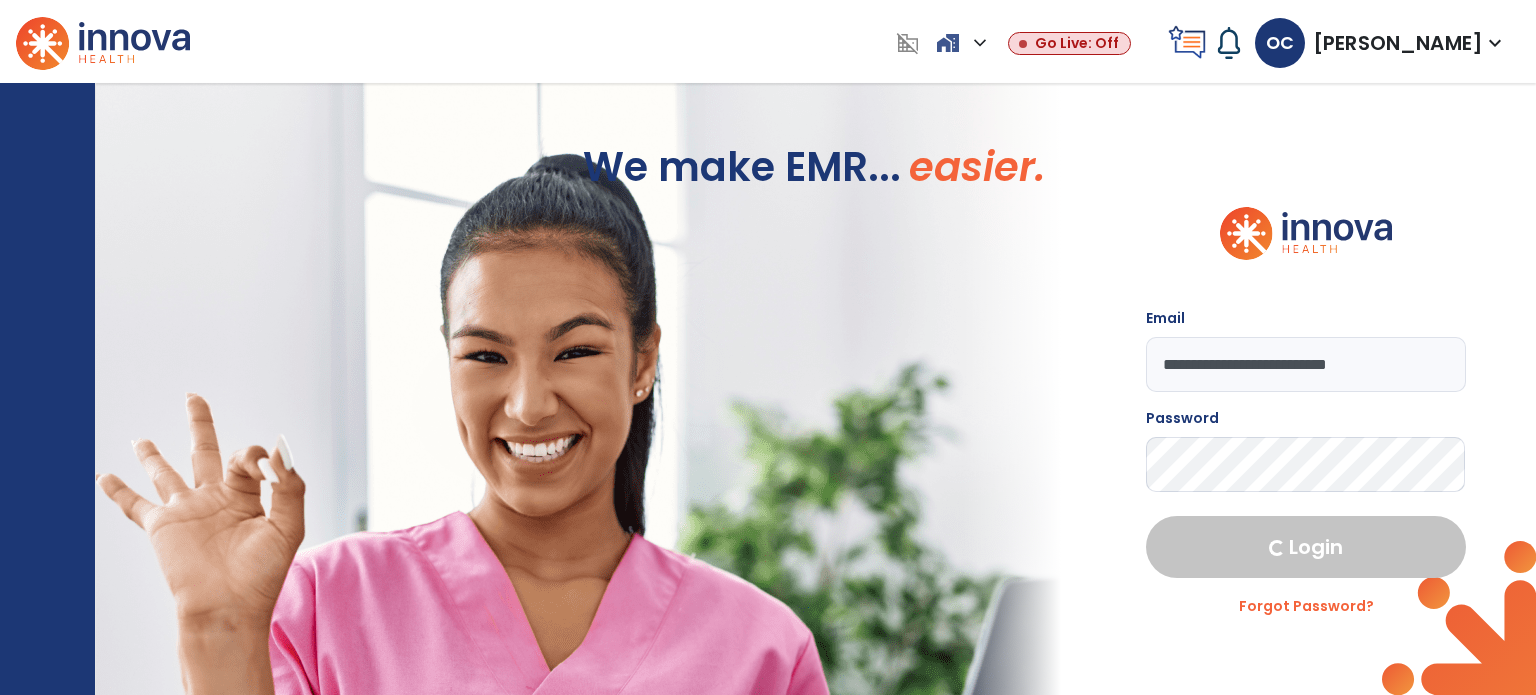 scroll, scrollTop: 0, scrollLeft: 0, axis: both 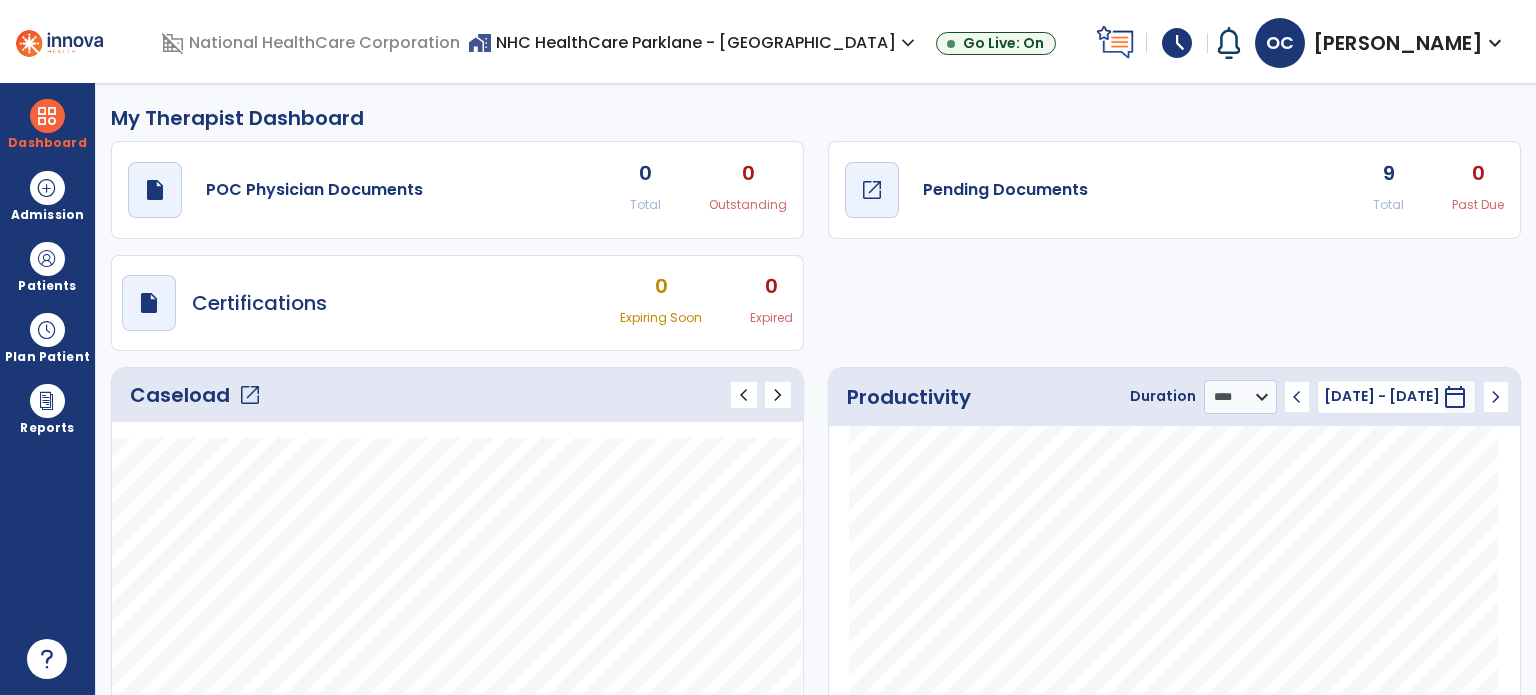 click on "open_in_new" 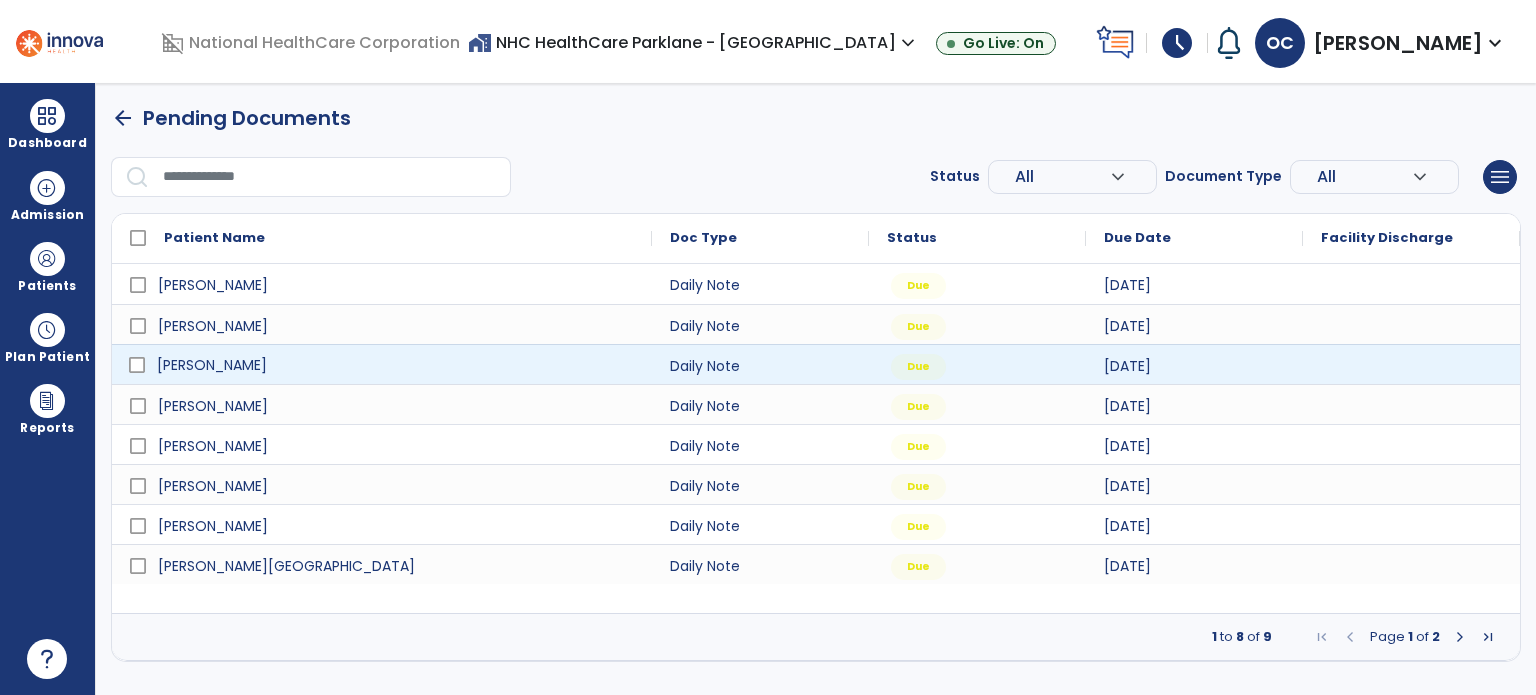 click on "[PERSON_NAME]" at bounding box center (396, 365) 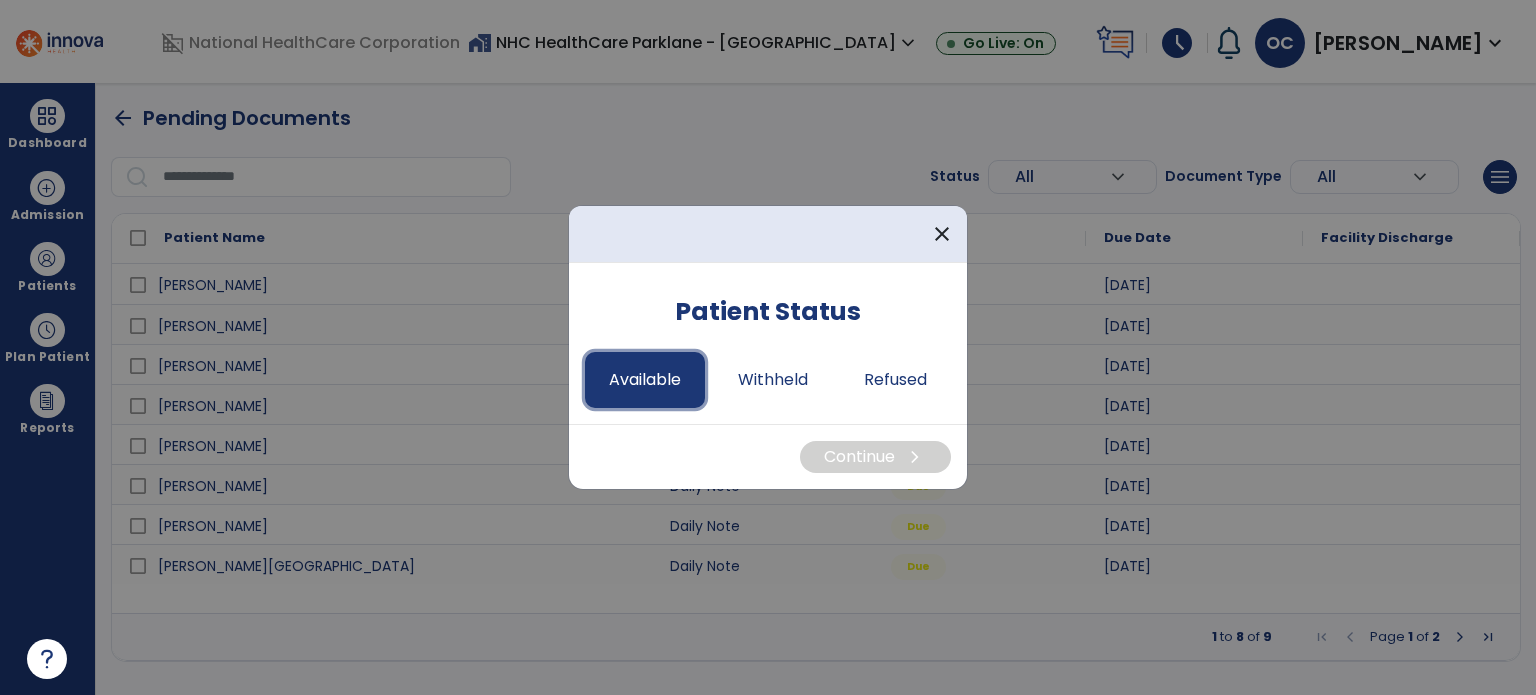 click on "Available" at bounding box center (645, 380) 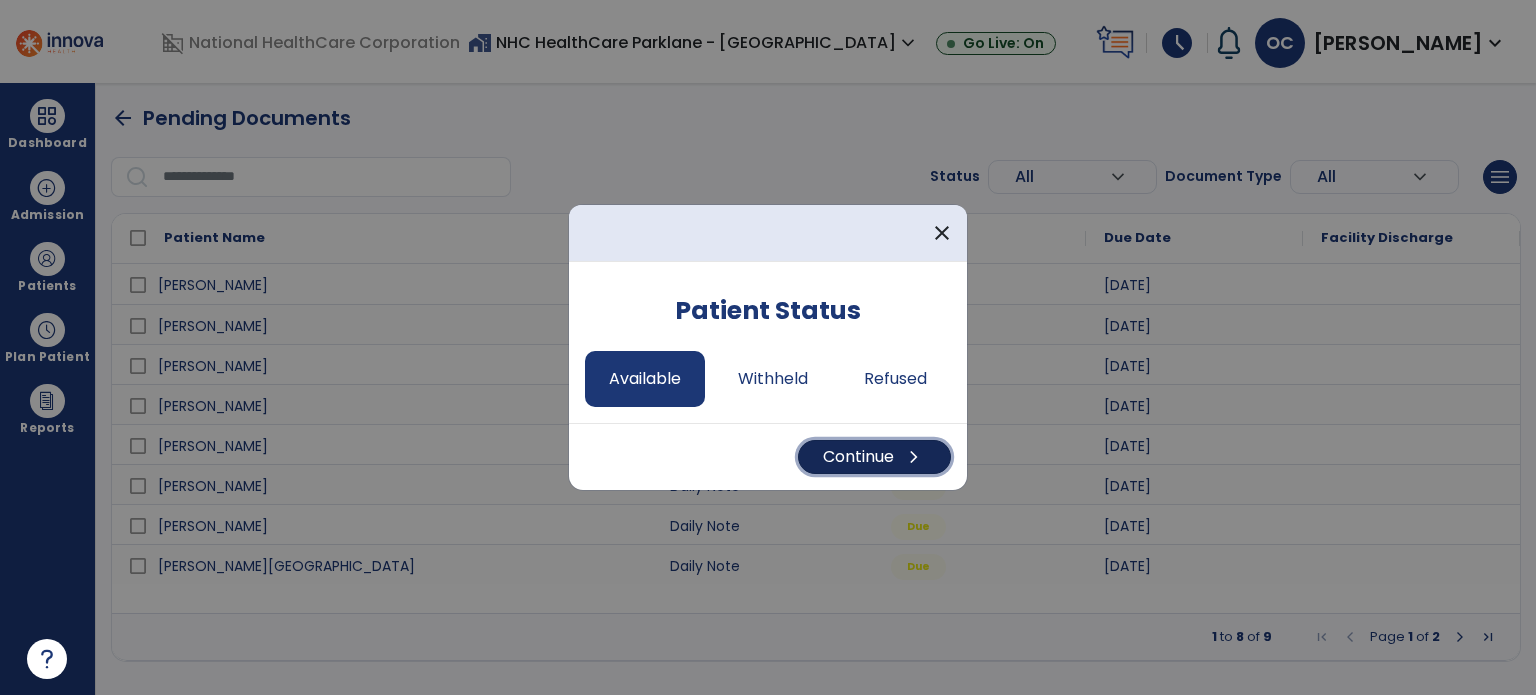 click on "chevron_right" at bounding box center [914, 457] 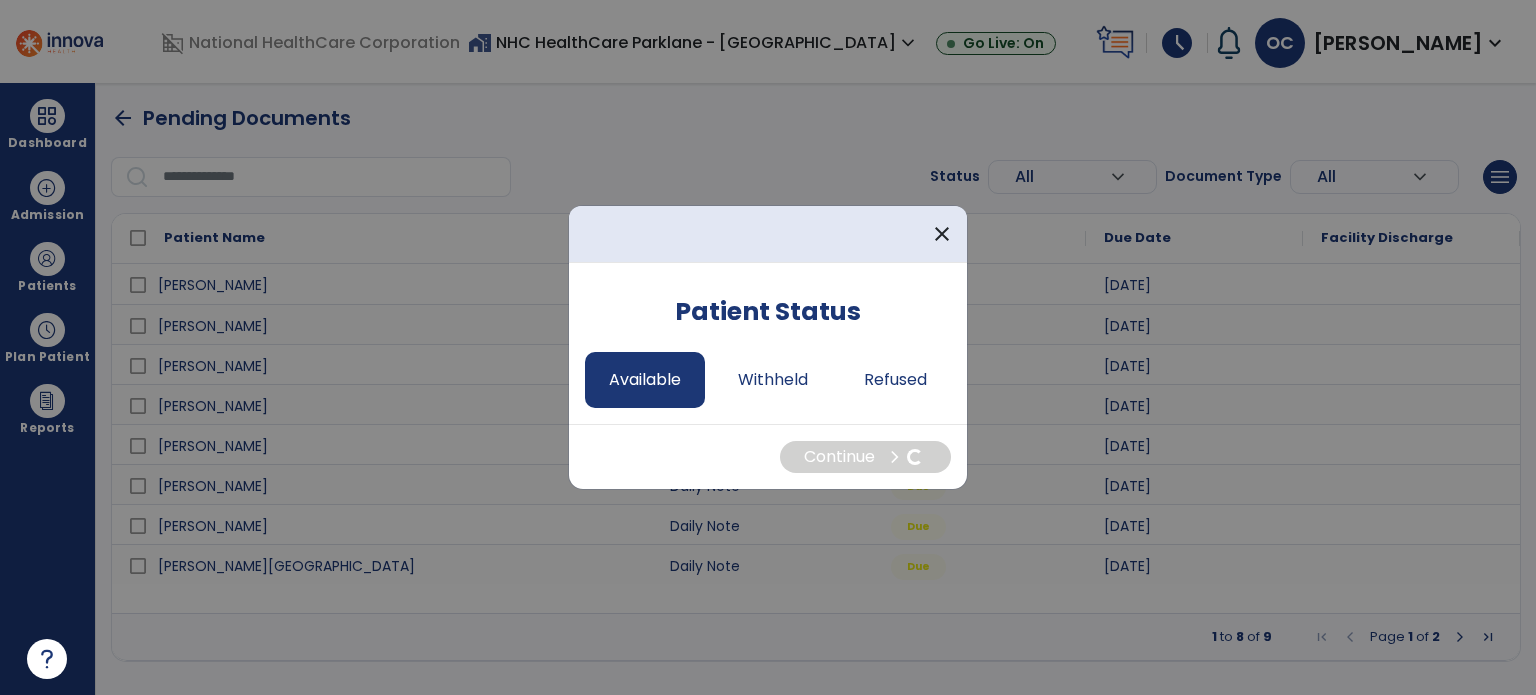 select on "*" 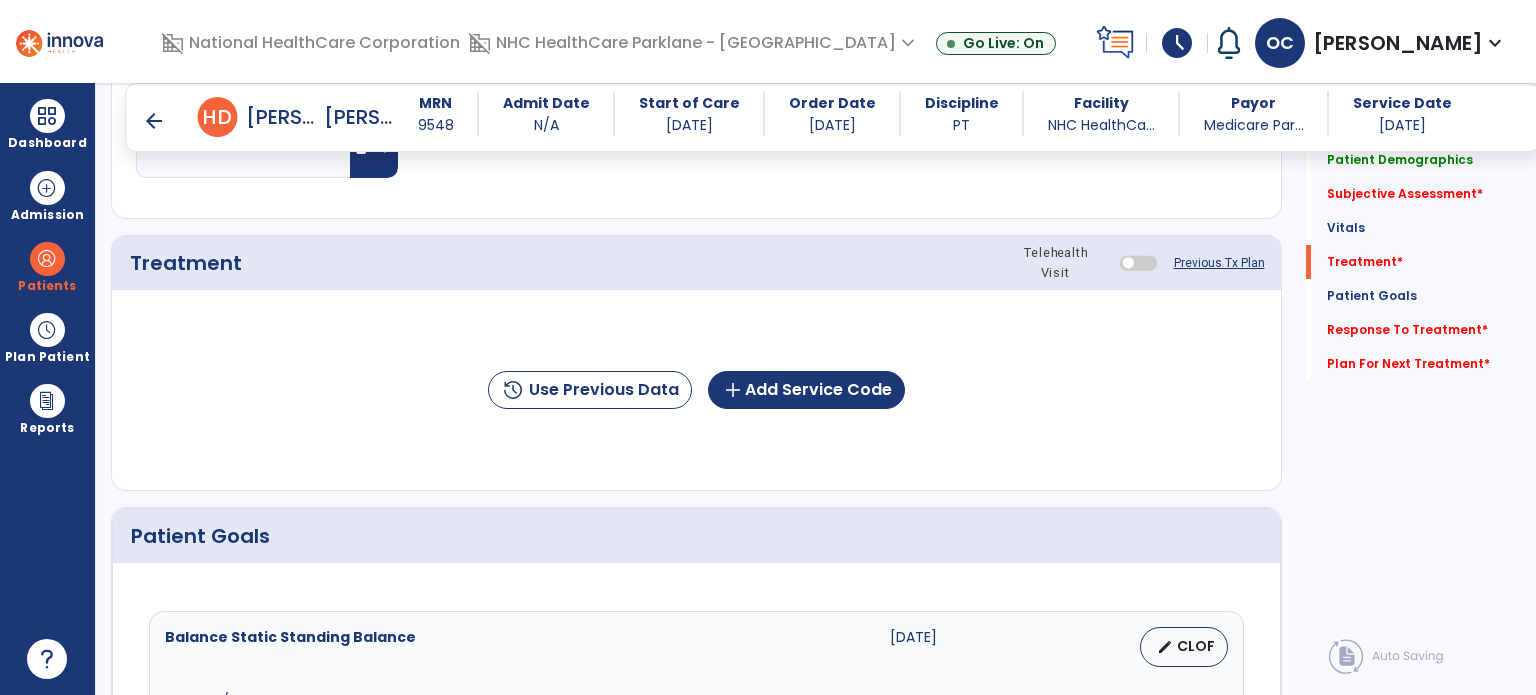 scroll, scrollTop: 1096, scrollLeft: 0, axis: vertical 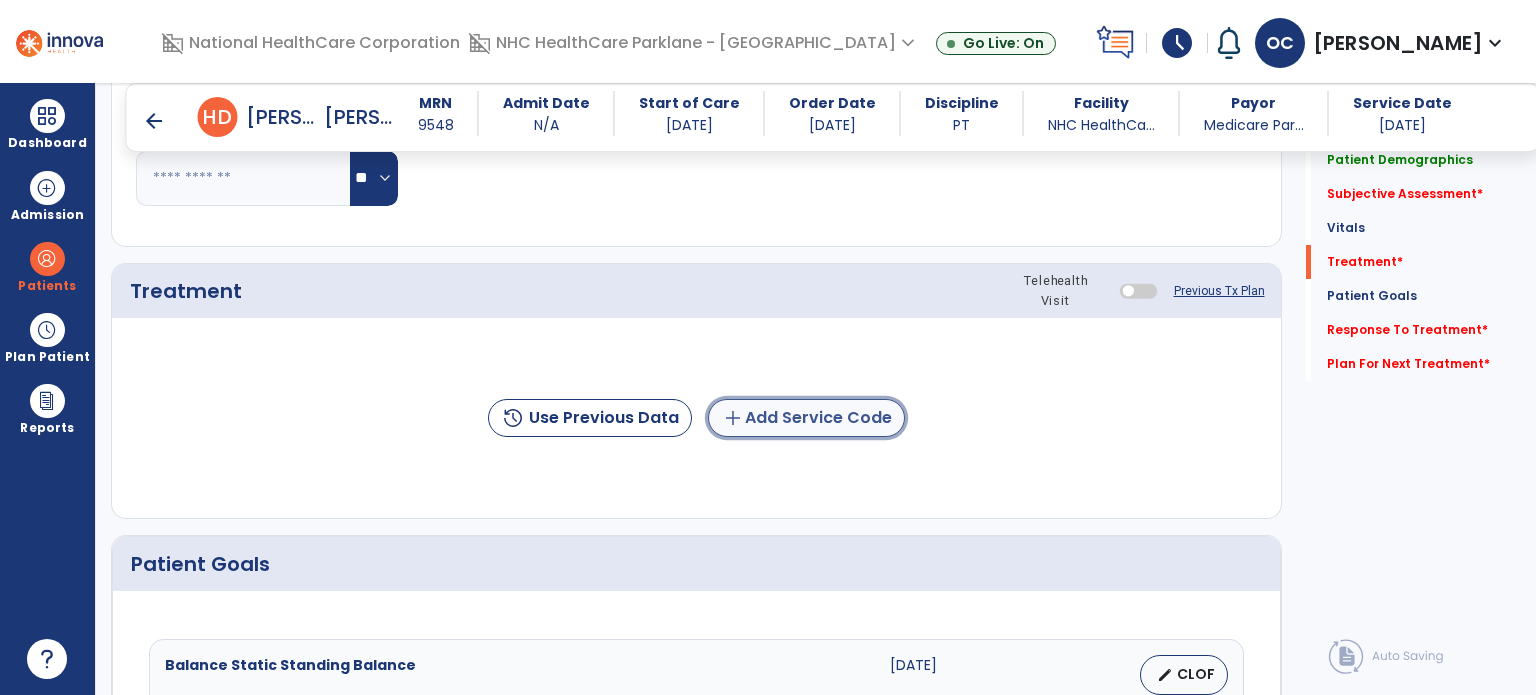click on "add  Add Service Code" 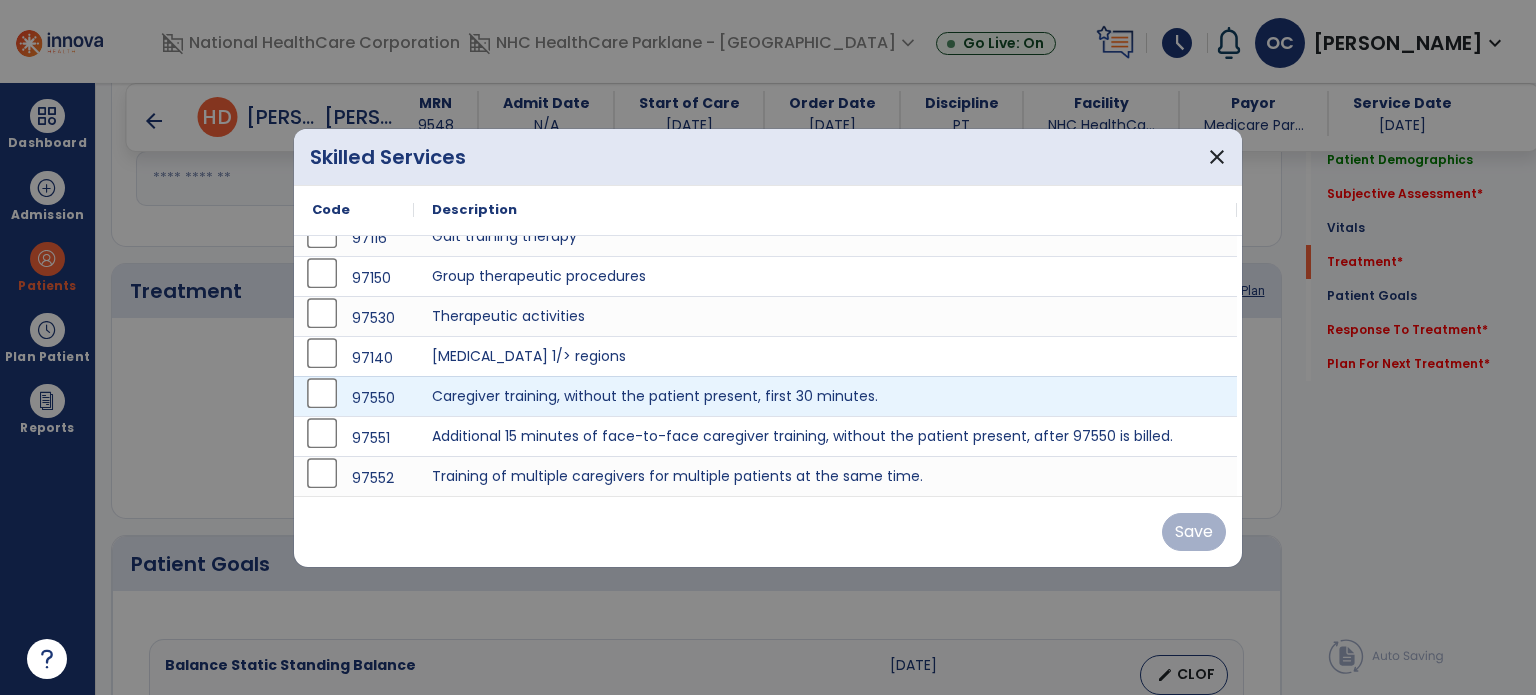 scroll, scrollTop: 0, scrollLeft: 0, axis: both 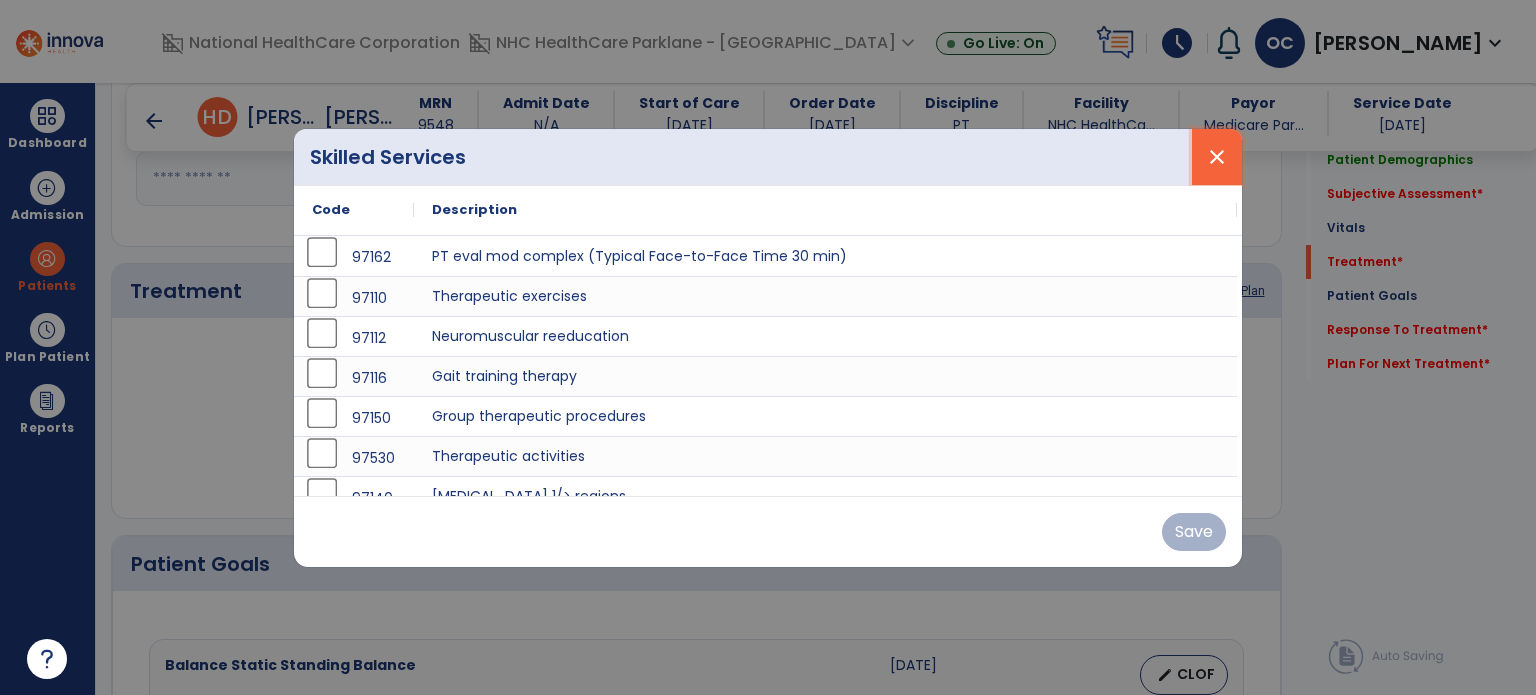 click on "close" at bounding box center [1217, 157] 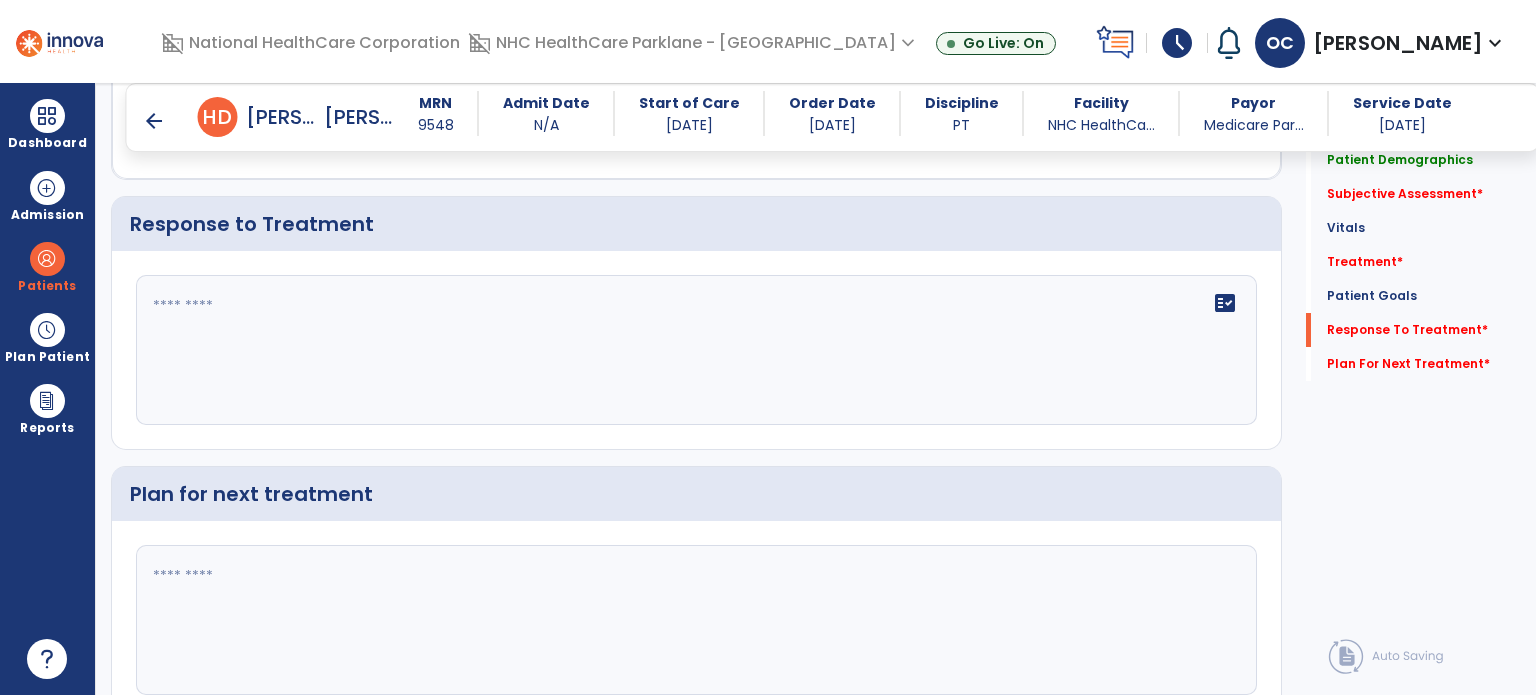 scroll, scrollTop: 2981, scrollLeft: 0, axis: vertical 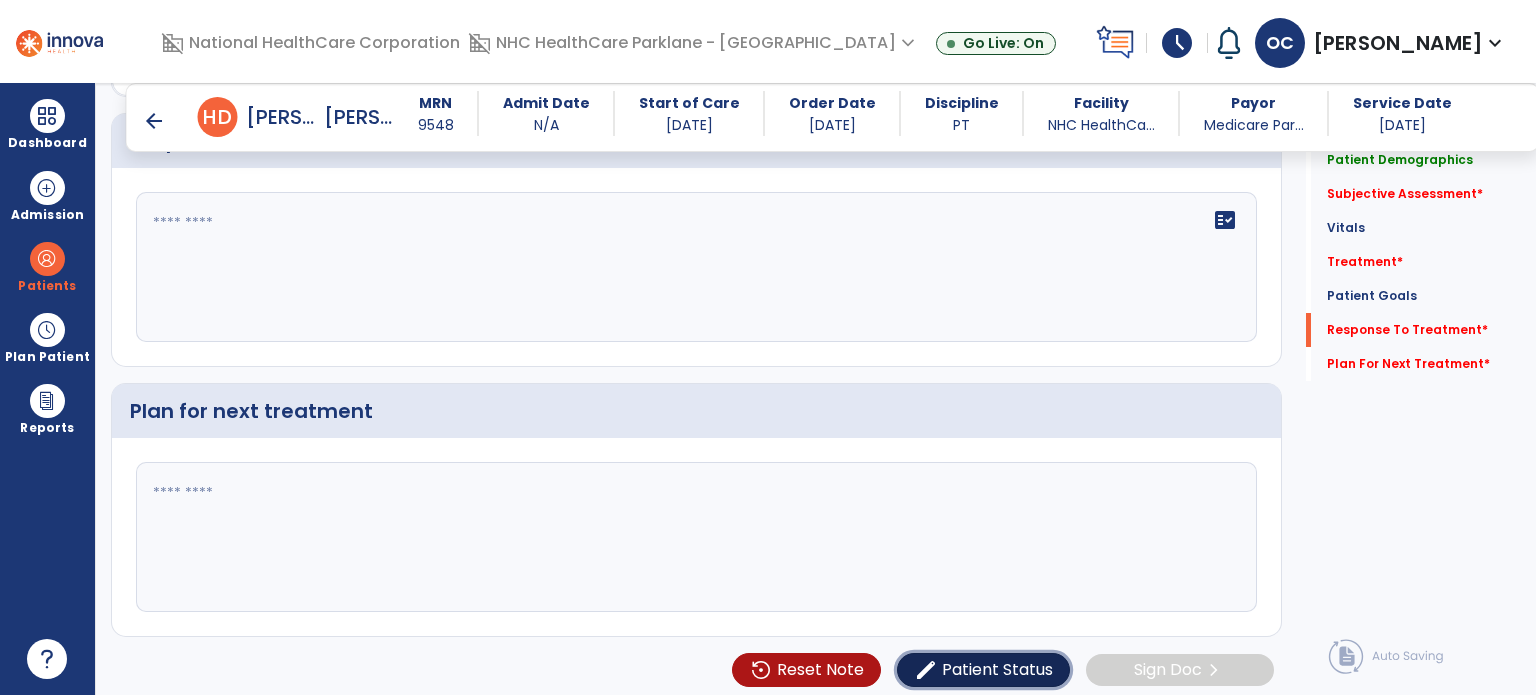 click on "Patient Status" 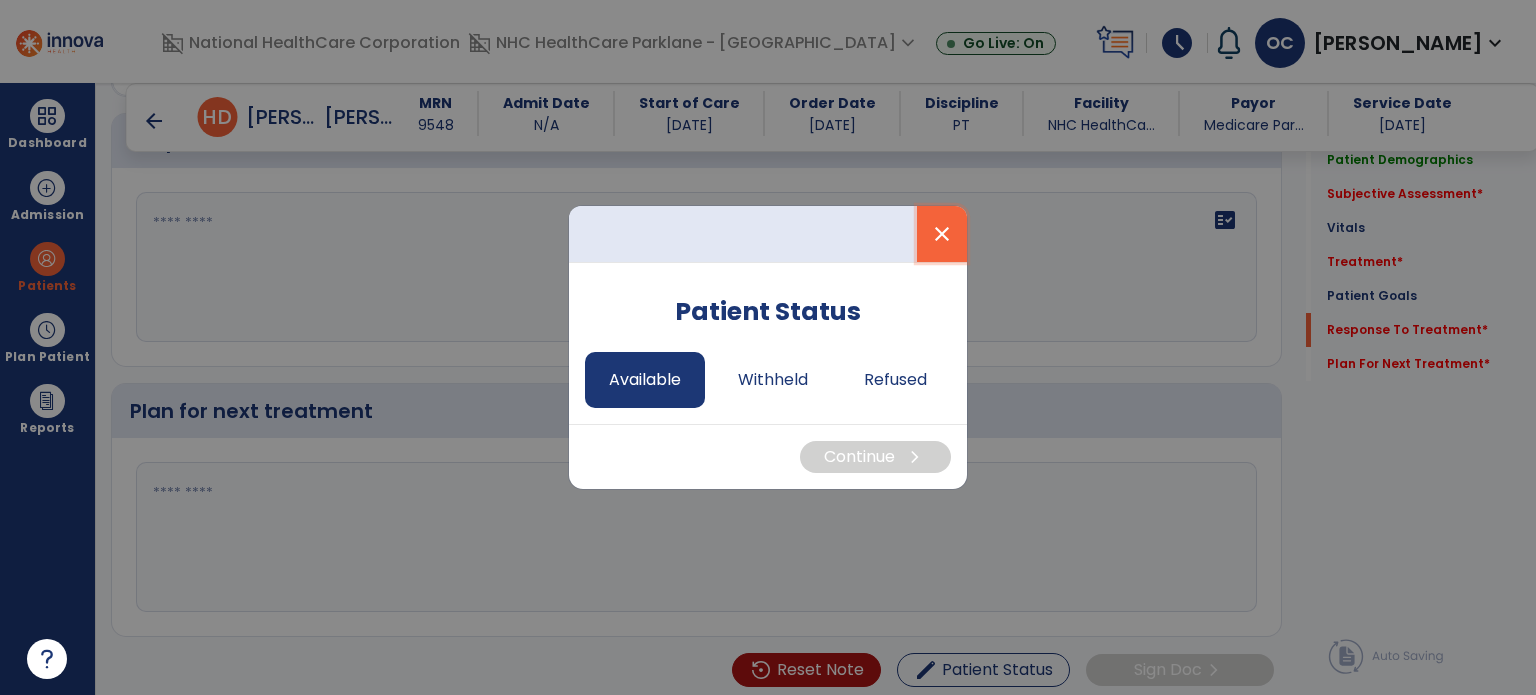 click on "close" at bounding box center (942, 234) 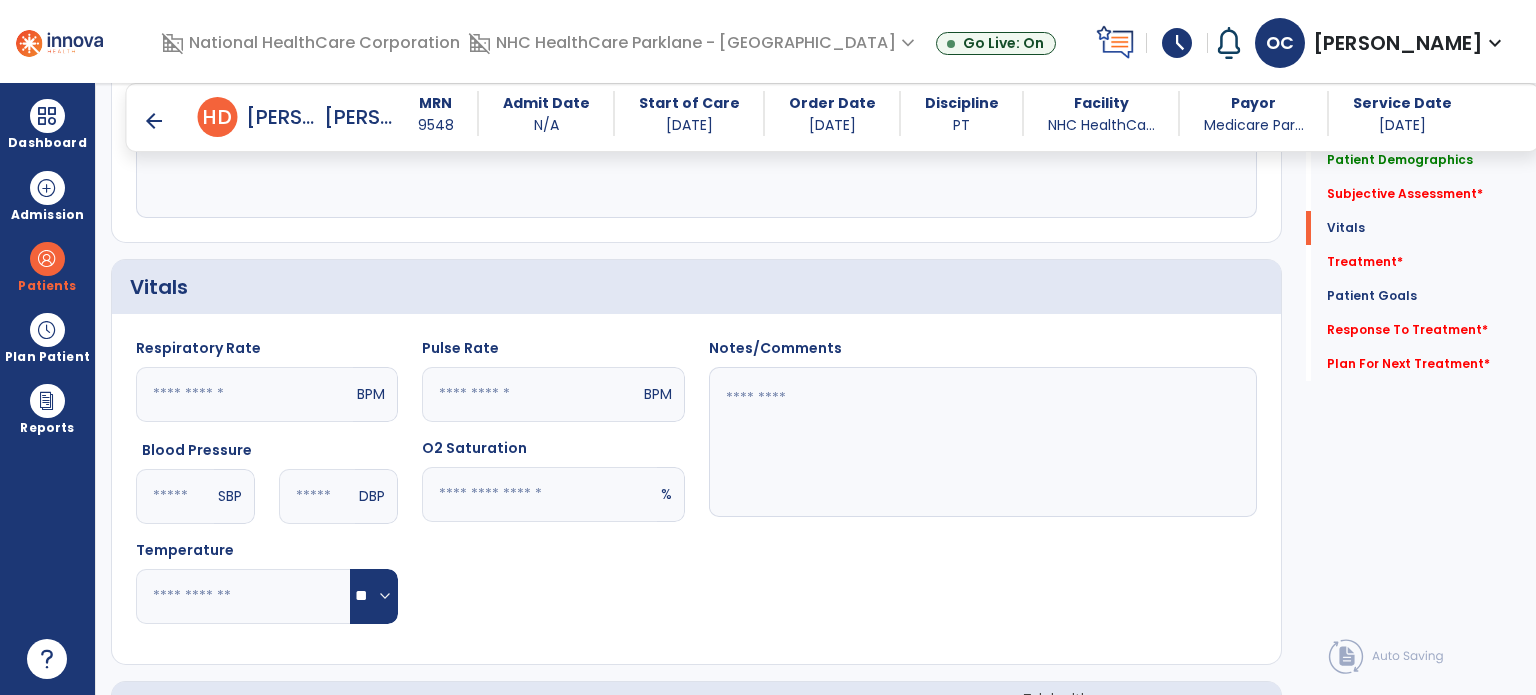 scroll, scrollTop: 996, scrollLeft: 0, axis: vertical 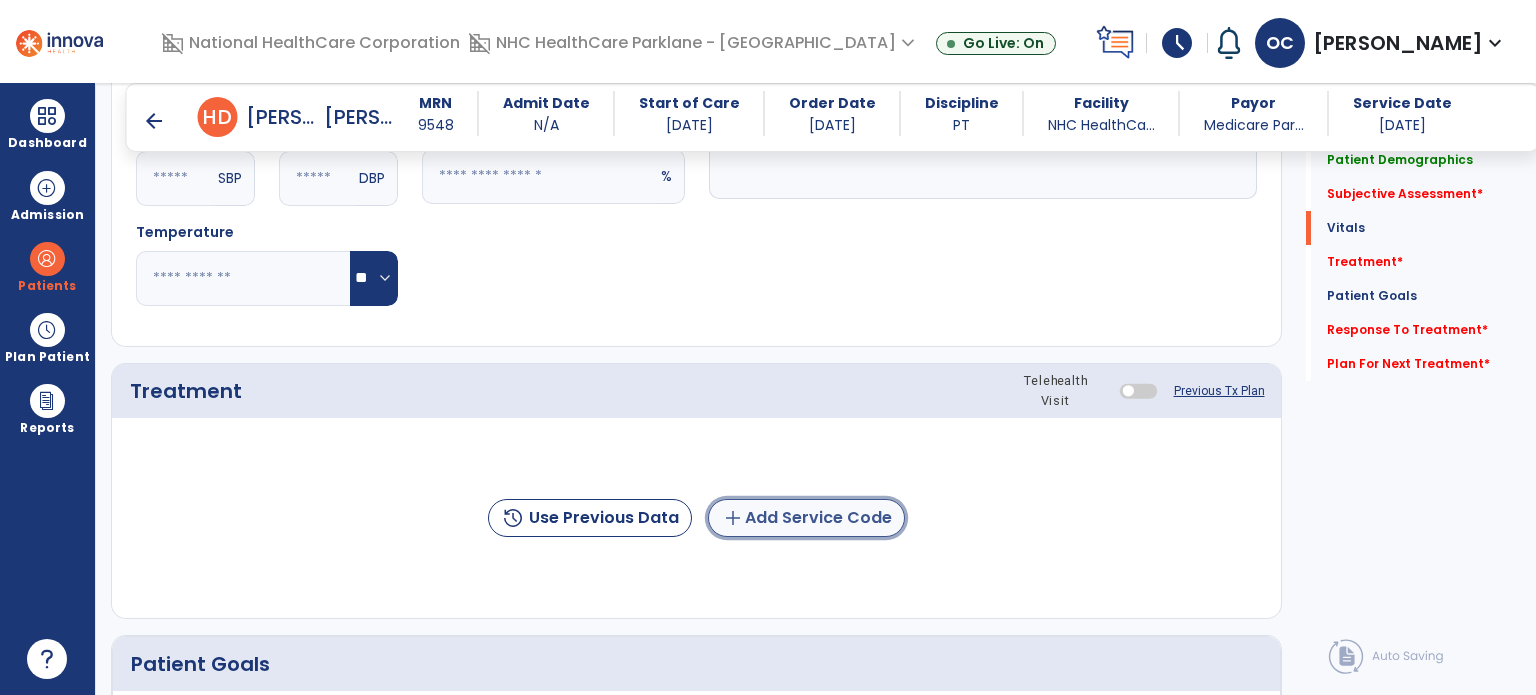 click on "add  Add Service Code" 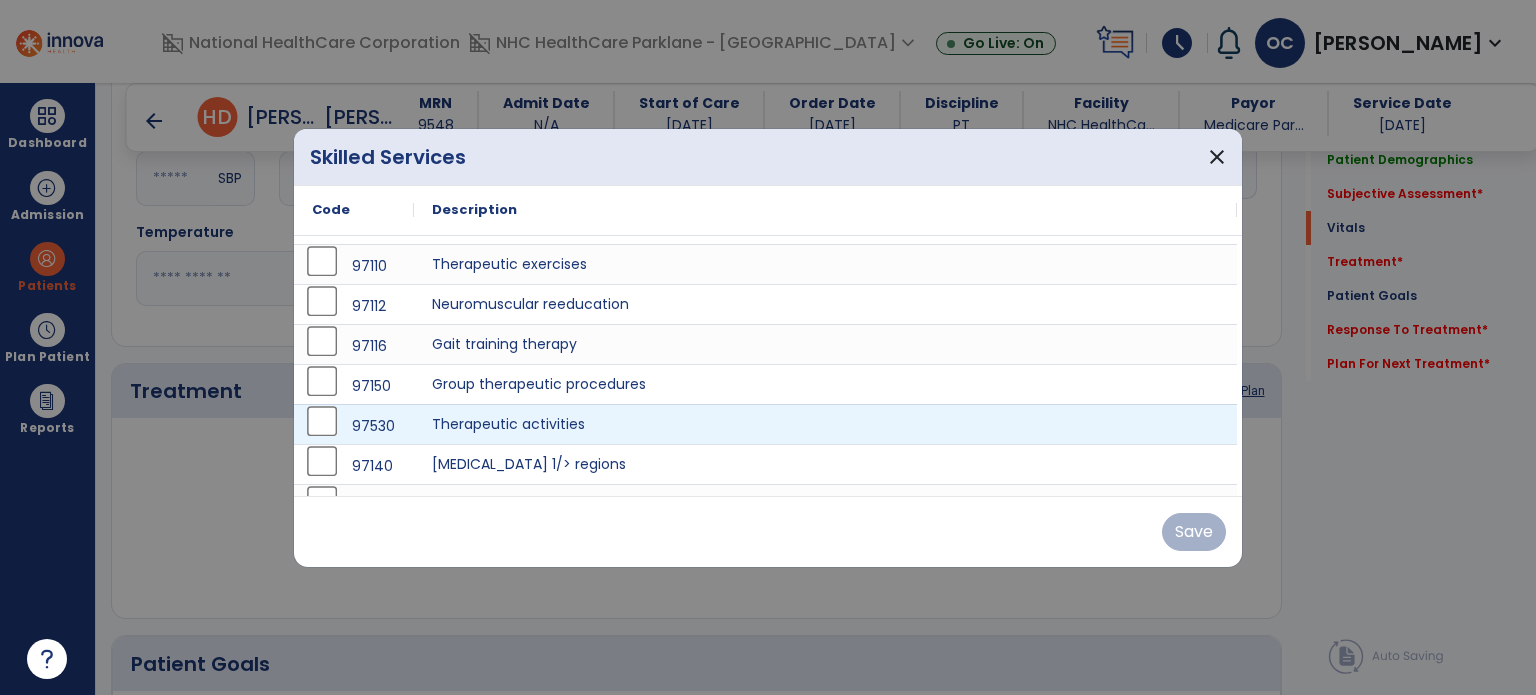 scroll, scrollTop: 0, scrollLeft: 0, axis: both 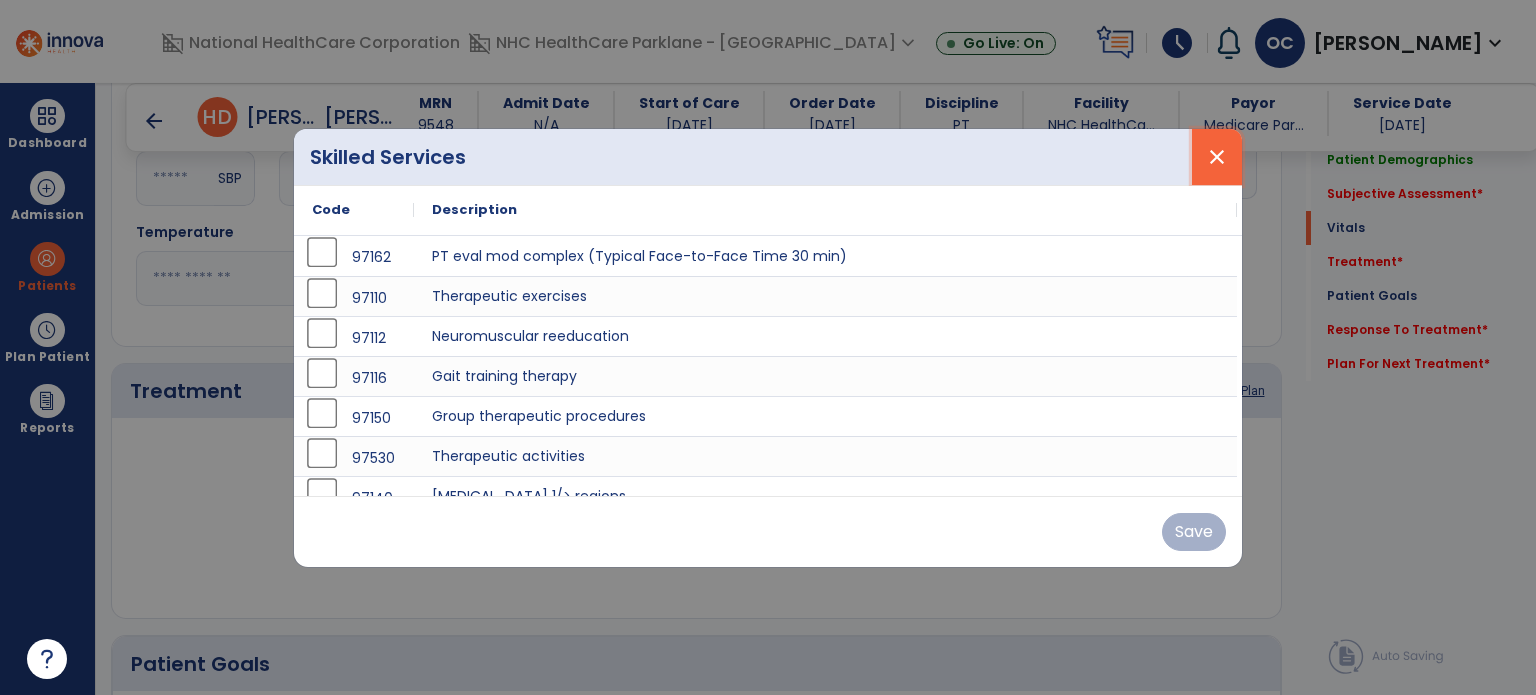 click on "close" at bounding box center [1217, 157] 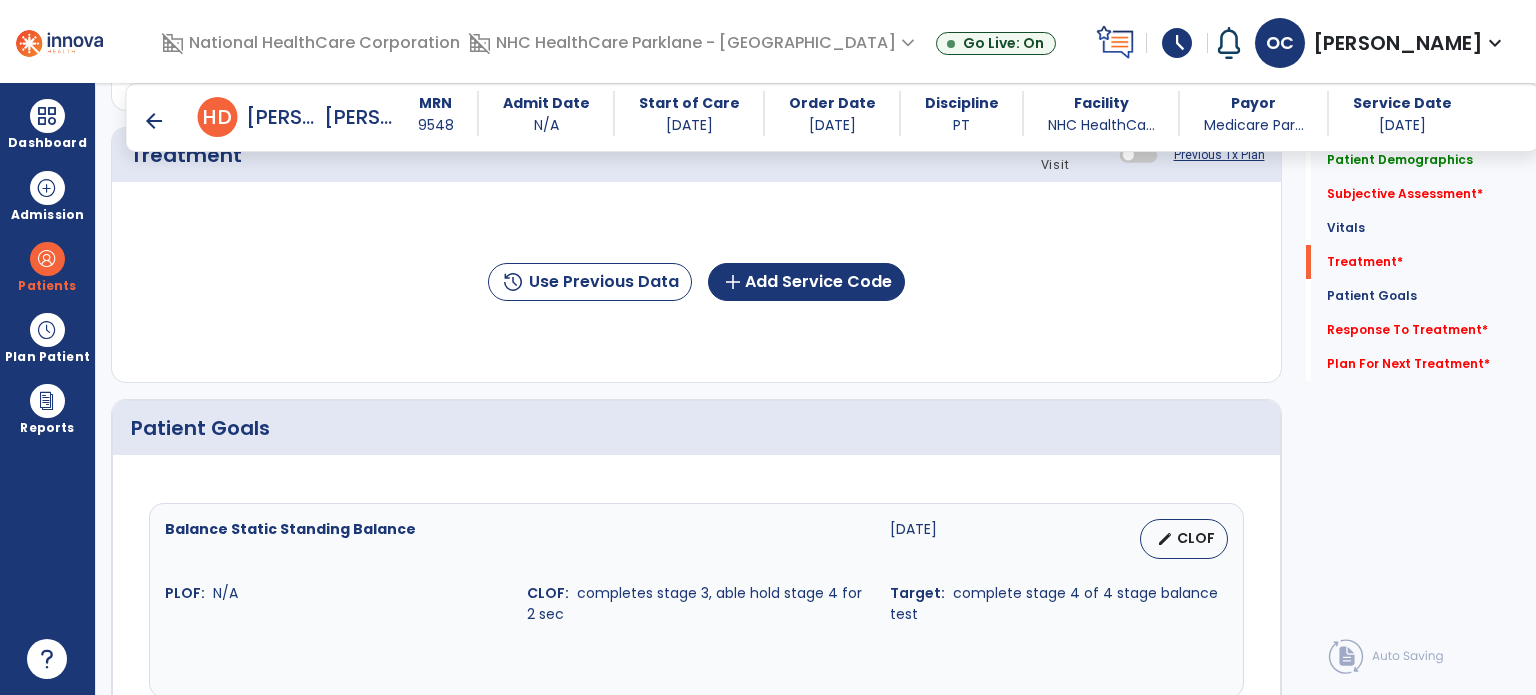 scroll, scrollTop: 1249, scrollLeft: 0, axis: vertical 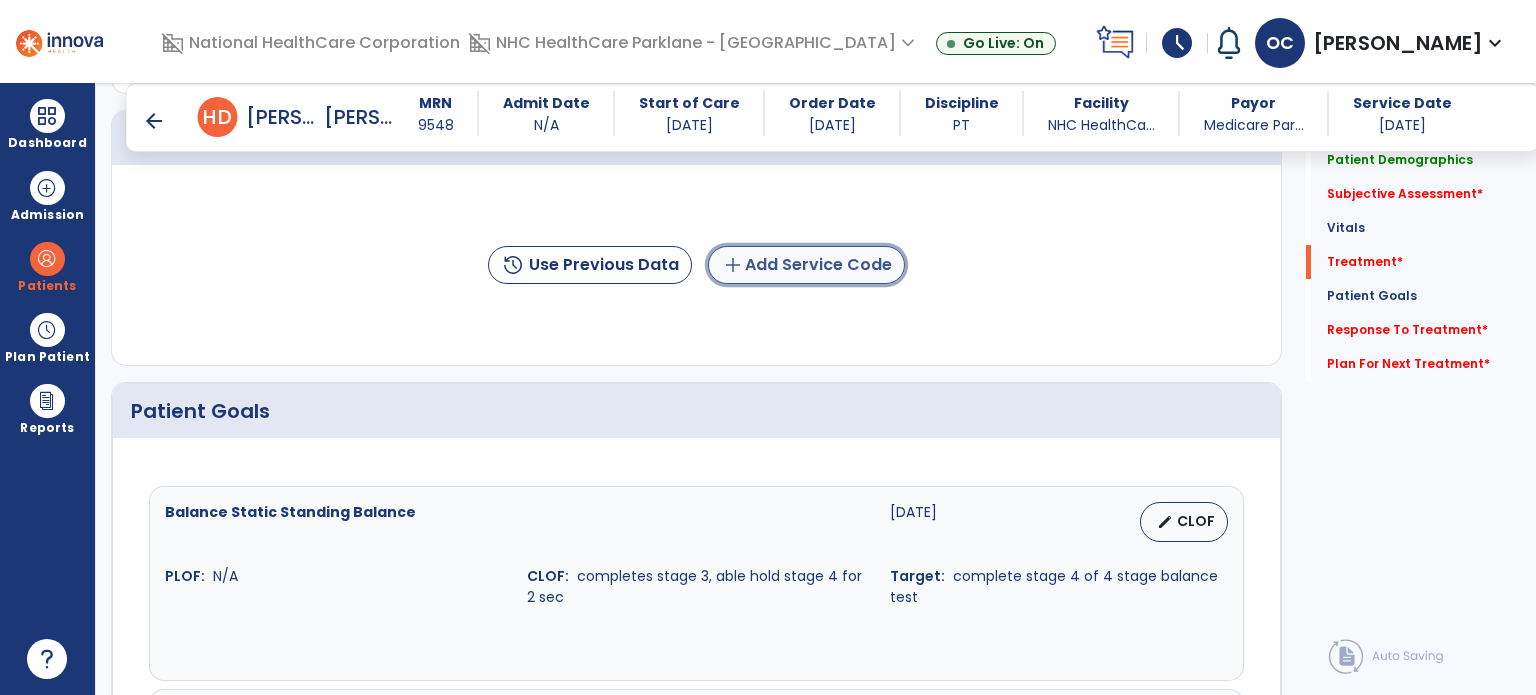click on "add  Add Service Code" 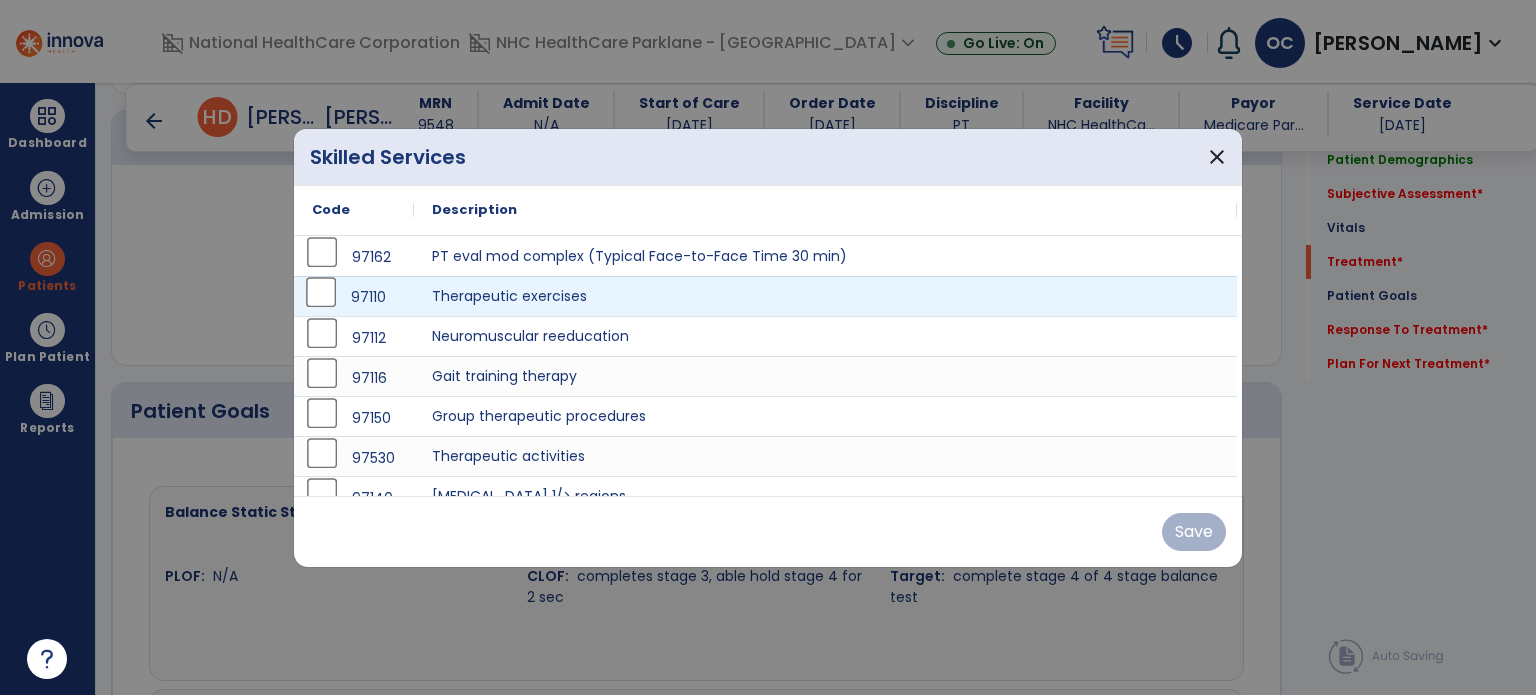 click on "97110" at bounding box center (354, 296) 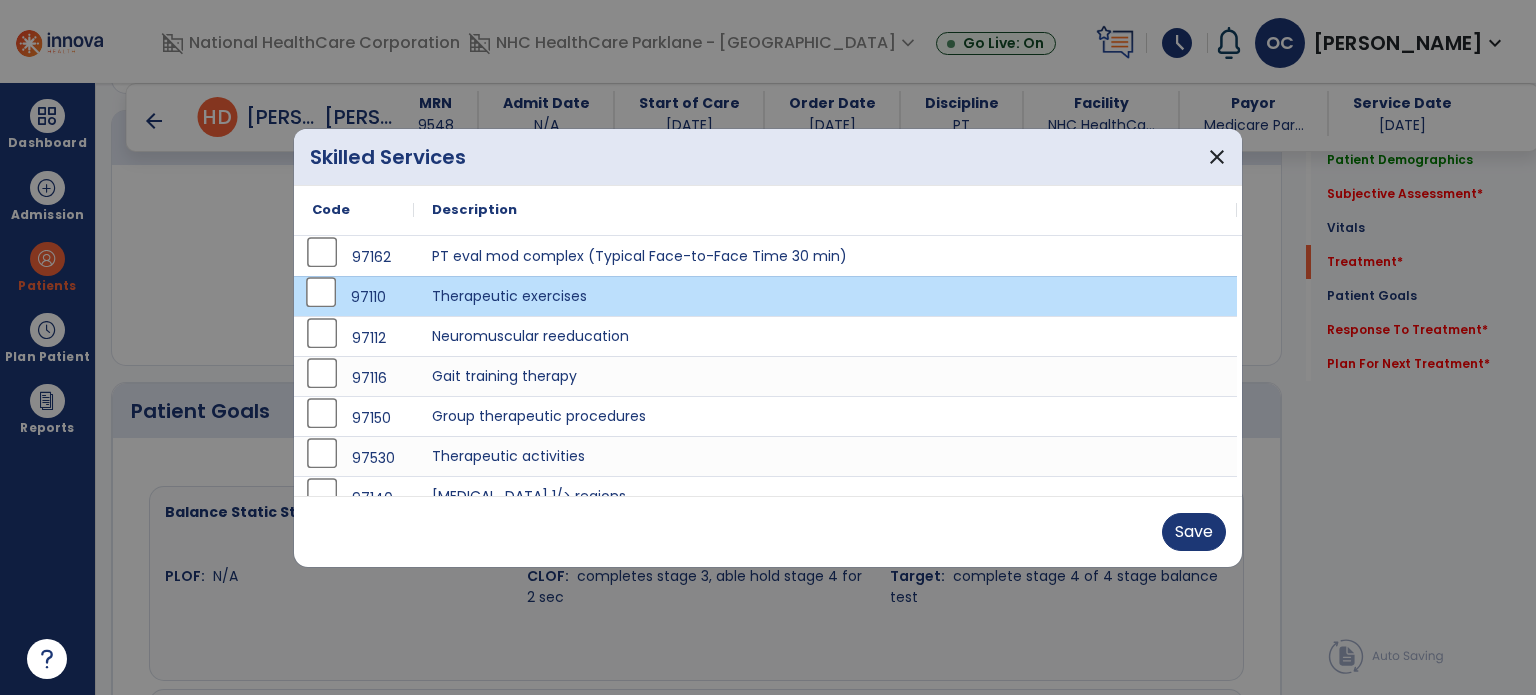 click on "Description" at bounding box center [825, 210] 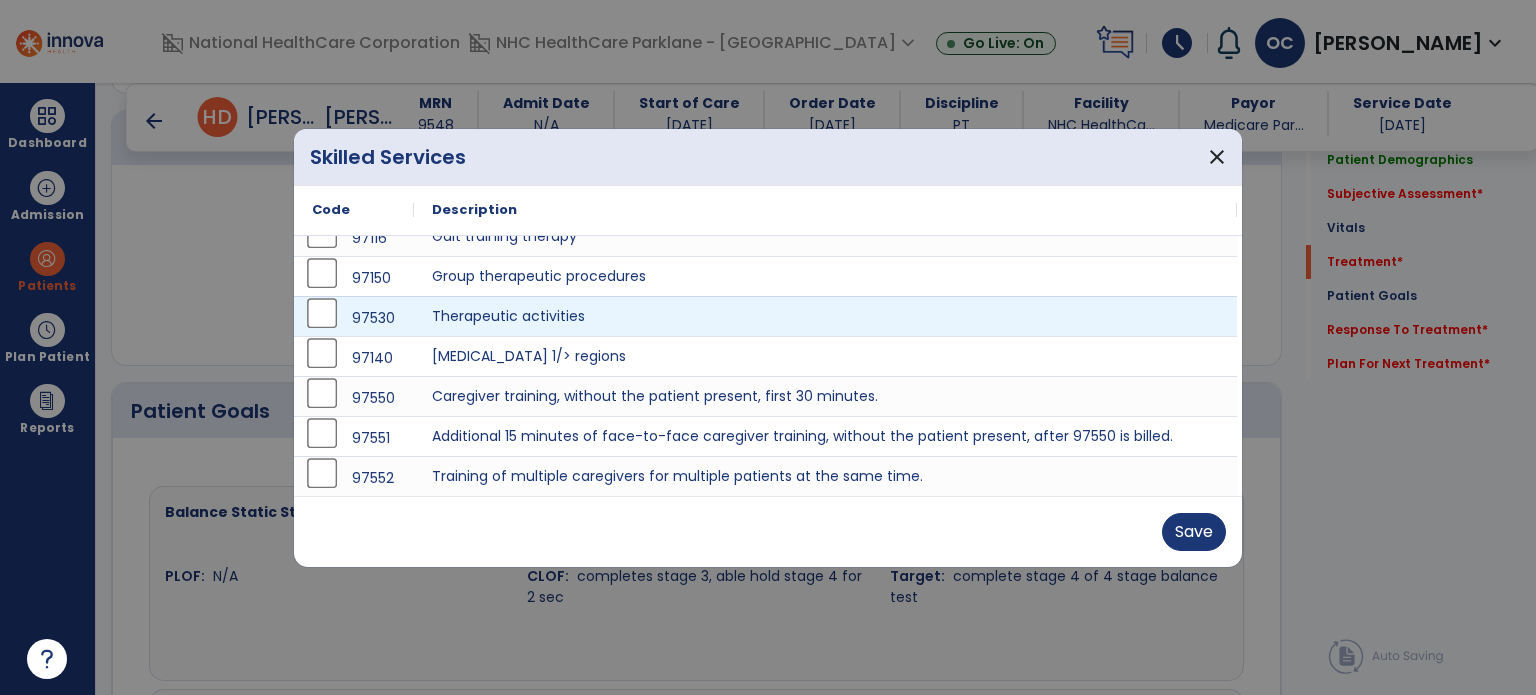 scroll, scrollTop: 0, scrollLeft: 0, axis: both 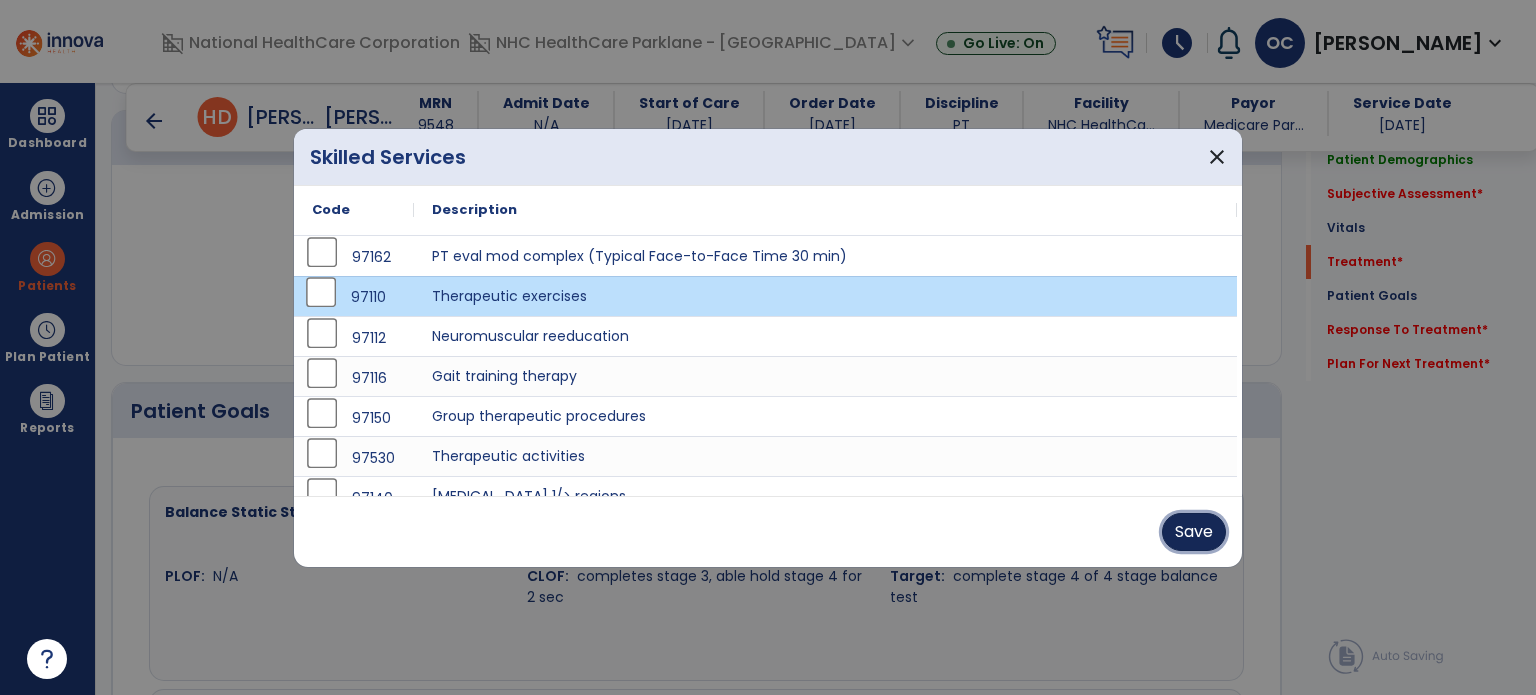 click on "Save" at bounding box center [1194, 532] 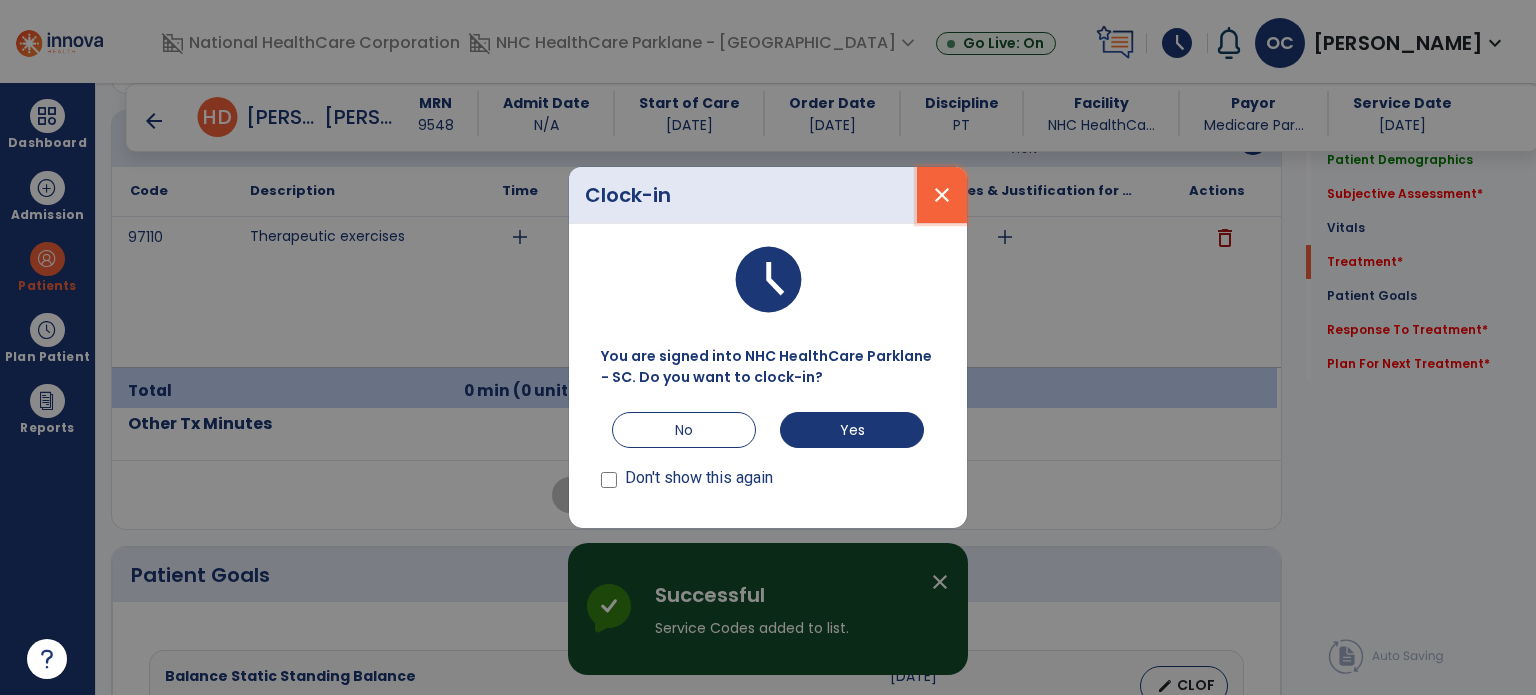 click on "close" at bounding box center (942, 195) 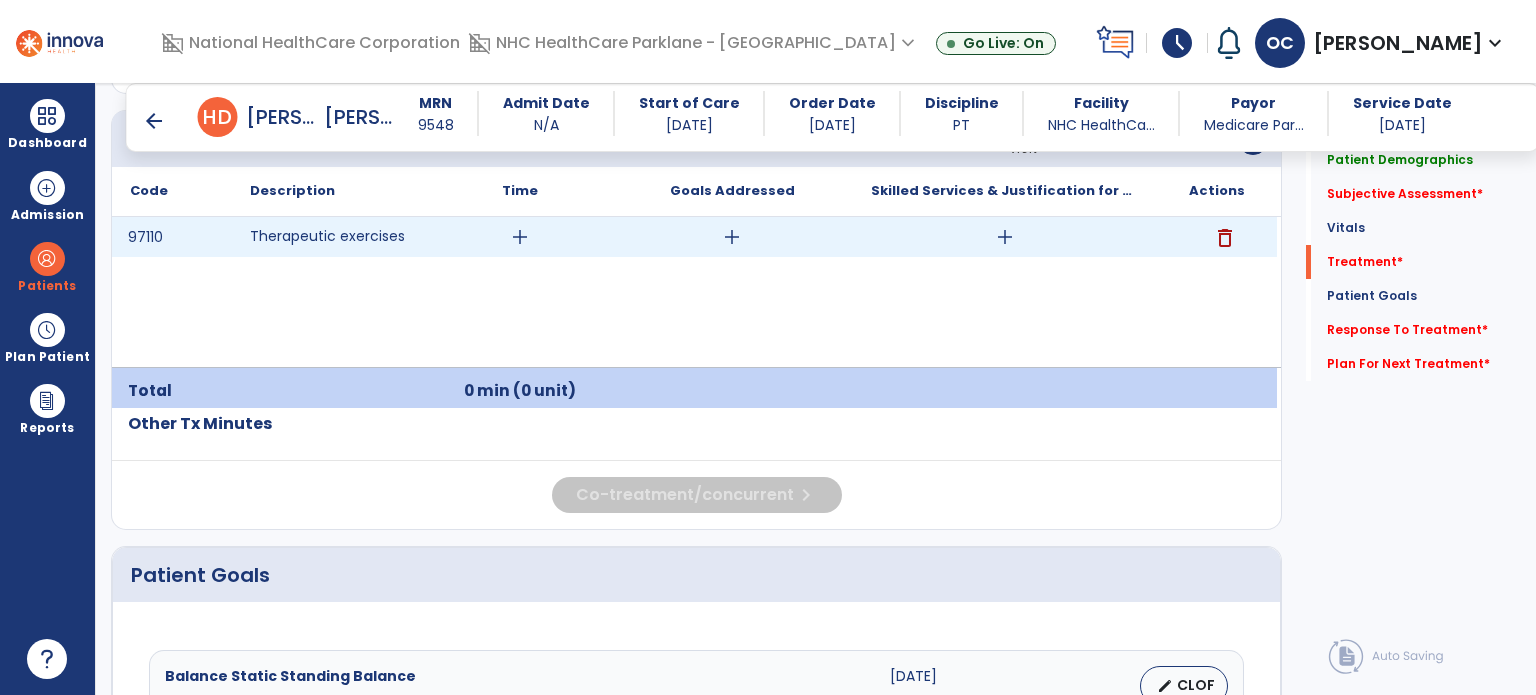 click on "add" at bounding box center [520, 237] 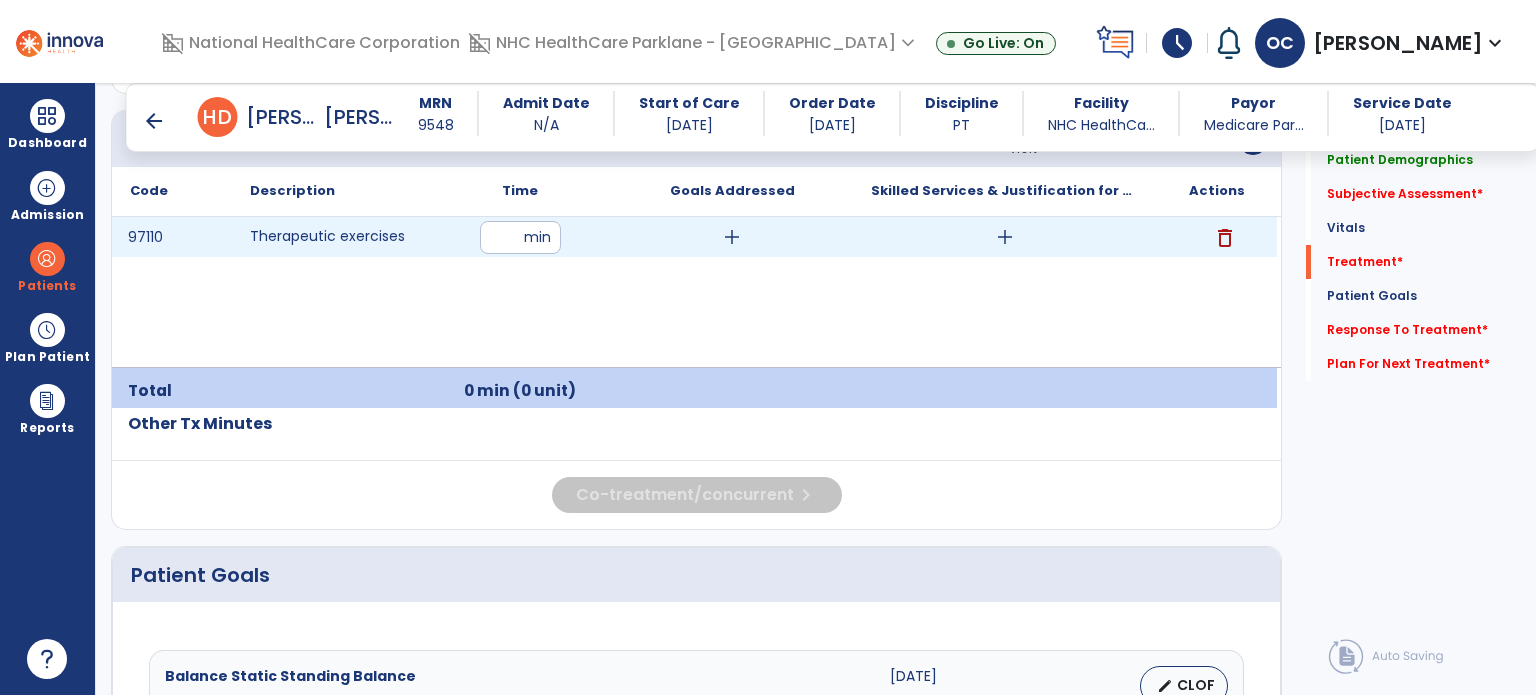 type on "**" 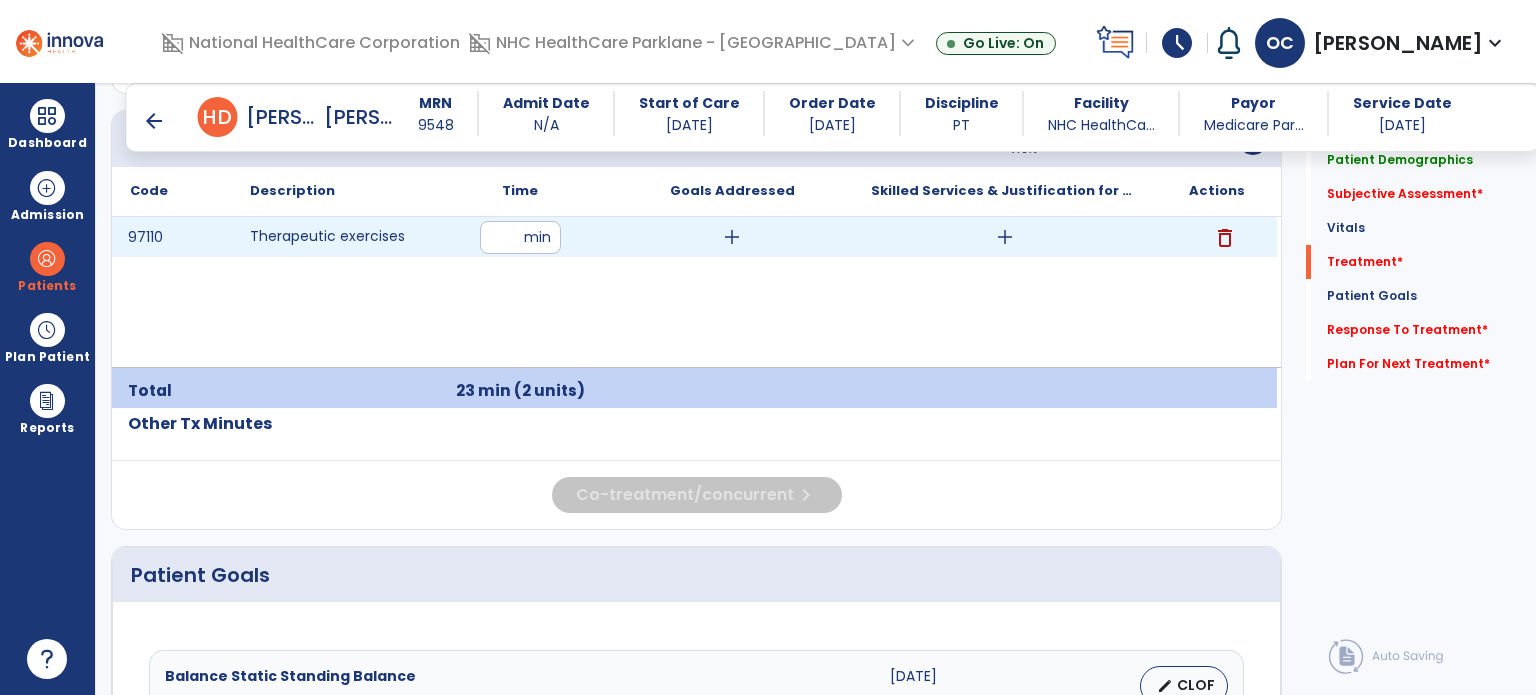 click on "add" at bounding box center [732, 237] 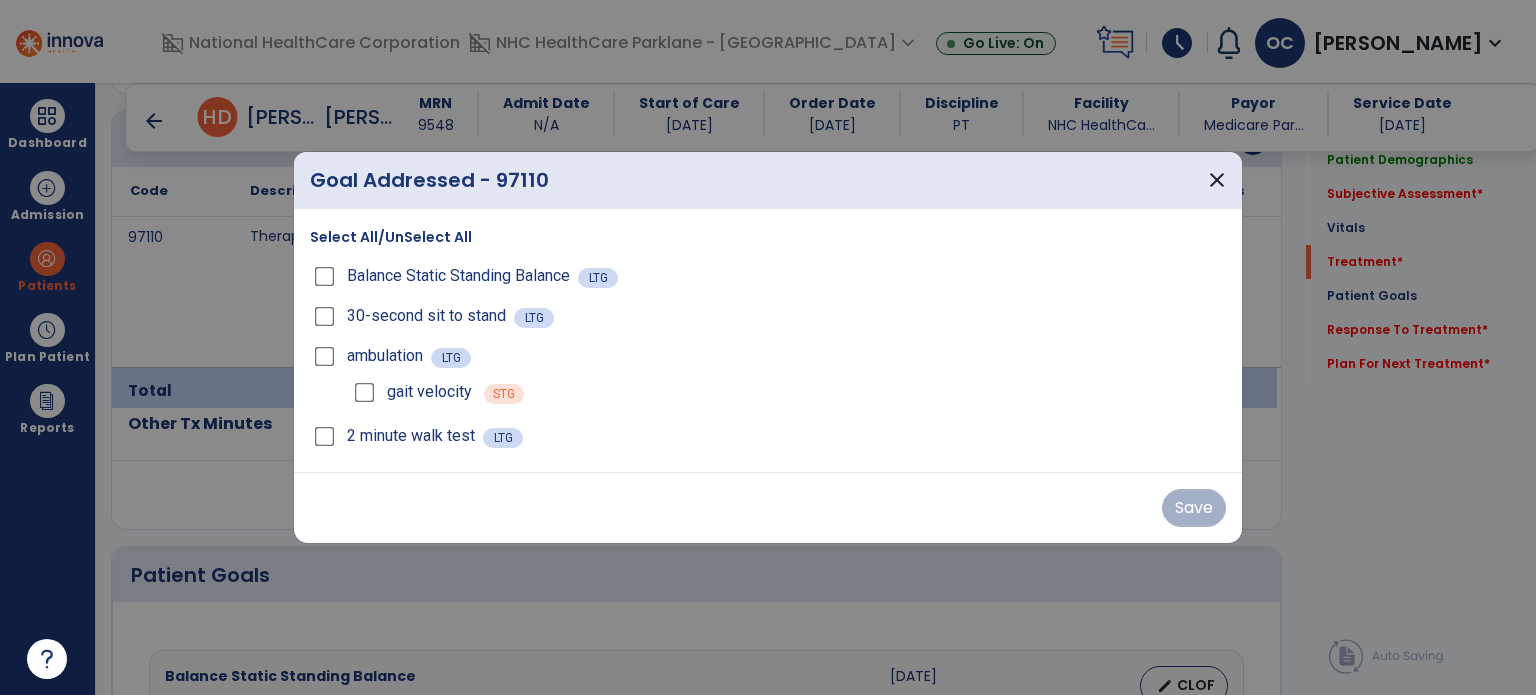 click on "30-second sit to stand  LTG" at bounding box center [768, 316] 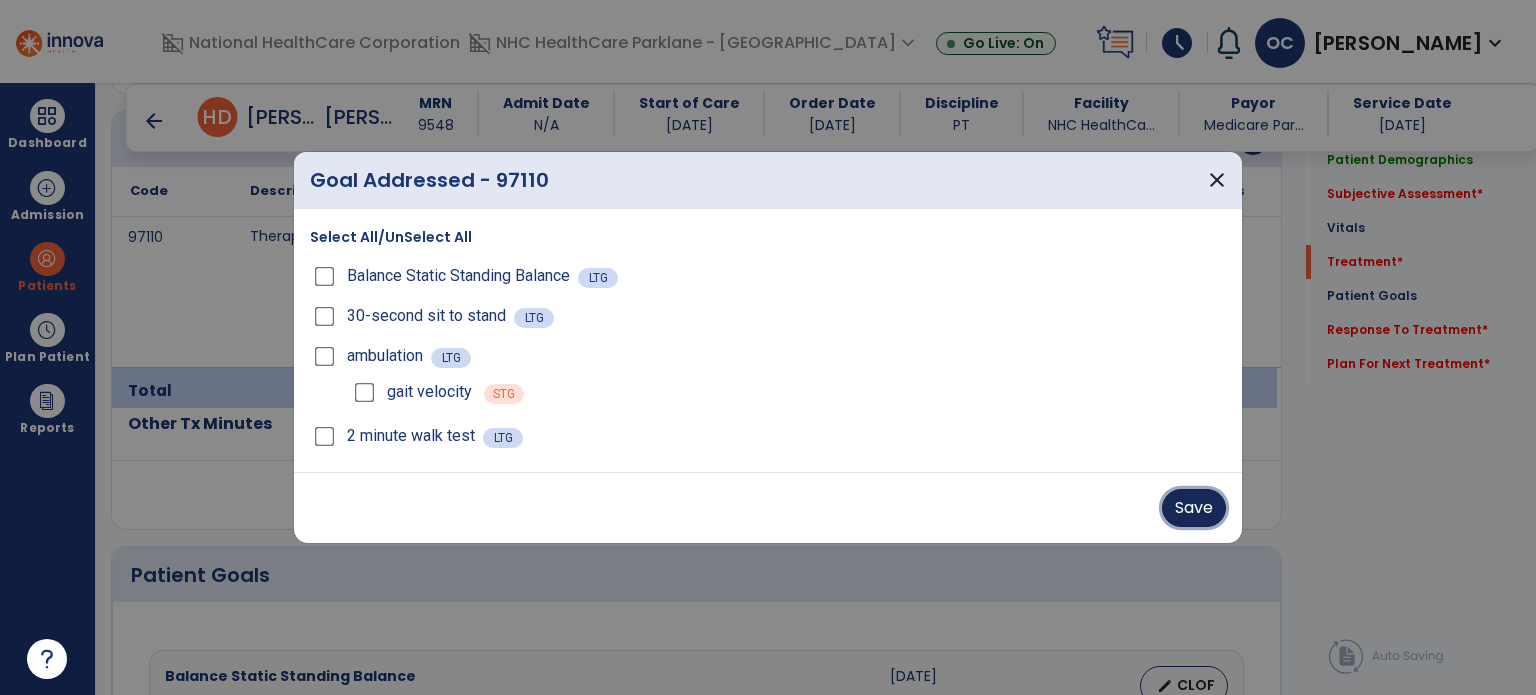 click on "Save" at bounding box center (1194, 508) 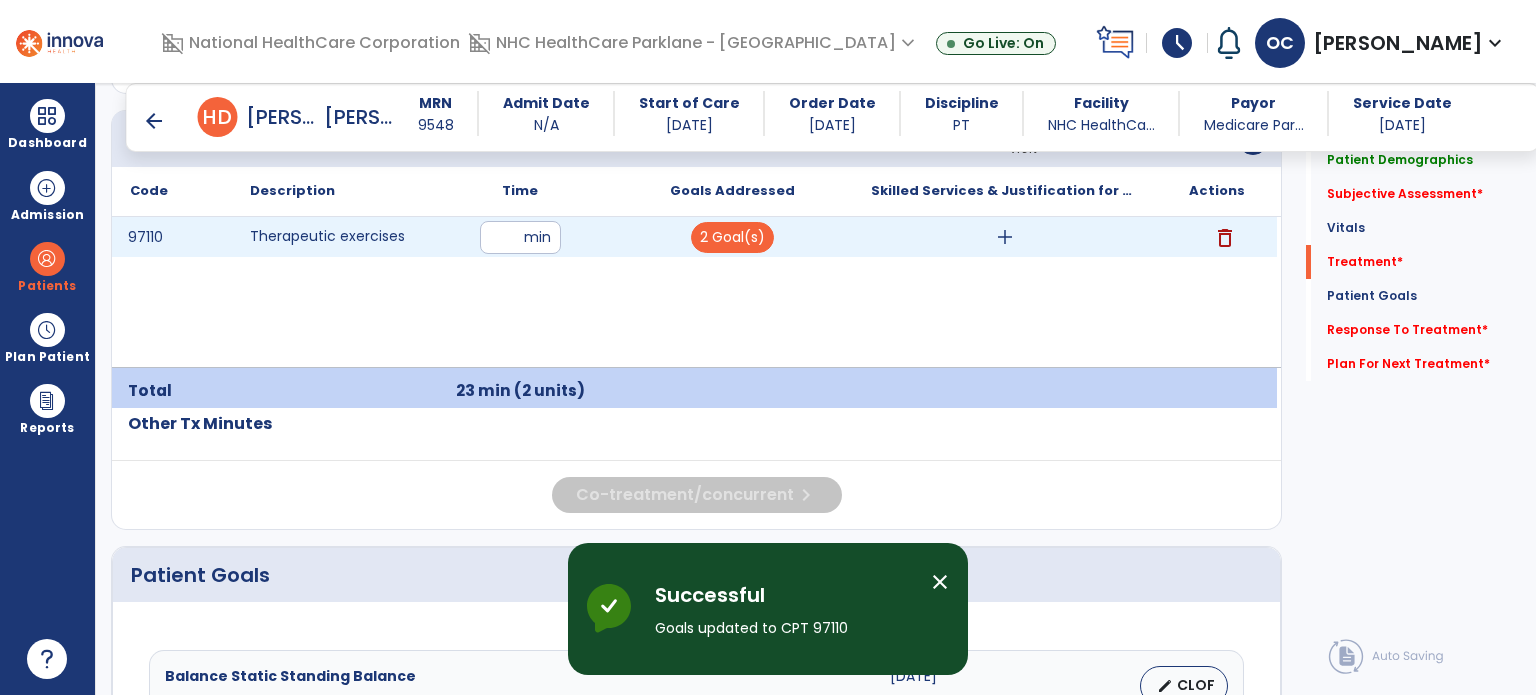 click on "add" at bounding box center (1005, 237) 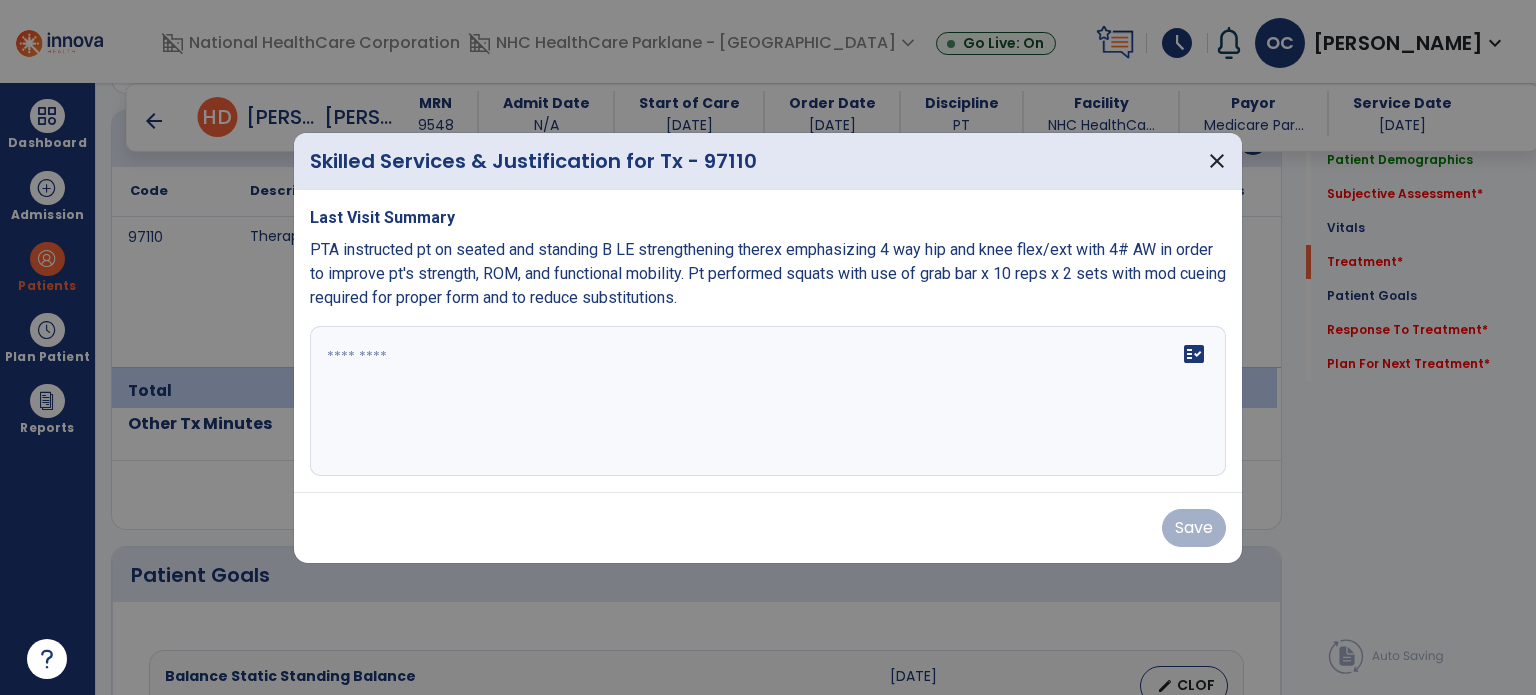 click on "fact_check" at bounding box center [768, 401] 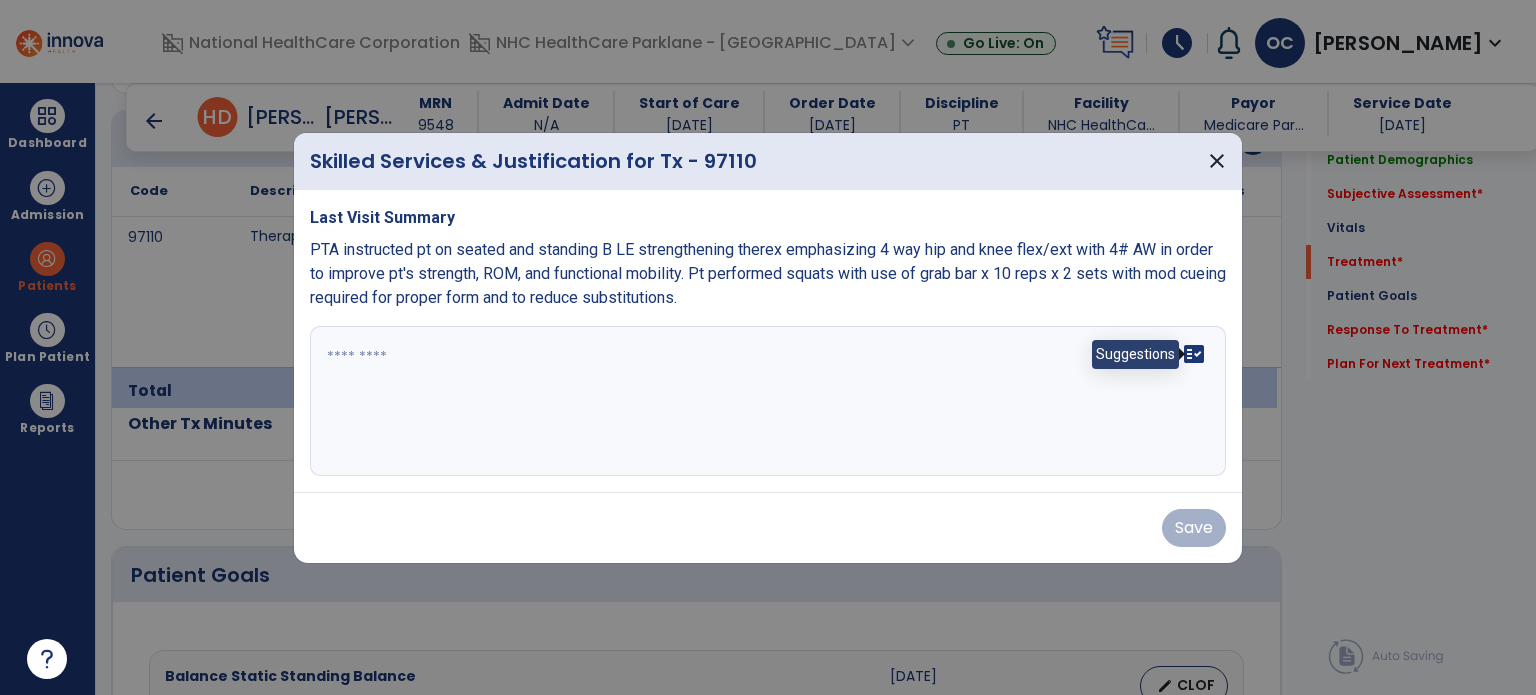 click on "fact_check" at bounding box center [1194, 354] 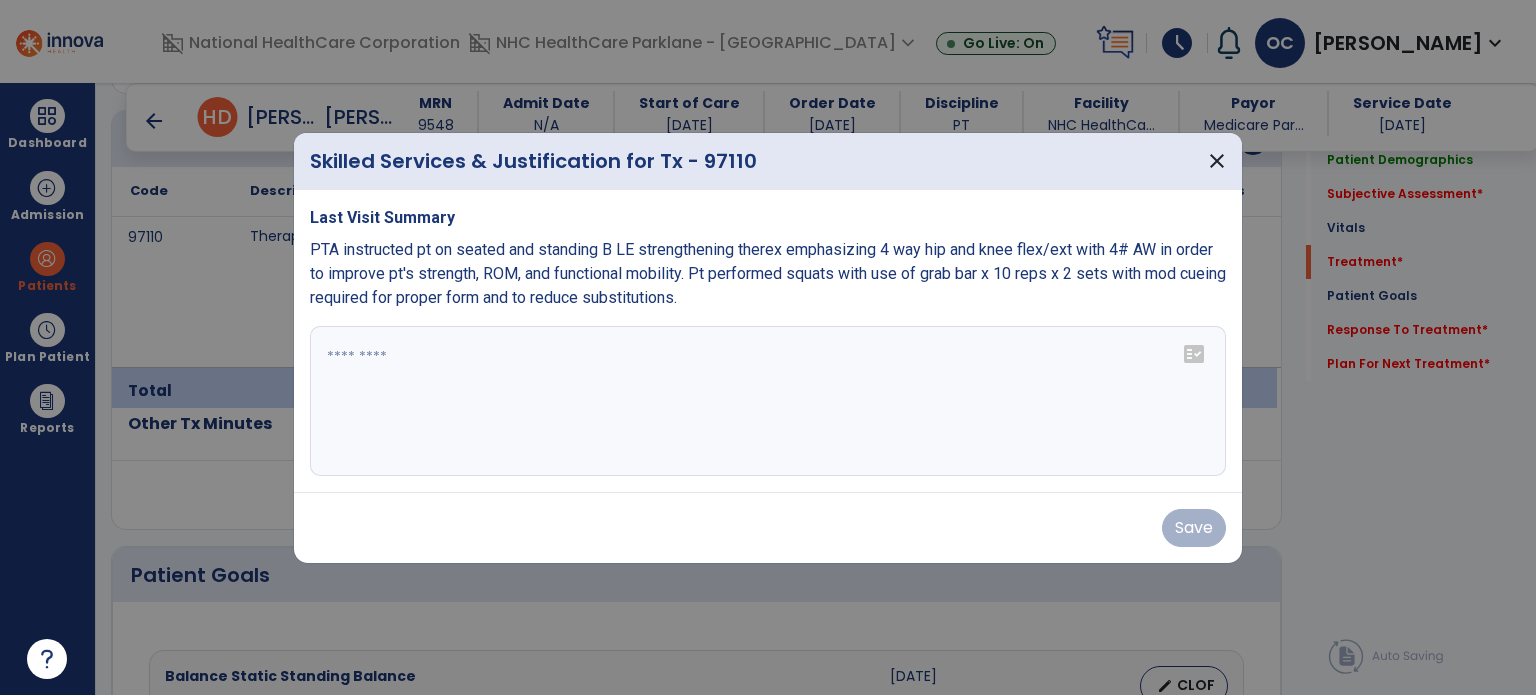 click on "fact_check" at bounding box center (1194, 354) 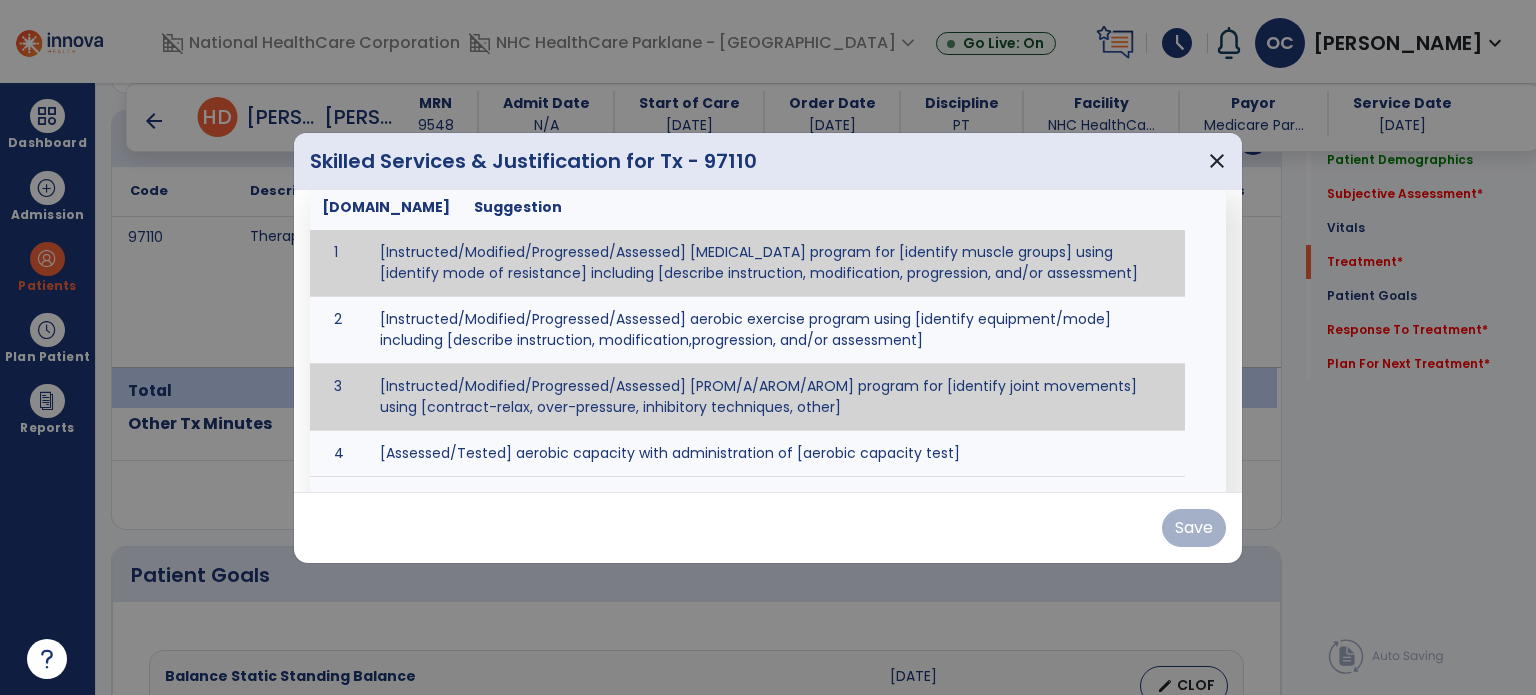scroll, scrollTop: 0, scrollLeft: 0, axis: both 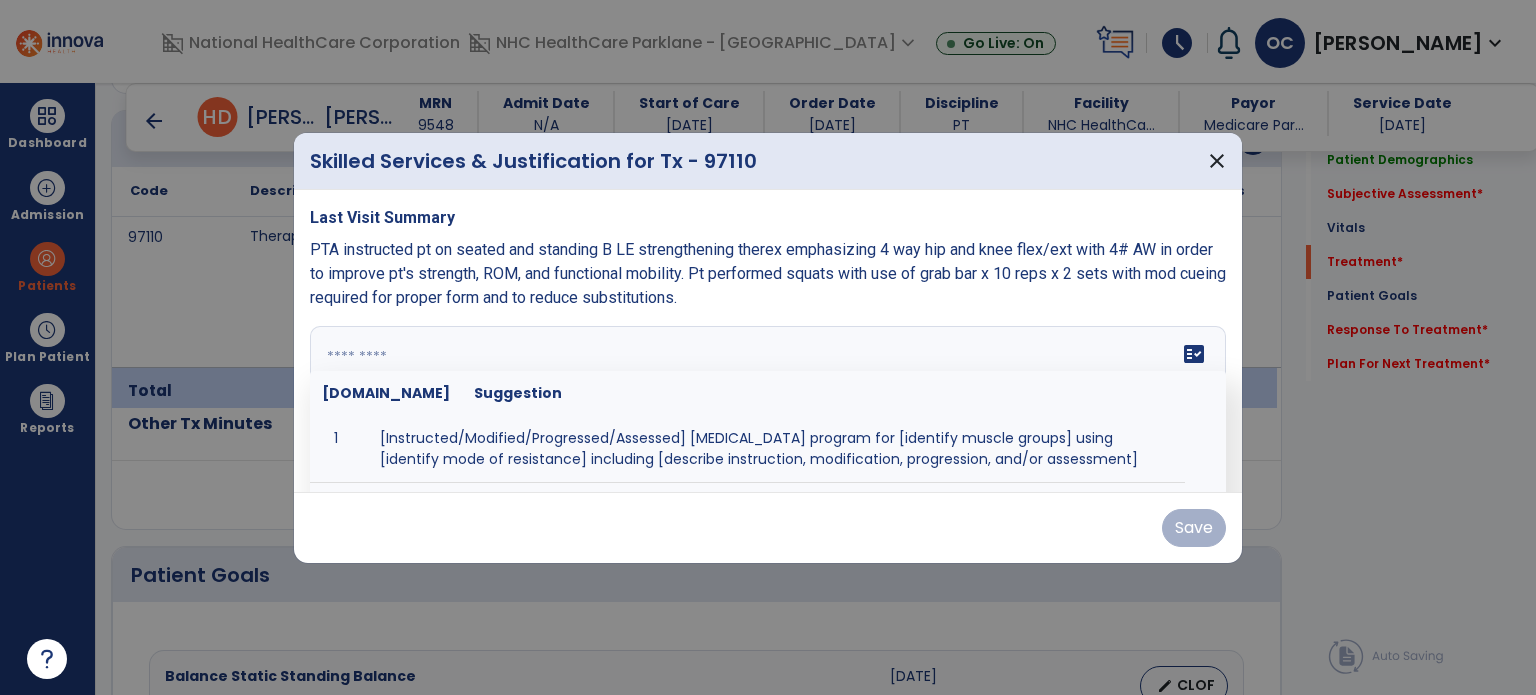 click at bounding box center (768, 401) 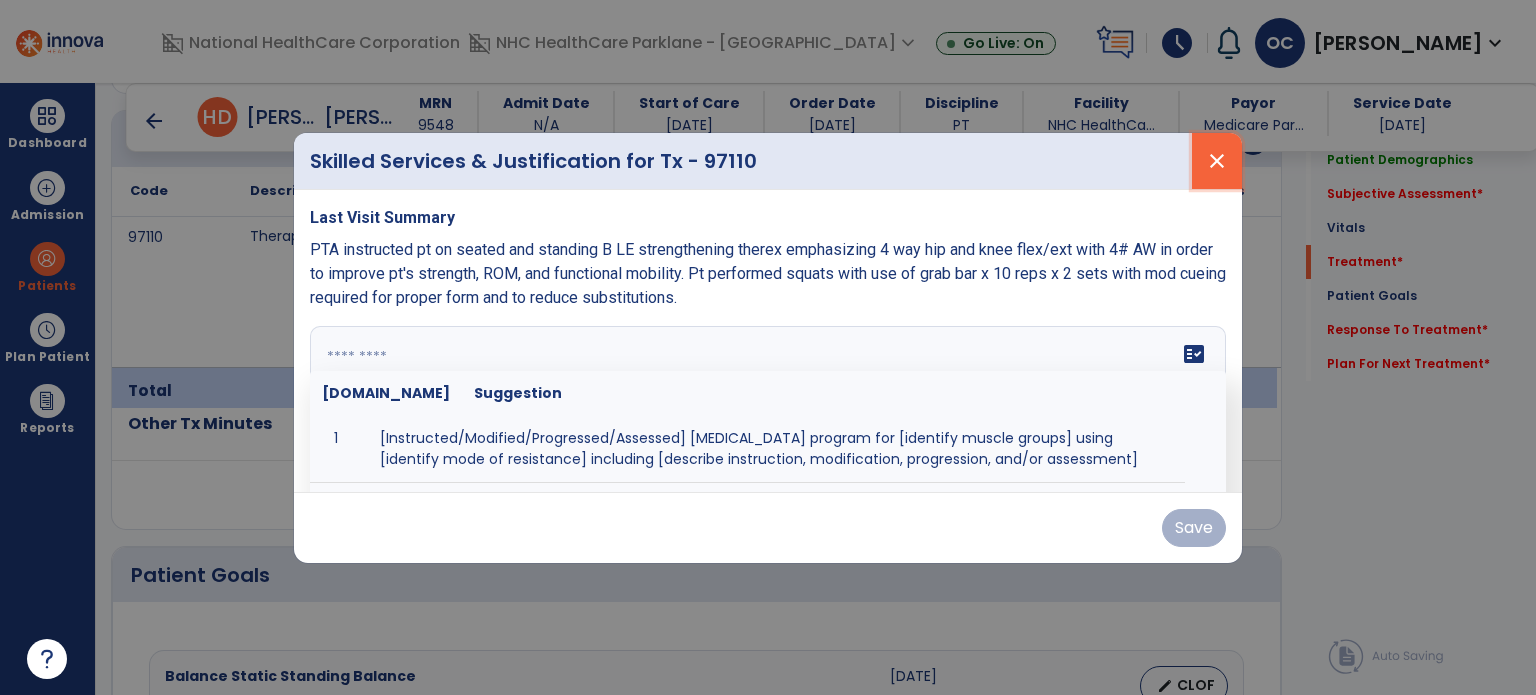 click on "close" at bounding box center (1217, 161) 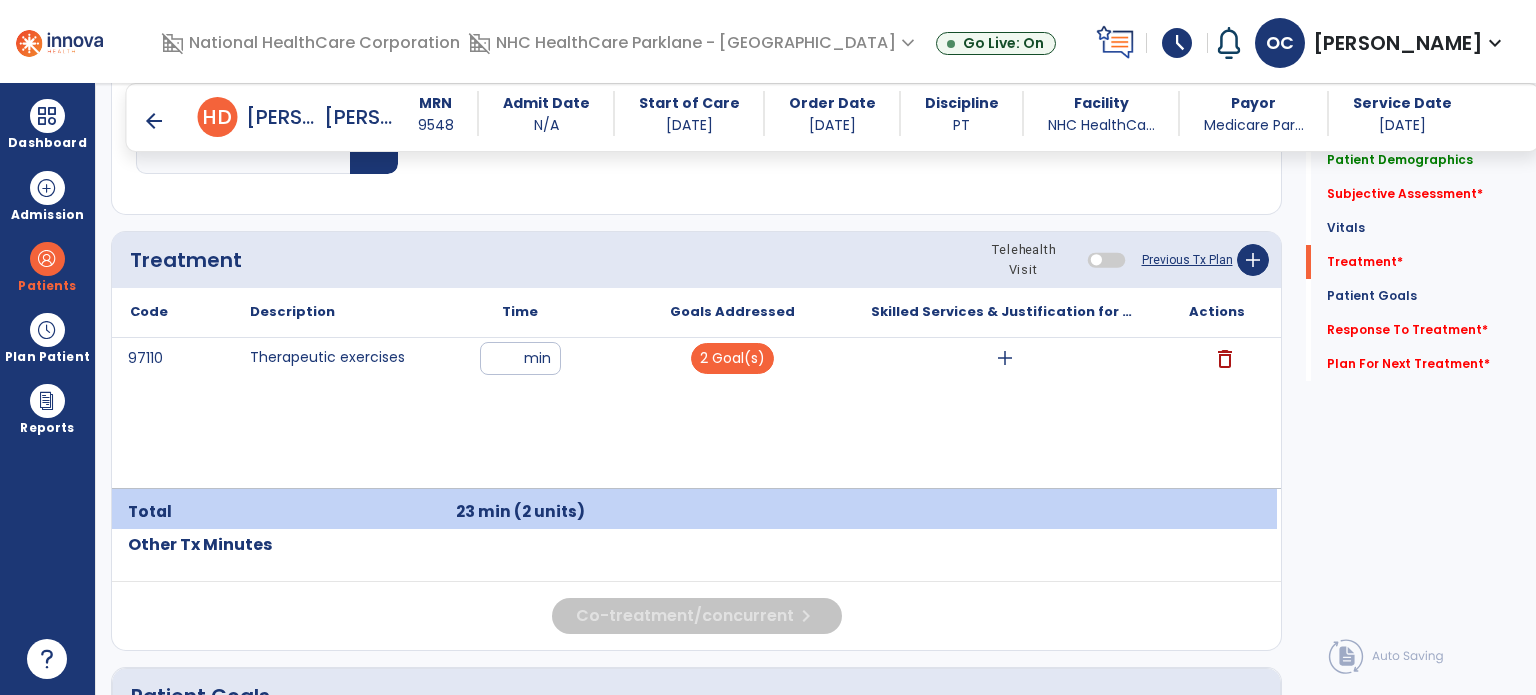 scroll, scrollTop: 1128, scrollLeft: 0, axis: vertical 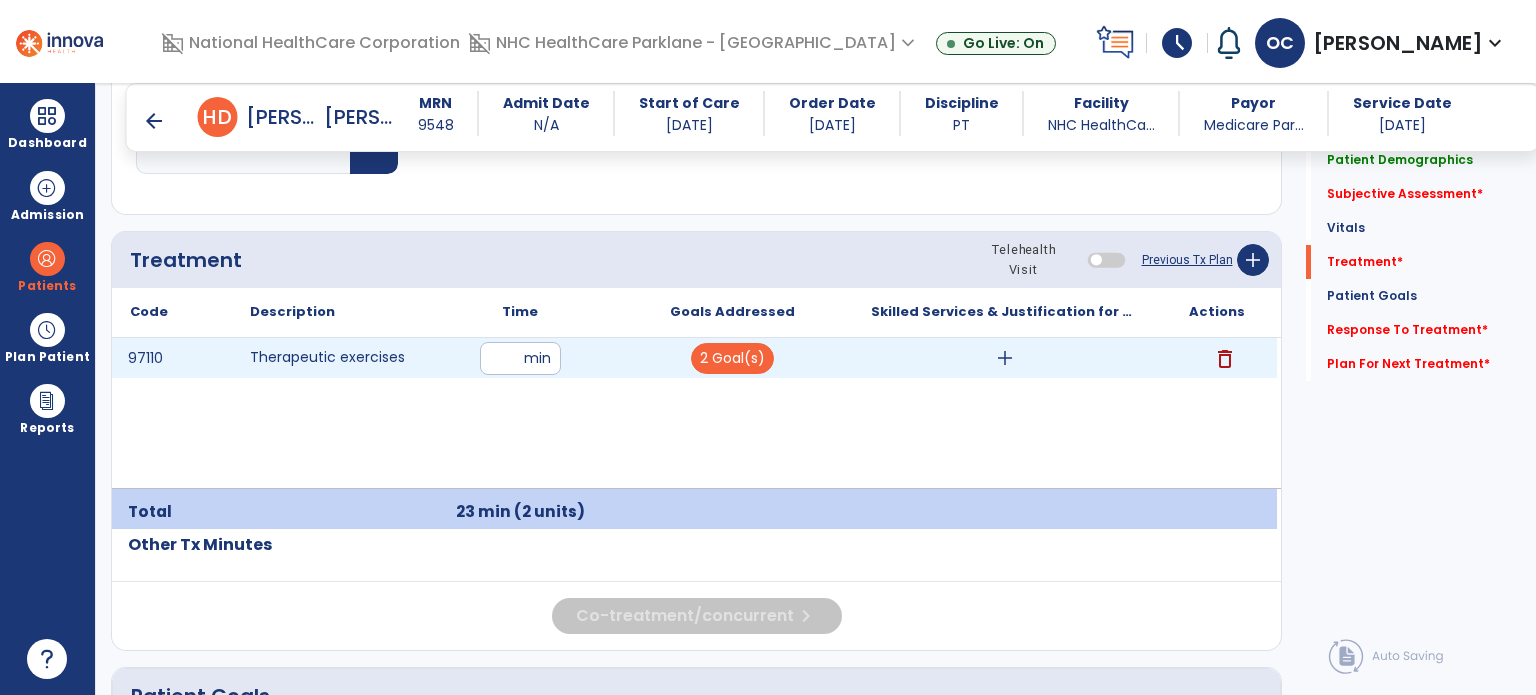 click on "delete" at bounding box center [1225, 359] 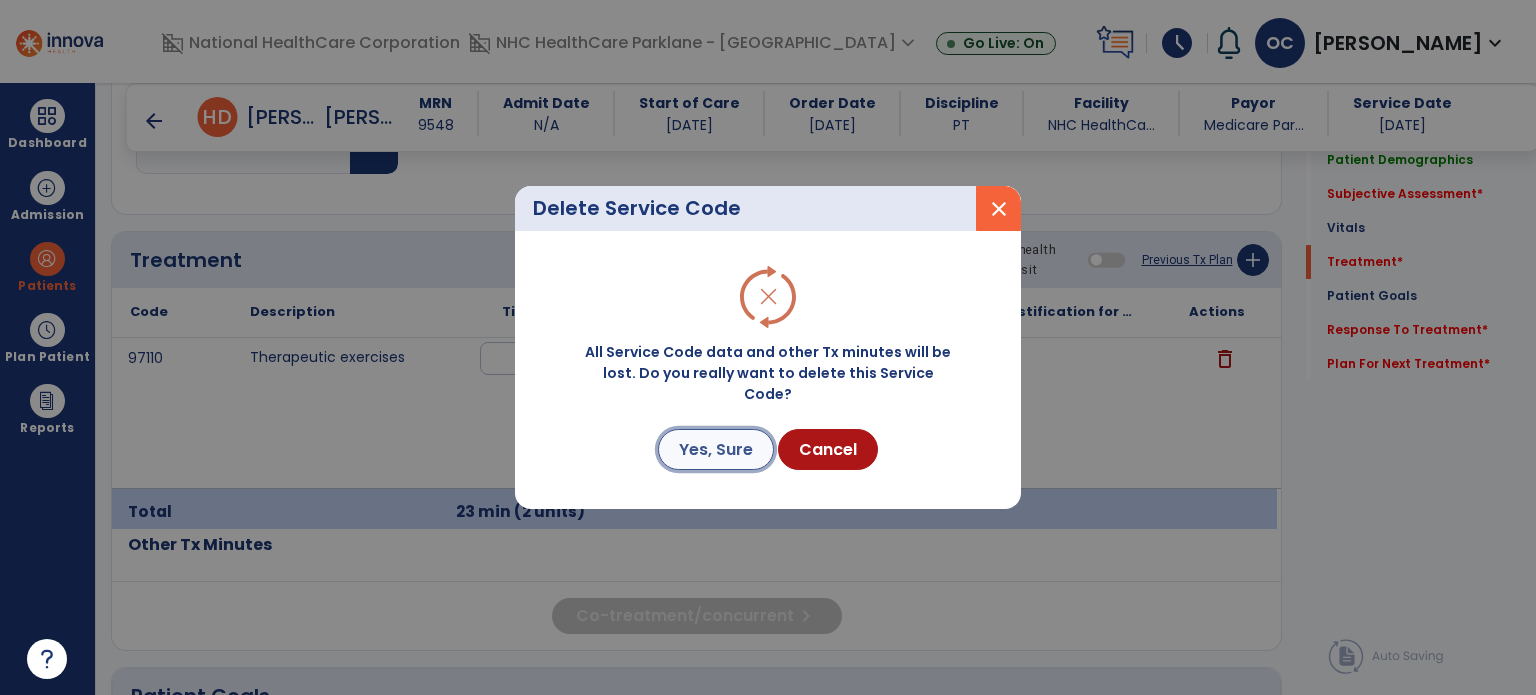 click on "Yes, Sure" at bounding box center [716, 449] 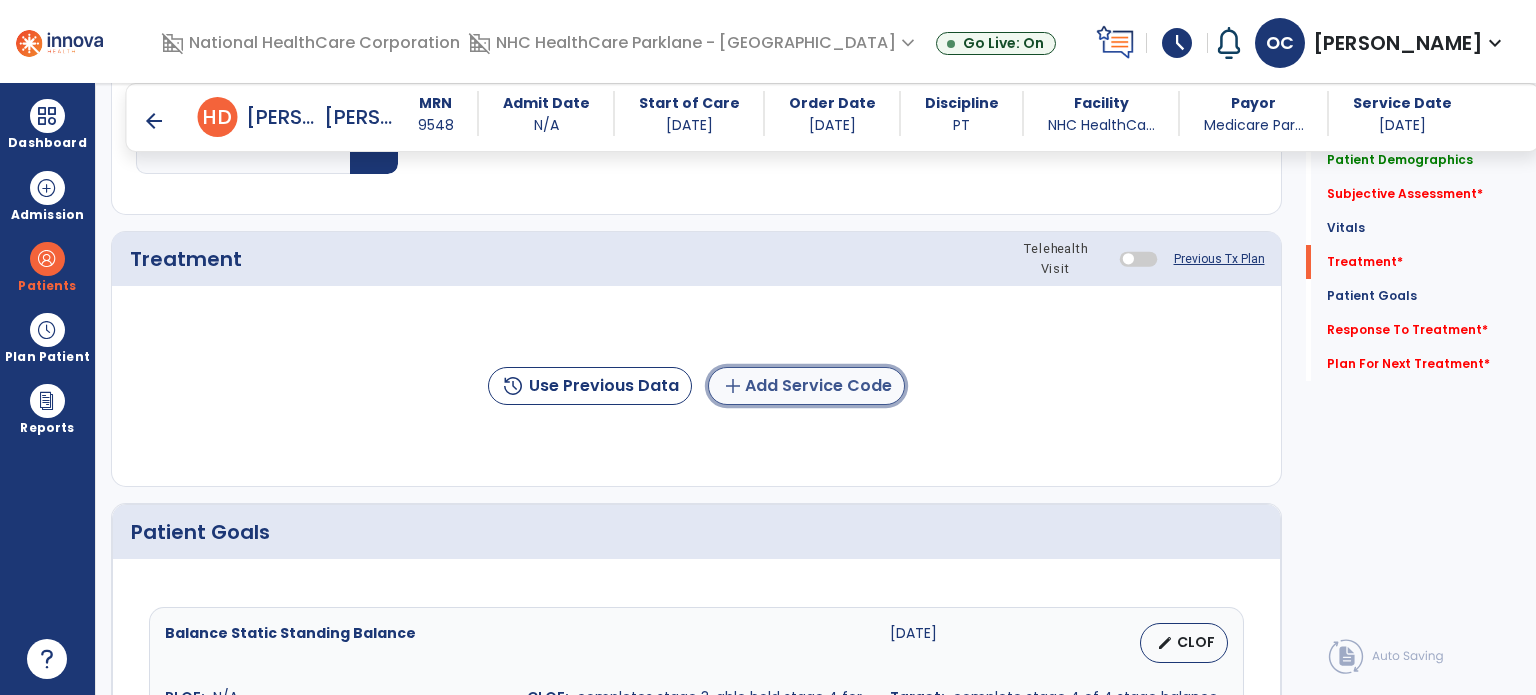 click on "add  Add Service Code" 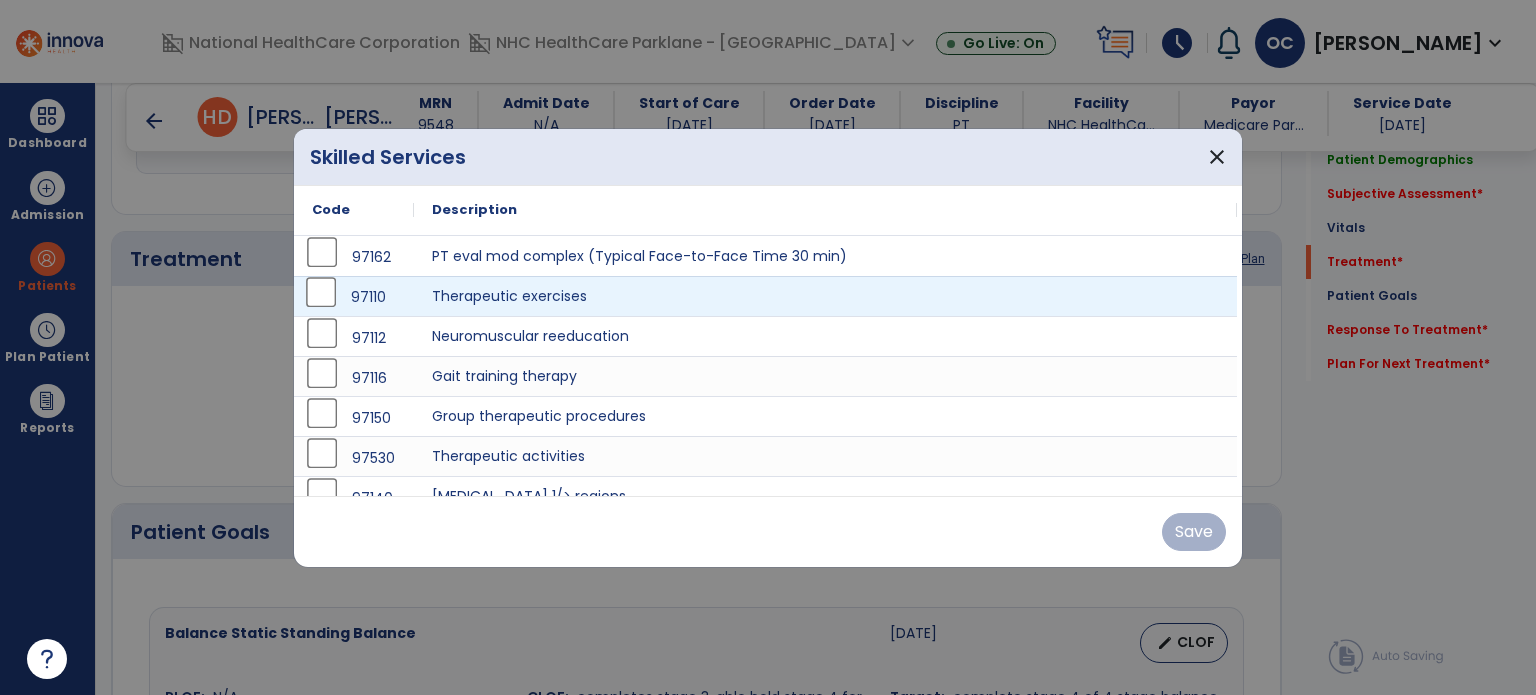 click on "97110" at bounding box center [368, 297] 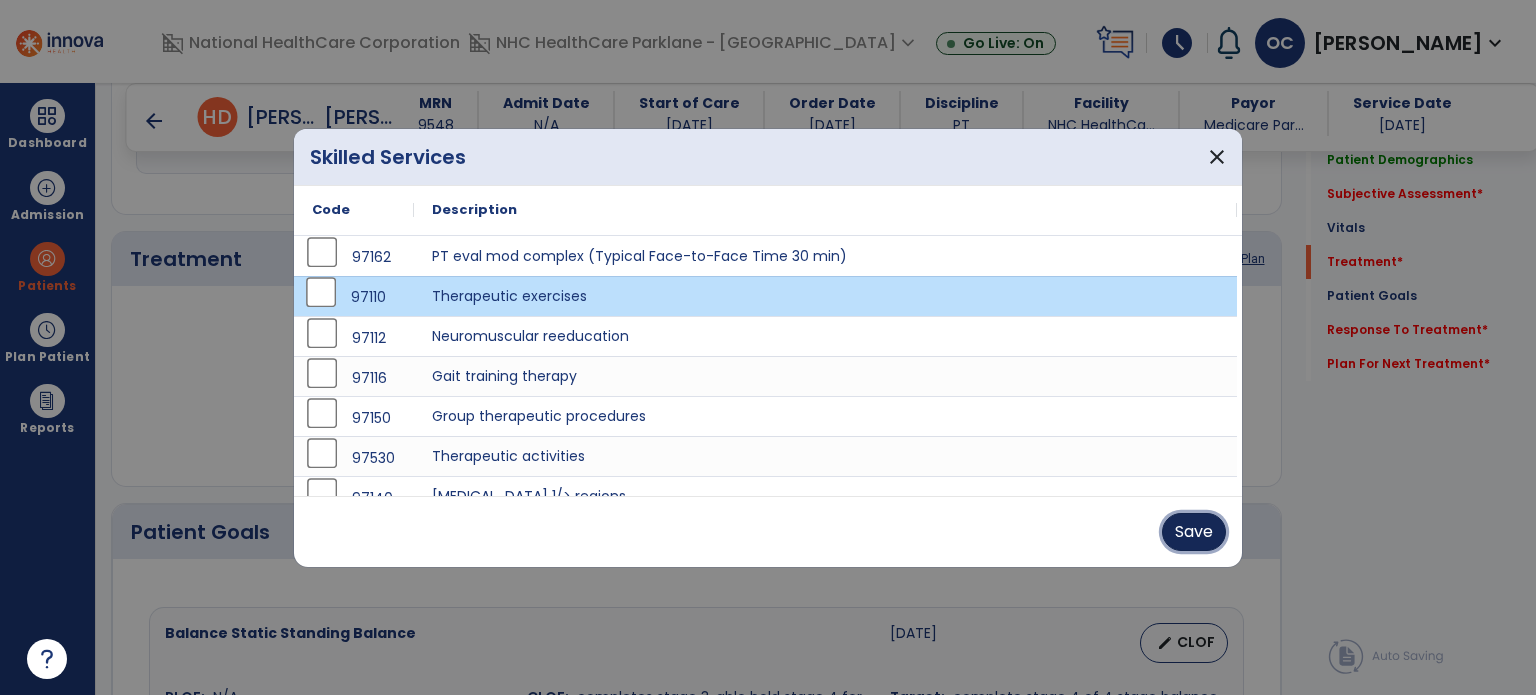 click on "Save" at bounding box center [1194, 532] 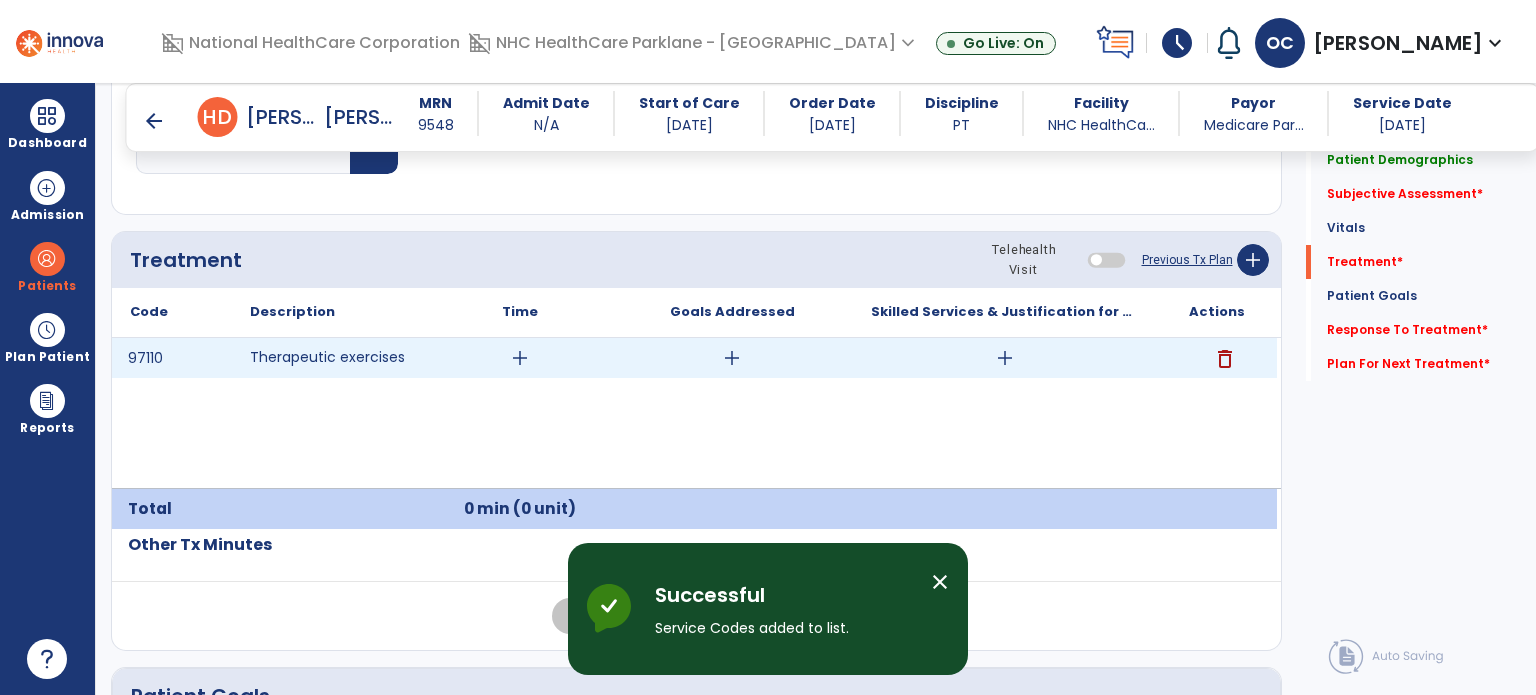 click on "add" at bounding box center [520, 358] 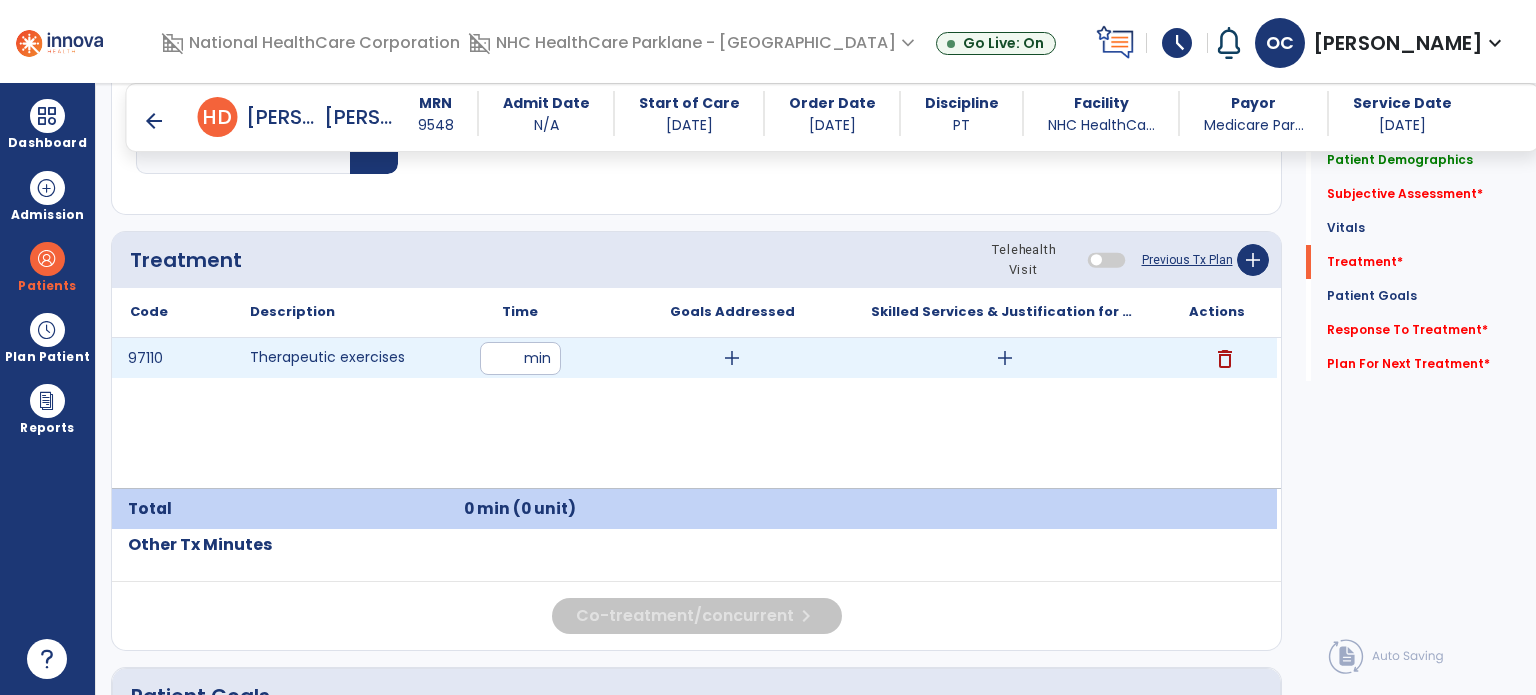 type on "**" 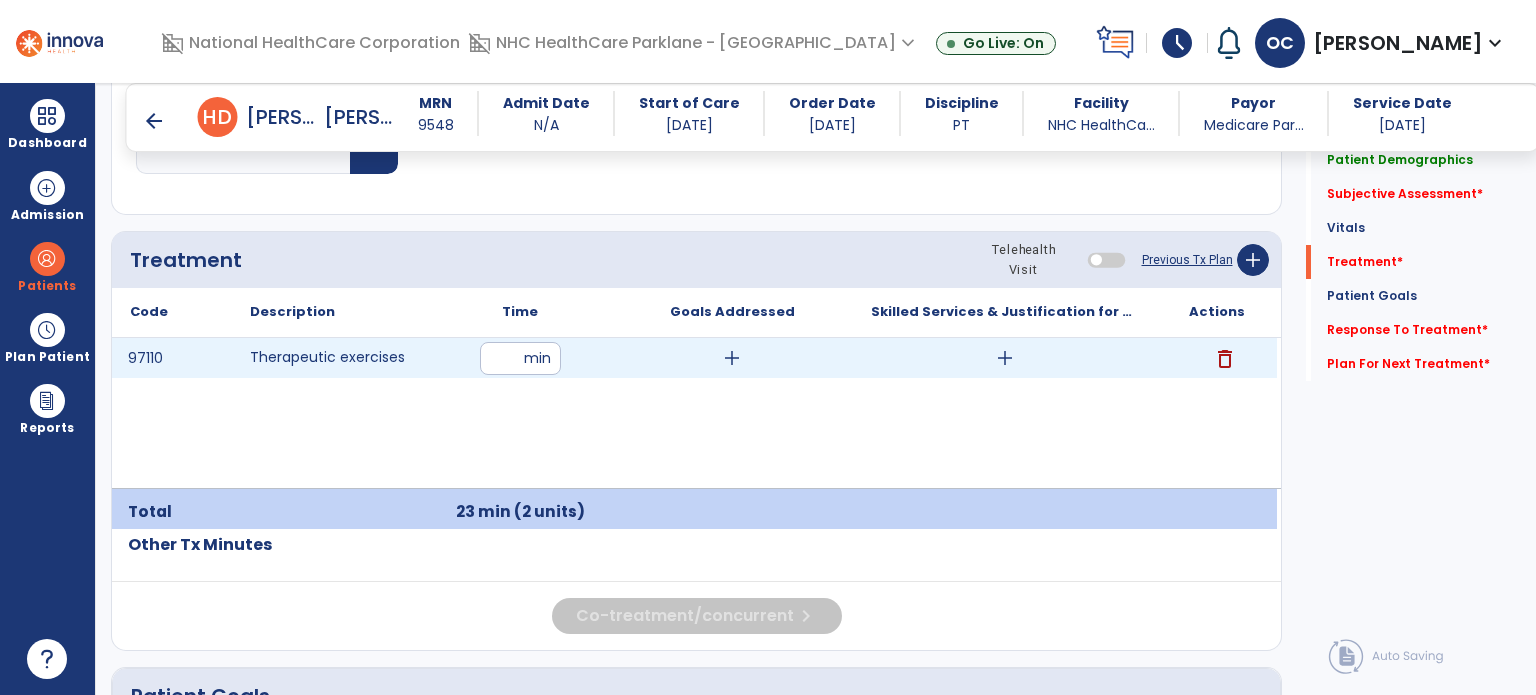 click on "add" at bounding box center (732, 358) 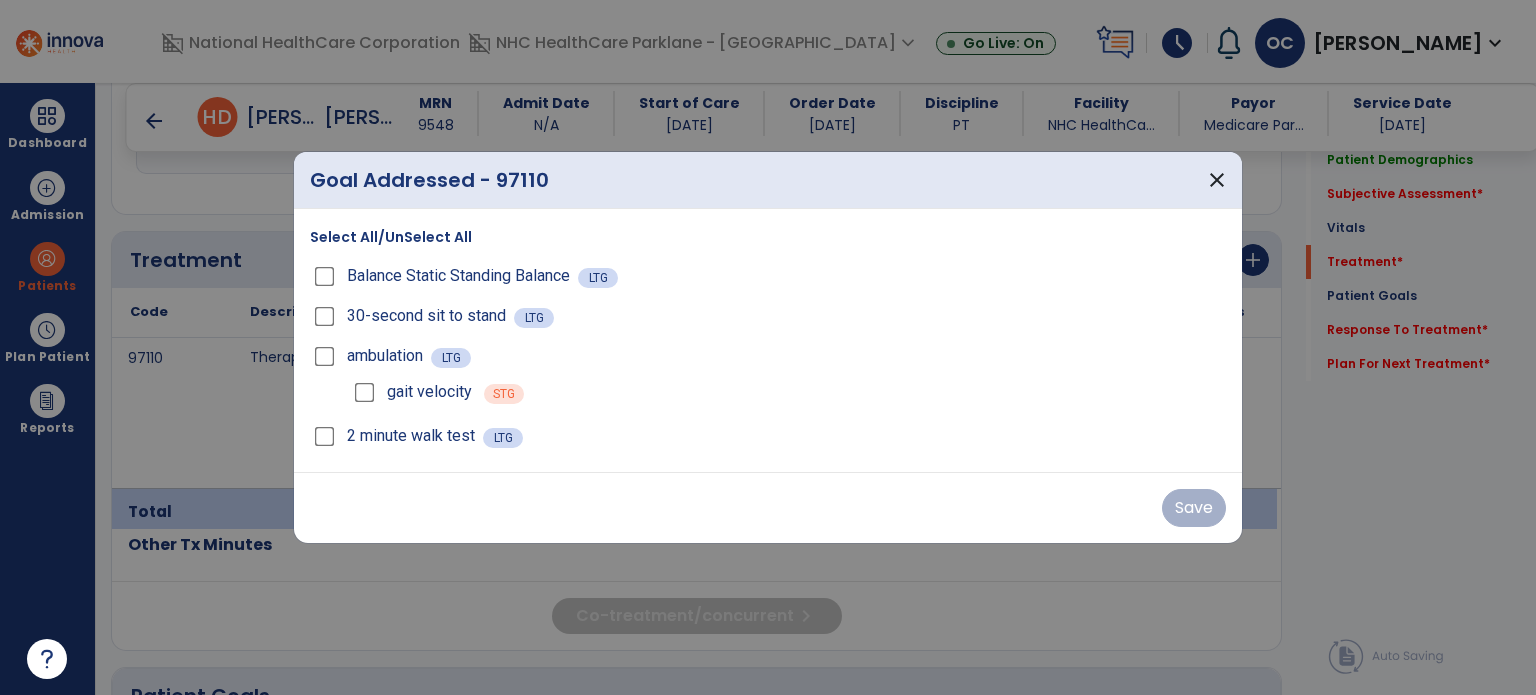 click on "Balance  Static Standing Balance" at bounding box center (444, 276) 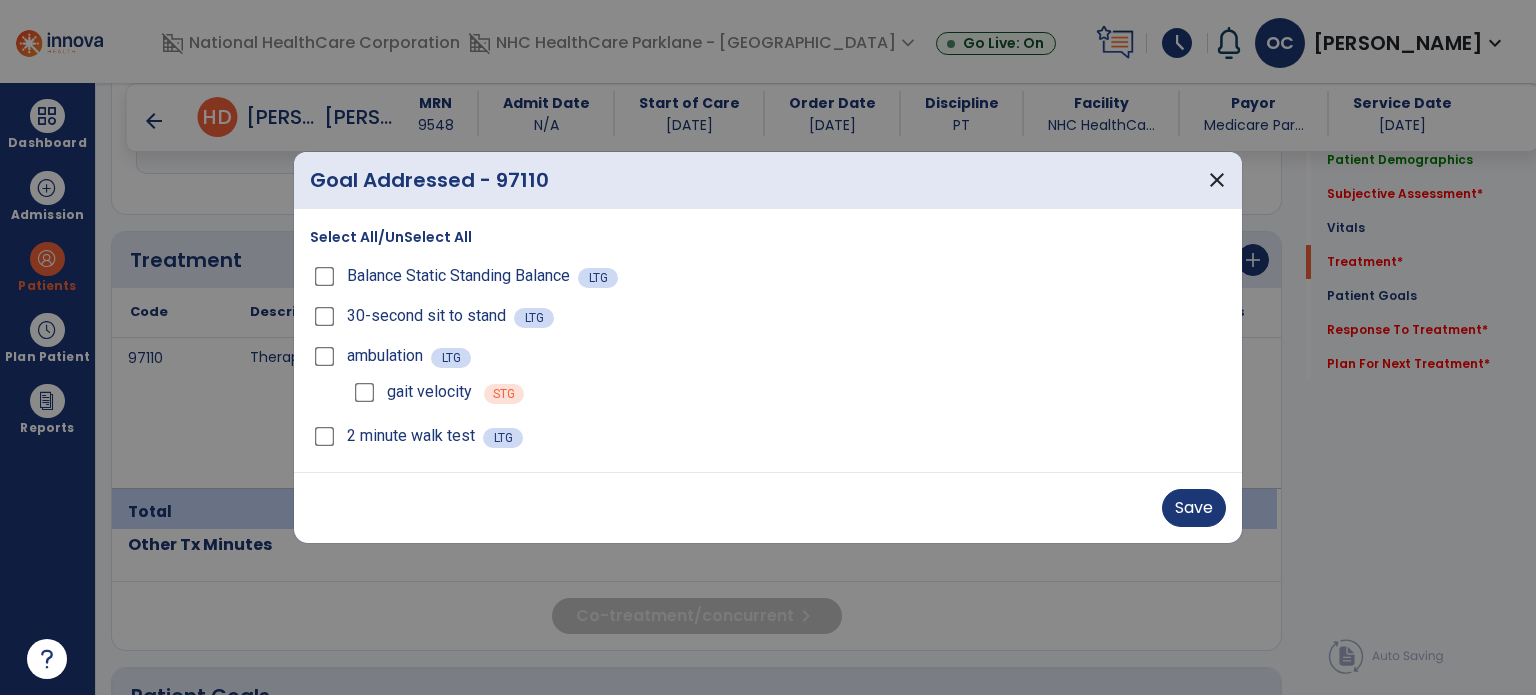click on "Save" at bounding box center [768, 507] 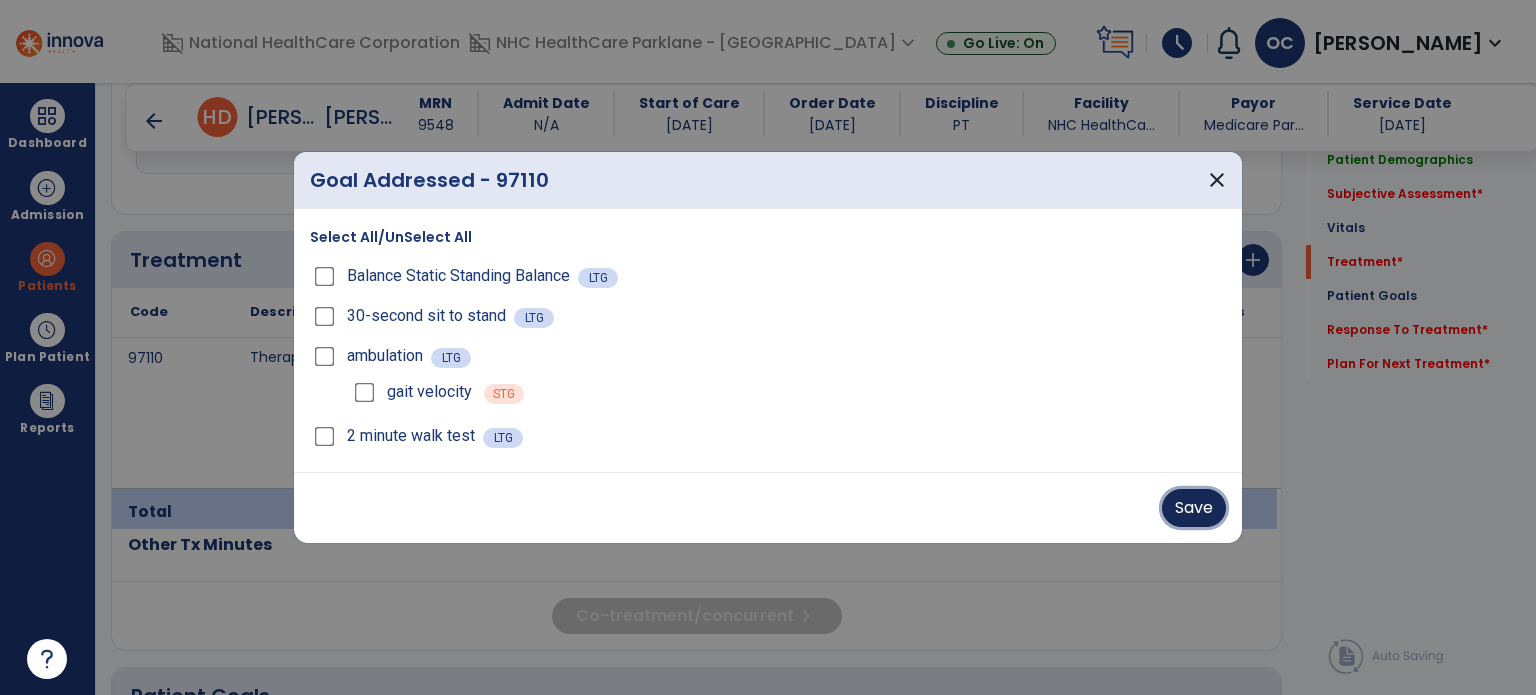 drag, startPoint x: 1184, startPoint y: 503, endPoint x: 1215, endPoint y: 507, distance: 31.257 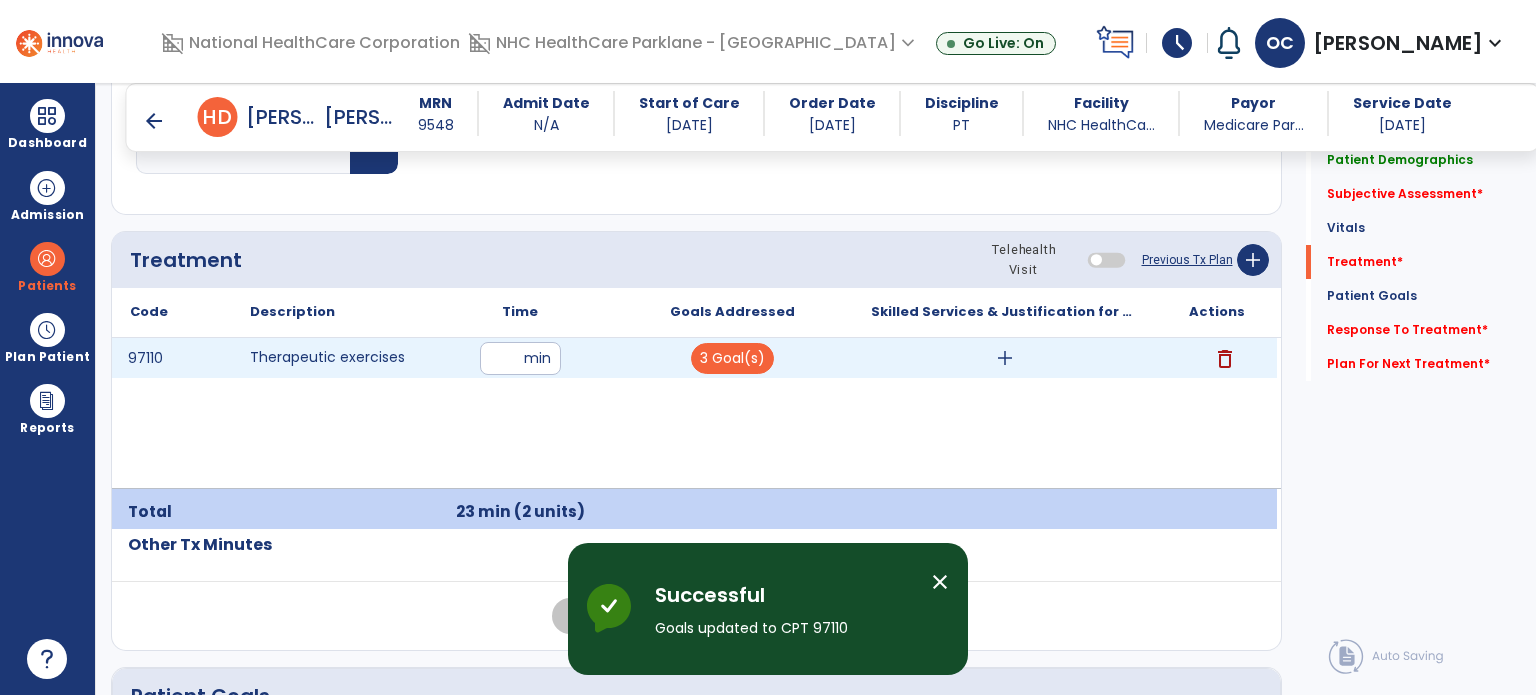 click on "add" at bounding box center [1004, 358] 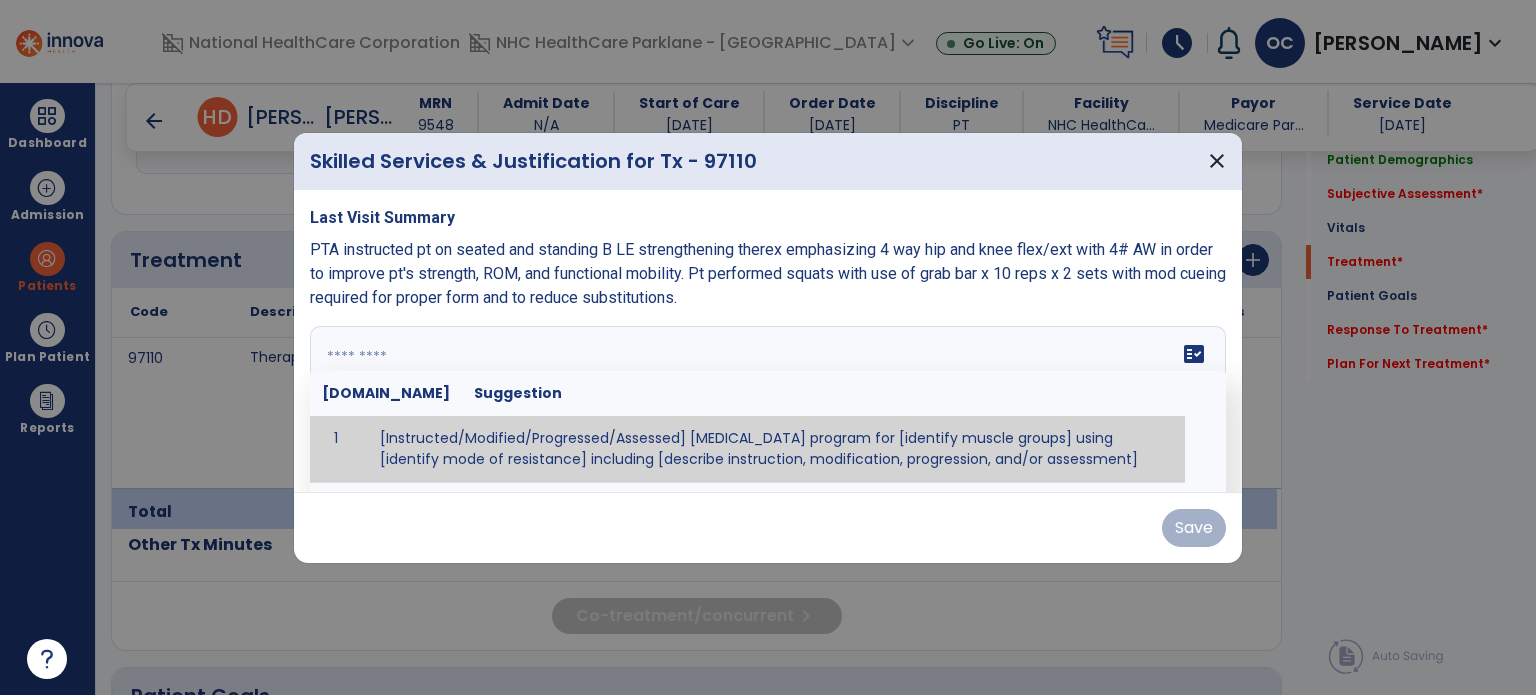 click at bounding box center [768, 401] 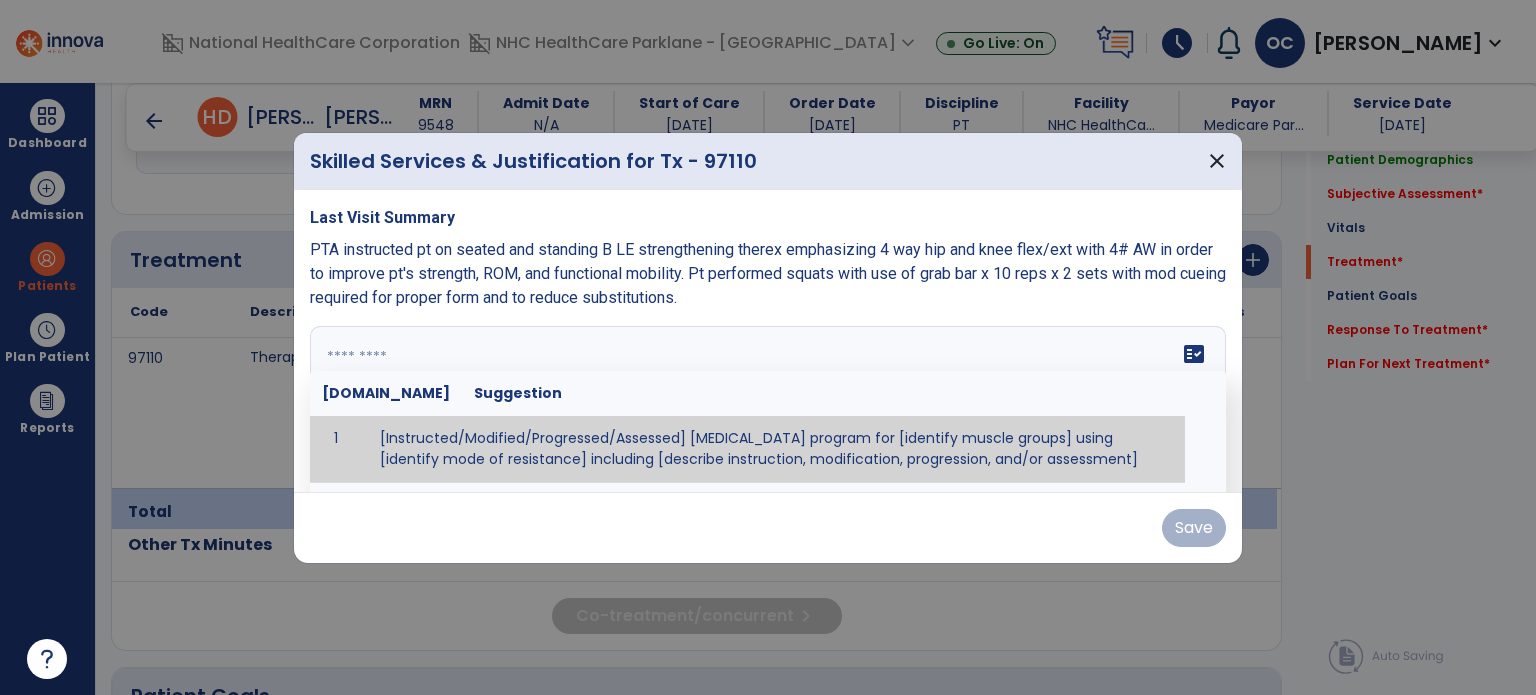 click at bounding box center [766, 401] 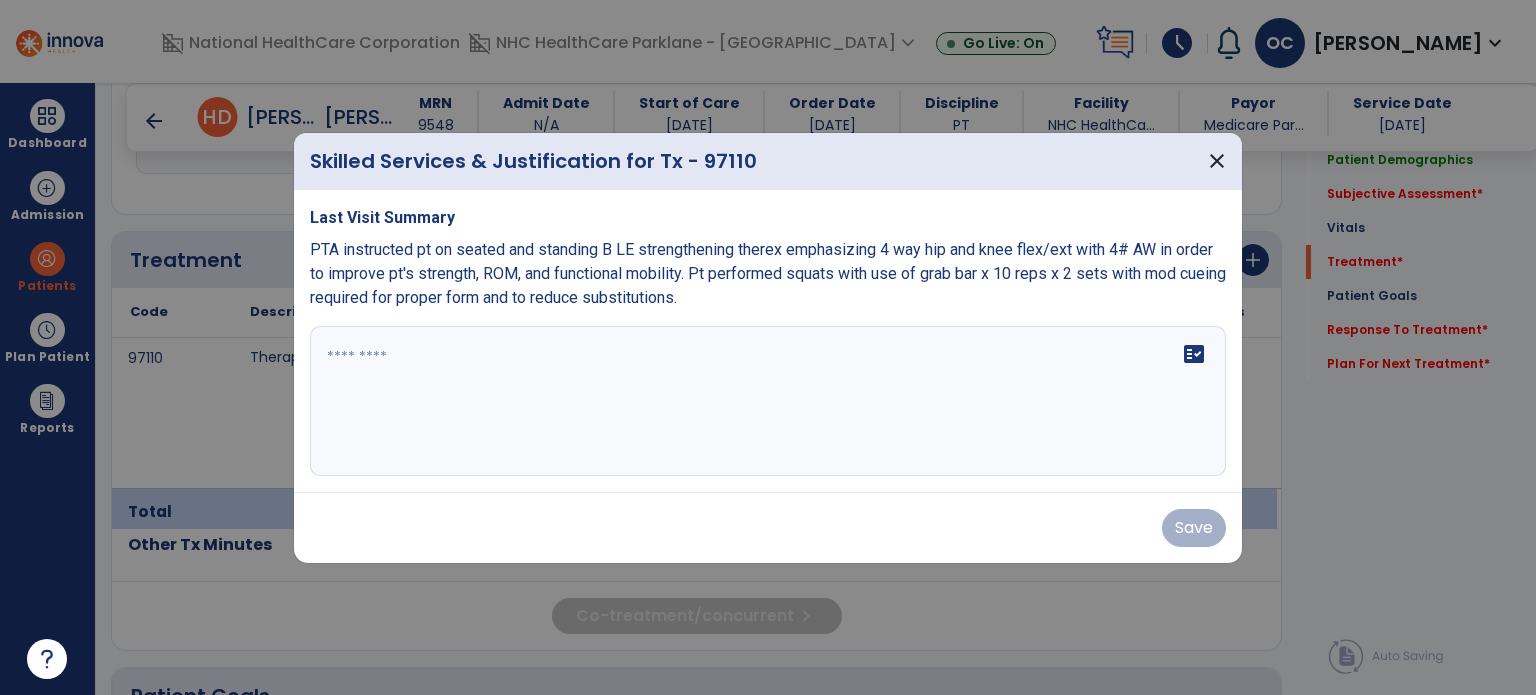 click on "fact_check" at bounding box center (768, 401) 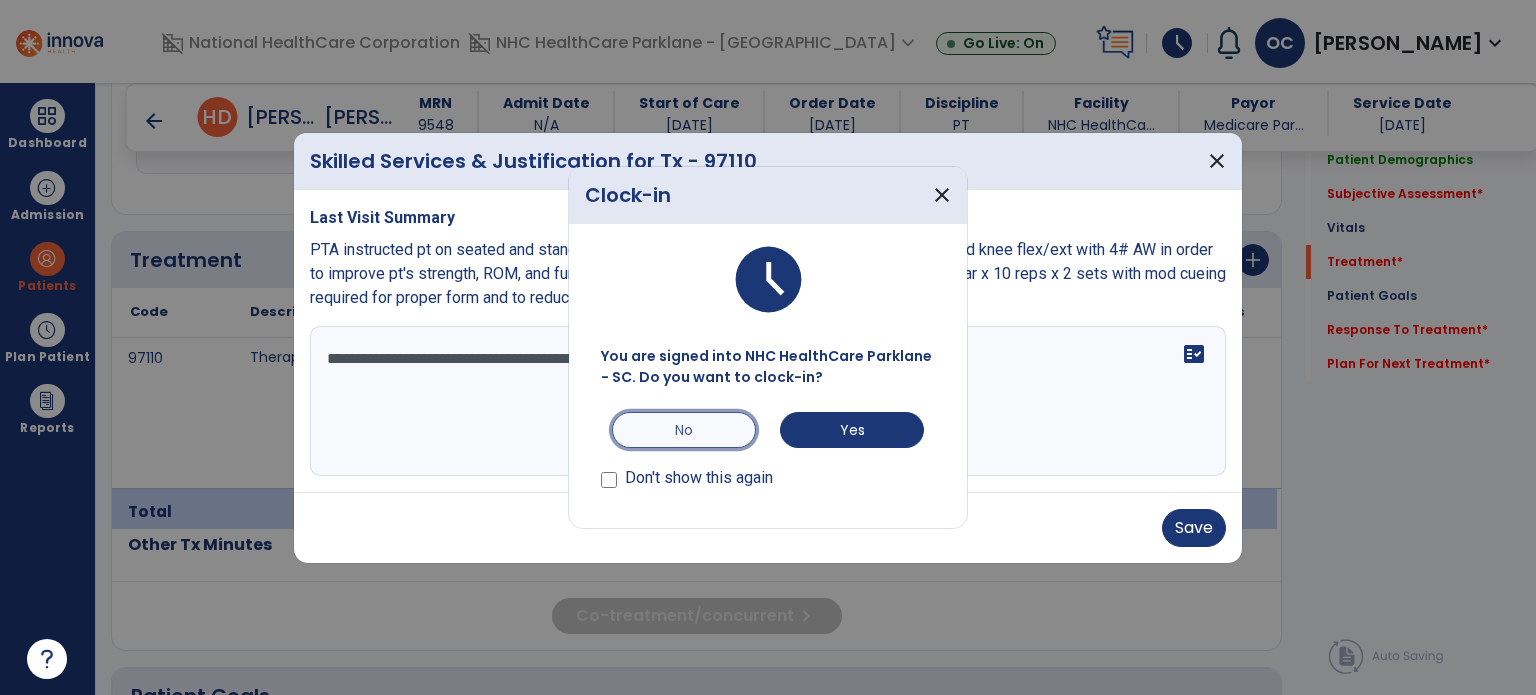 click on "No" at bounding box center (684, 430) 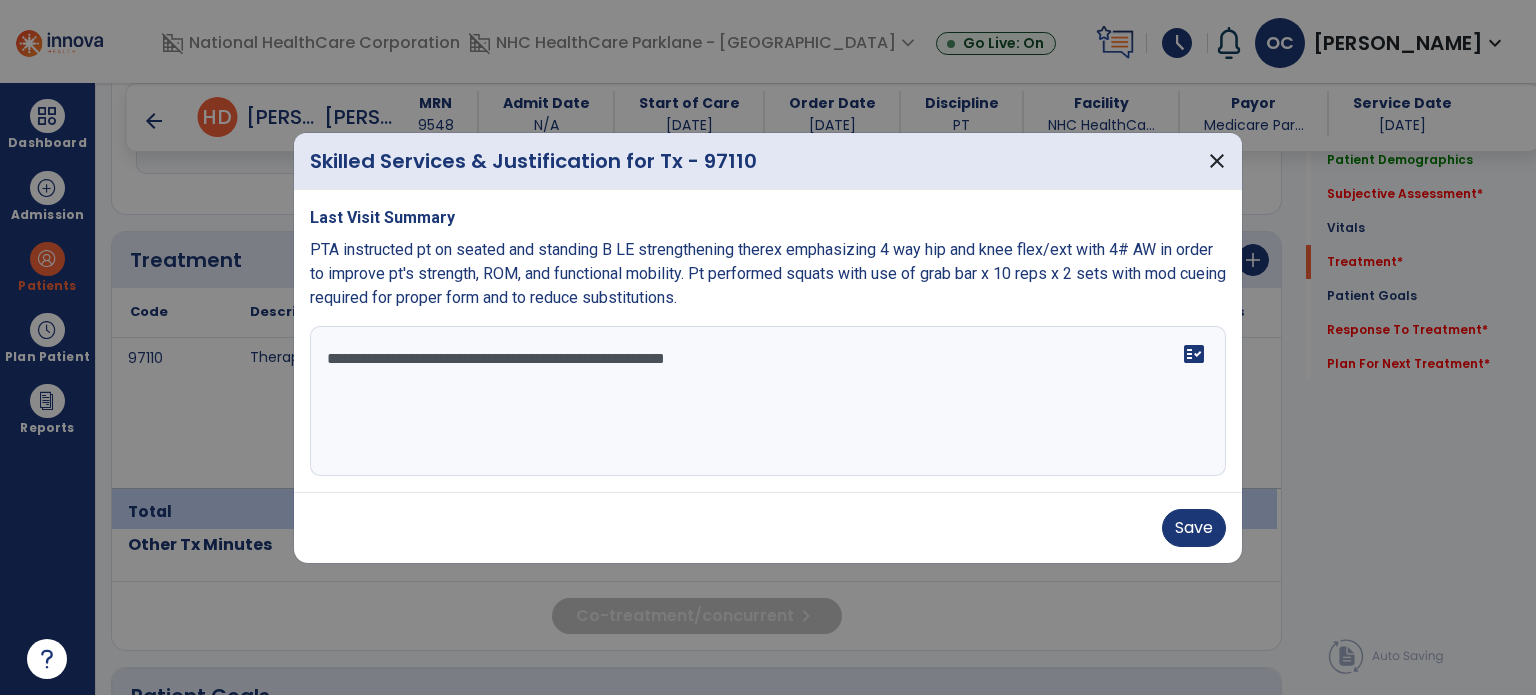 click on "**********" at bounding box center (768, 401) 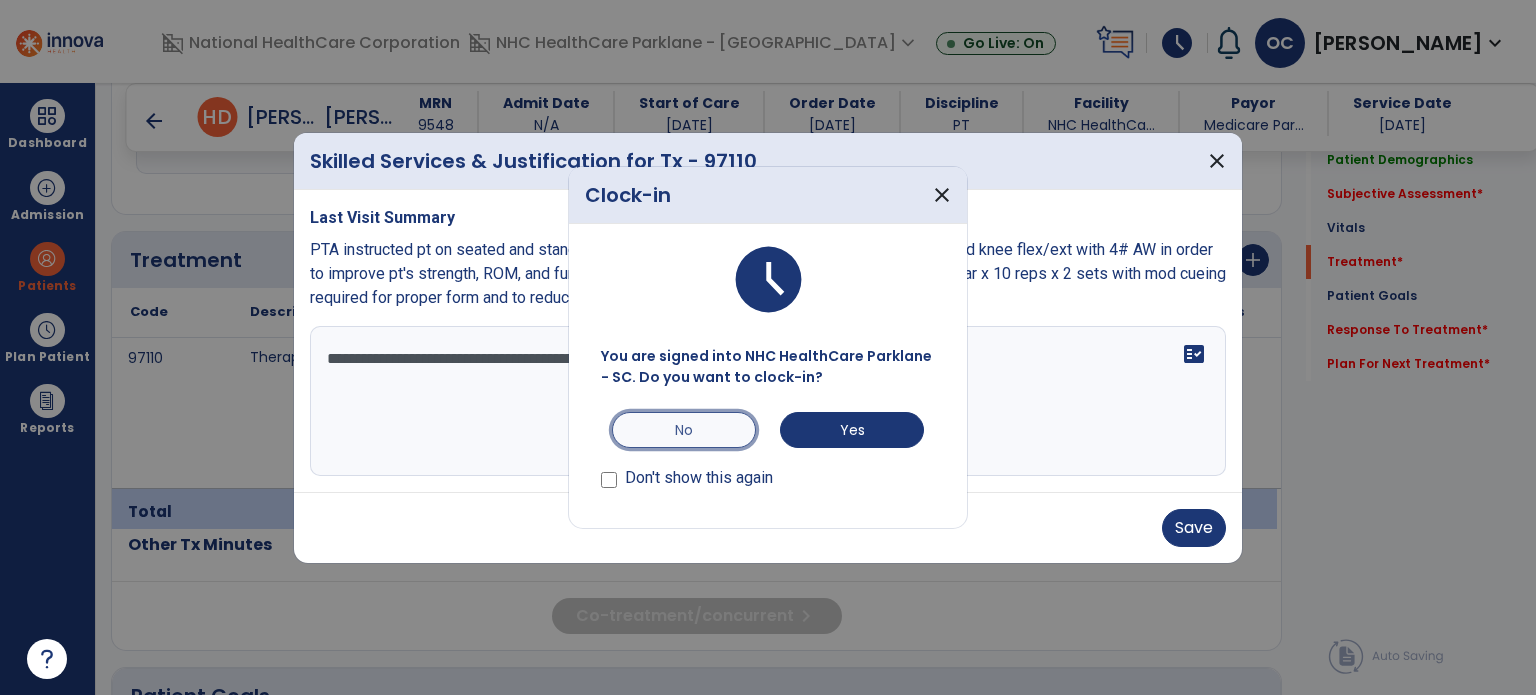 click on "No" at bounding box center (684, 430) 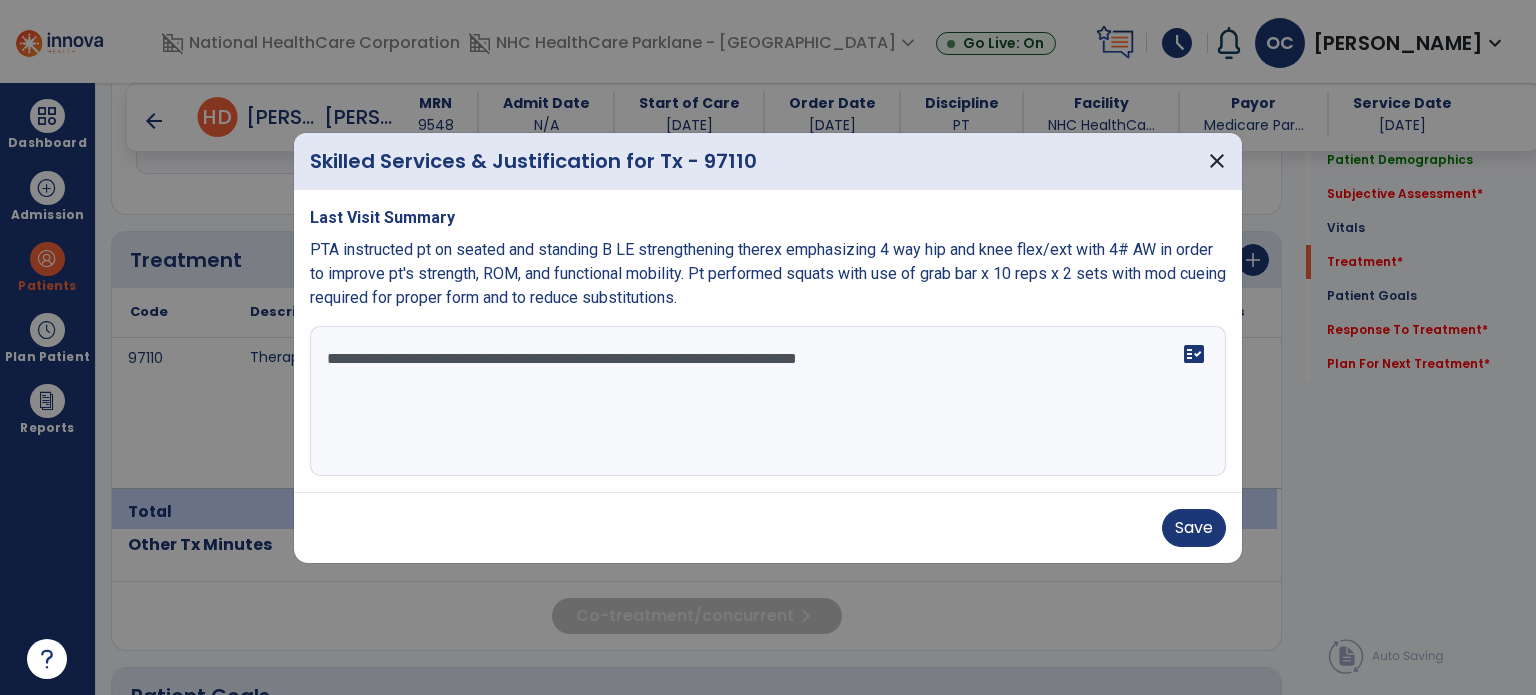 click on "**********" at bounding box center (768, 401) 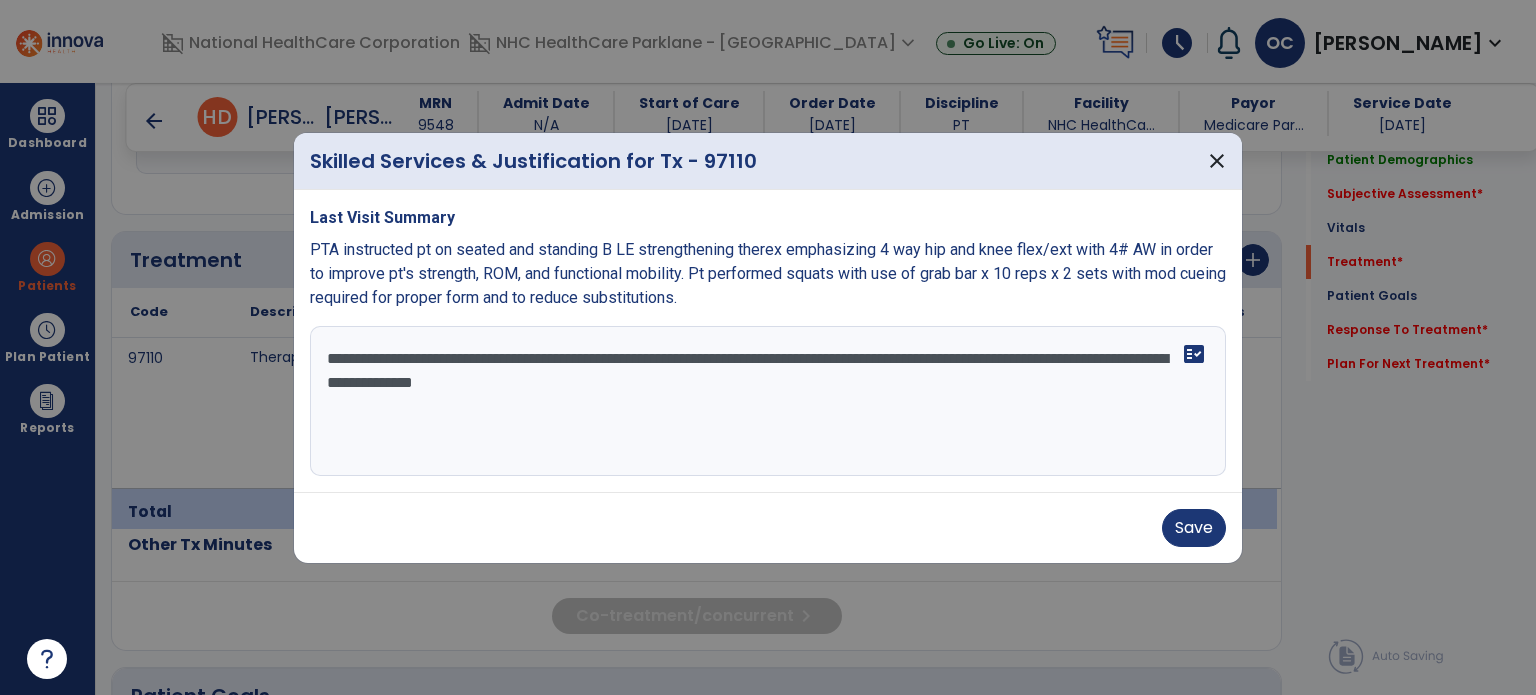 click on "**********" at bounding box center [768, 401] 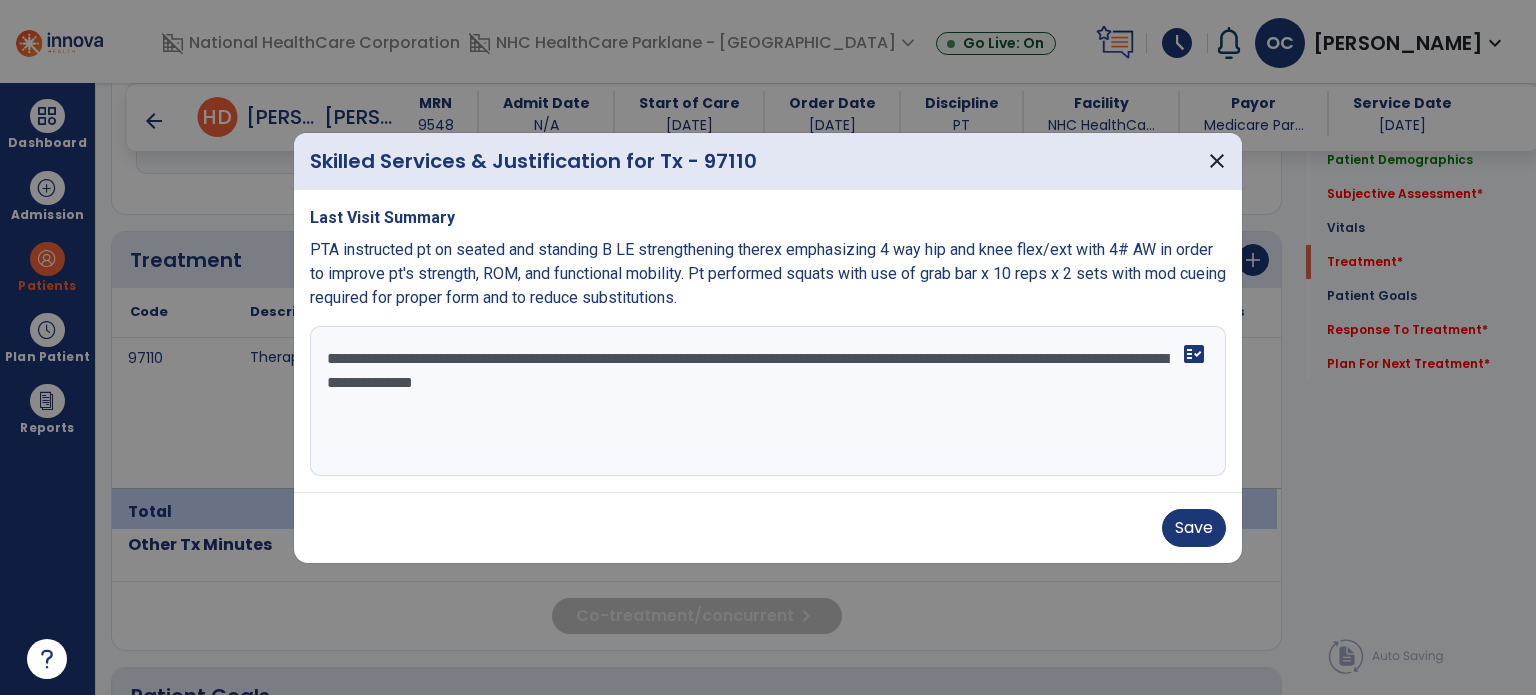 type on "**********" 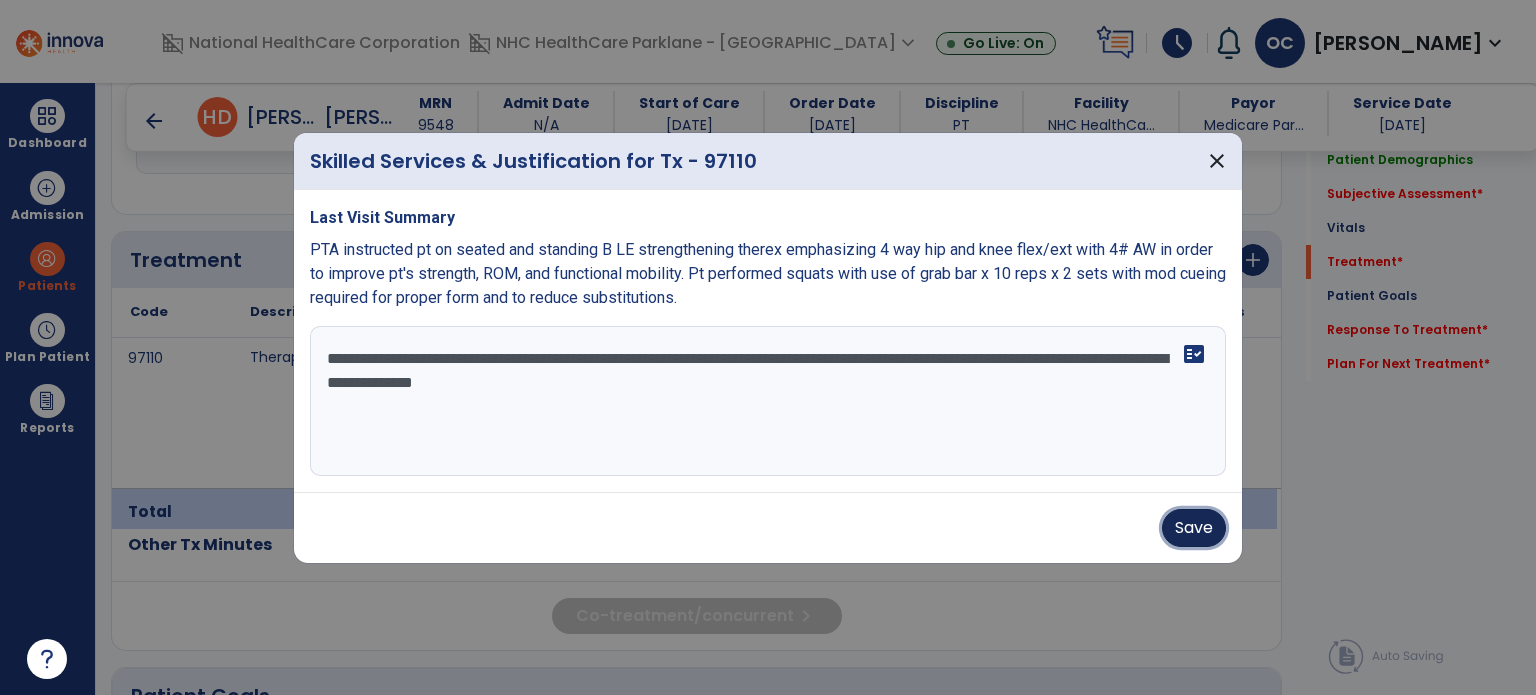 drag, startPoint x: 1160, startPoint y: 520, endPoint x: 1205, endPoint y: 531, distance: 46.32494 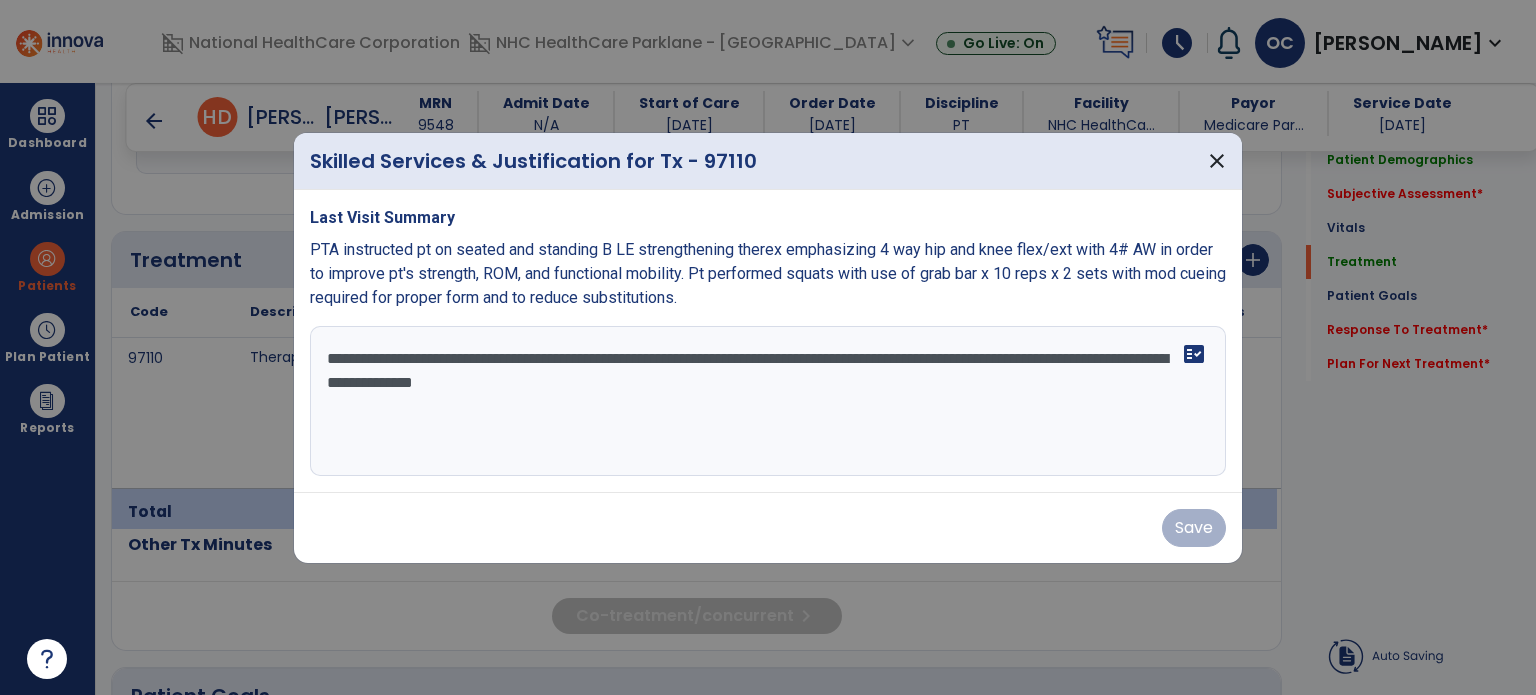 click on "Save" at bounding box center (768, 528) 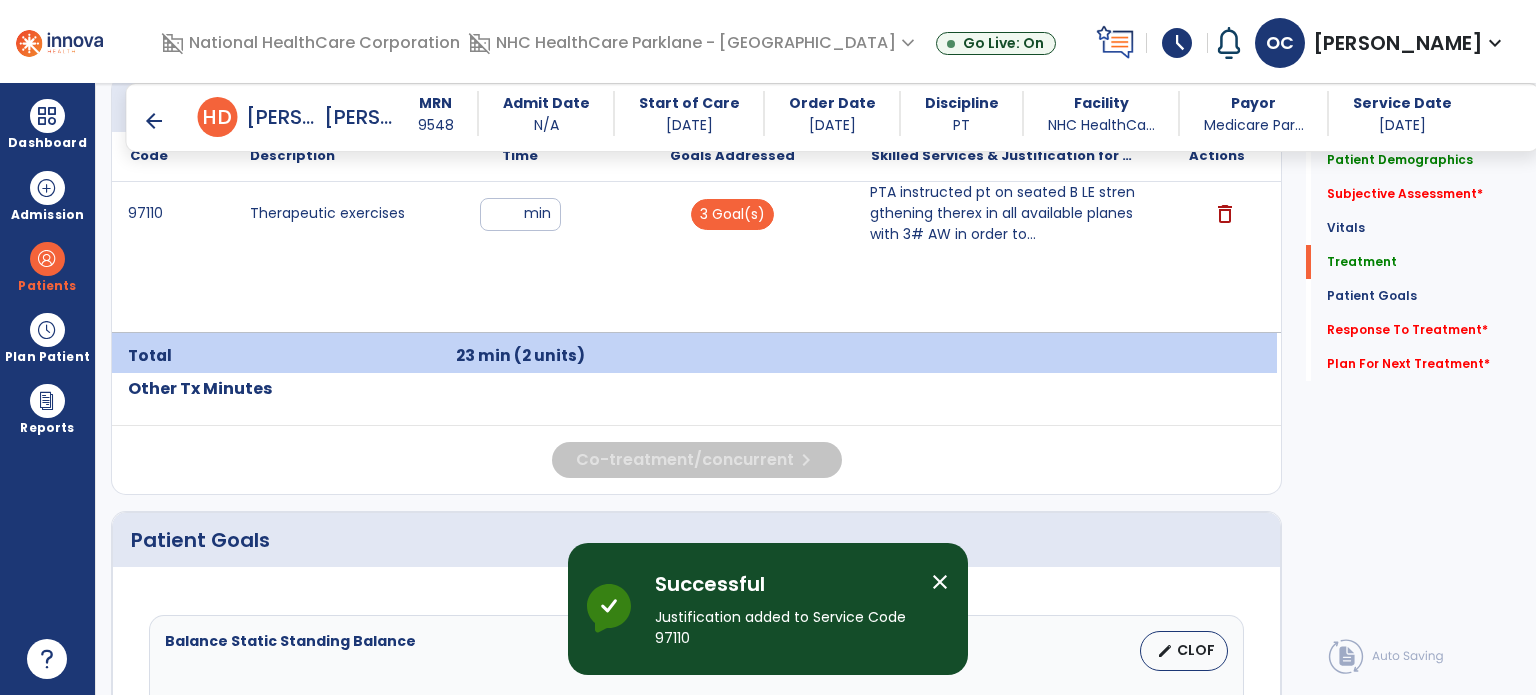 scroll, scrollTop: 1284, scrollLeft: 0, axis: vertical 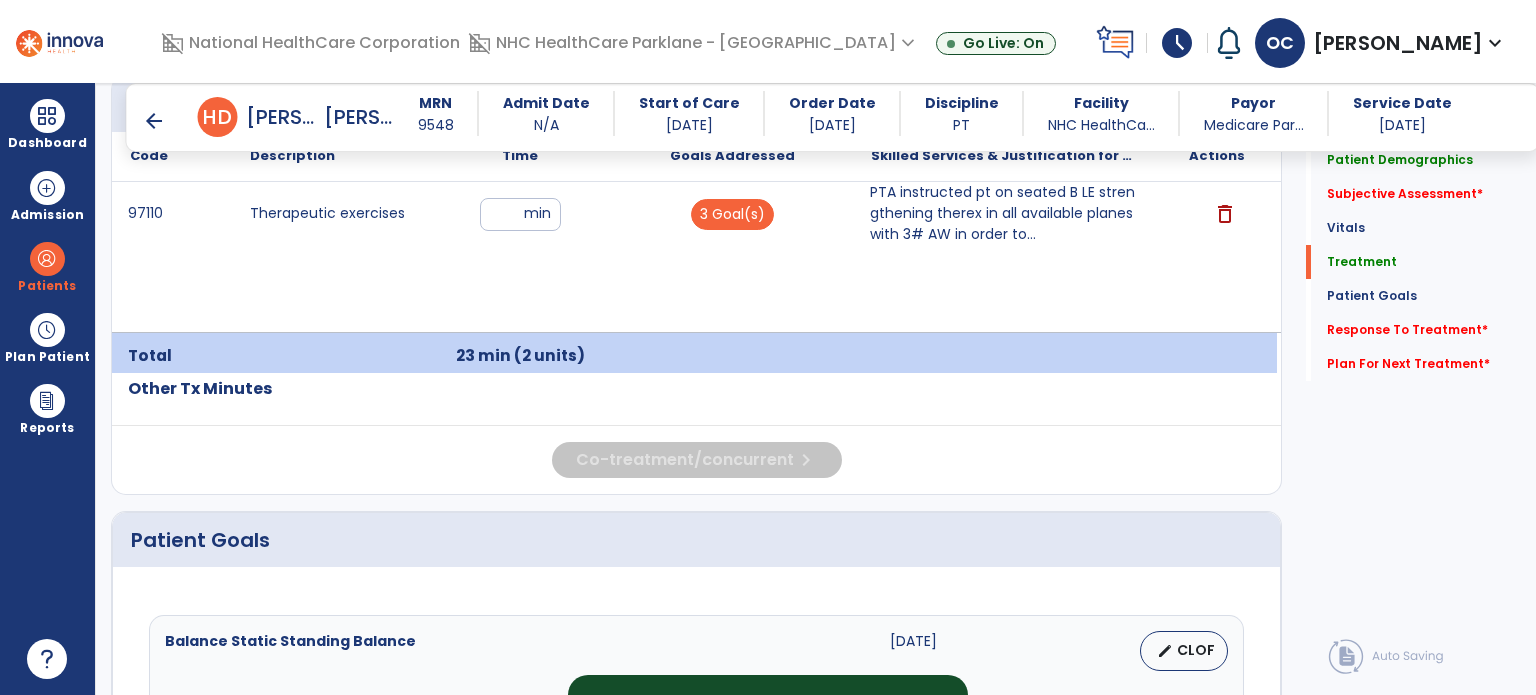 click on "Treatment Telehealth Visit  Previous Tx Plan   add
Code
Description
Time" 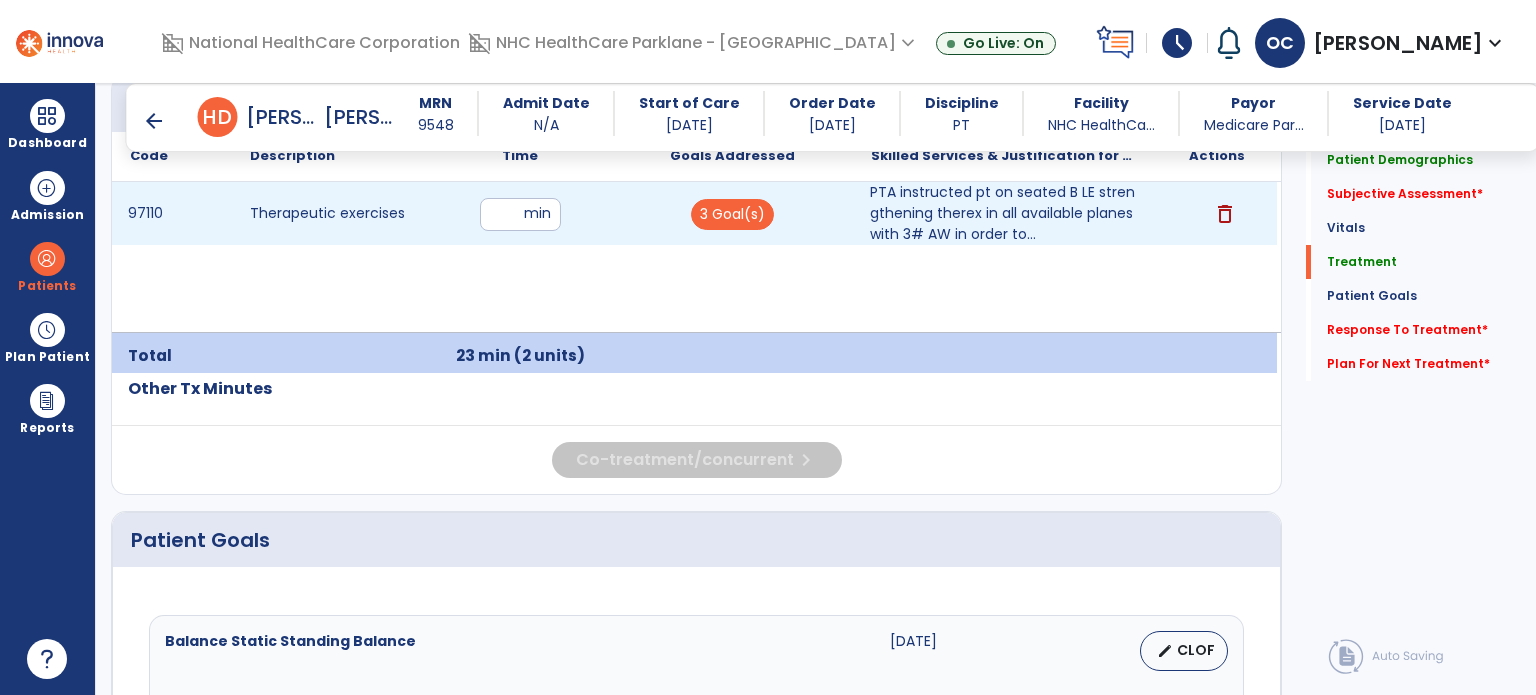 click on "**" at bounding box center [520, 214] 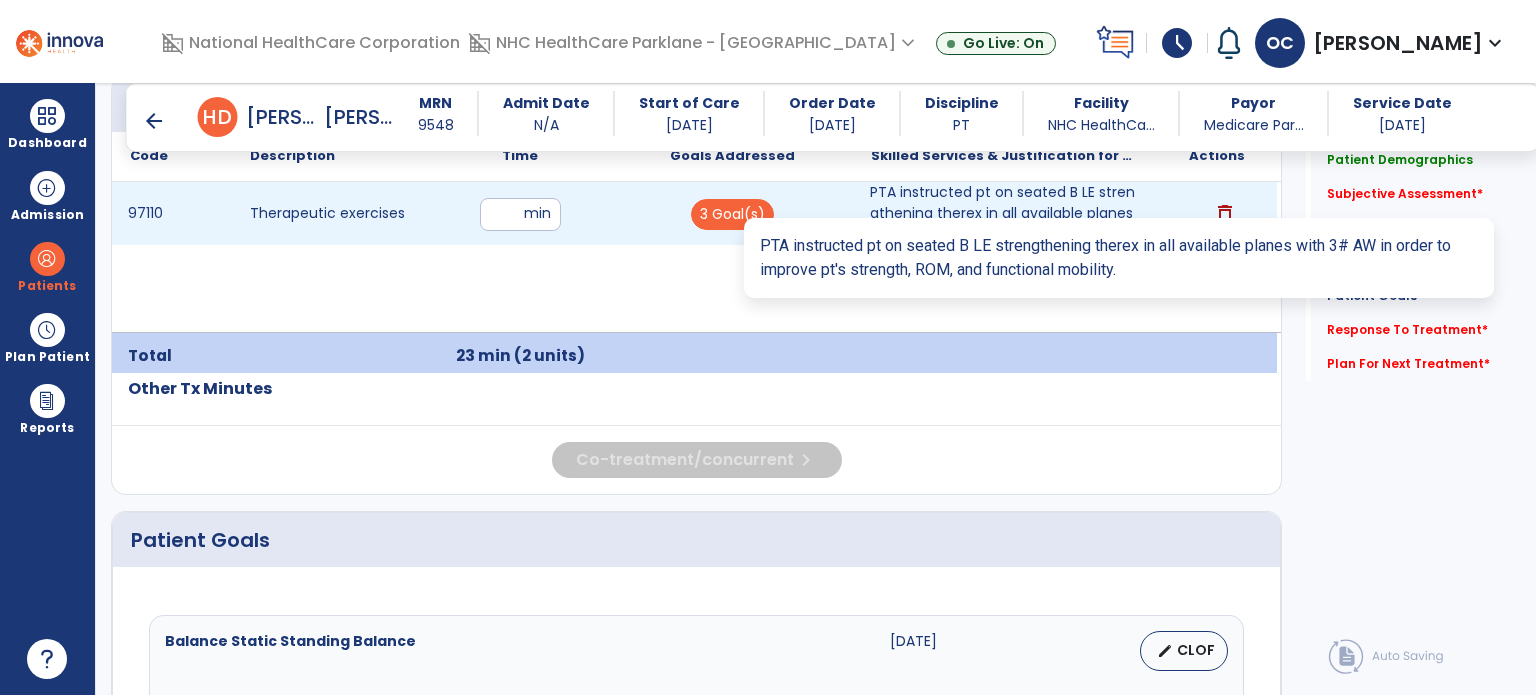 click on "PTA instructed pt on seated B LE strengthening therex in all available planes with 3# AW in order to..." at bounding box center [1004, 213] 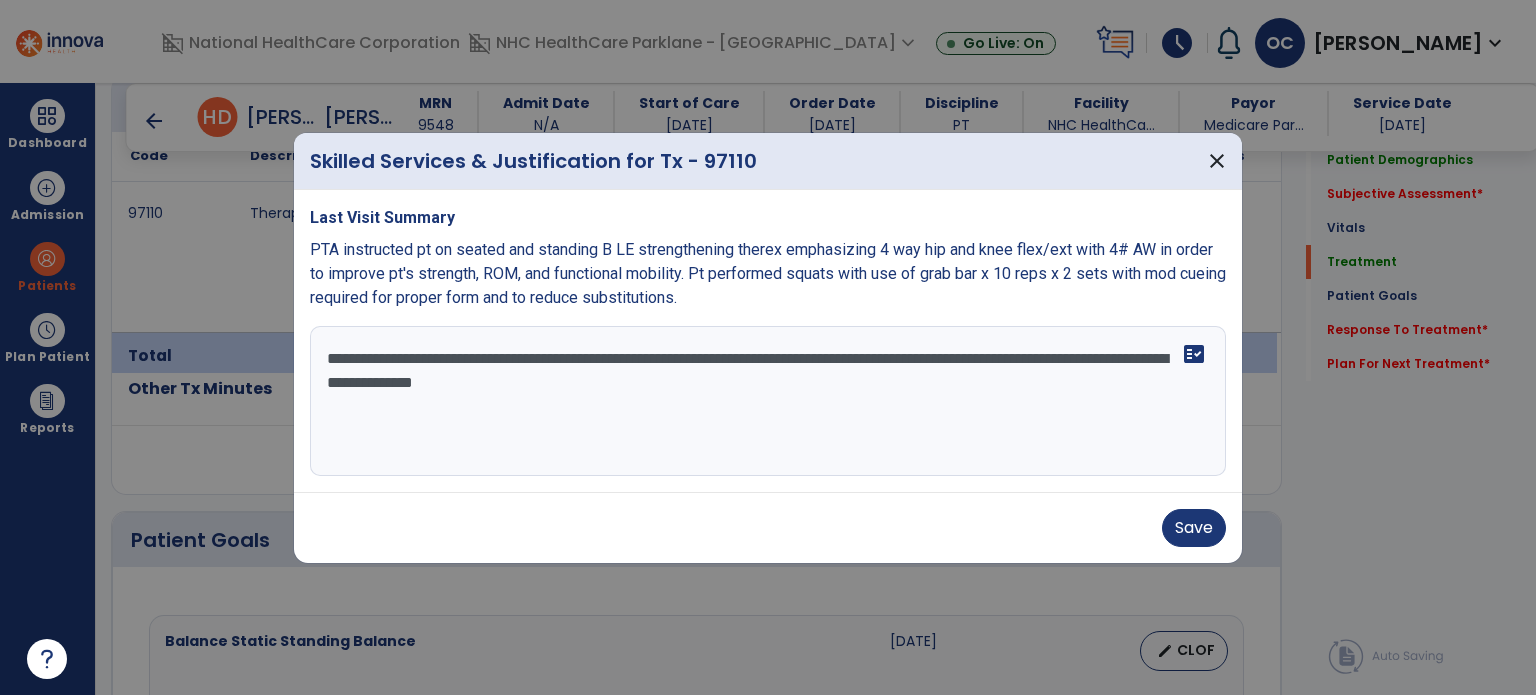 click on "**********" at bounding box center [768, 401] 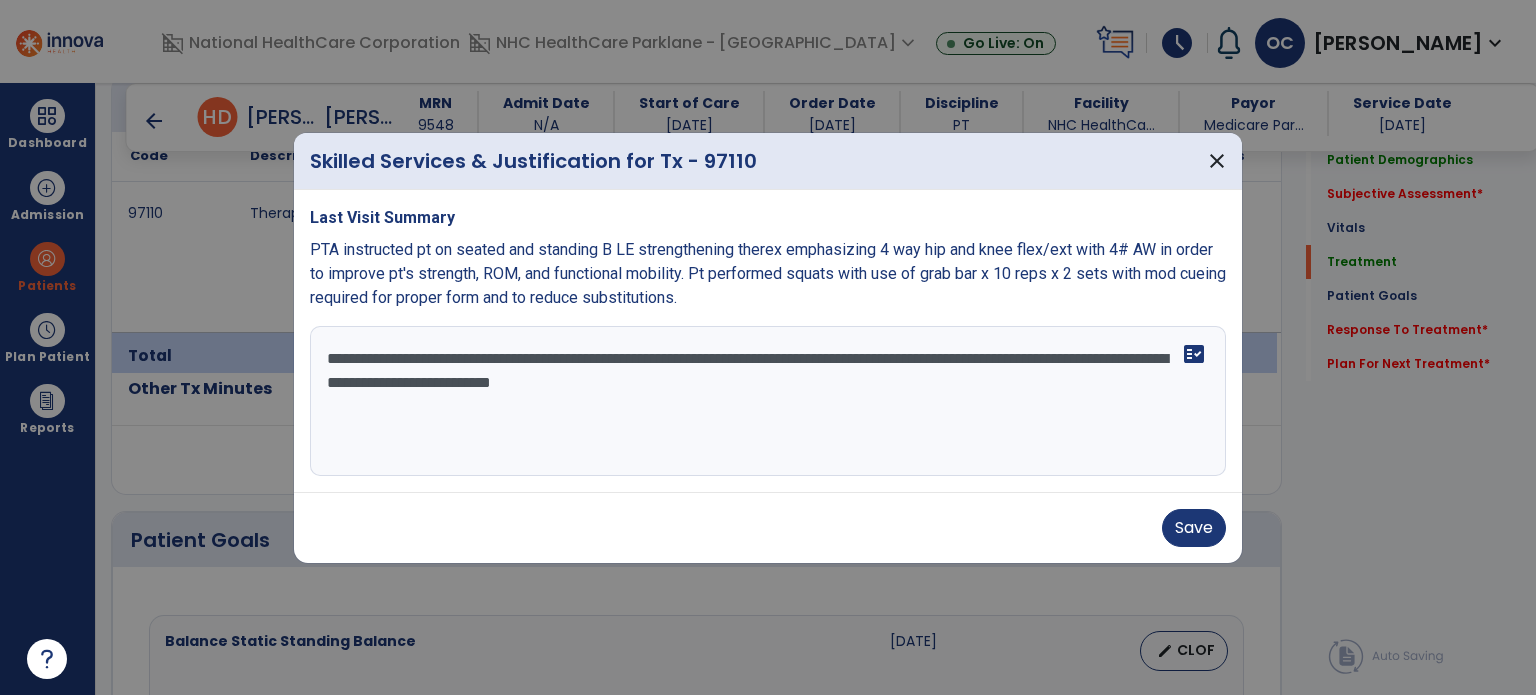 click on "**********" at bounding box center [768, 401] 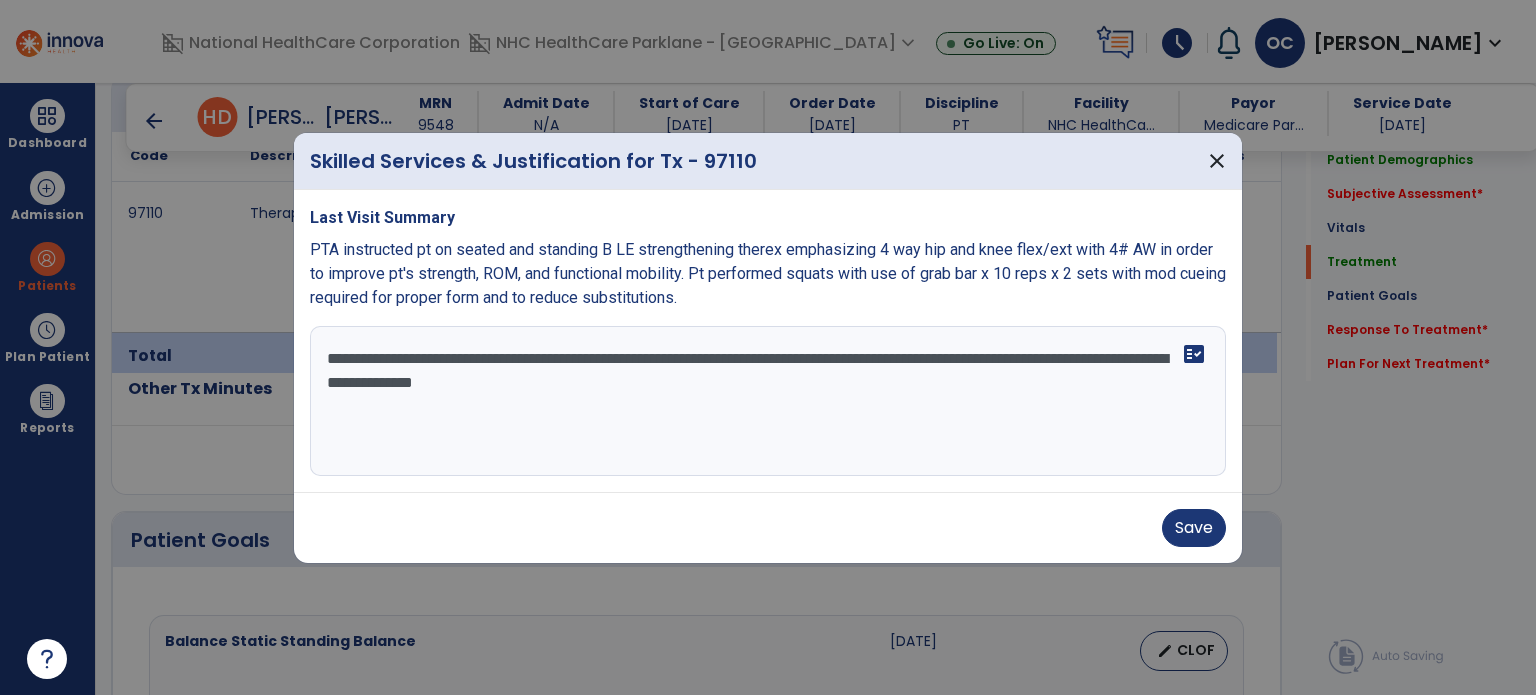 click on "**********" at bounding box center [768, 401] 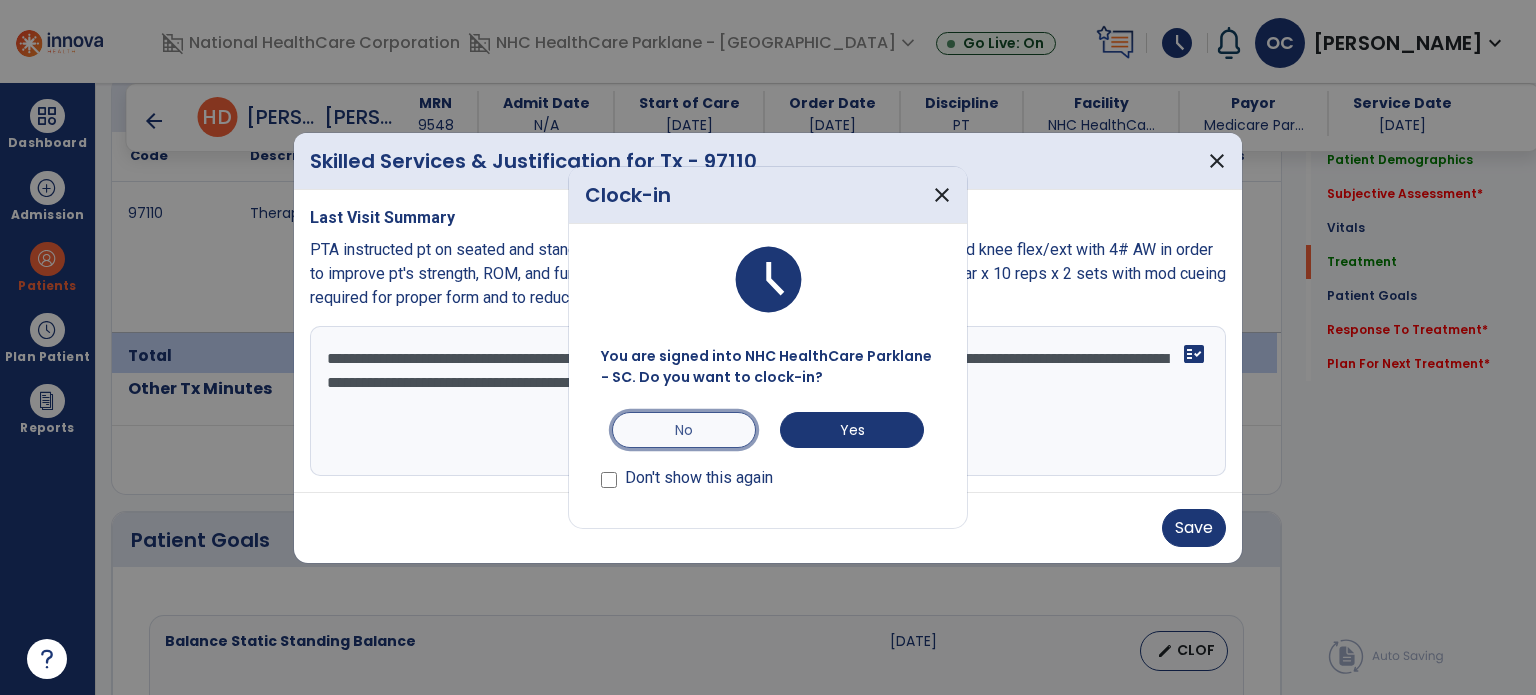 click on "No" at bounding box center [684, 430] 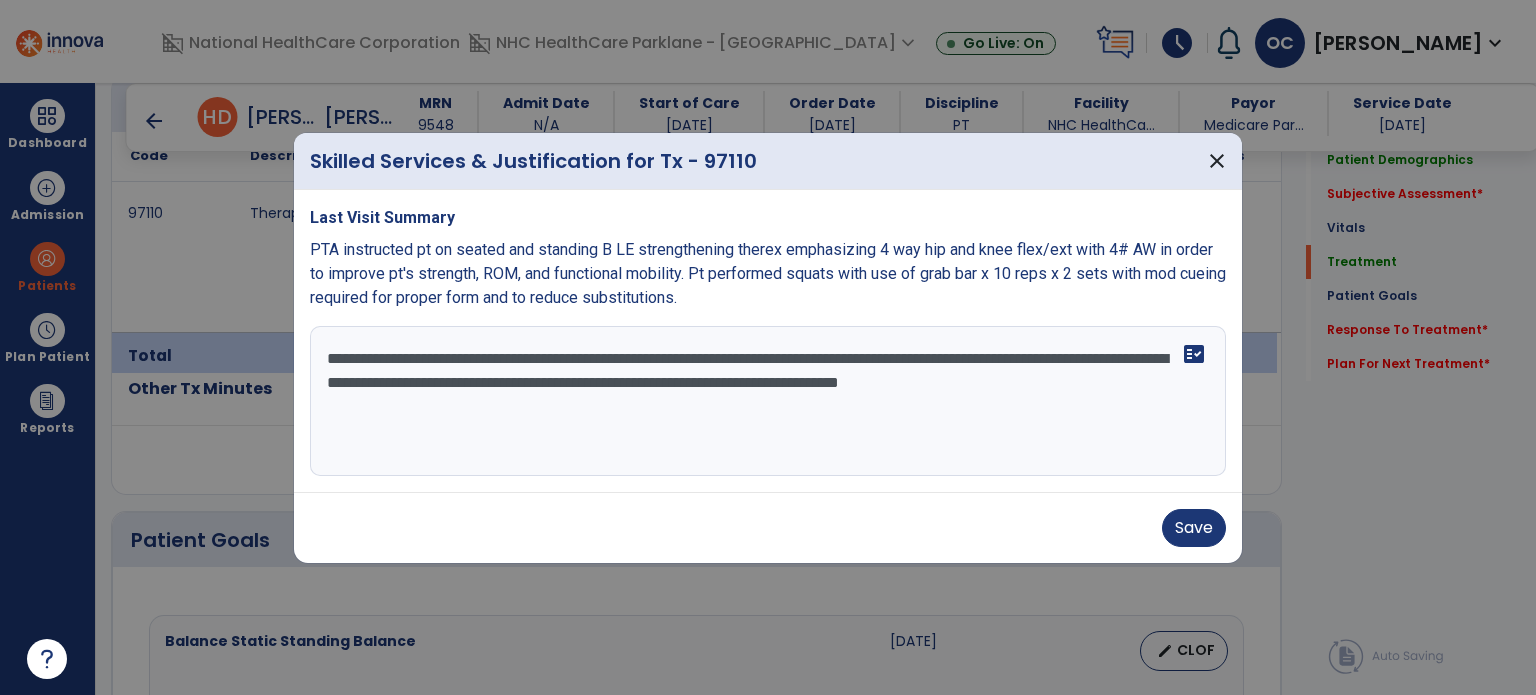 click on "**********" at bounding box center [768, 401] 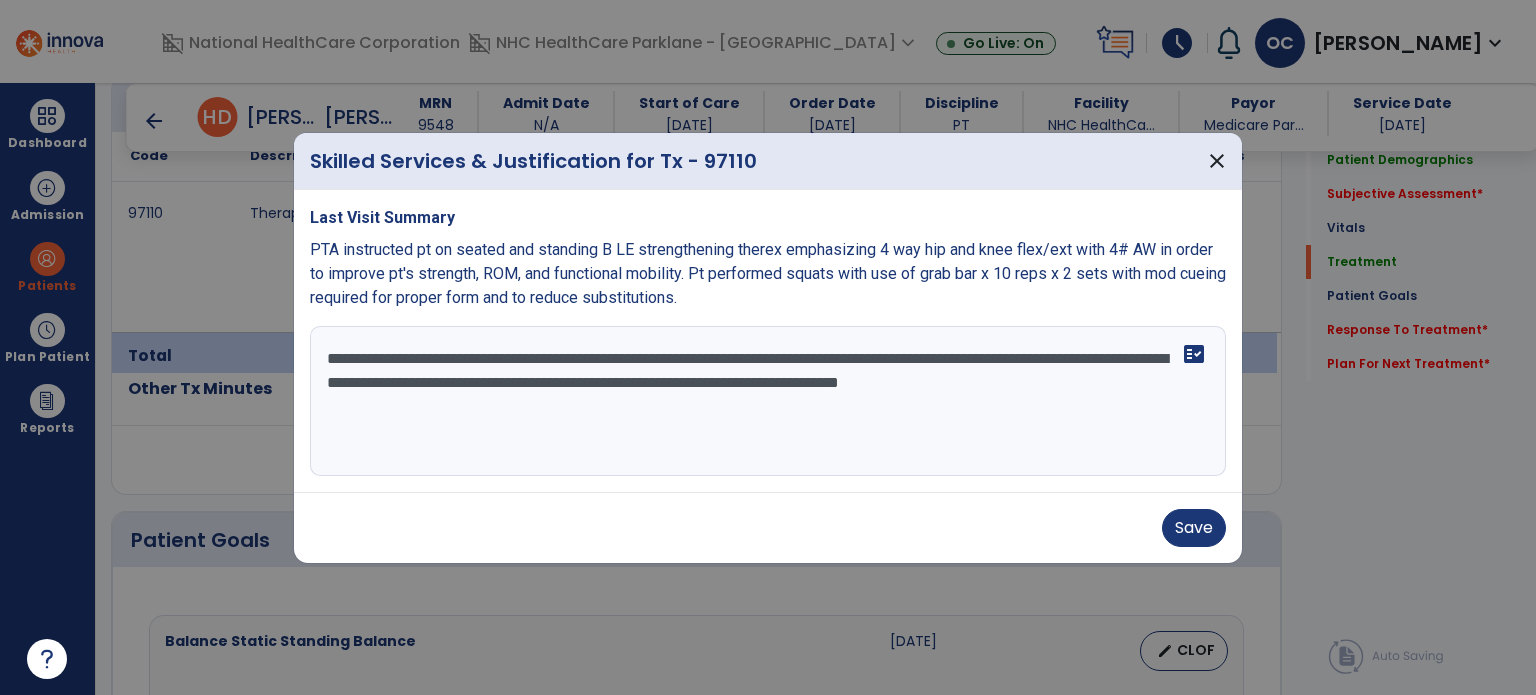 click on "**********" at bounding box center (768, 401) 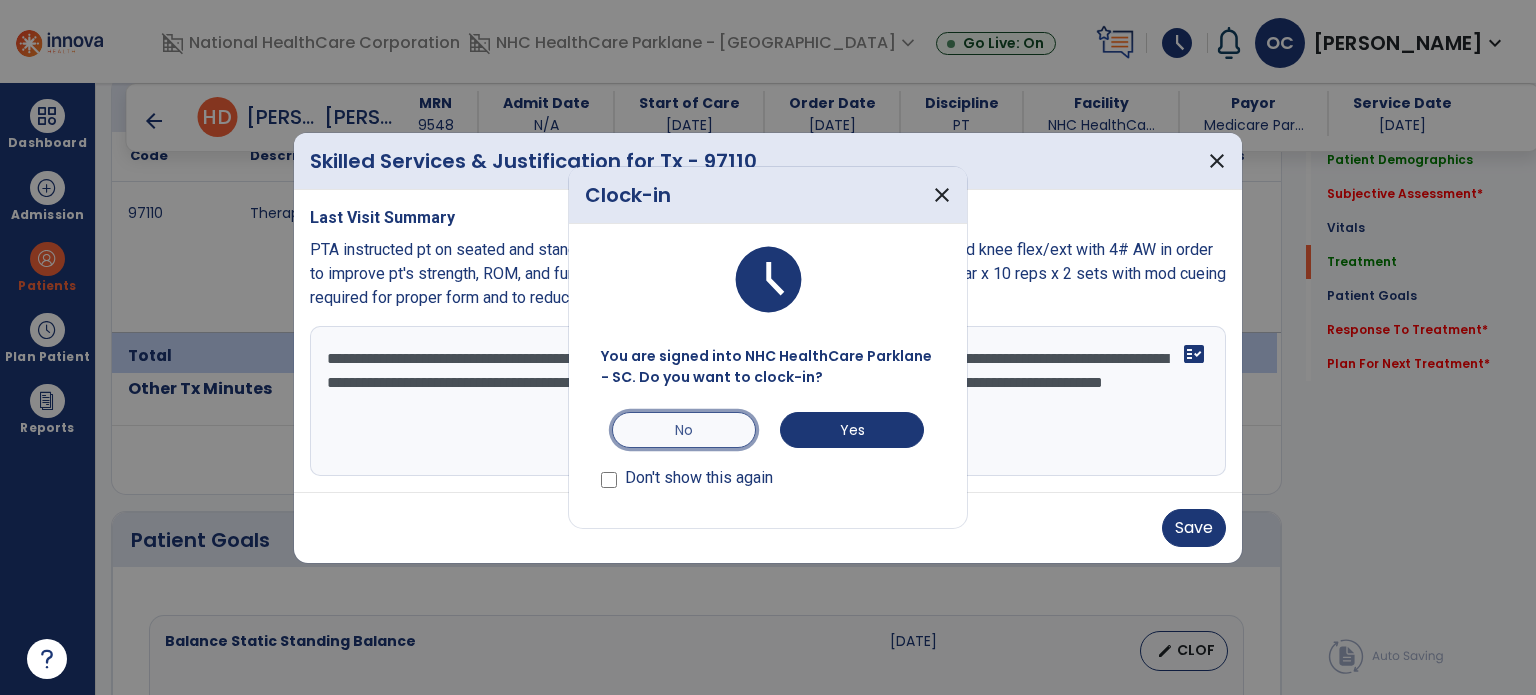 click on "No" at bounding box center (684, 430) 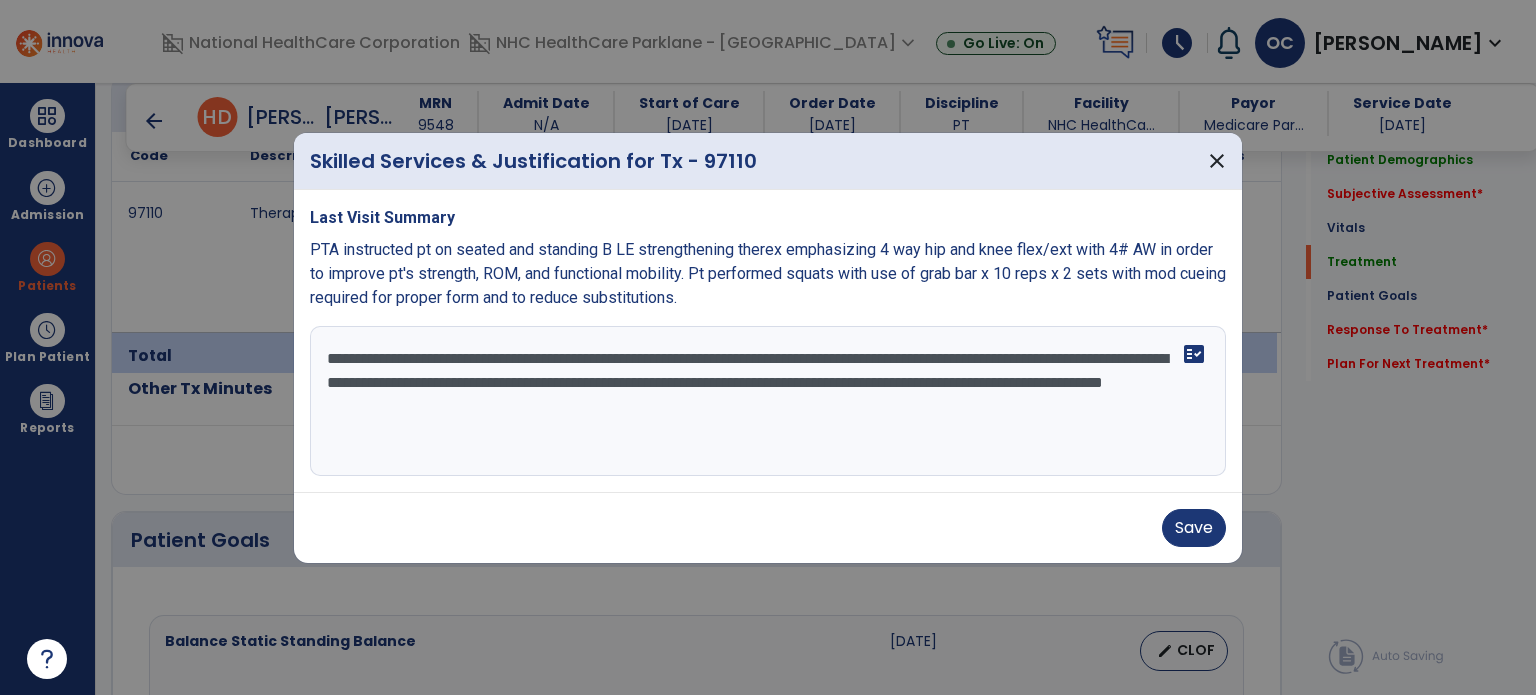 click on "**********" at bounding box center [768, 401] 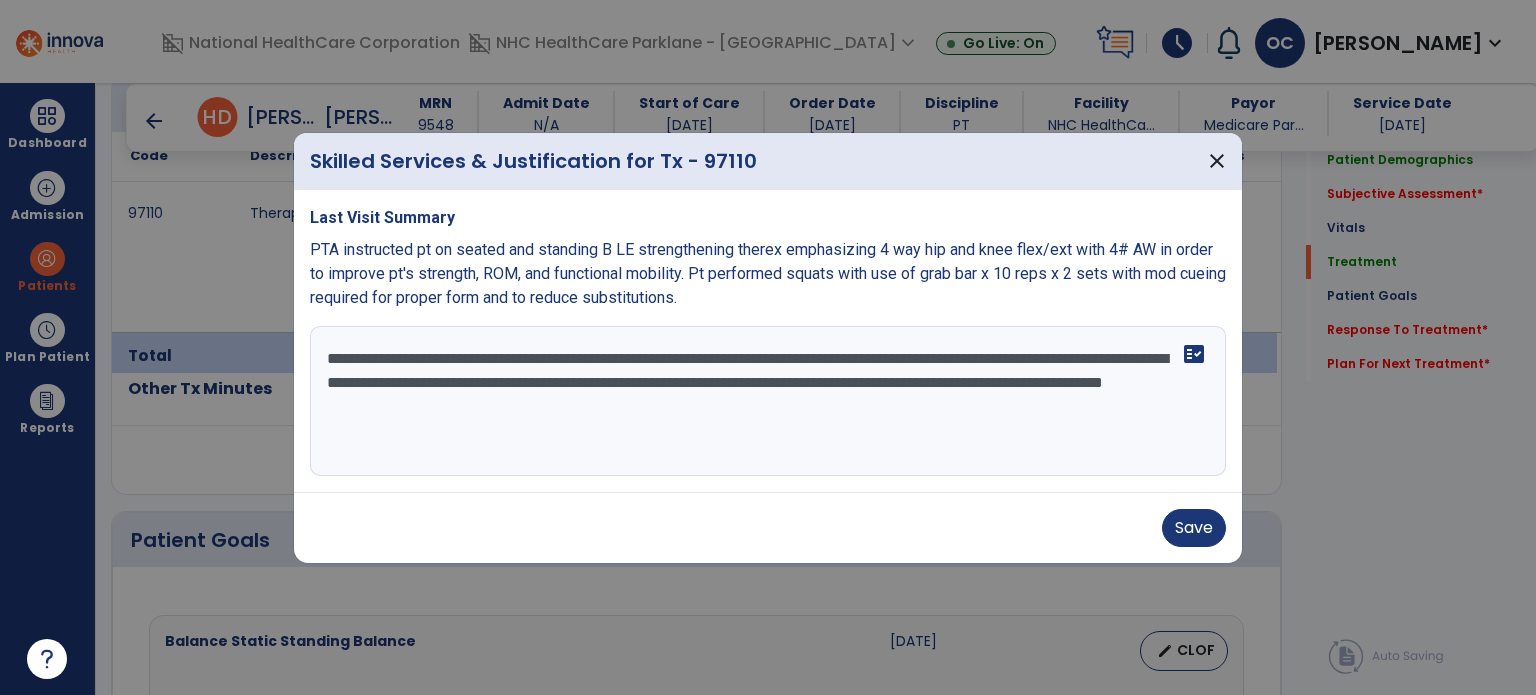 click on "**********" at bounding box center (768, 401) 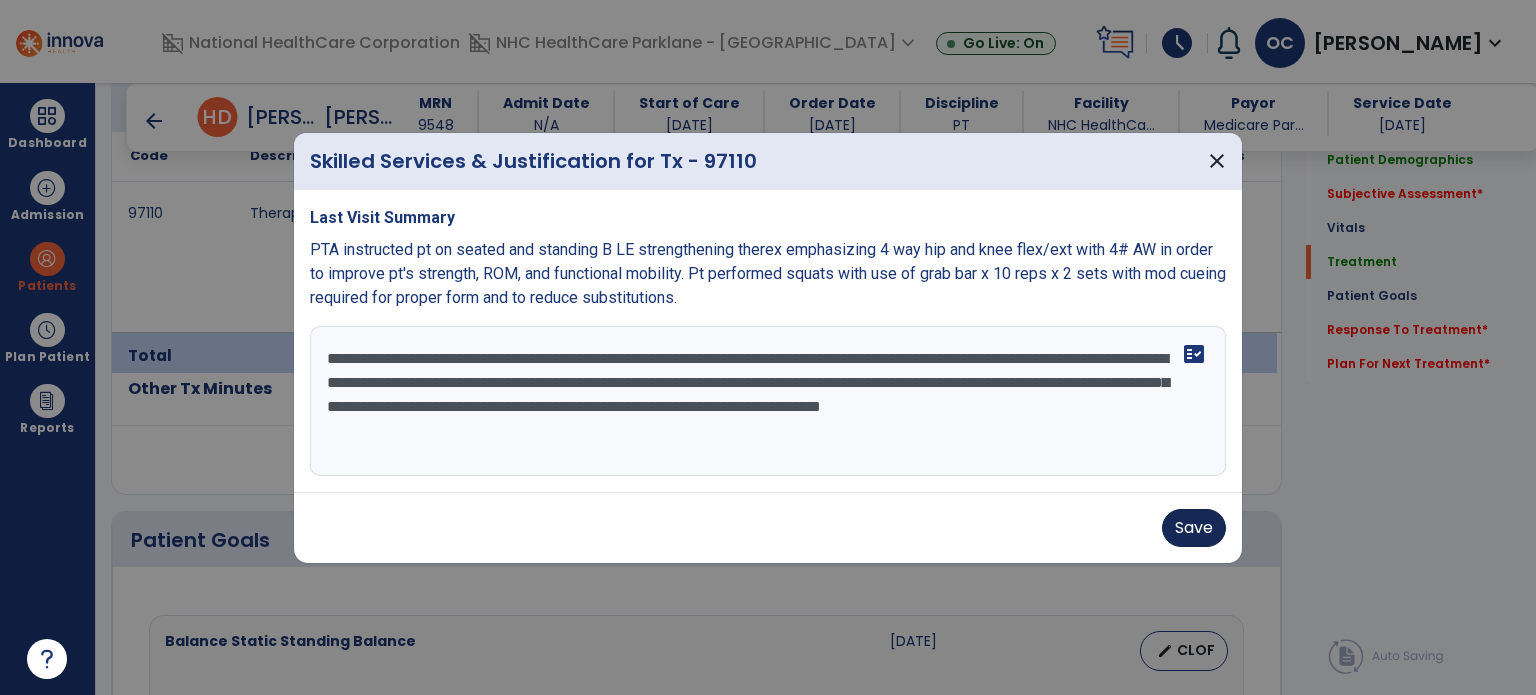 type on "**********" 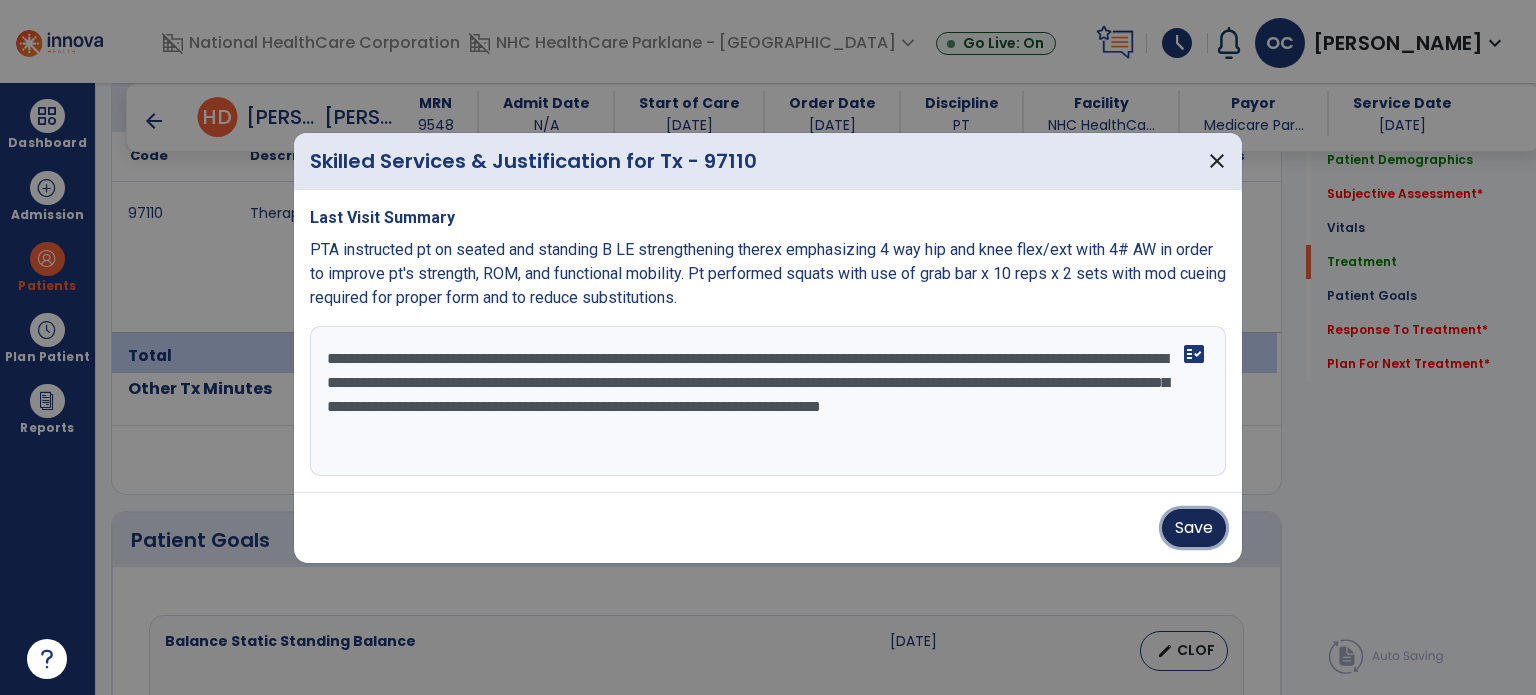 click on "Save" at bounding box center (1194, 528) 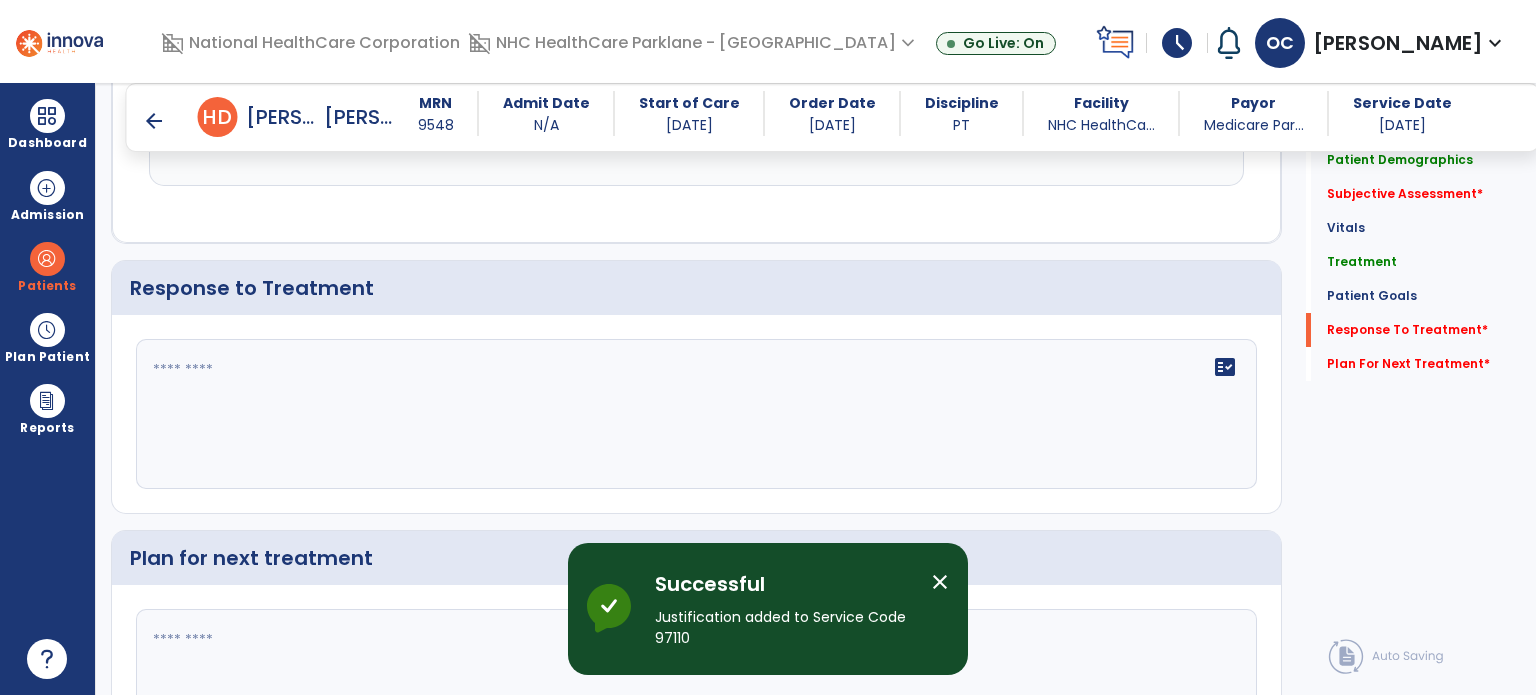 scroll, scrollTop: 3000, scrollLeft: 0, axis: vertical 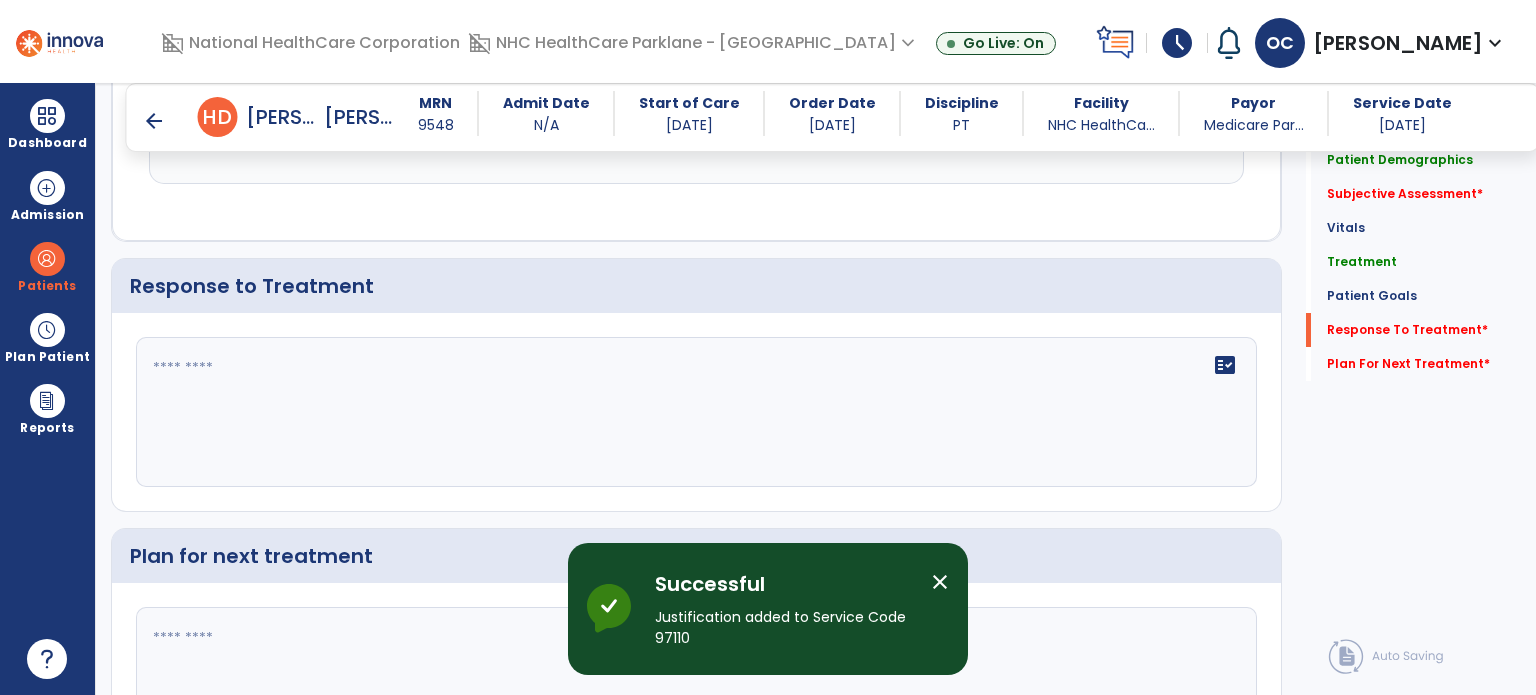 click on "fact_check" 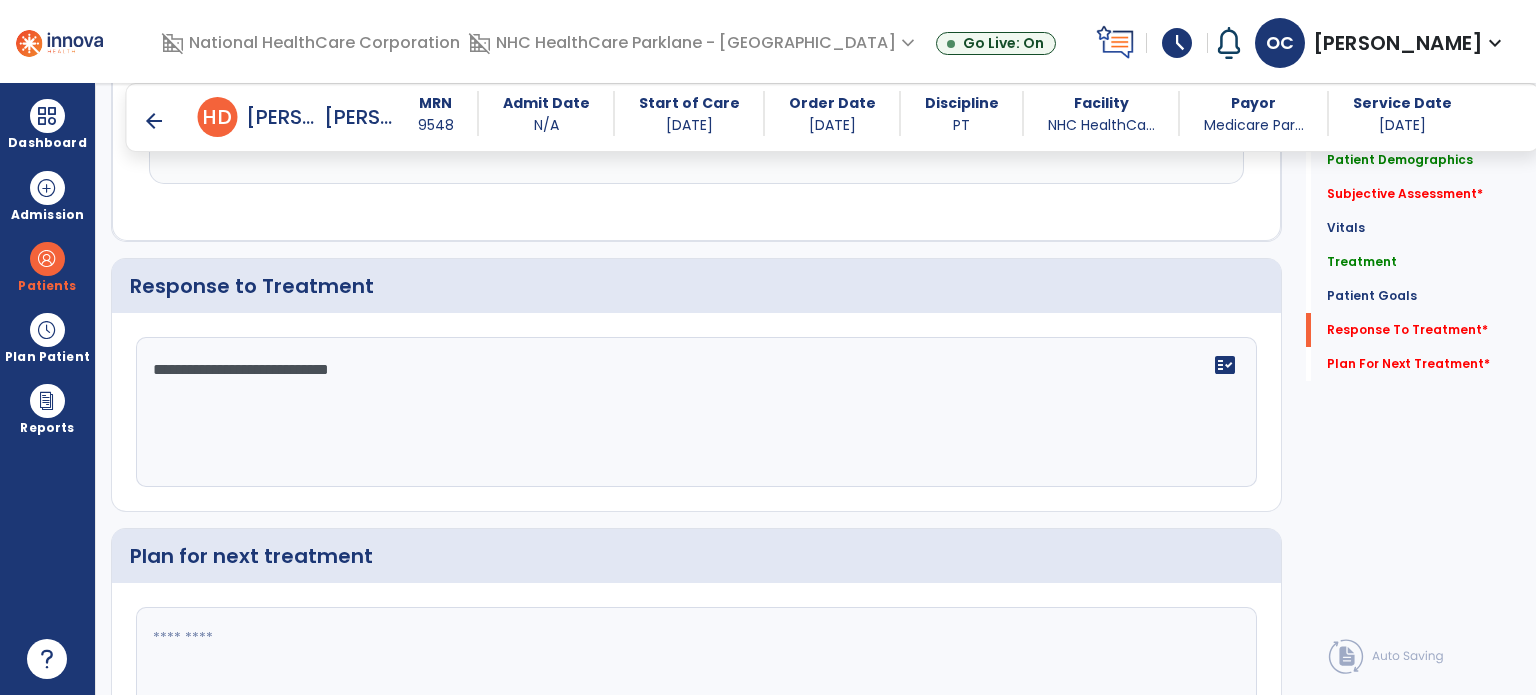 scroll, scrollTop: 3145, scrollLeft: 0, axis: vertical 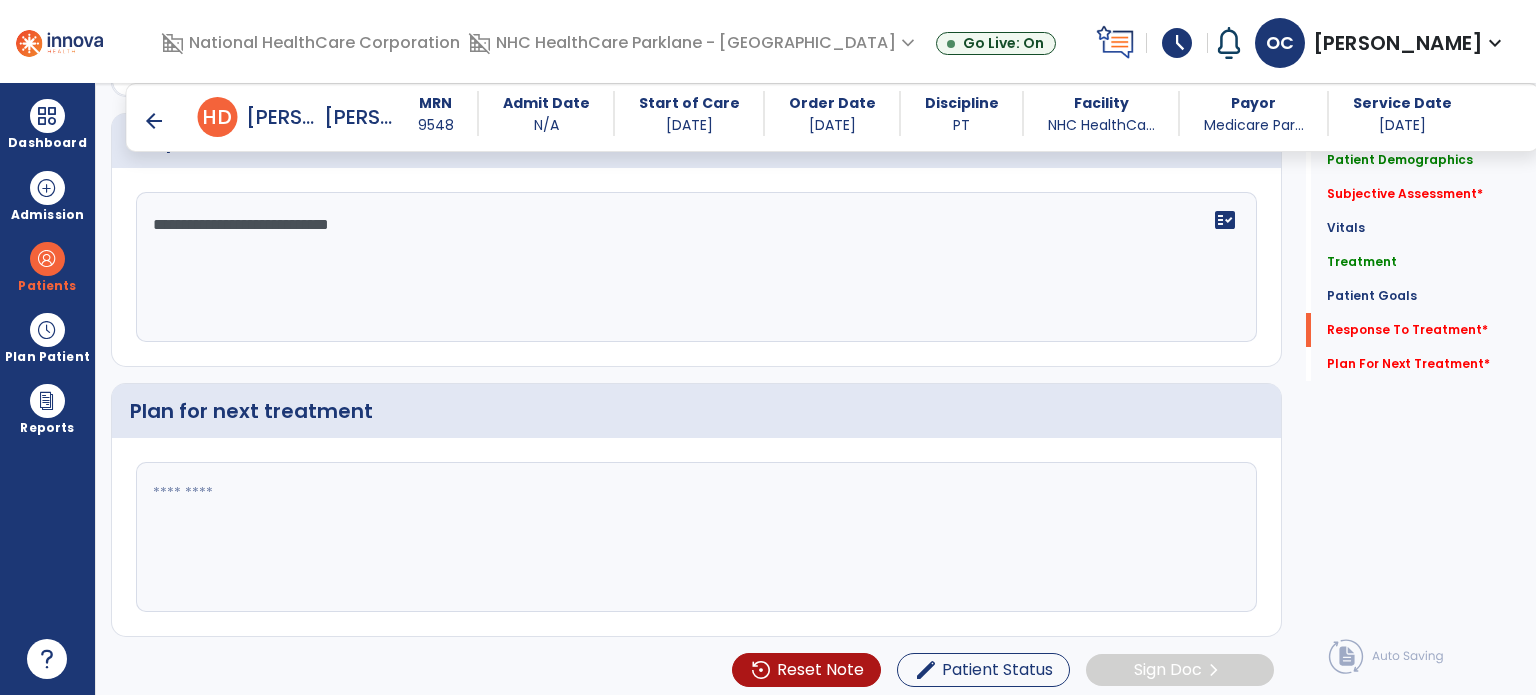 type on "**********" 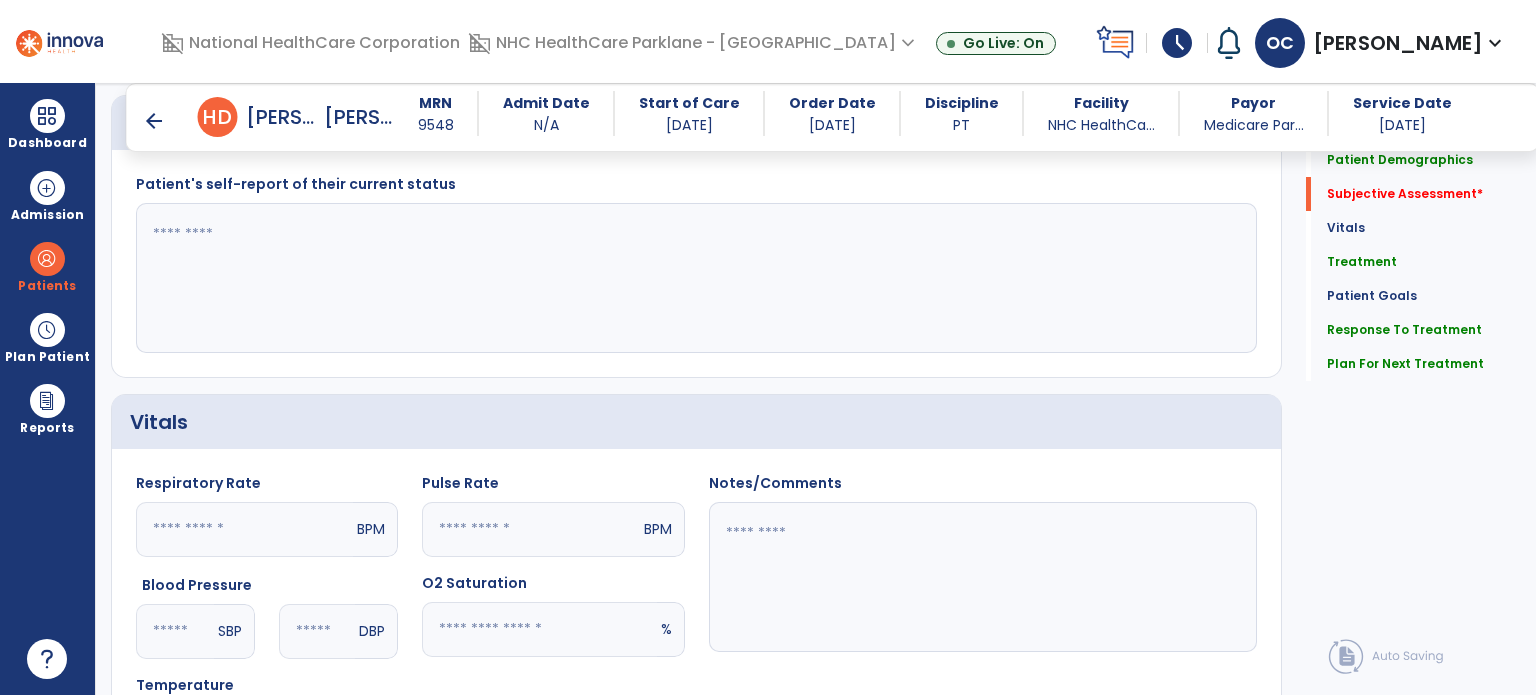 scroll, scrollTop: 547, scrollLeft: 0, axis: vertical 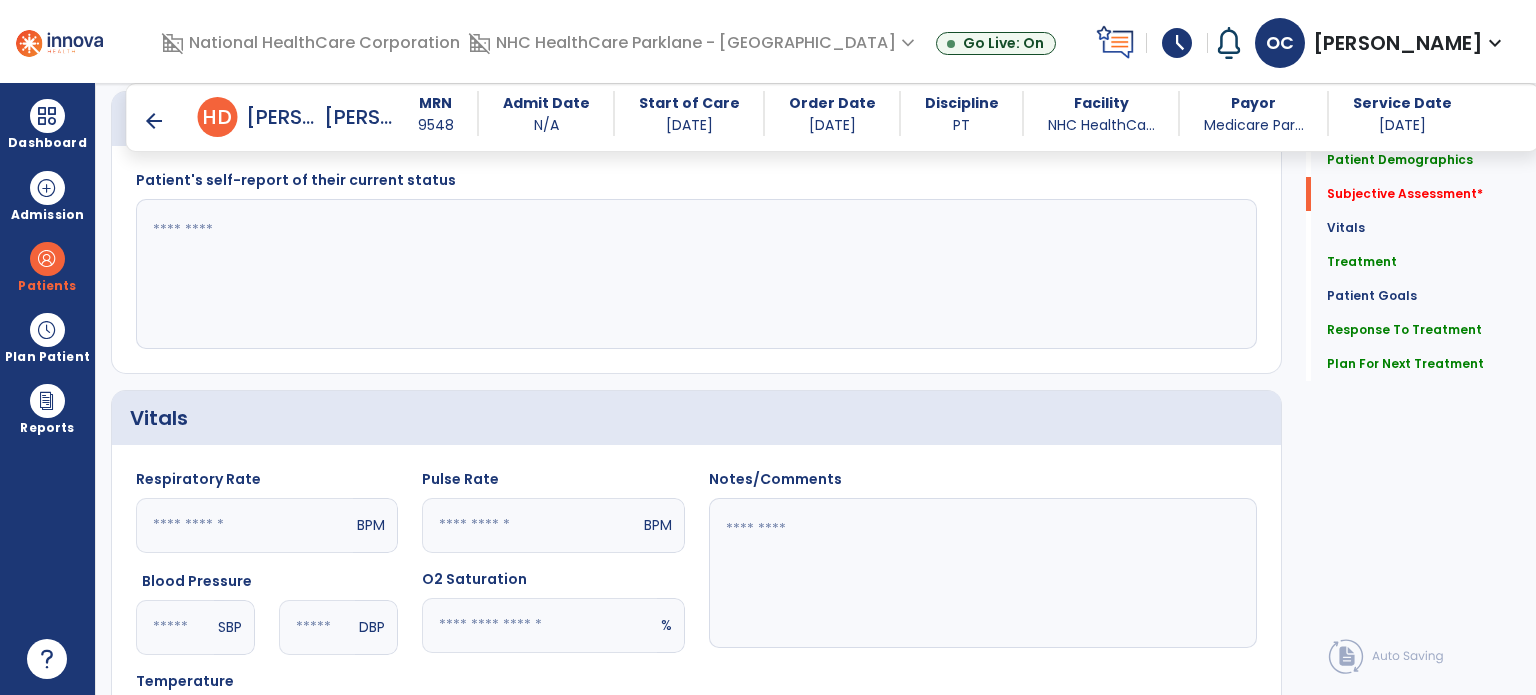 type on "**********" 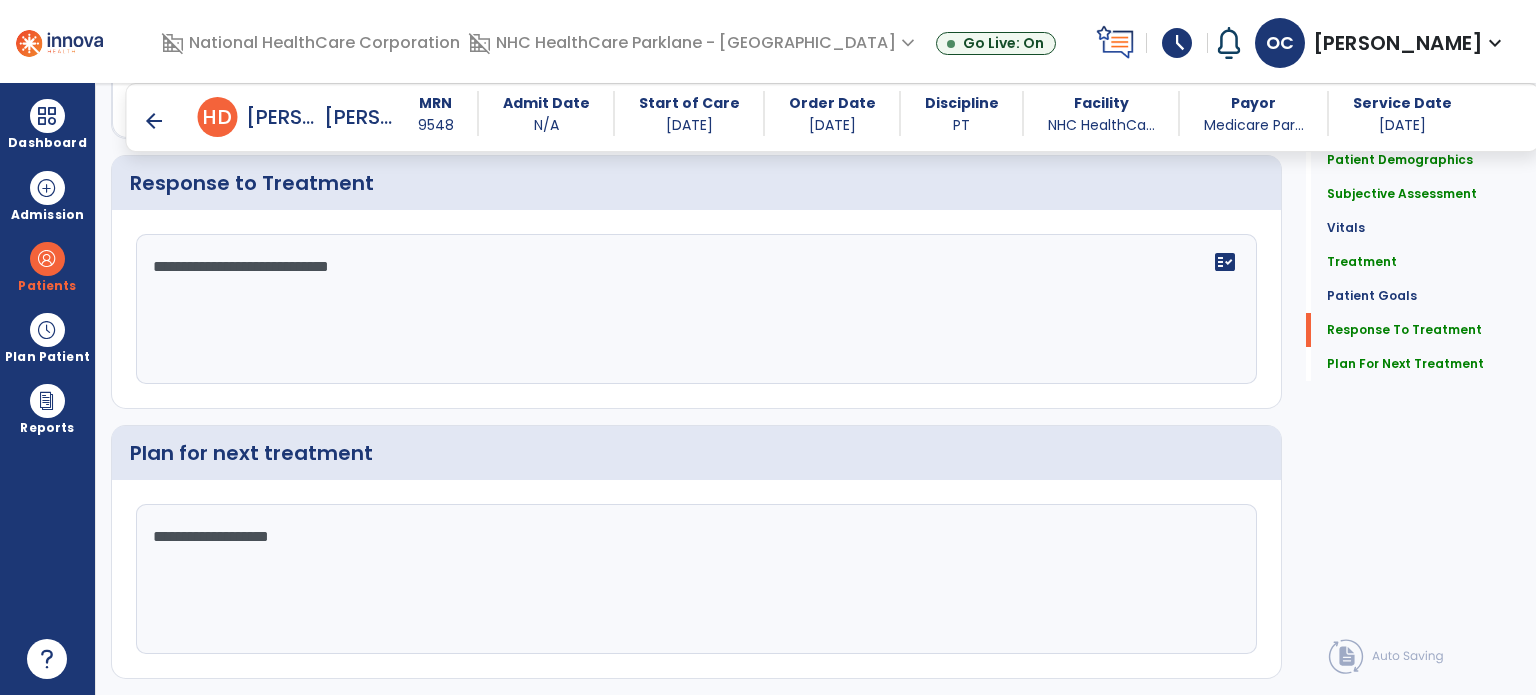 scroll, scrollTop: 3101, scrollLeft: 0, axis: vertical 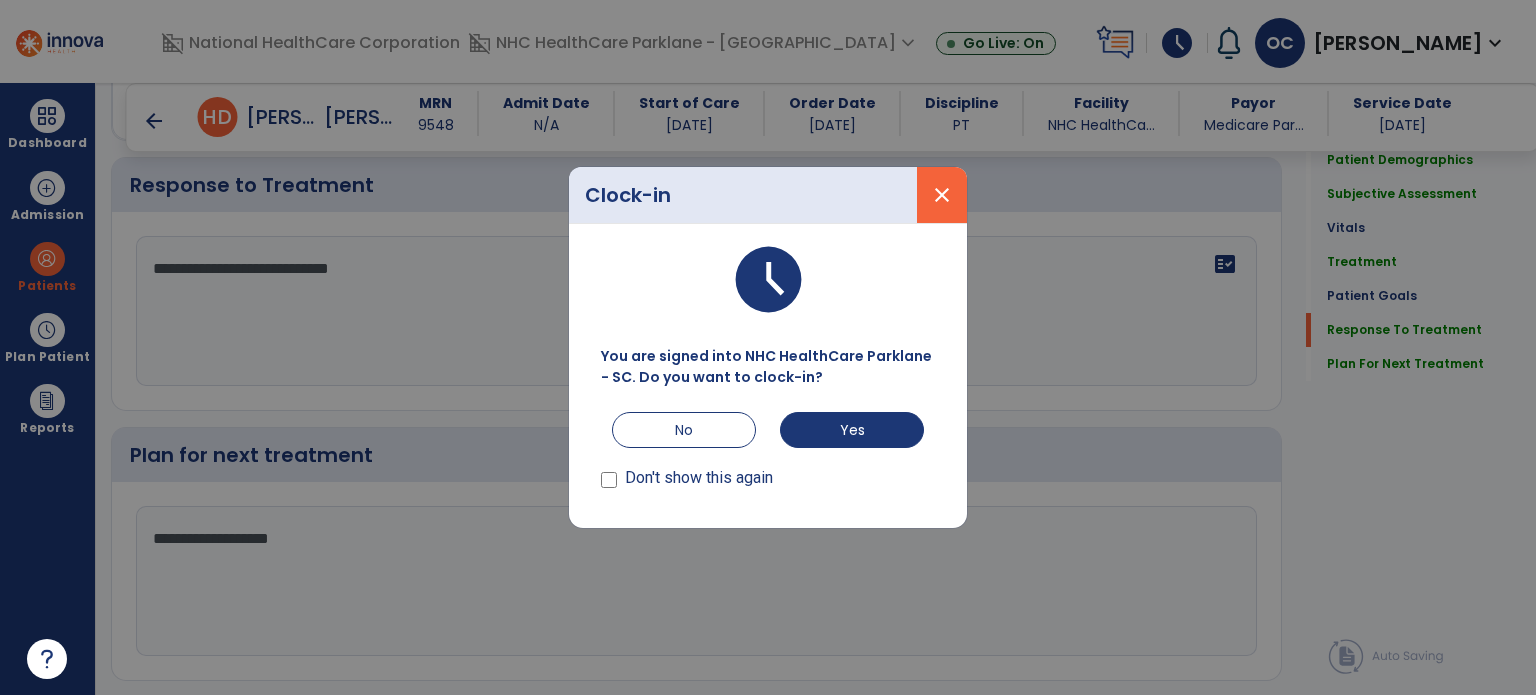type on "**********" 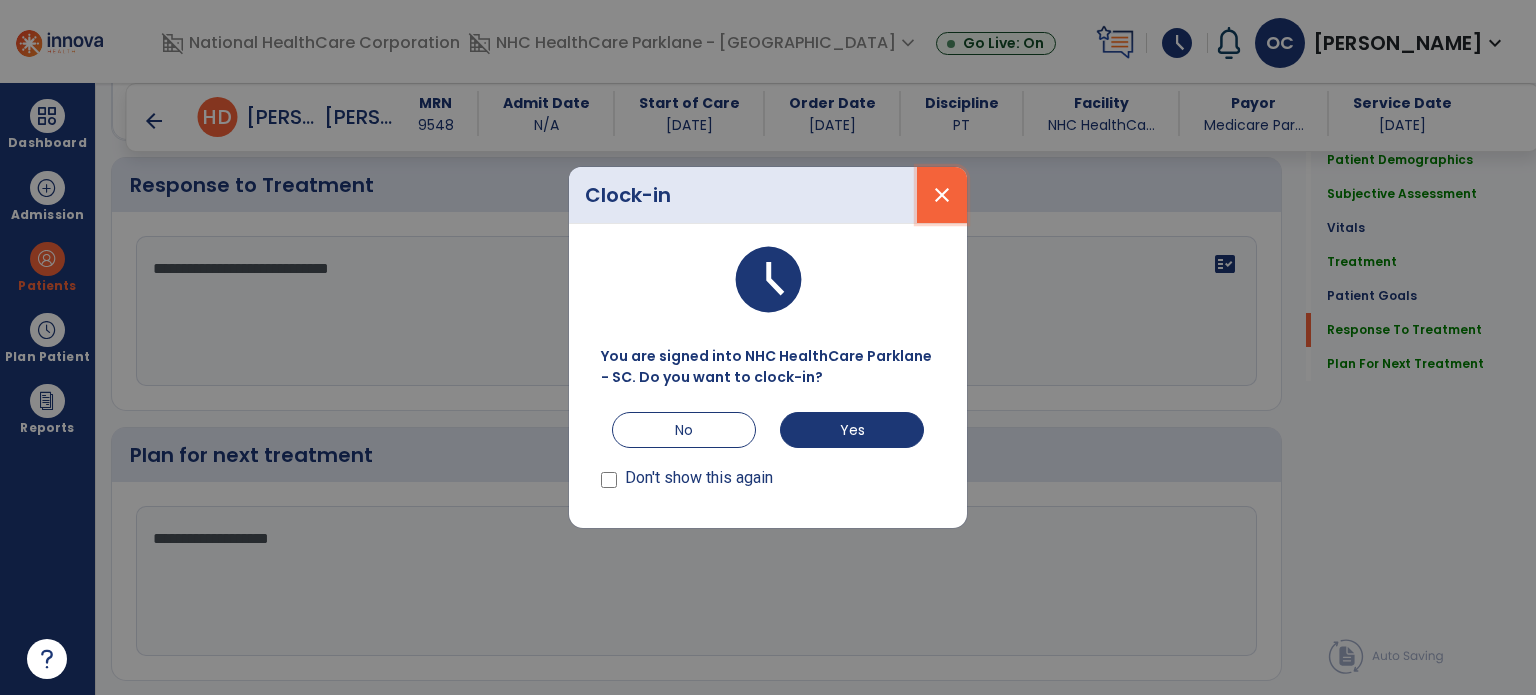 click on "close" at bounding box center (942, 195) 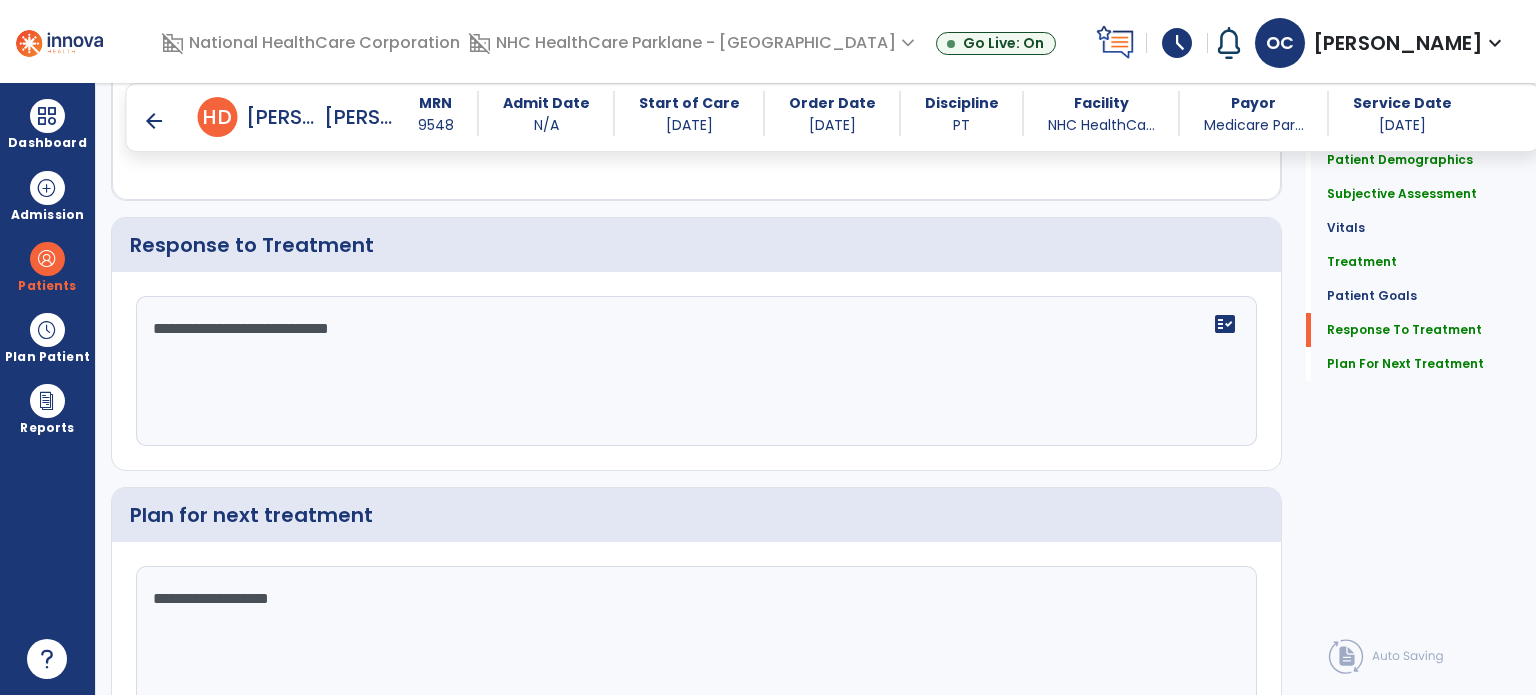 scroll, scrollTop: 3145, scrollLeft: 0, axis: vertical 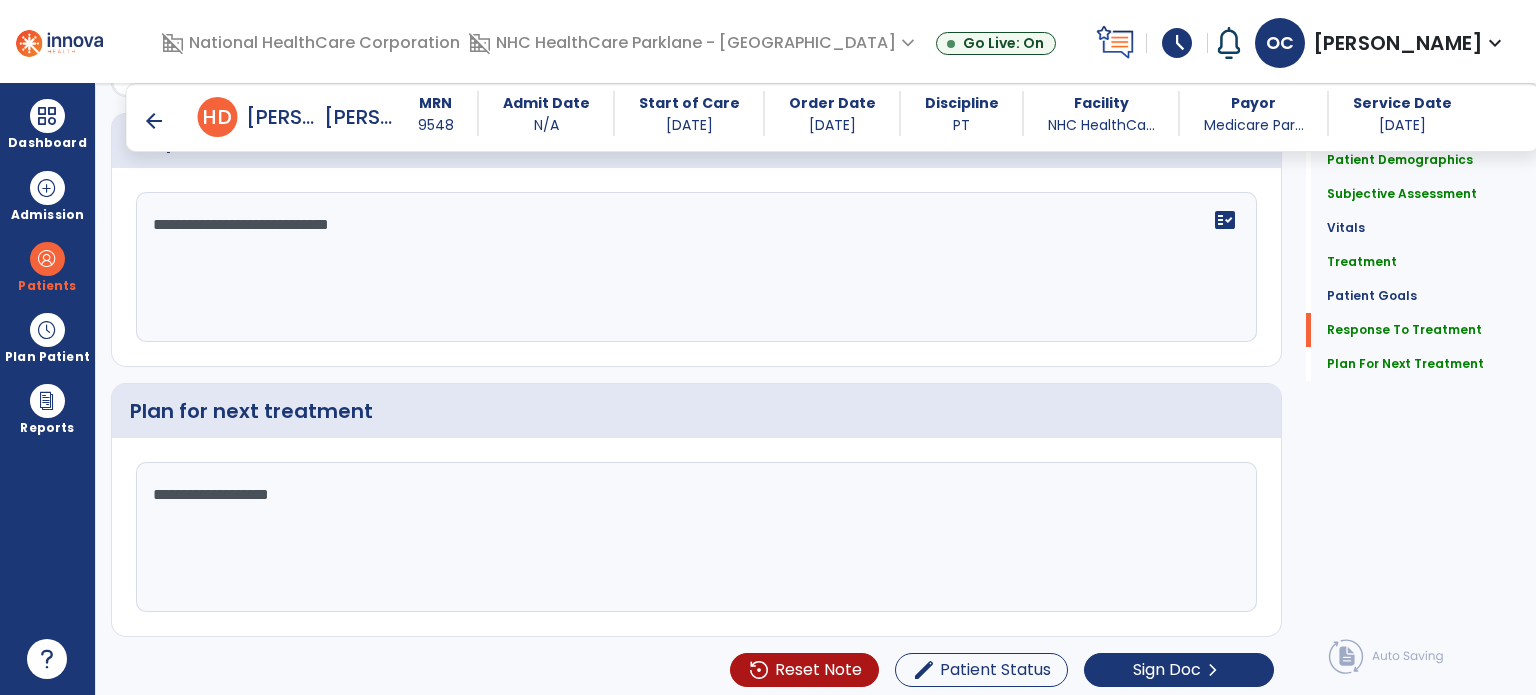 click on "**********" 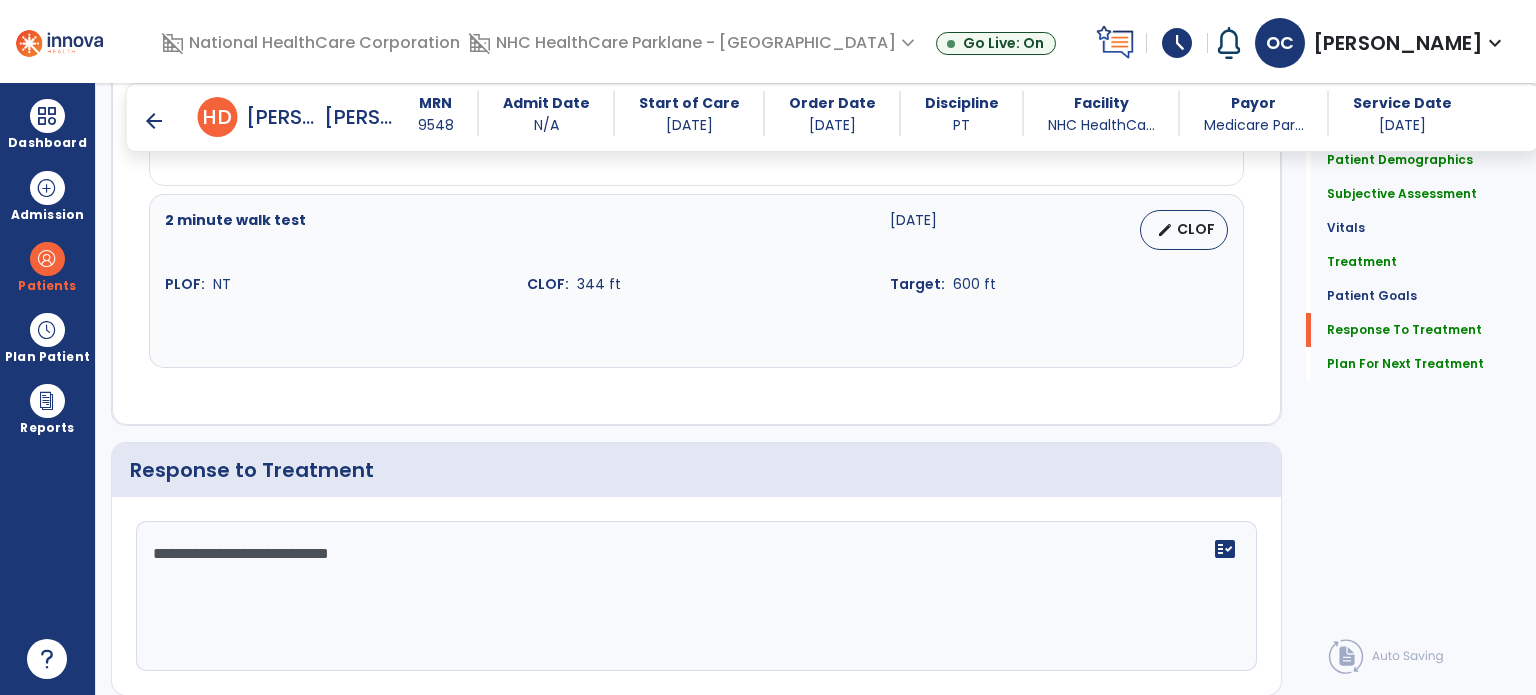 scroll, scrollTop: 3145, scrollLeft: 0, axis: vertical 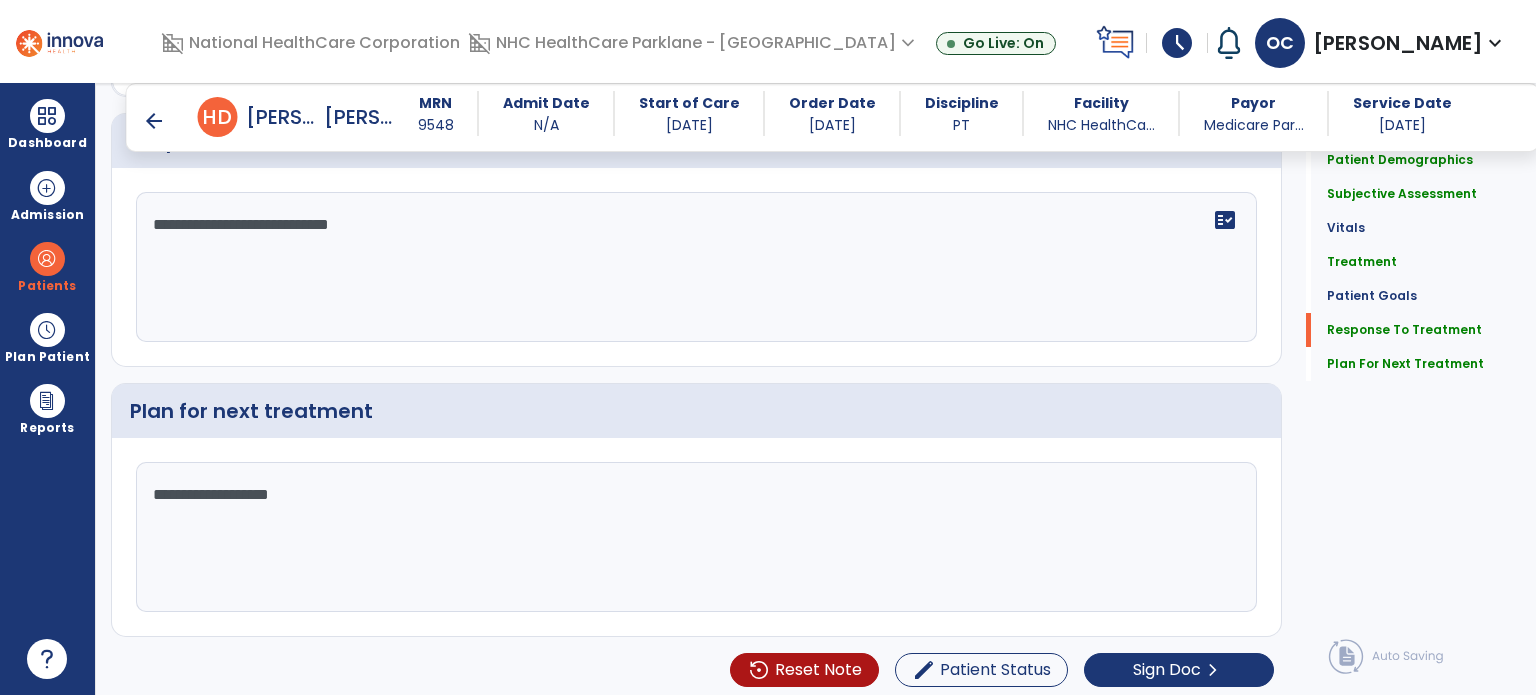 click on "**********" 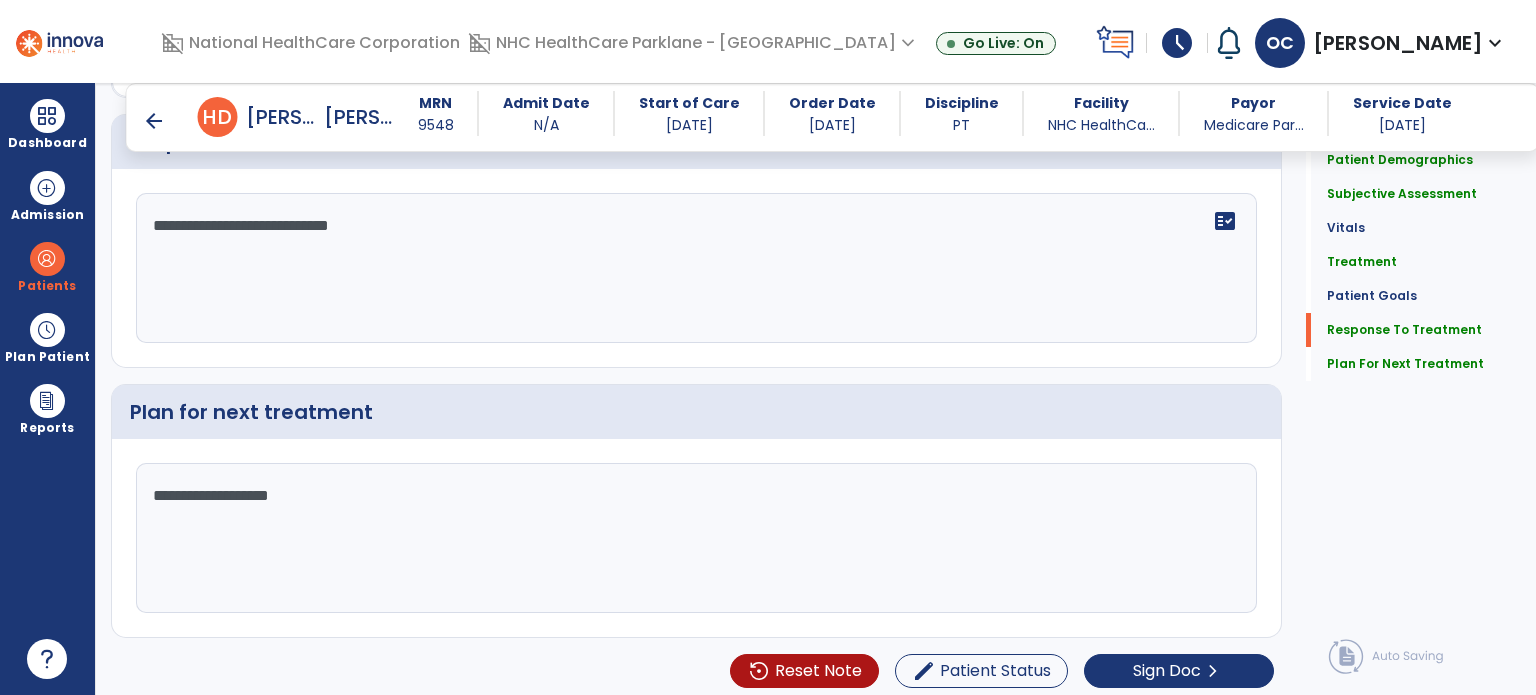 scroll, scrollTop: 3145, scrollLeft: 0, axis: vertical 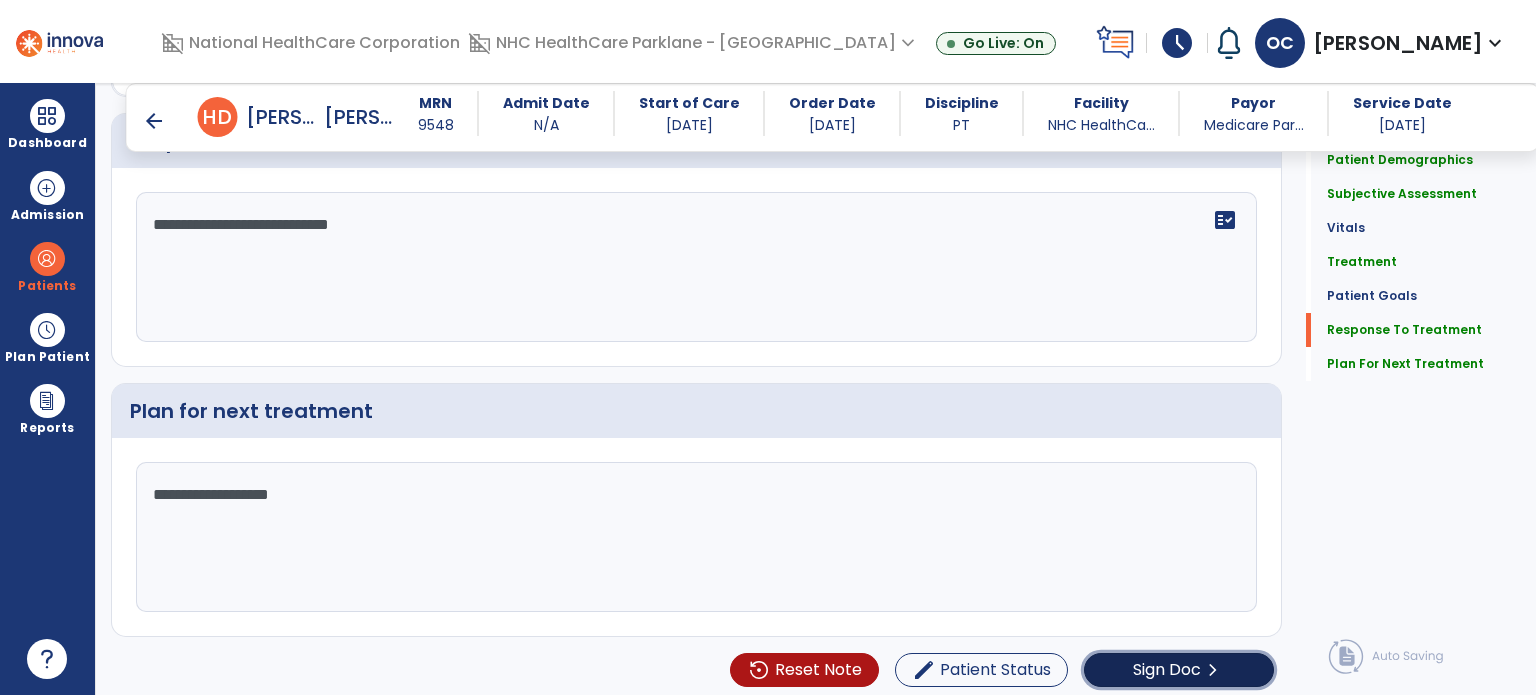 click on "Sign Doc  chevron_right" 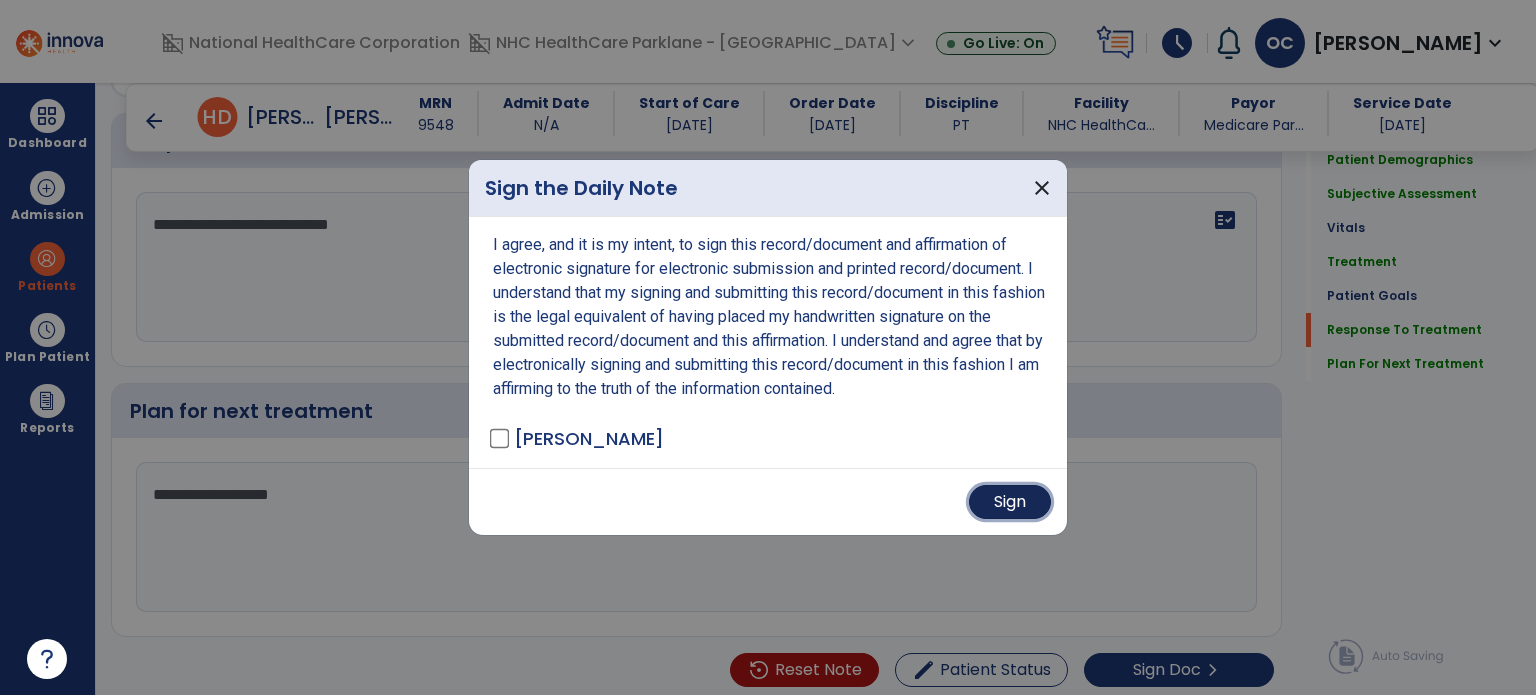 click on "Sign" at bounding box center [1010, 502] 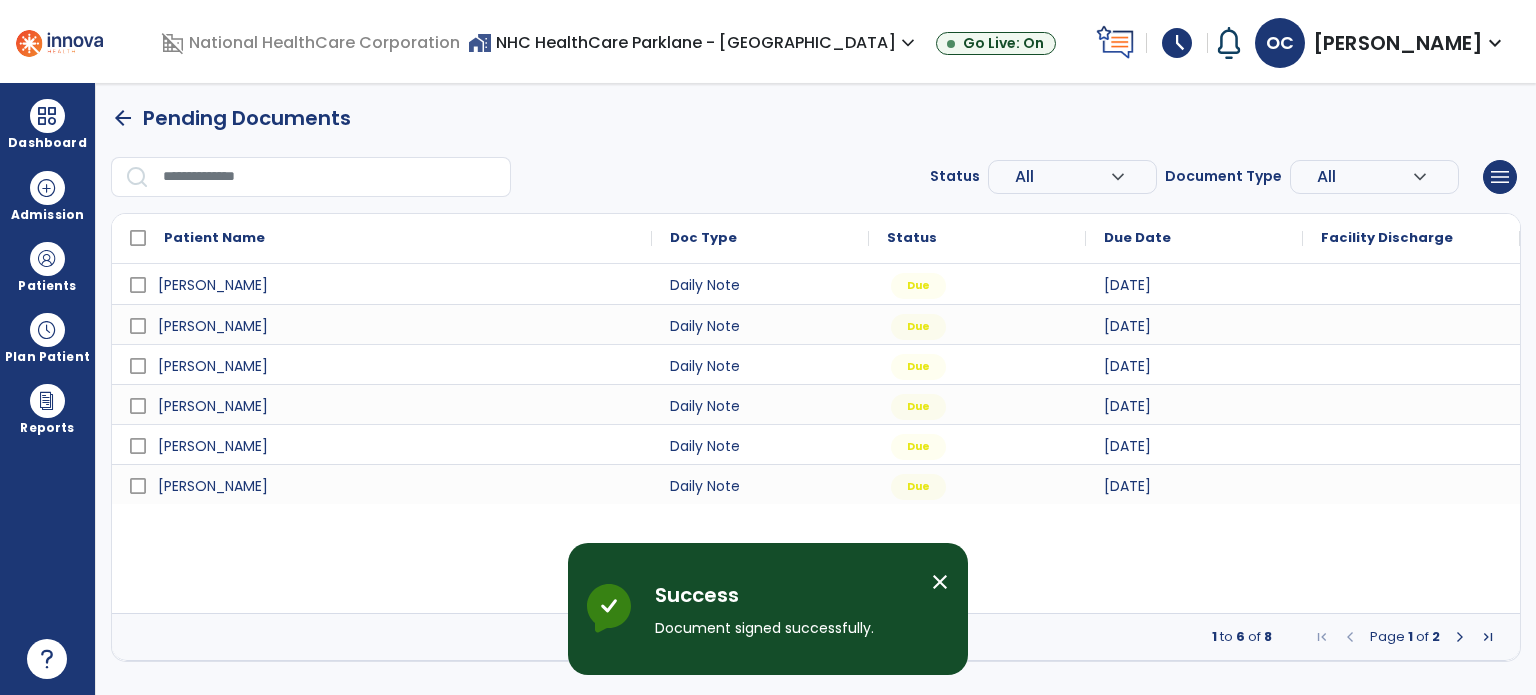 scroll, scrollTop: 0, scrollLeft: 0, axis: both 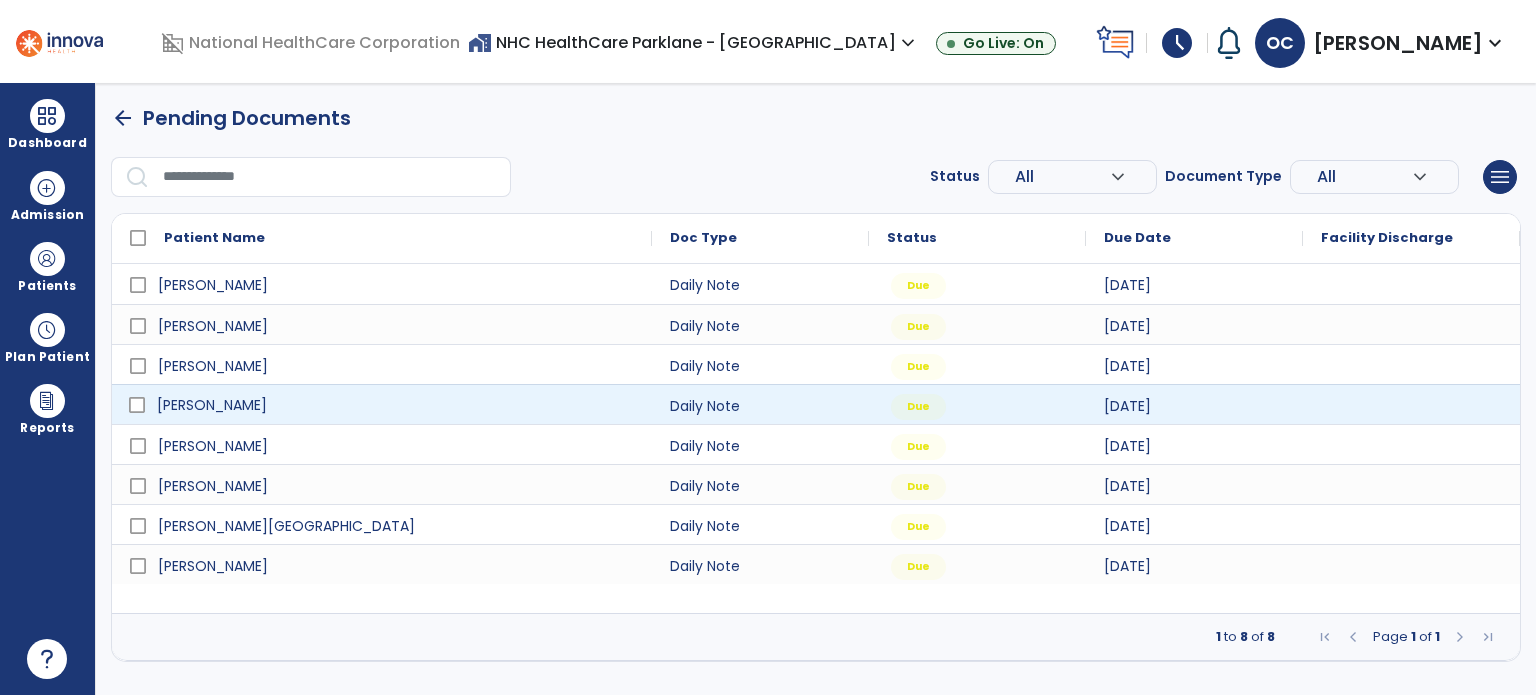 click on "[PERSON_NAME]" at bounding box center [396, 405] 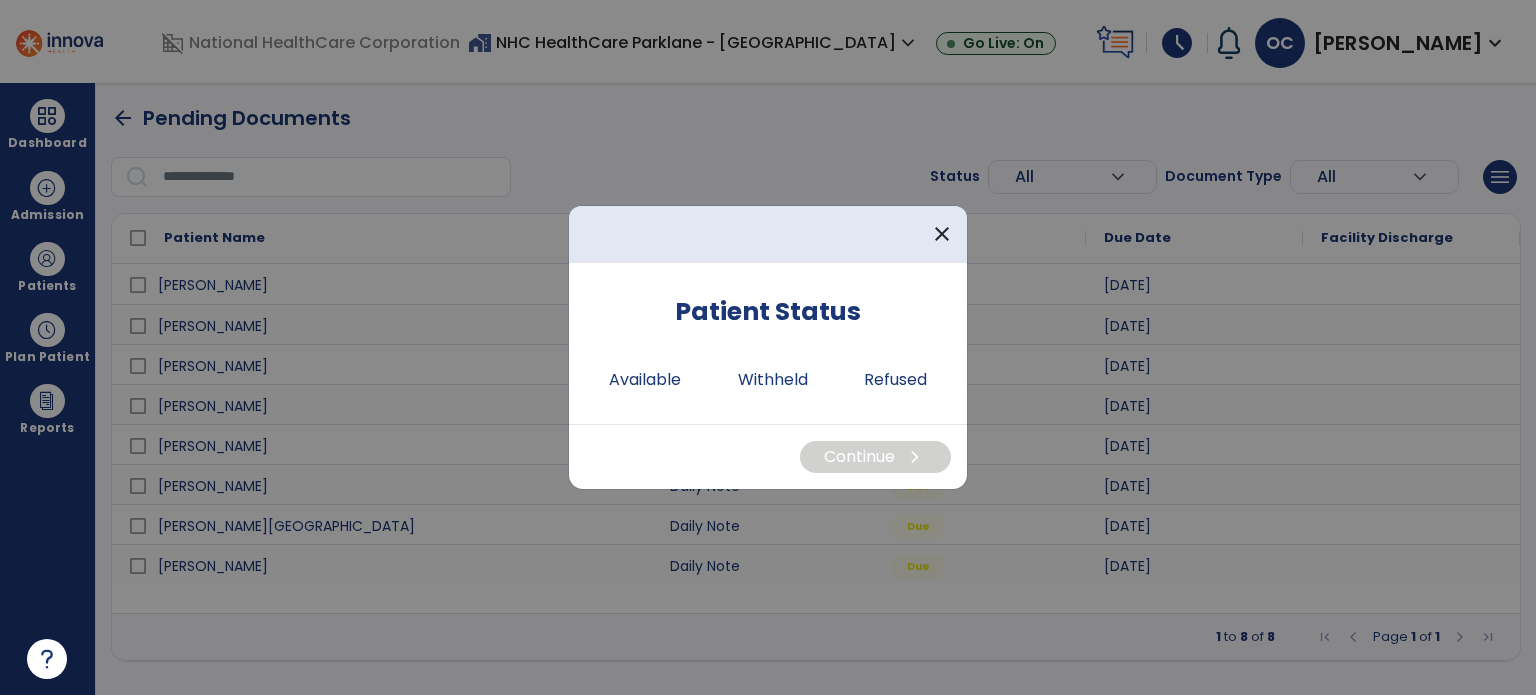 click on "Patient Status  Available   Withheld   Refused" at bounding box center (768, 343) 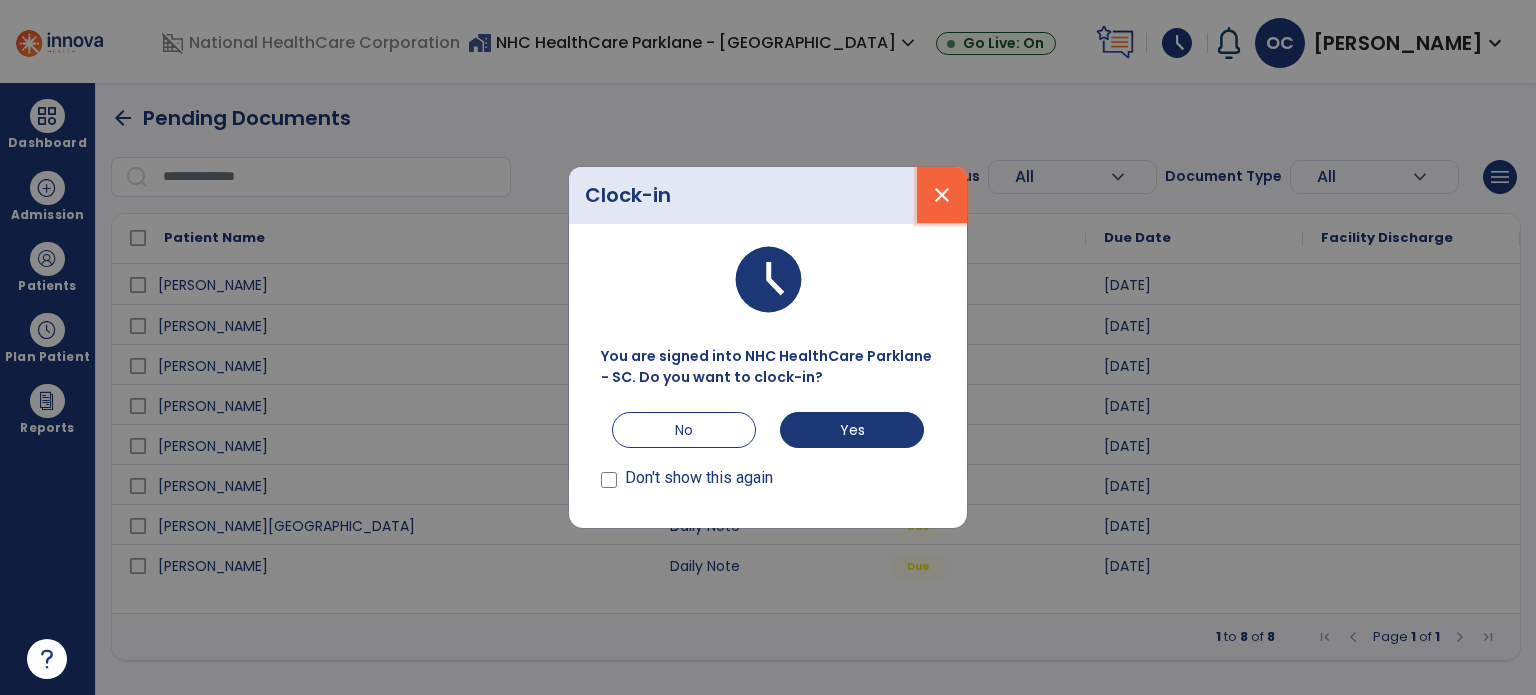 click on "close" at bounding box center [942, 195] 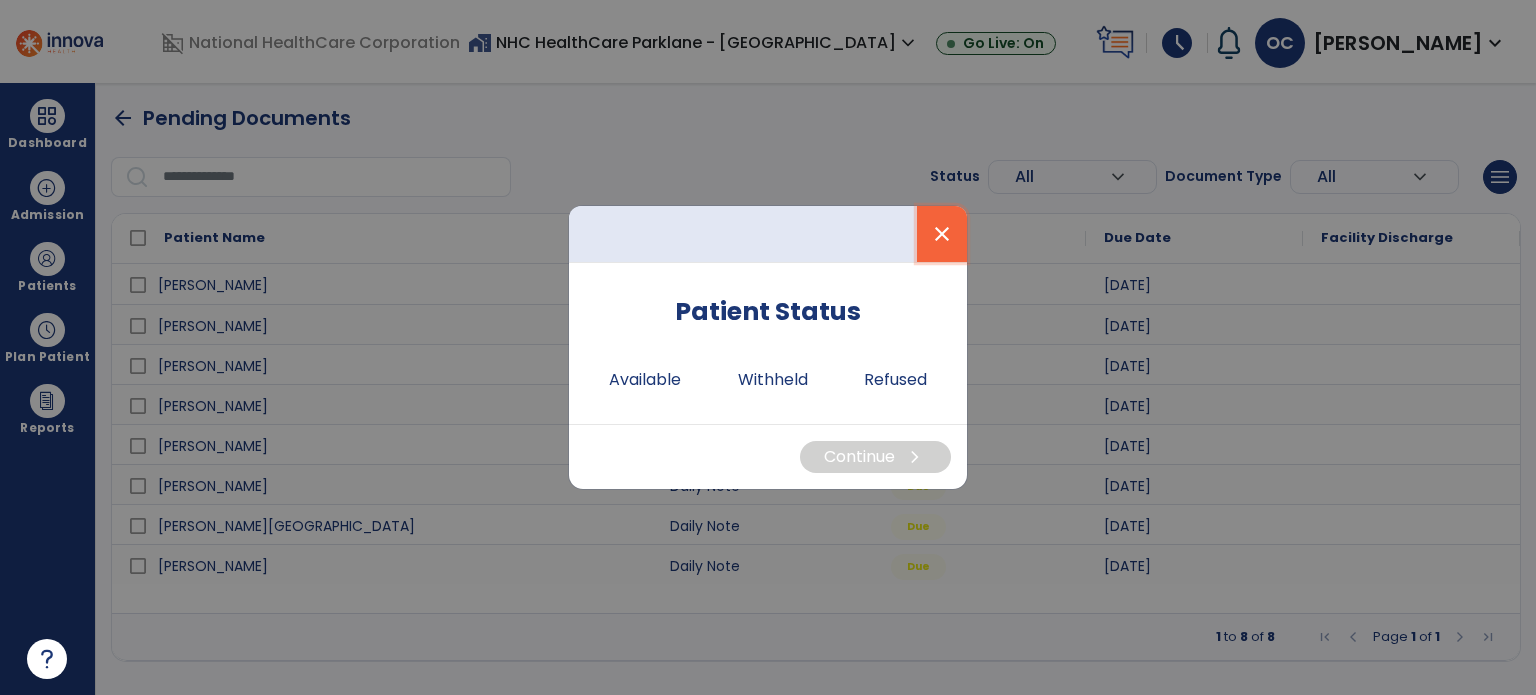 click on "close" at bounding box center (942, 234) 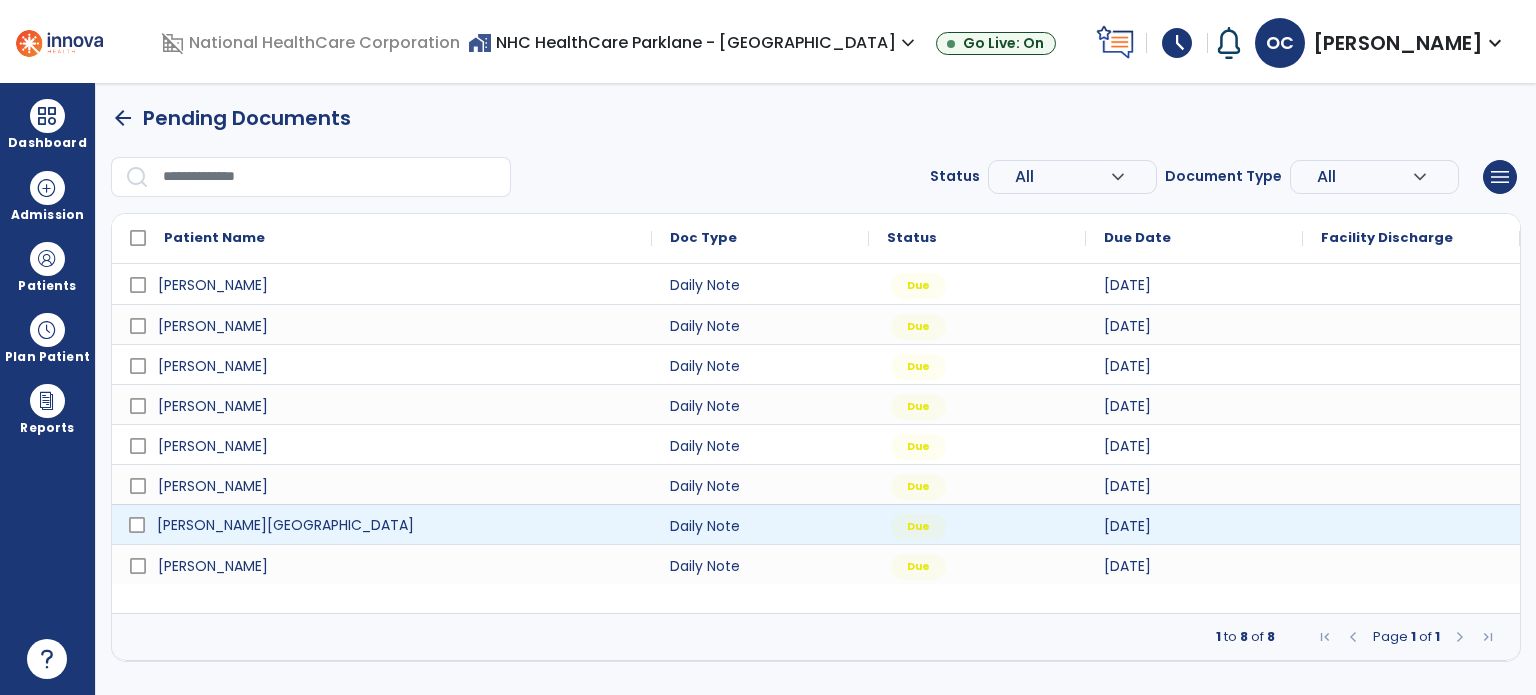 click on "[PERSON_NAME][GEOGRAPHIC_DATA]" at bounding box center (396, 525) 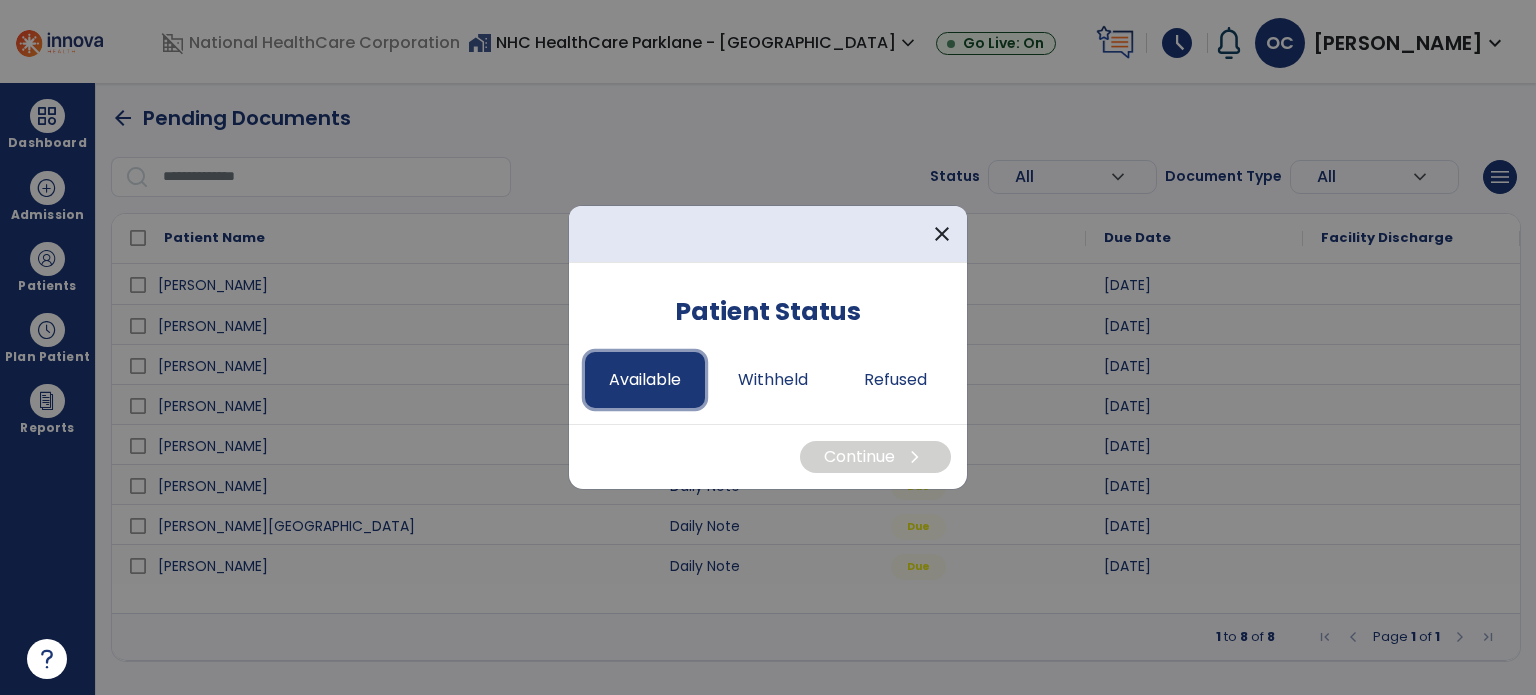 click on "Available" at bounding box center (645, 380) 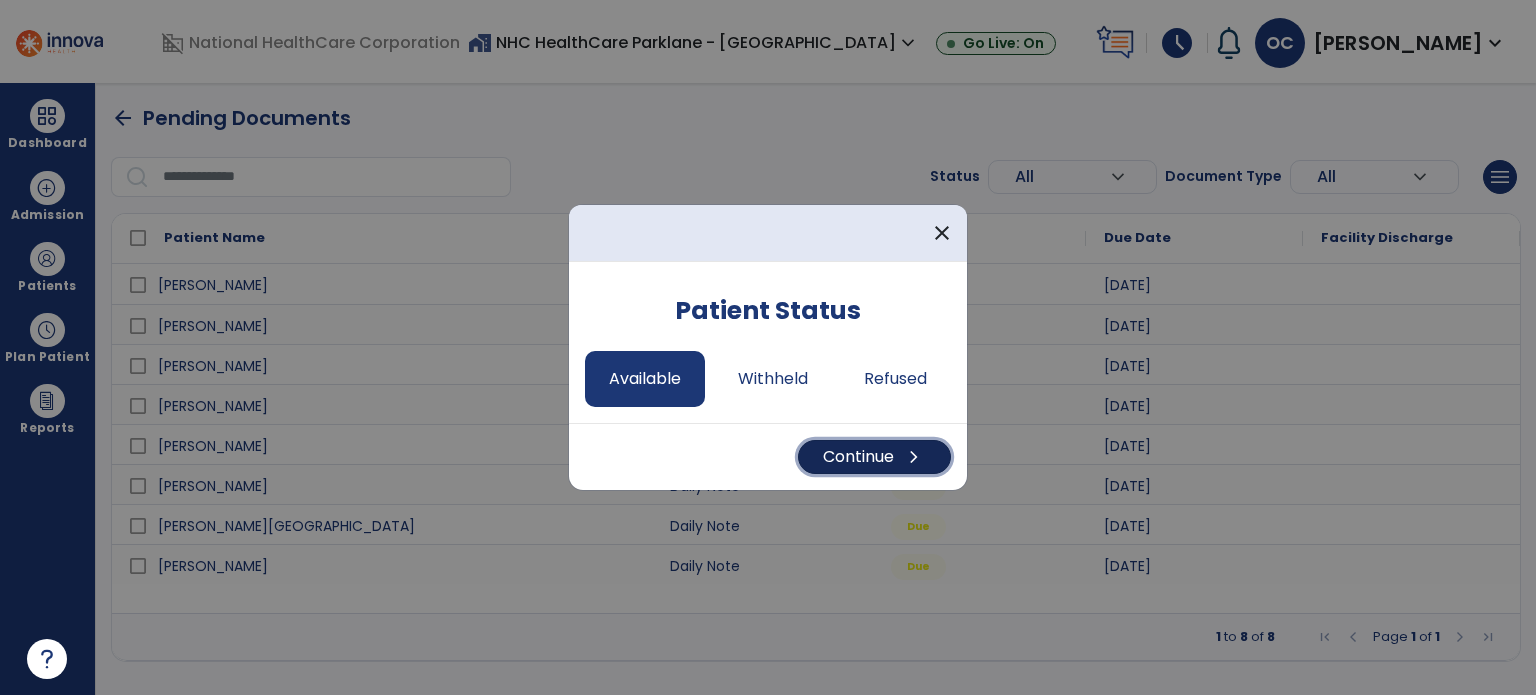 click on "Continue   chevron_right" at bounding box center (874, 457) 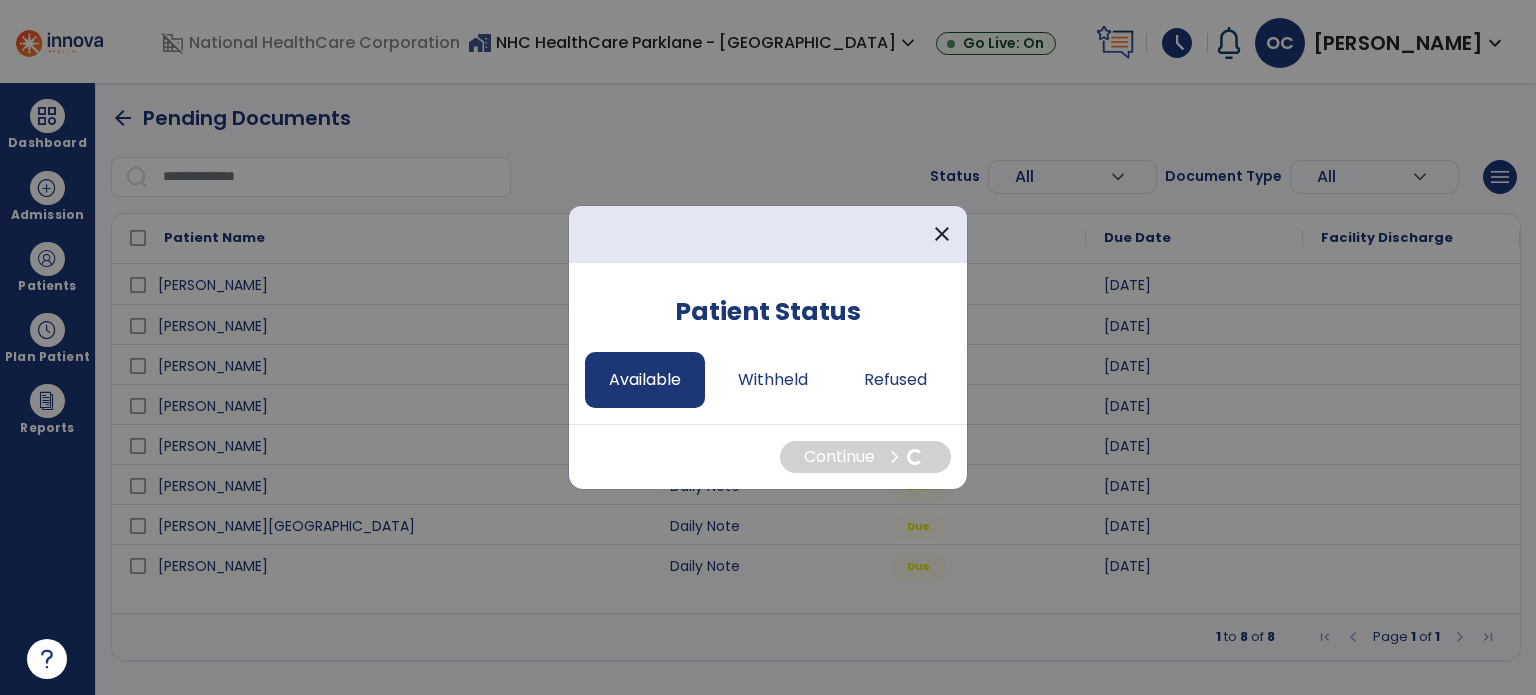 select on "*" 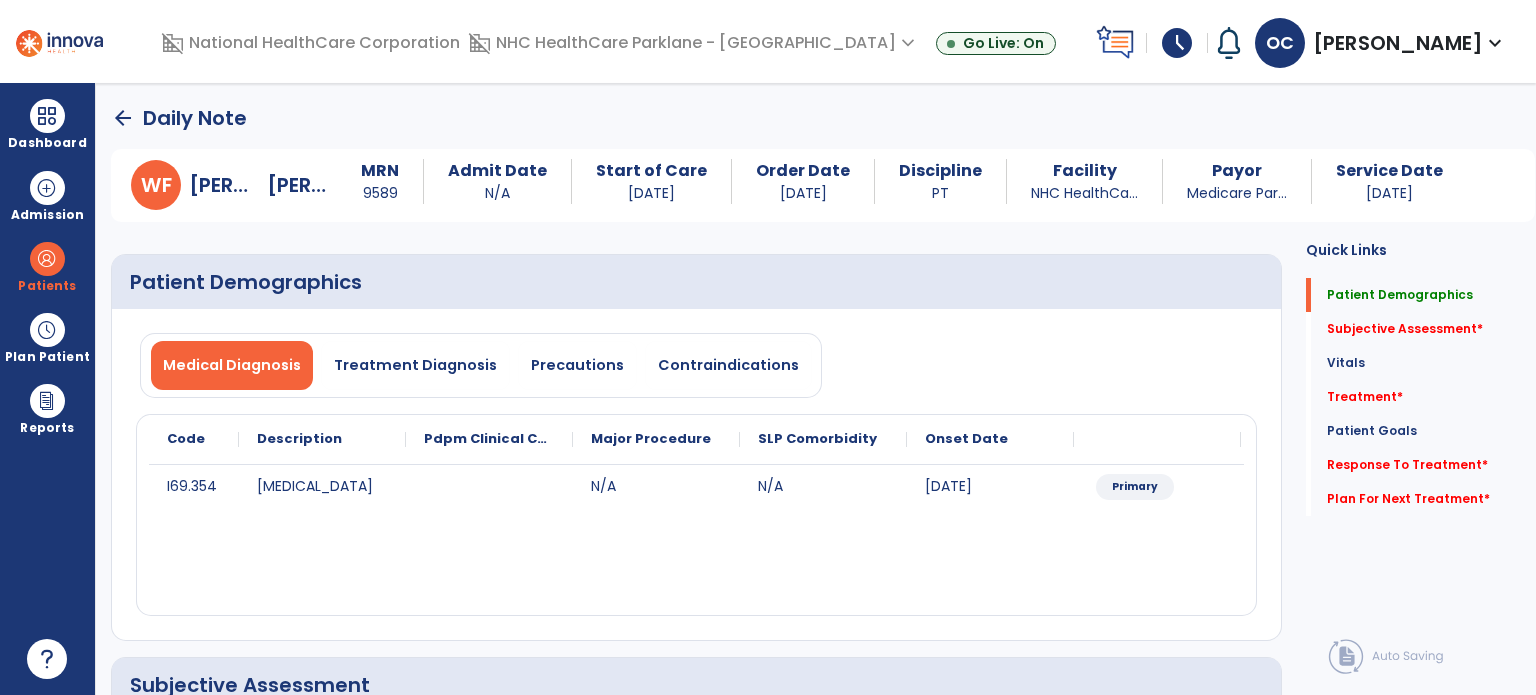 click on "I69.354 [MEDICAL_DATA] N/A N/A [DATE] Primary" 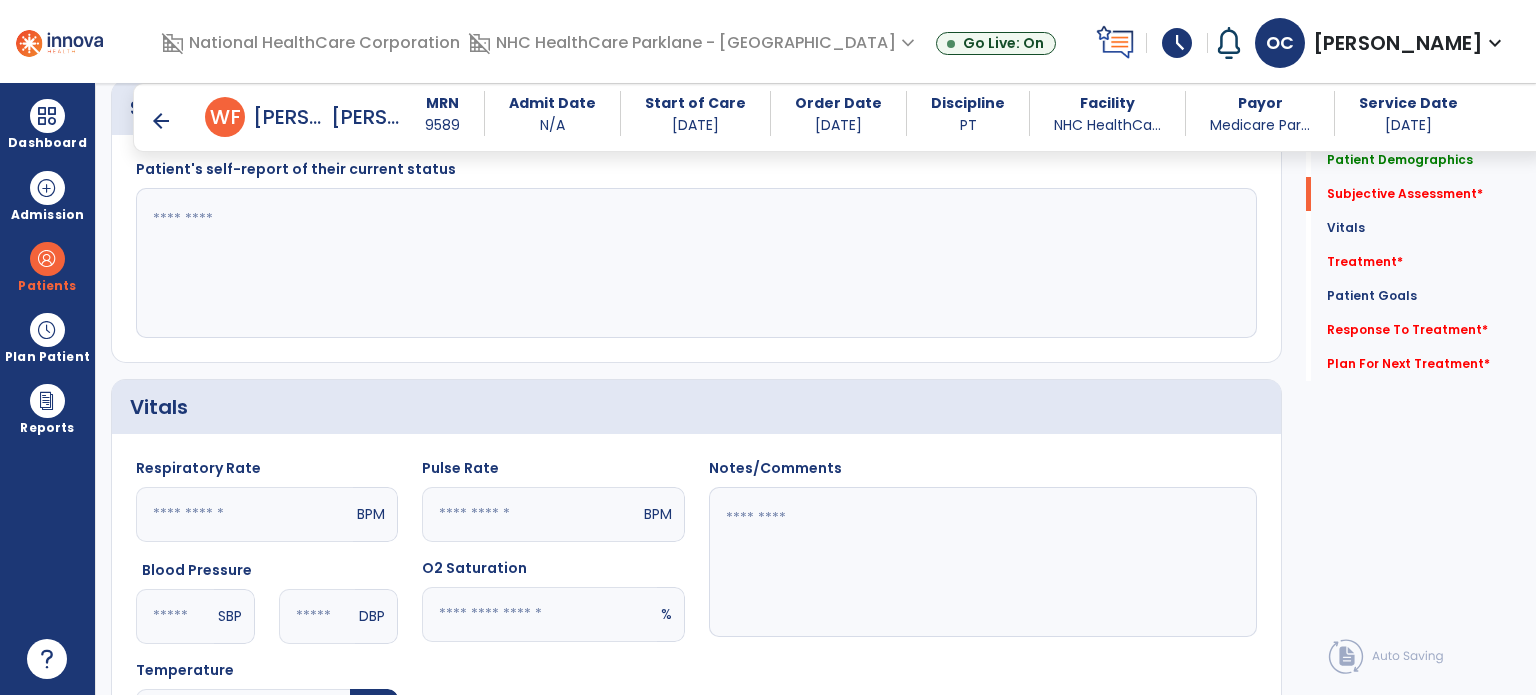 scroll, scrollTop: 559, scrollLeft: 0, axis: vertical 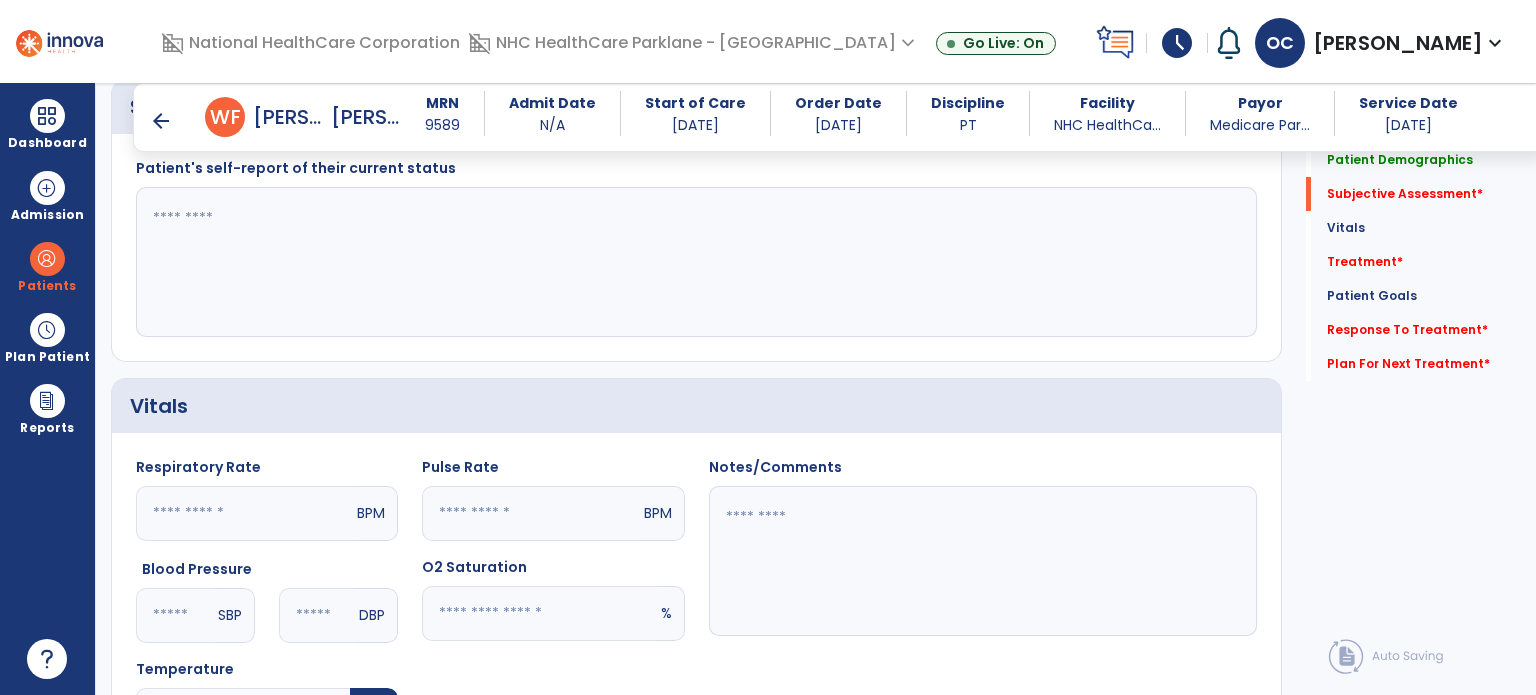 click 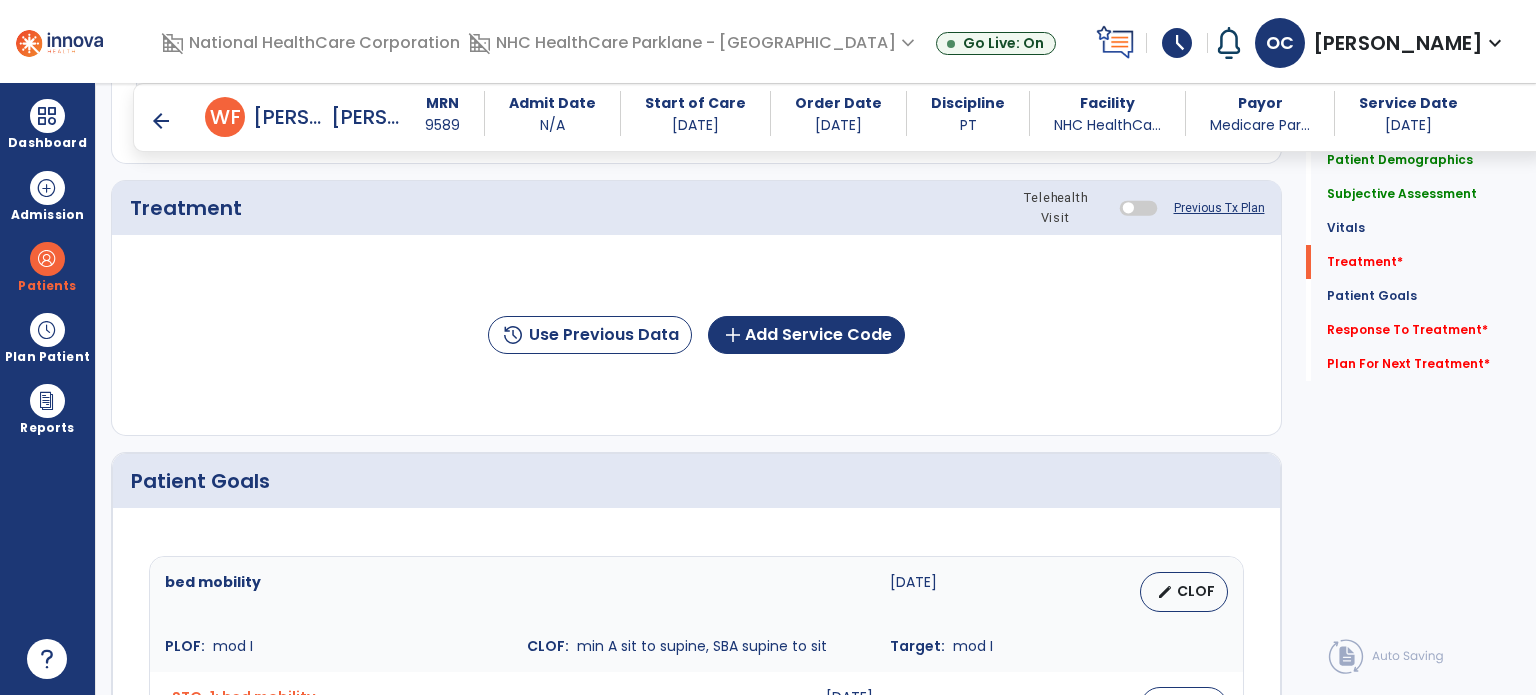 scroll, scrollTop: 1180, scrollLeft: 0, axis: vertical 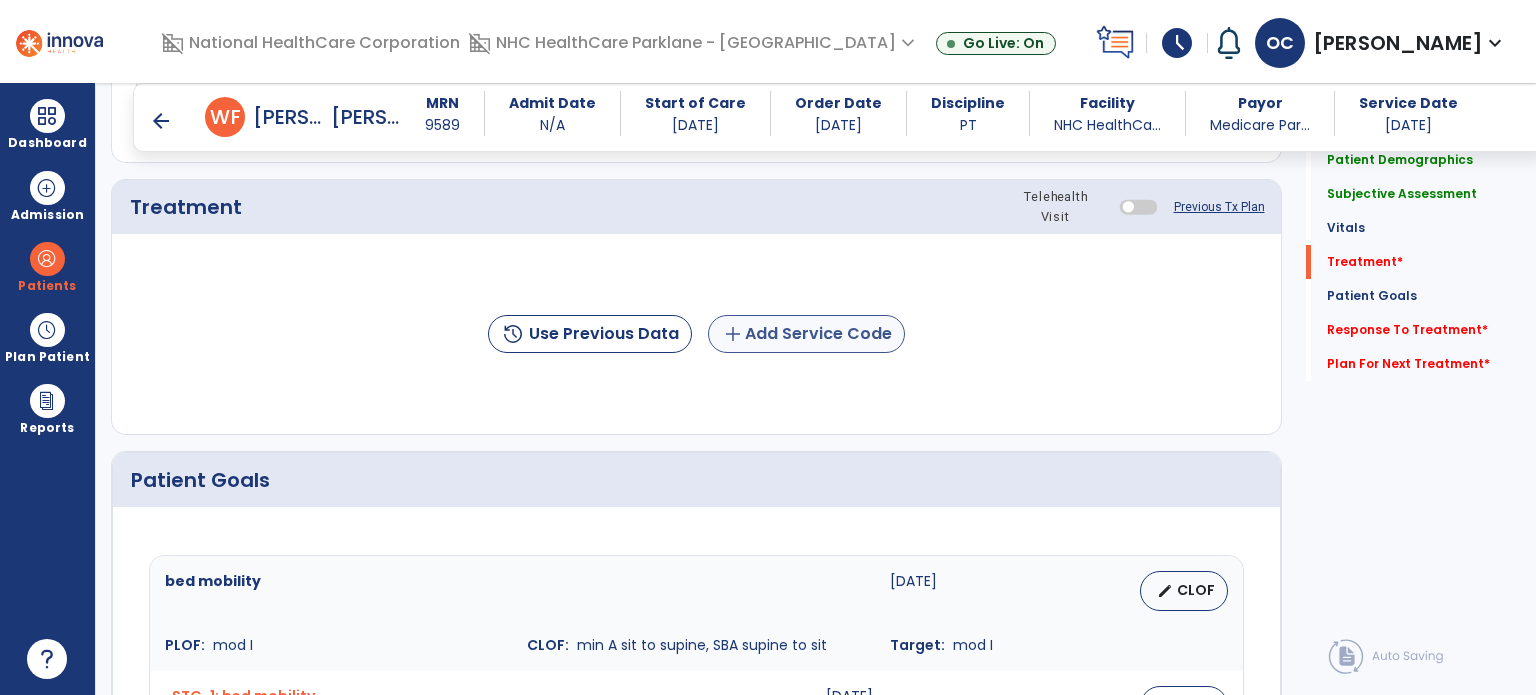 type on "**********" 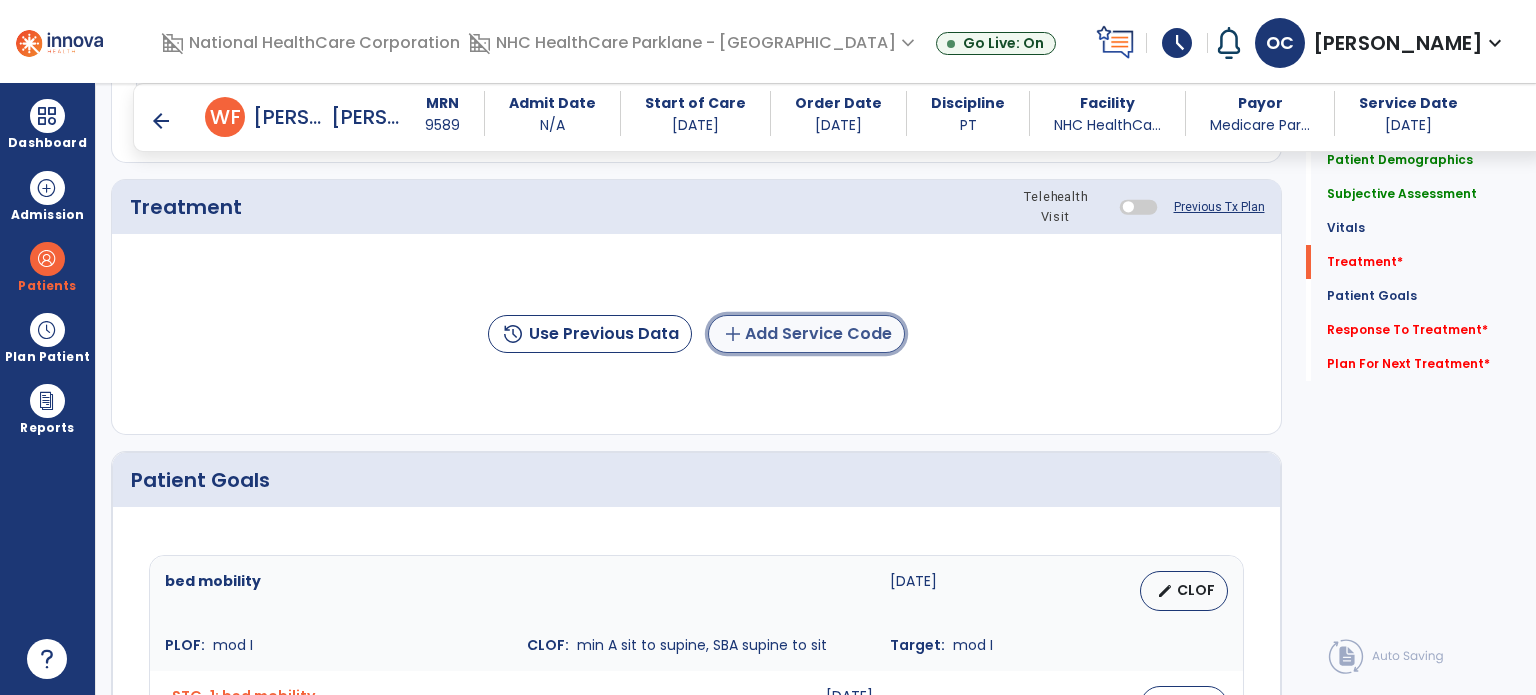 click on "add  Add Service Code" 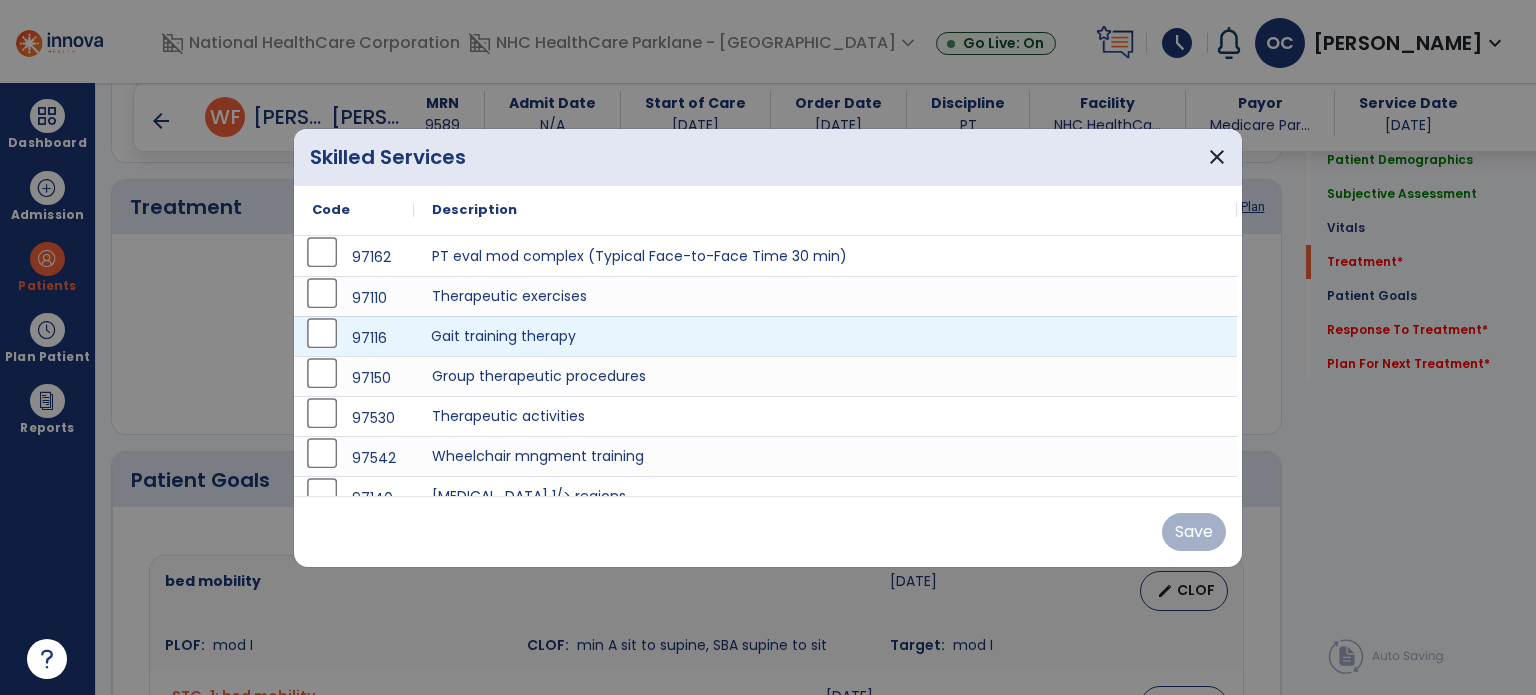click on "Gait training therapy" at bounding box center (825, 336) 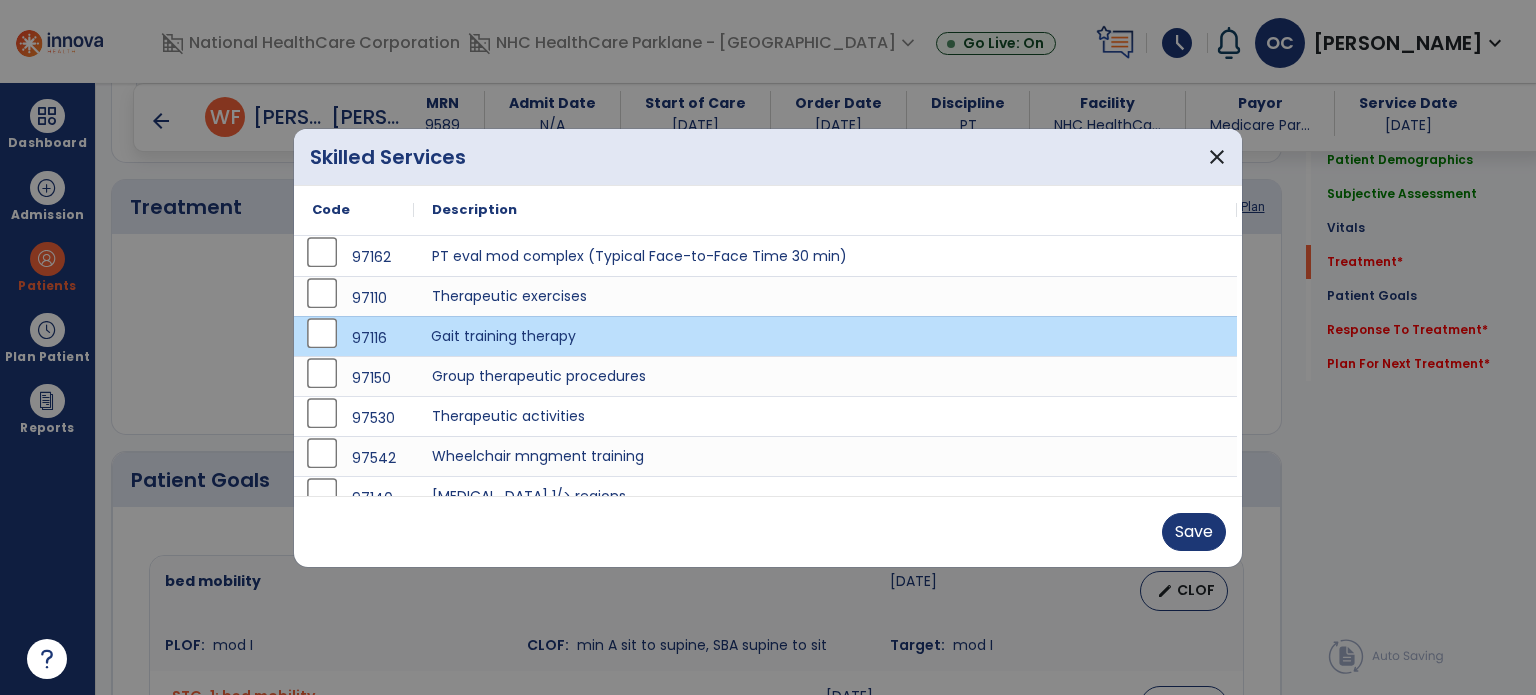 click on "Gait training therapy" at bounding box center [825, 336] 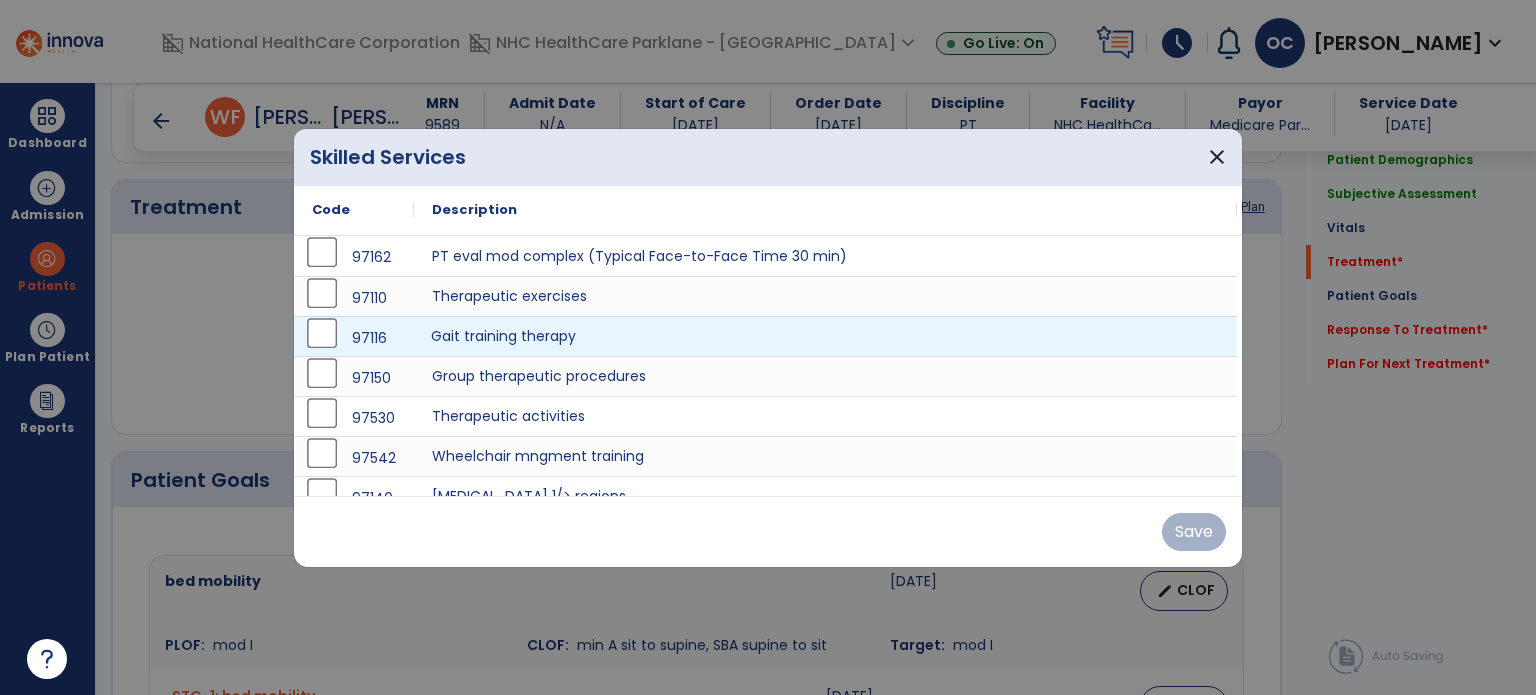 click on "Gait training therapy" at bounding box center [825, 336] 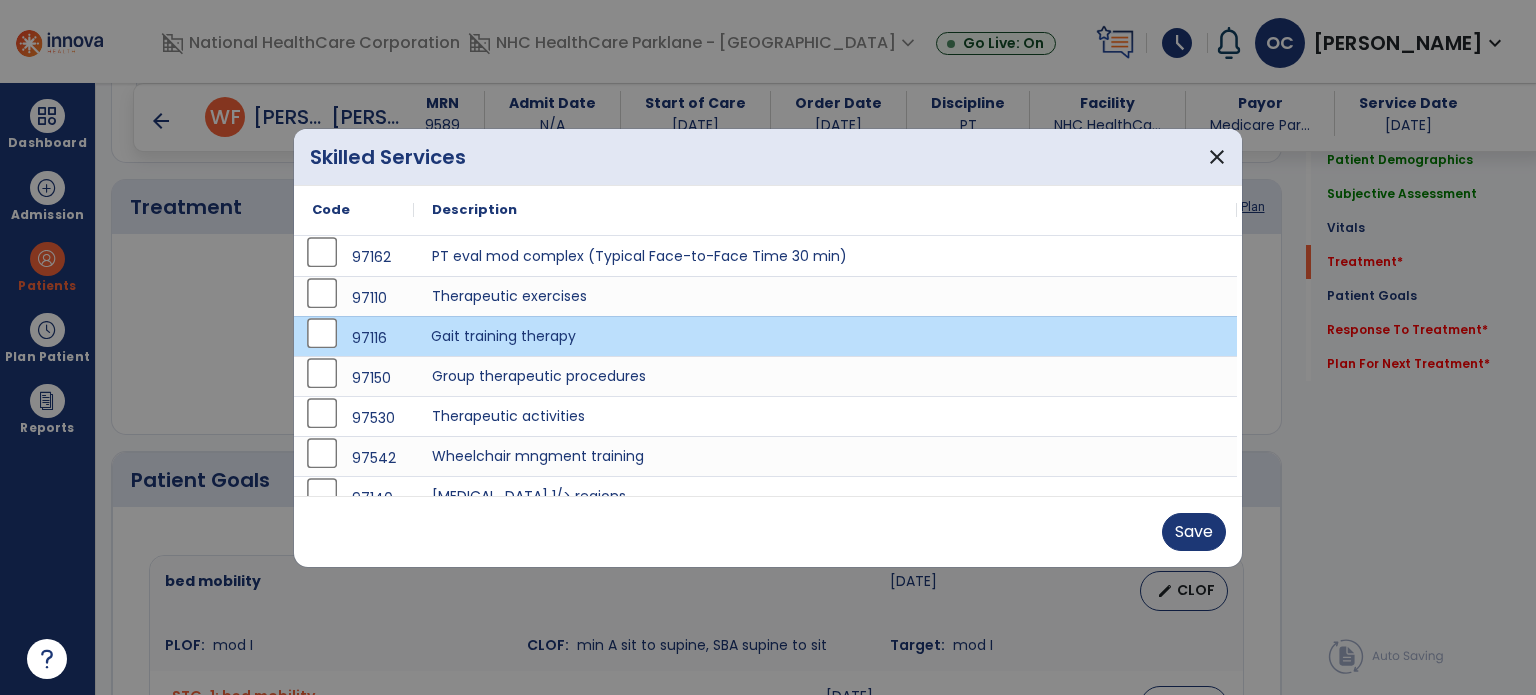 click on "Gait training therapy" at bounding box center [825, 336] 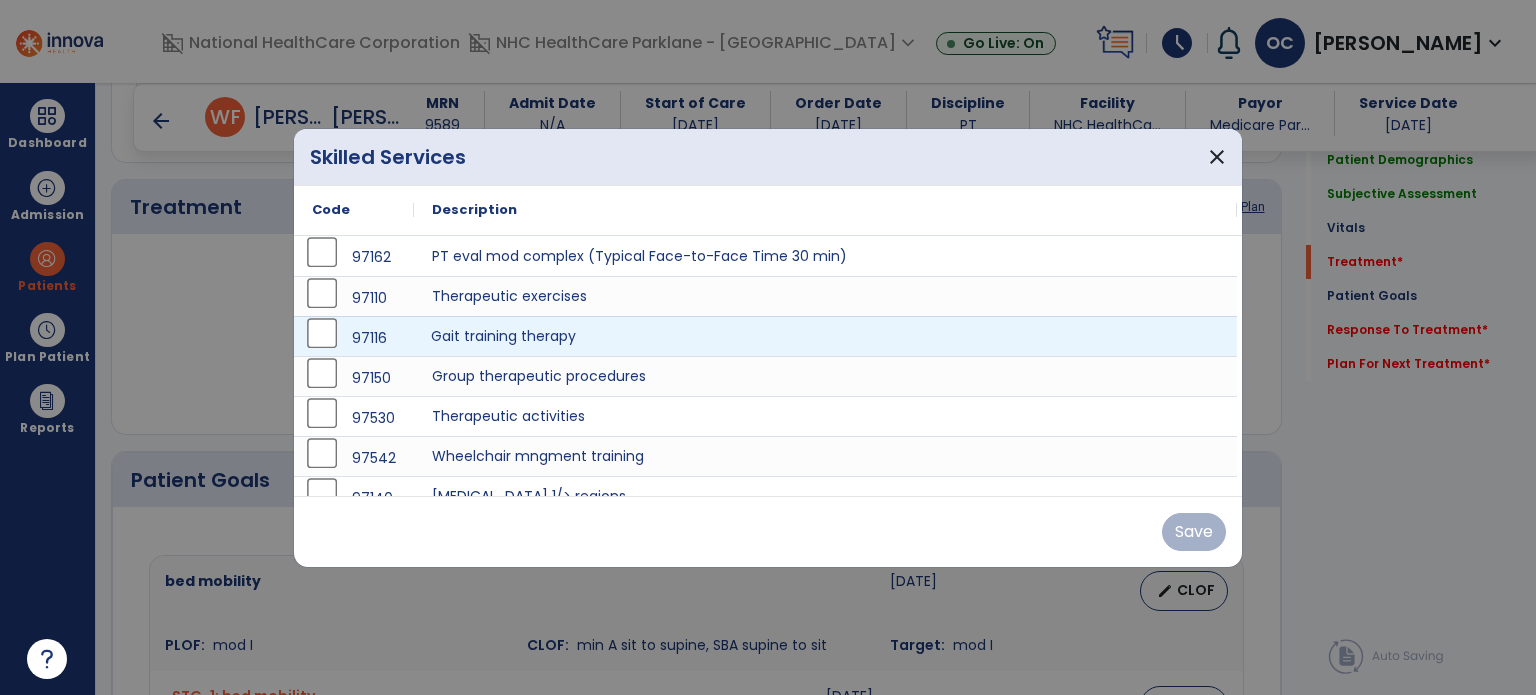 click on "Gait training therapy" at bounding box center (825, 336) 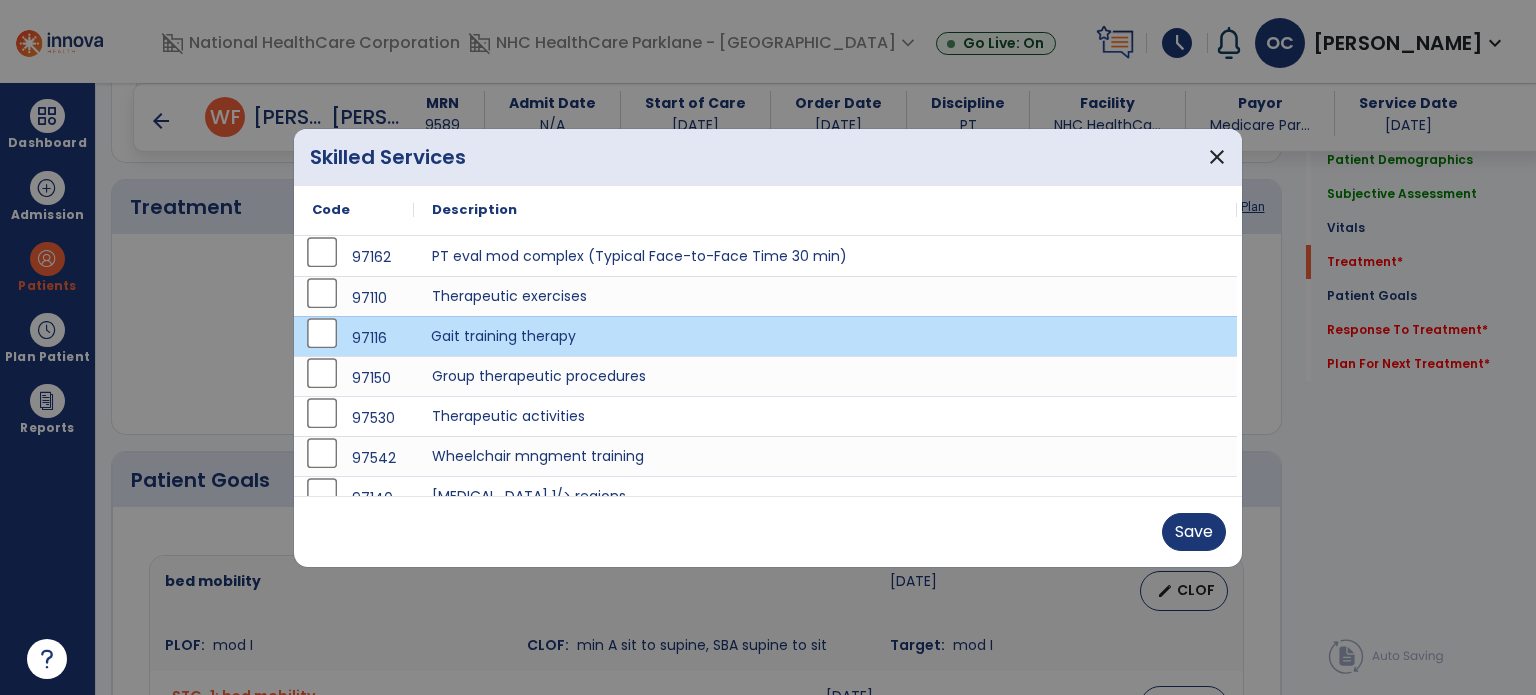 click on "Gait training therapy" at bounding box center [825, 336] 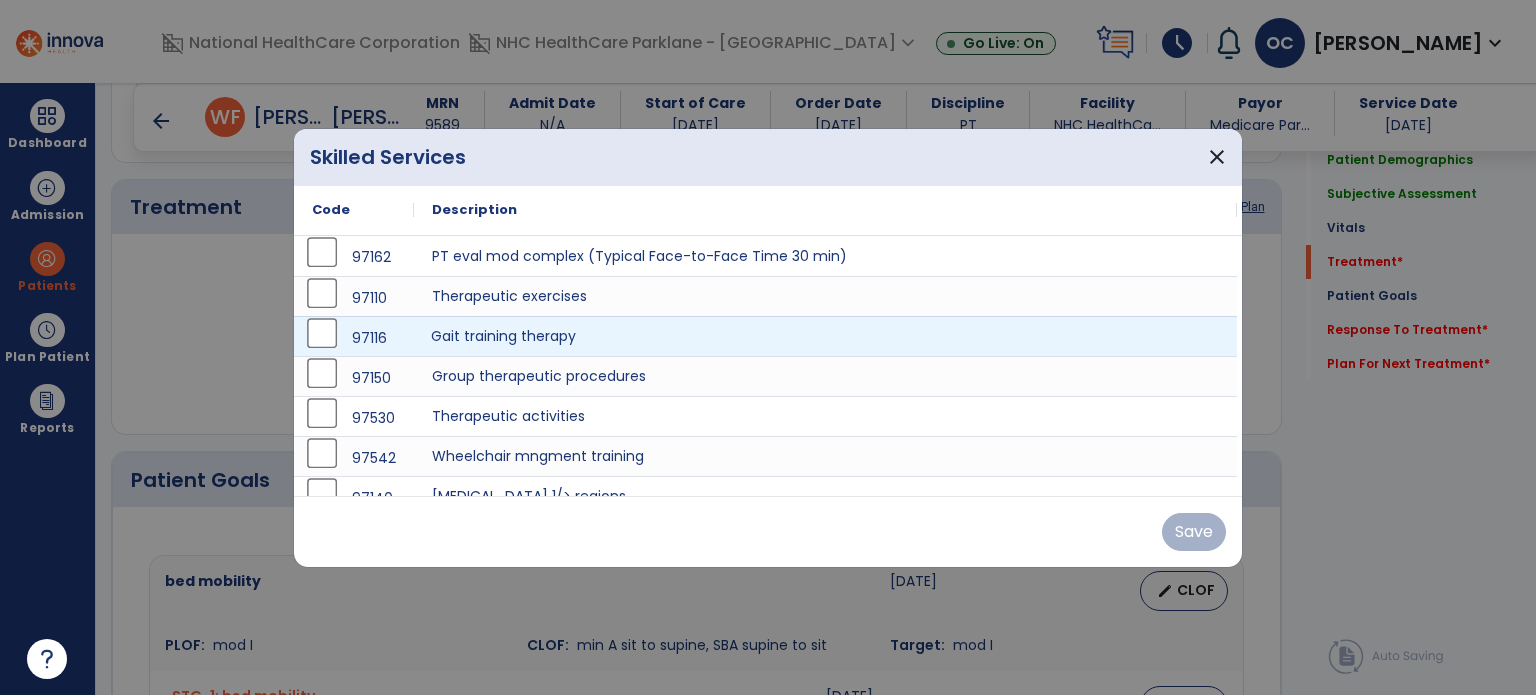 click on "Gait training therapy" at bounding box center (825, 336) 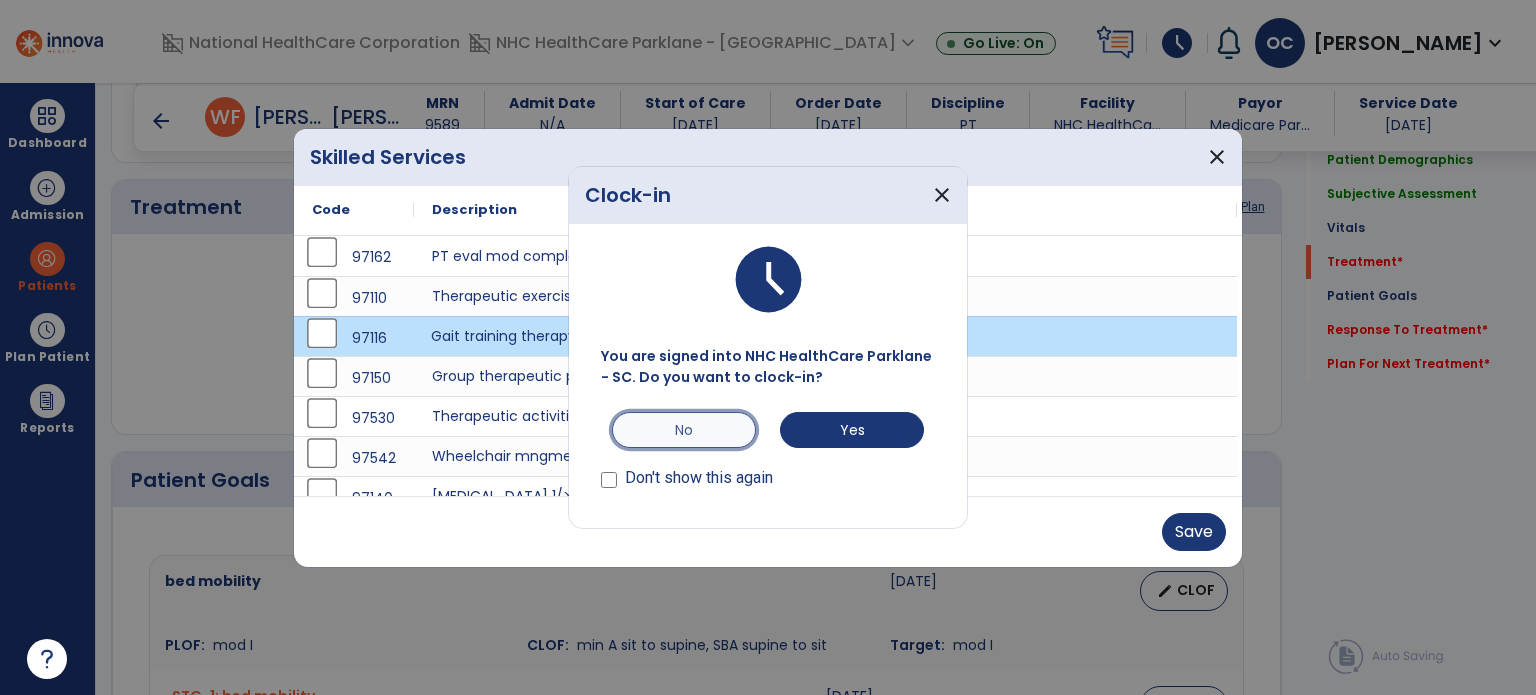 click on "No" at bounding box center [684, 430] 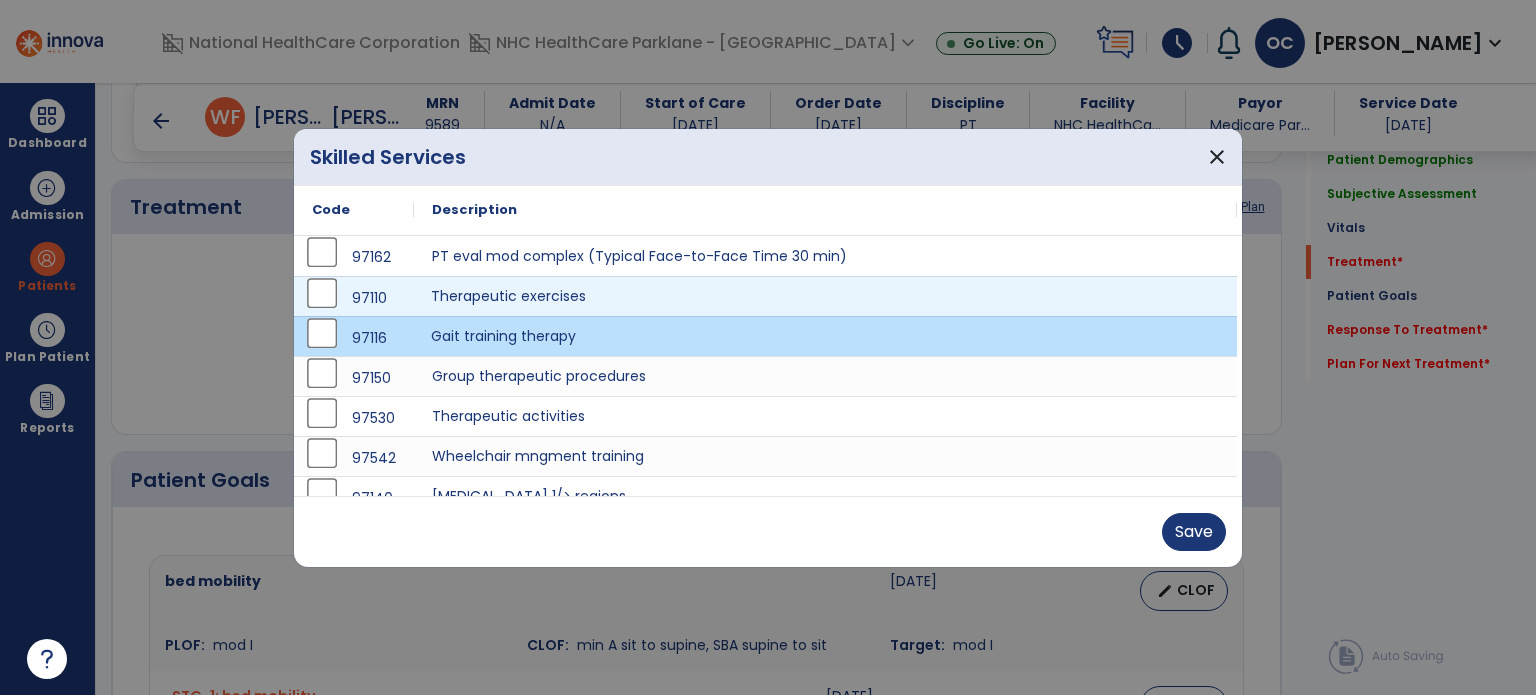 click on "Therapeutic exercises" at bounding box center (825, 296) 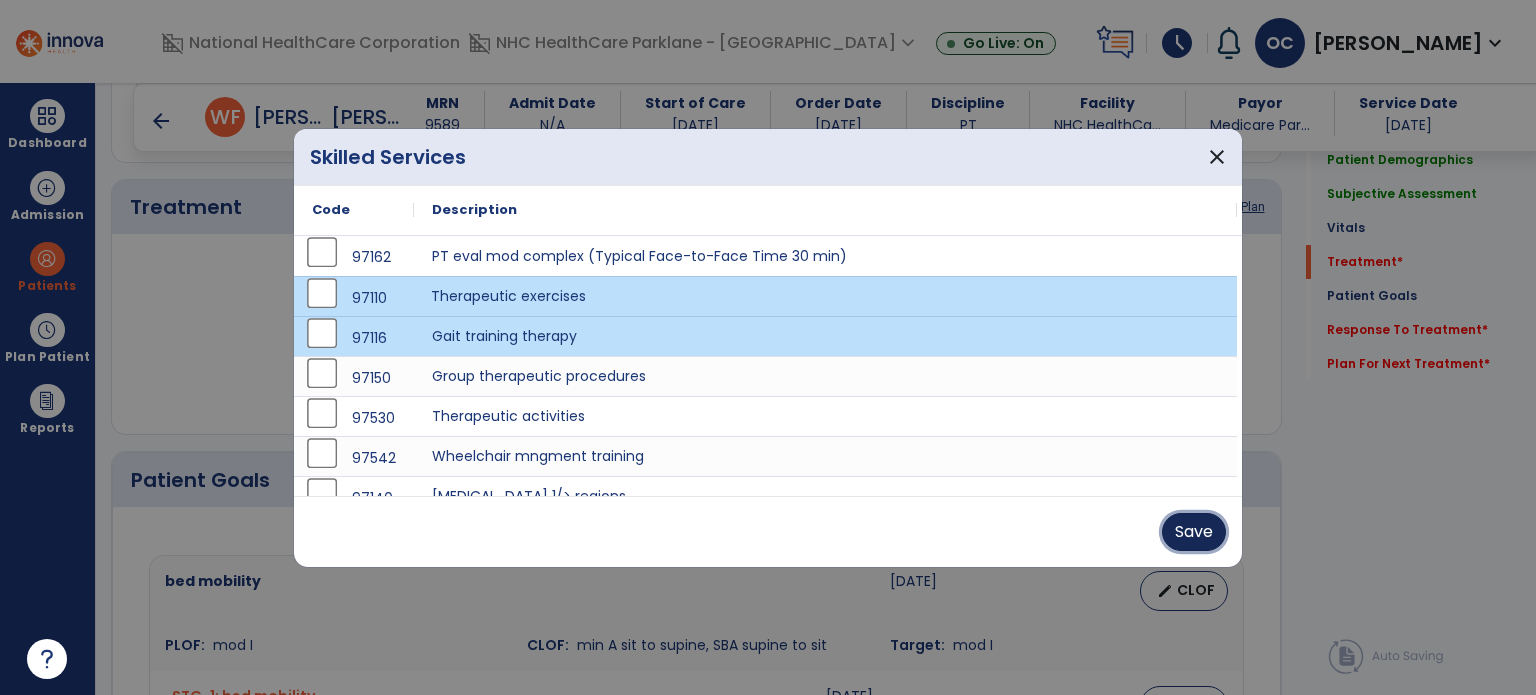 click on "Save" at bounding box center (1194, 532) 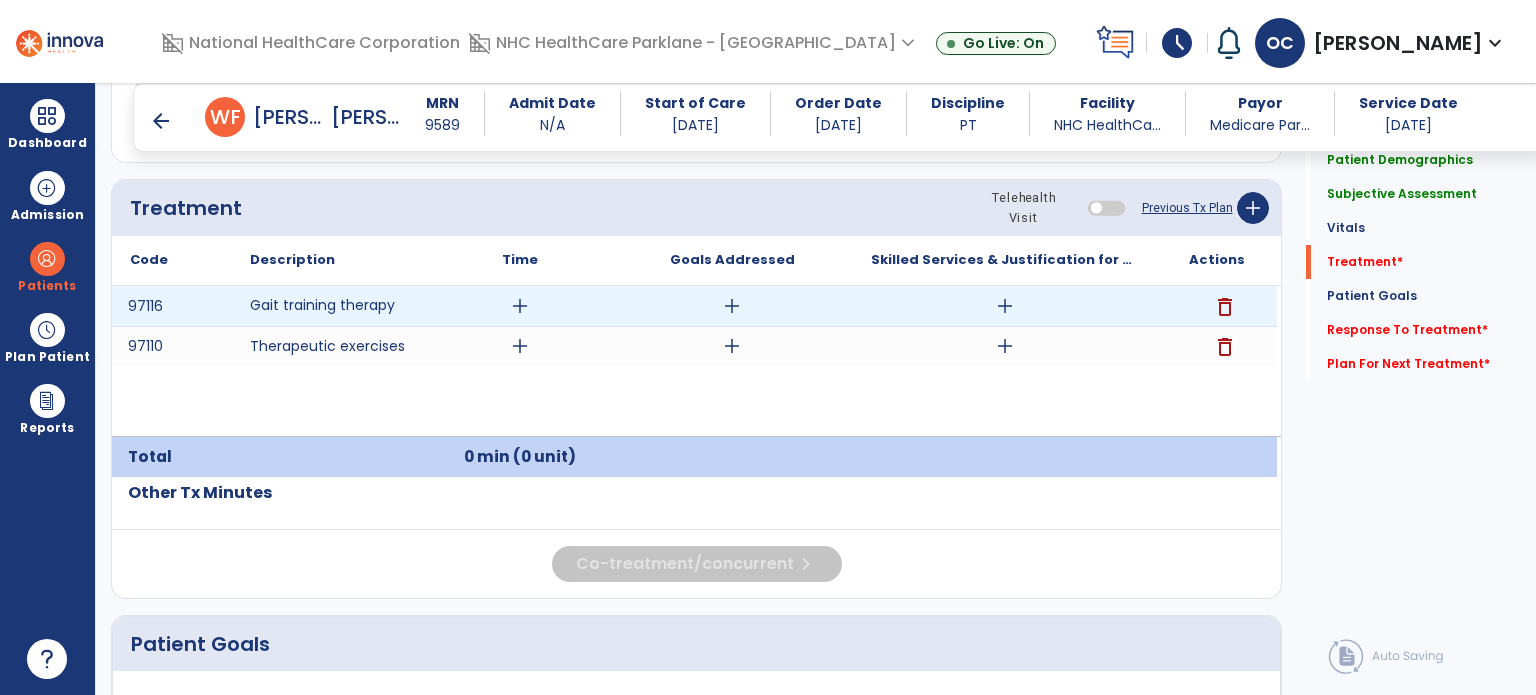 click on "add" at bounding box center [520, 306] 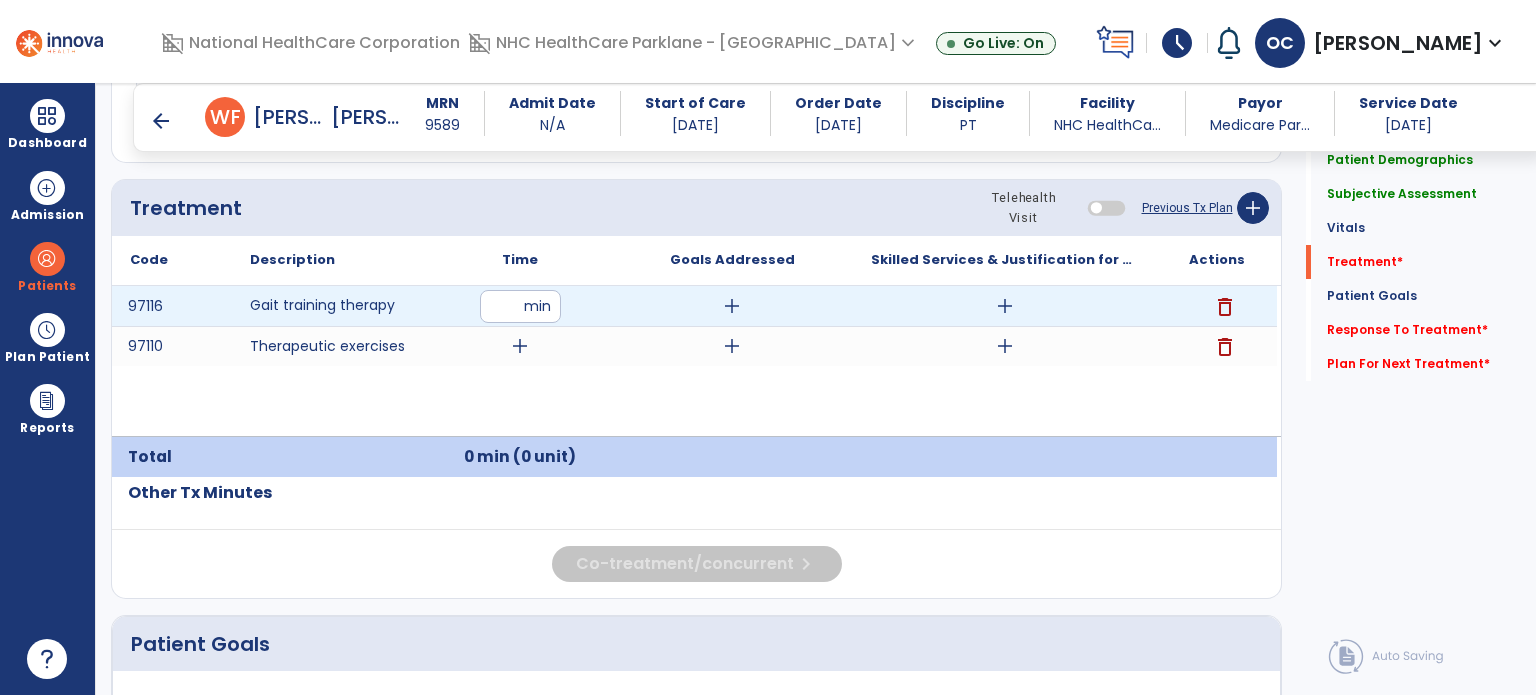 click at bounding box center [520, 306] 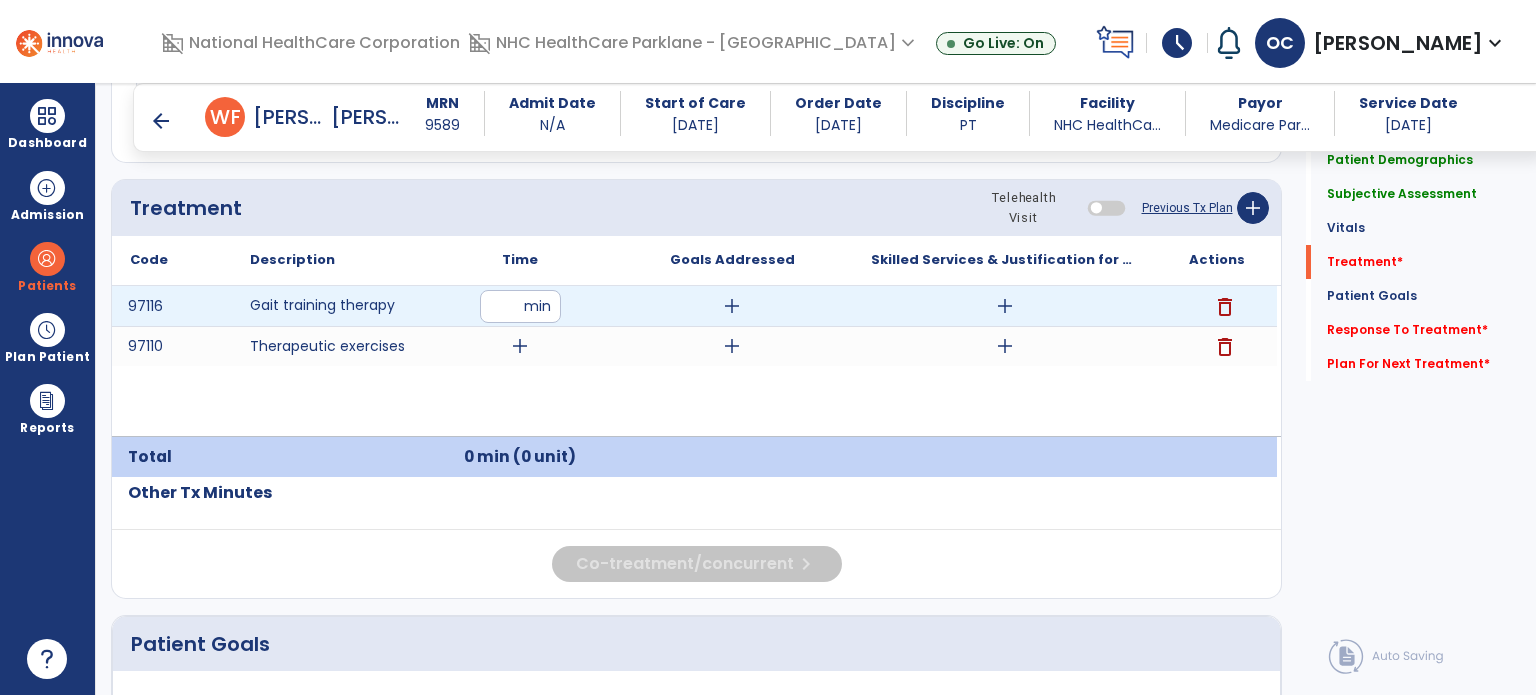 type on "**" 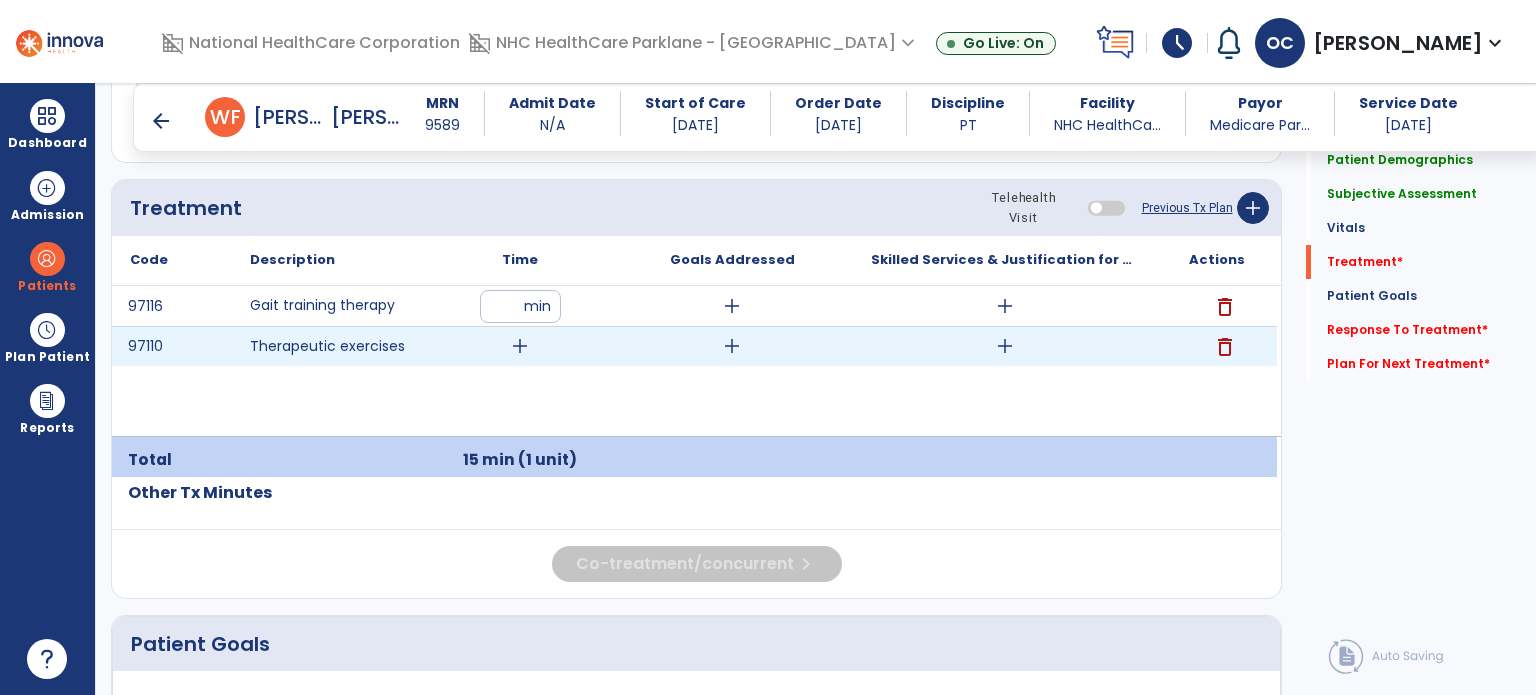 click on "add" at bounding box center [520, 346] 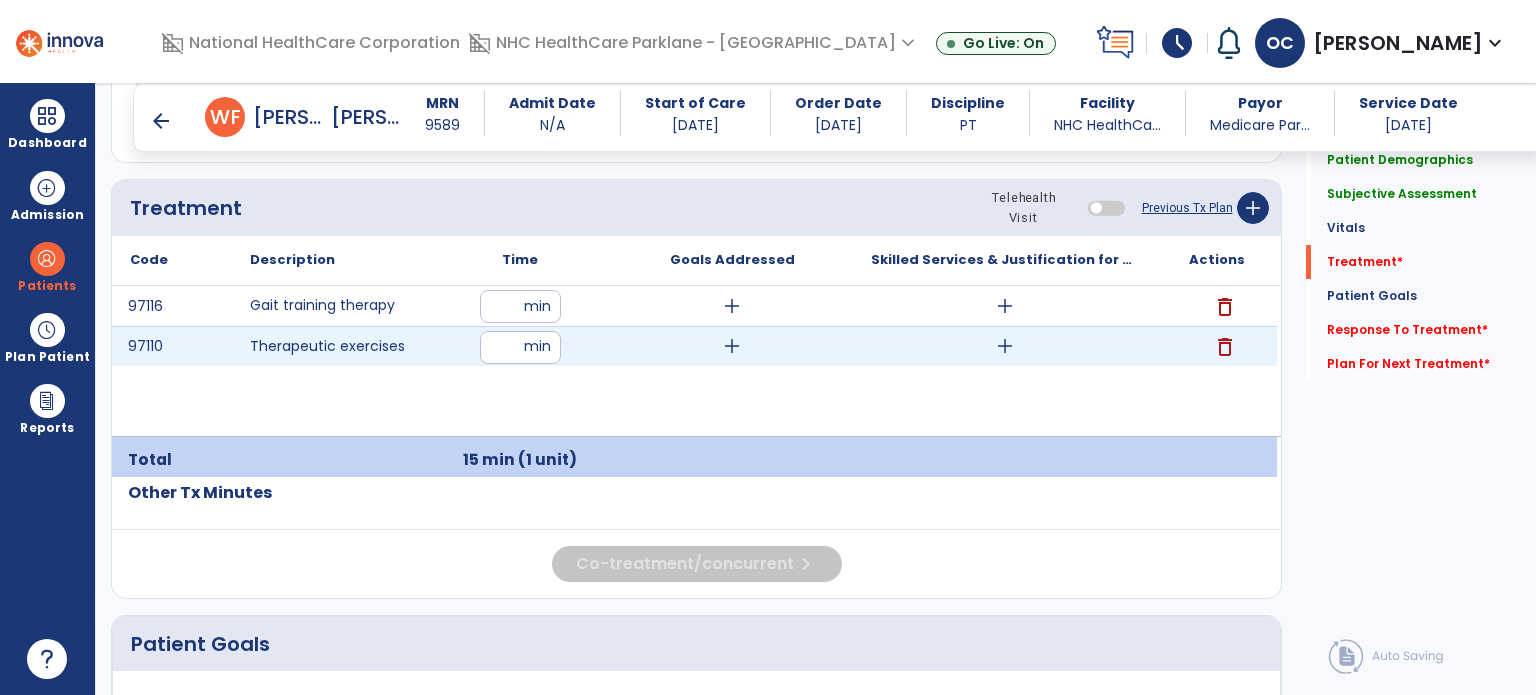 type on "**" 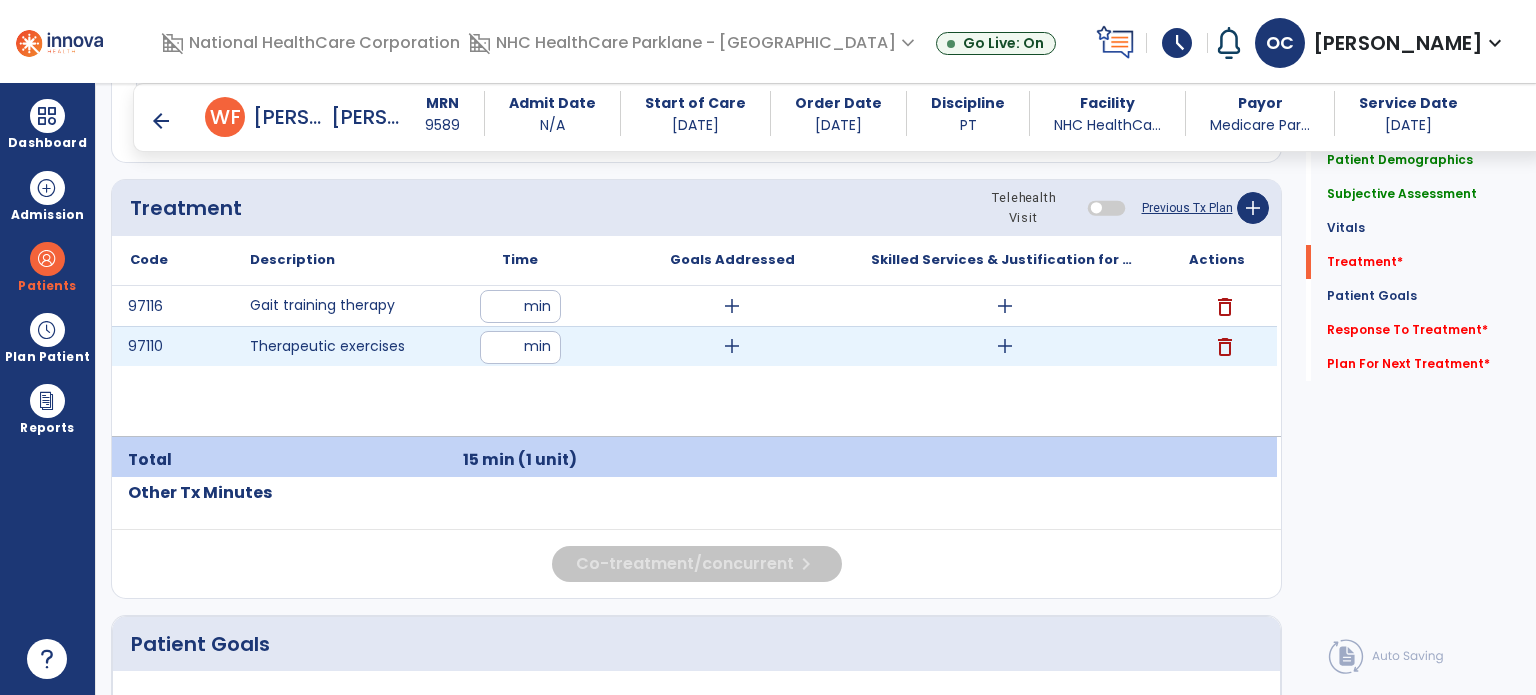 click on "**" at bounding box center [520, 347] 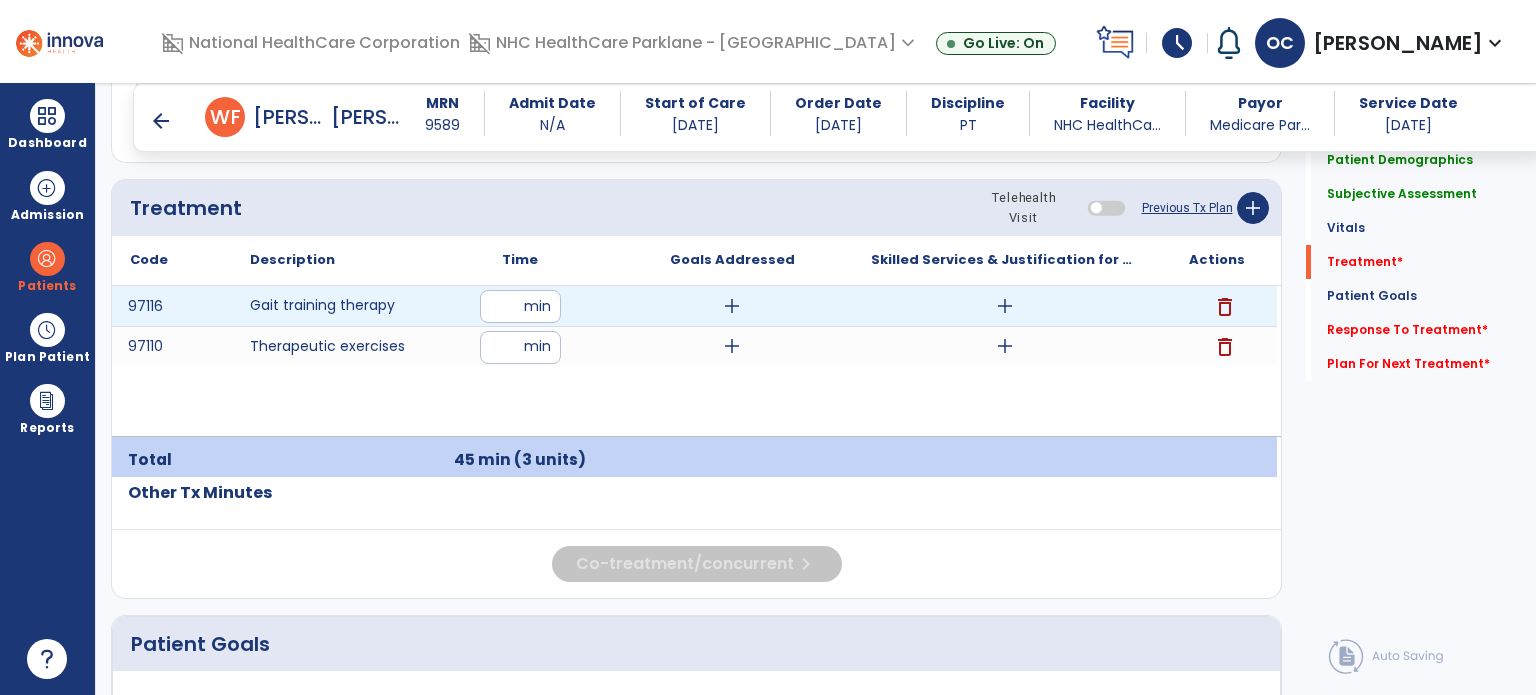 click on "add" at bounding box center (732, 306) 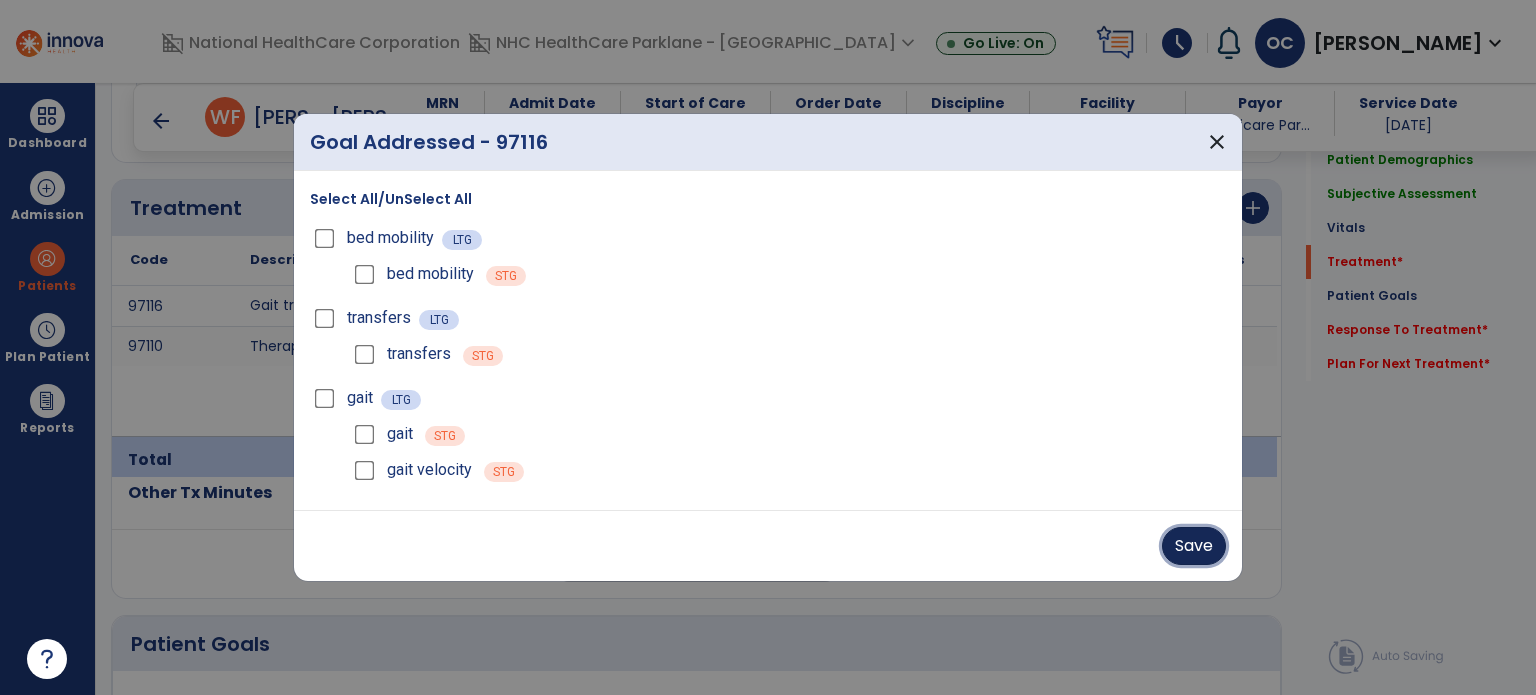 click on "Save" at bounding box center [1194, 546] 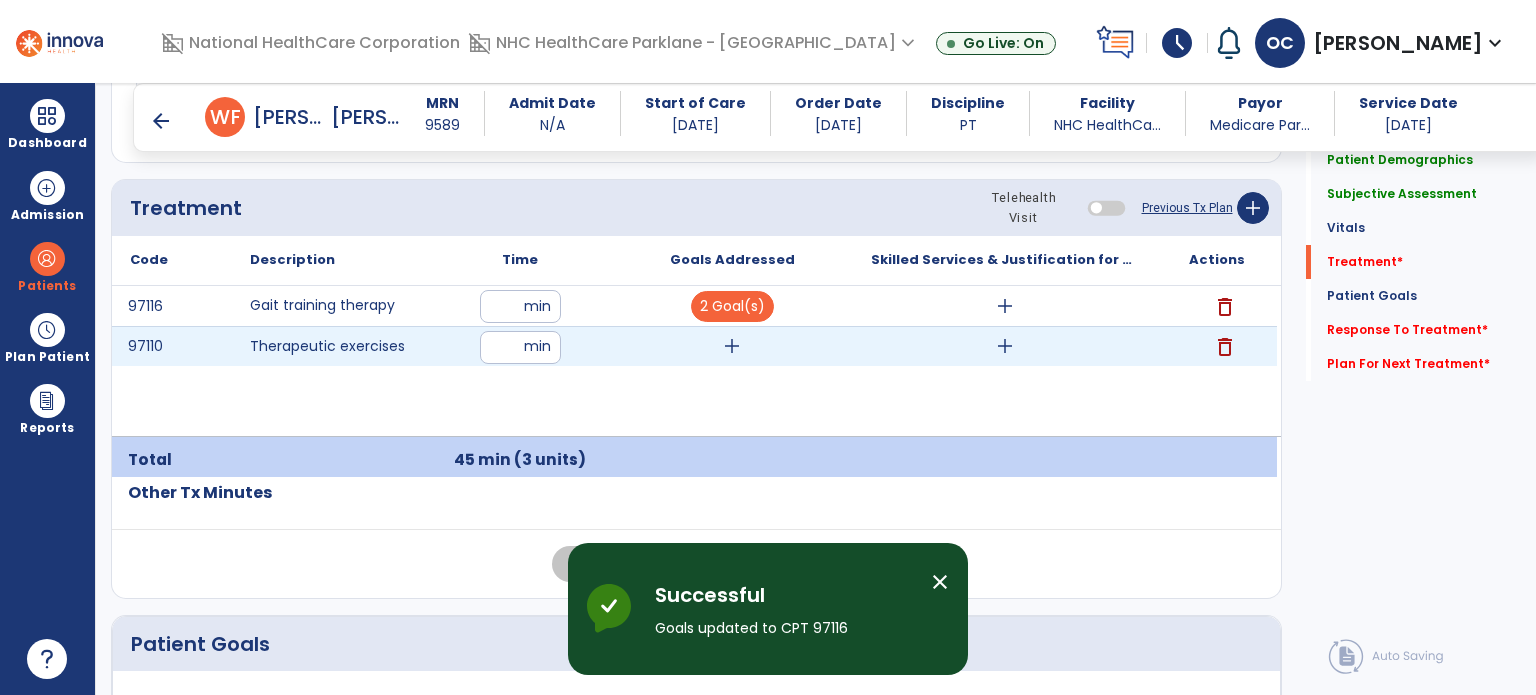 click on "add" at bounding box center [732, 346] 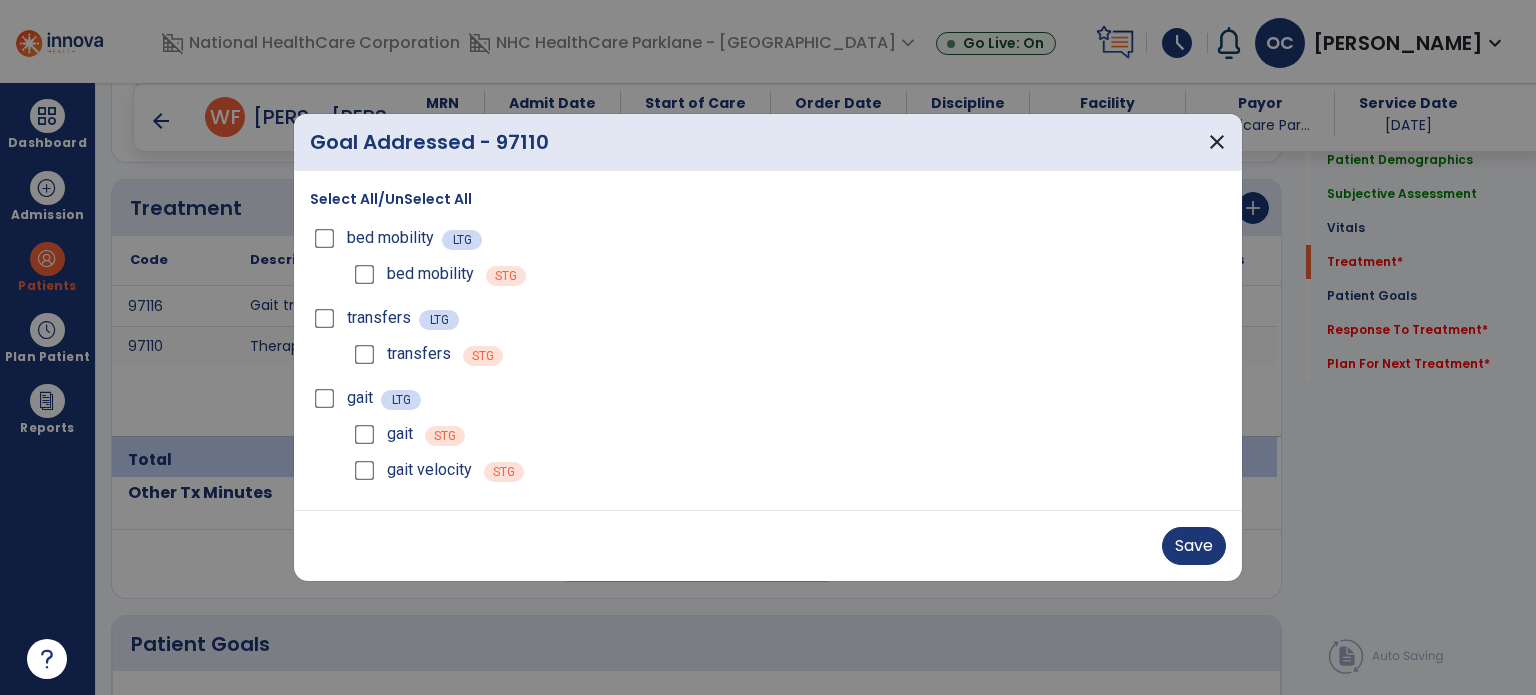 click on "transfers  STG" at bounding box center [788, 354] 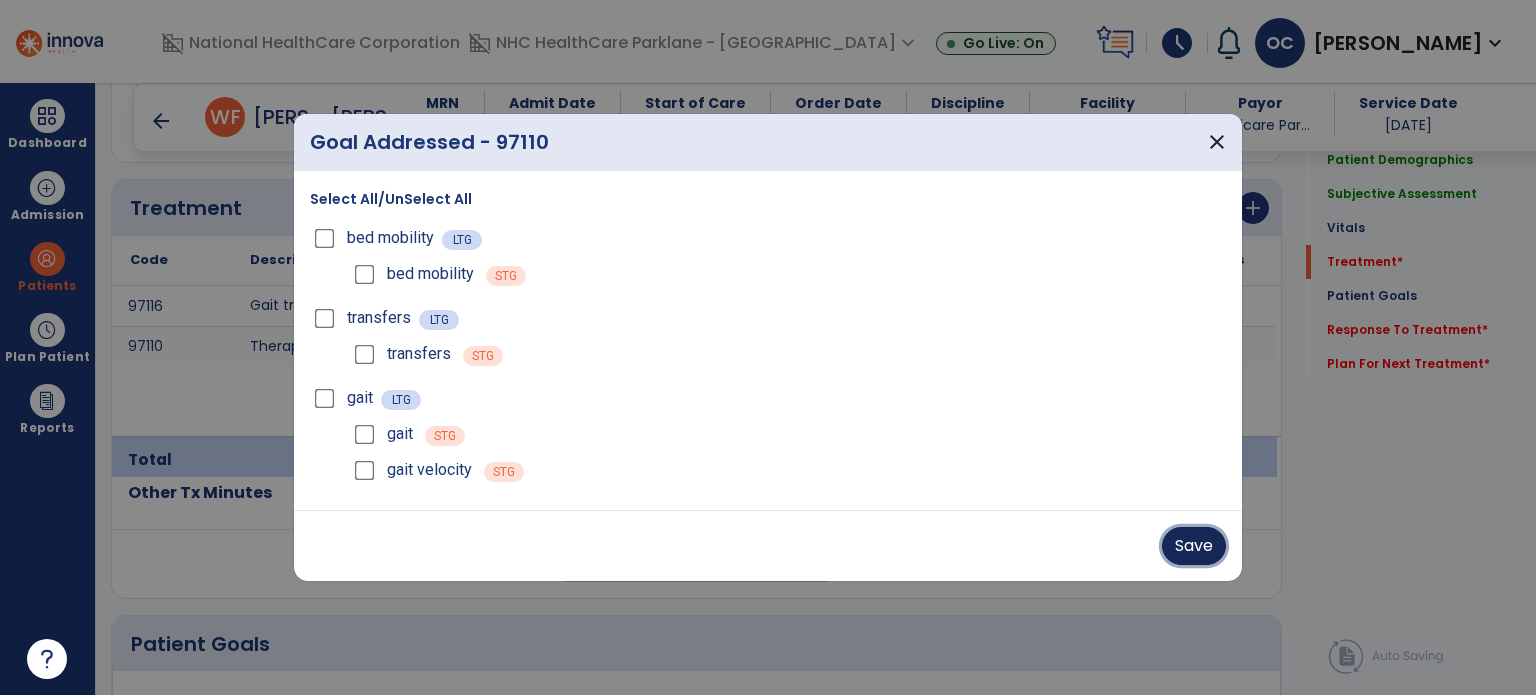 click on "Save" at bounding box center [1194, 546] 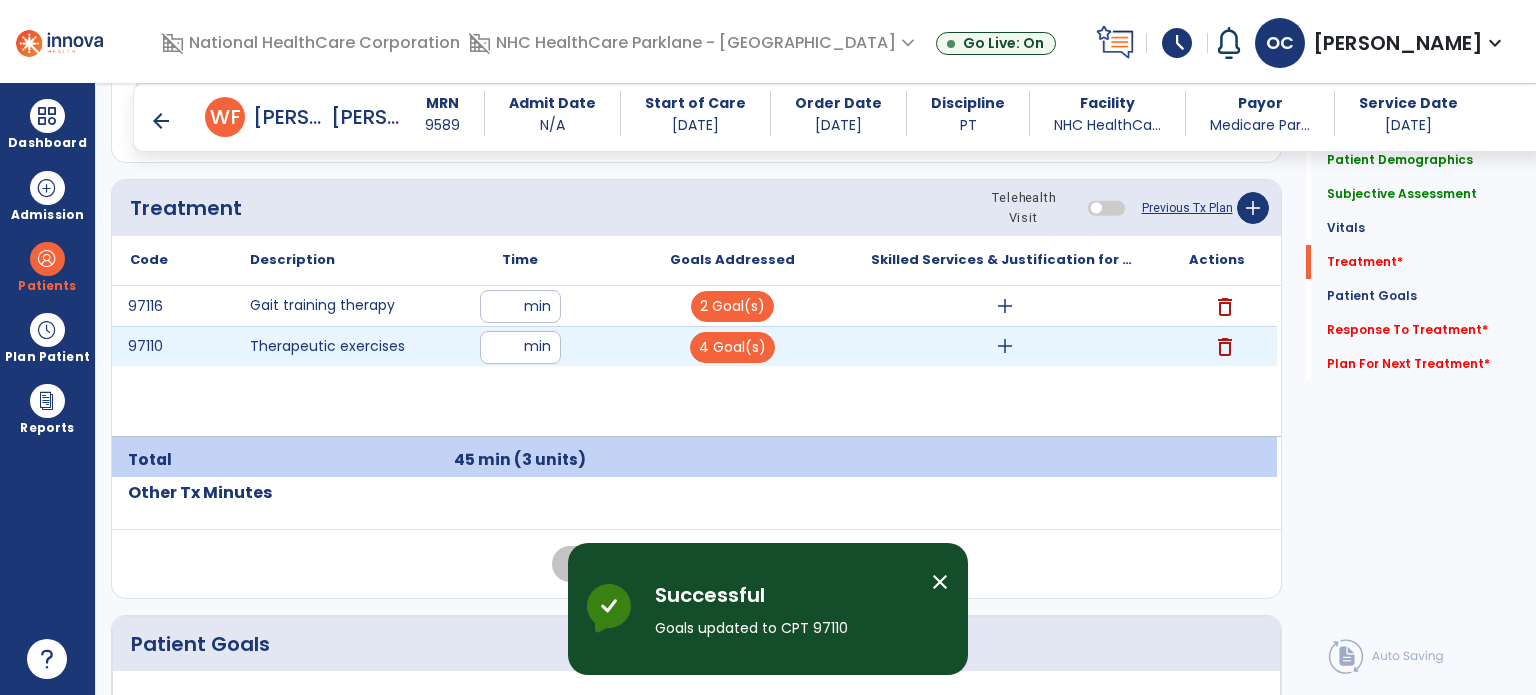 click on "add" at bounding box center (1004, 346) 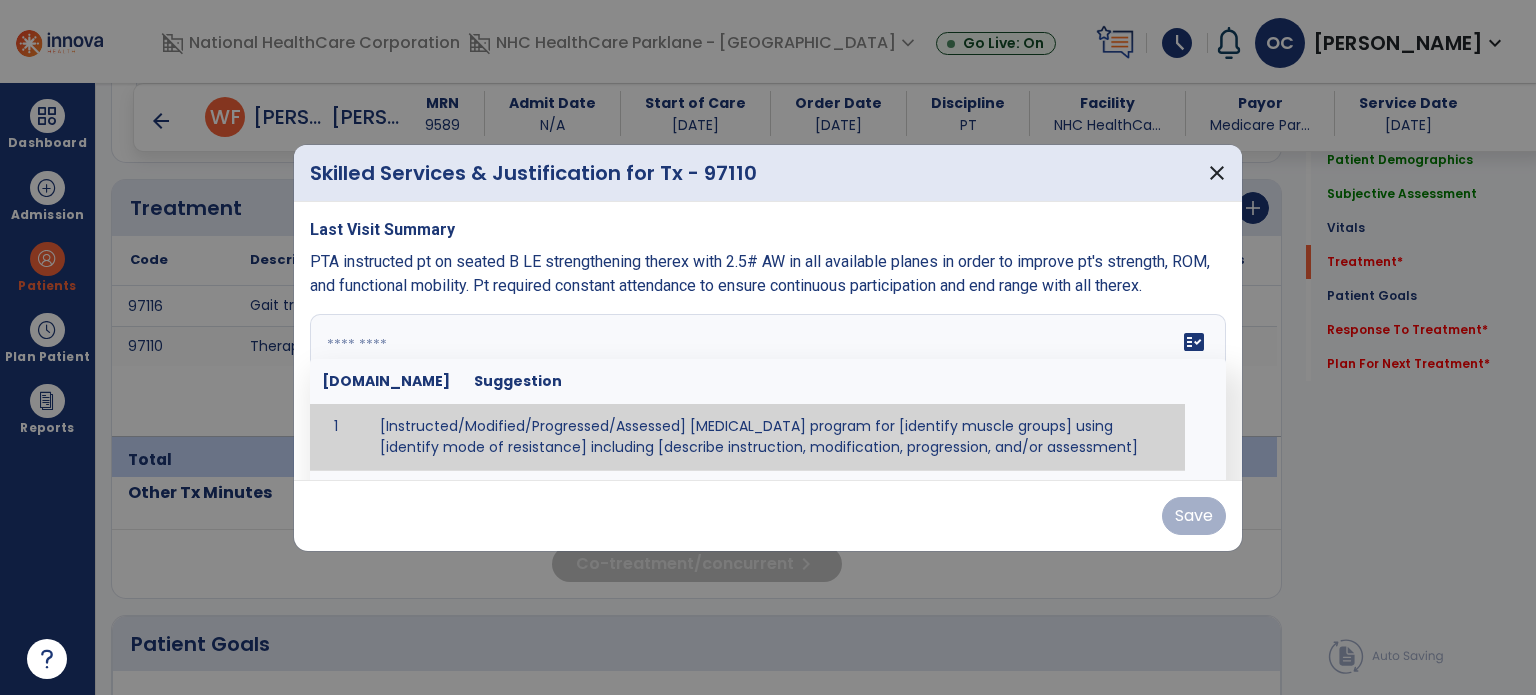click on "fact_check  [DOMAIN_NAME] Suggestion 1 [Instructed/Modified/Progressed/Assessed] [MEDICAL_DATA] program for [identify muscle groups] using [identify mode of resistance] including [describe instruction, modification, progression, and/or assessment] 2 [Instructed/Modified/Progressed/Assessed] aerobic exercise program using [identify equipment/mode] including [describe instruction, modification,progression, and/or assessment] 3 [Instructed/Modified/Progressed/Assessed] [PROM/A/AROM/AROM] program for [identify joint movements] using [contract-relax, over-pressure, inhibitory techniques, other] 4 [Assessed/Tested] aerobic capacity with administration of [aerobic capacity test]" at bounding box center (768, 389) 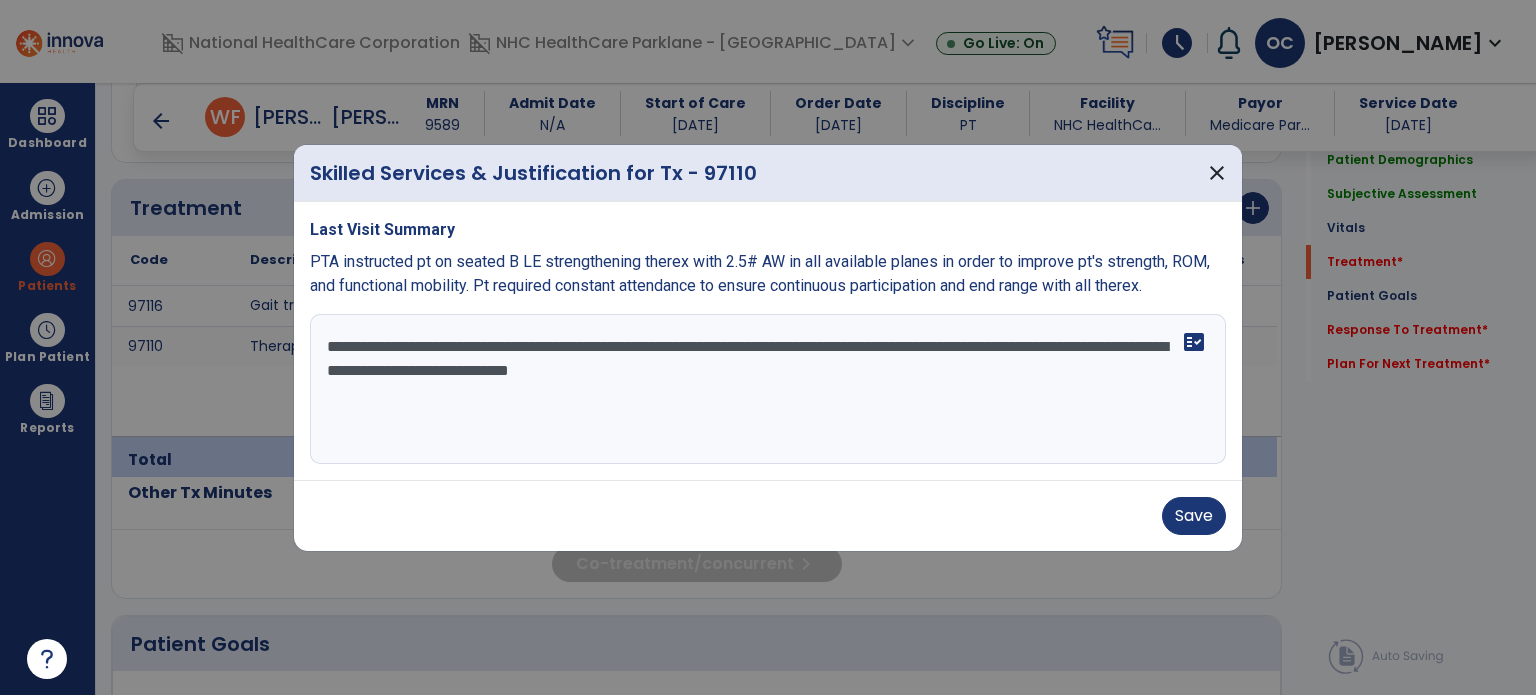 click on "**********" at bounding box center [768, 389] 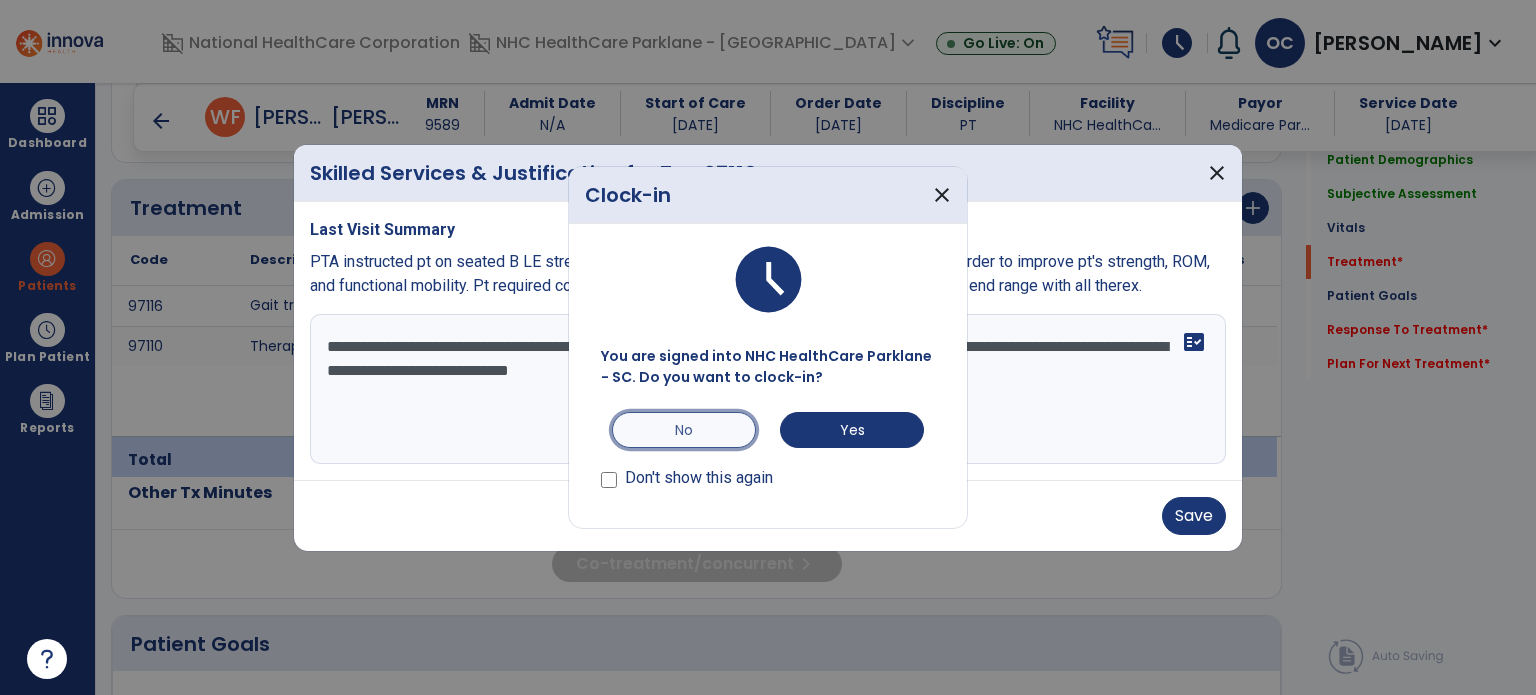 click on "No" at bounding box center [684, 430] 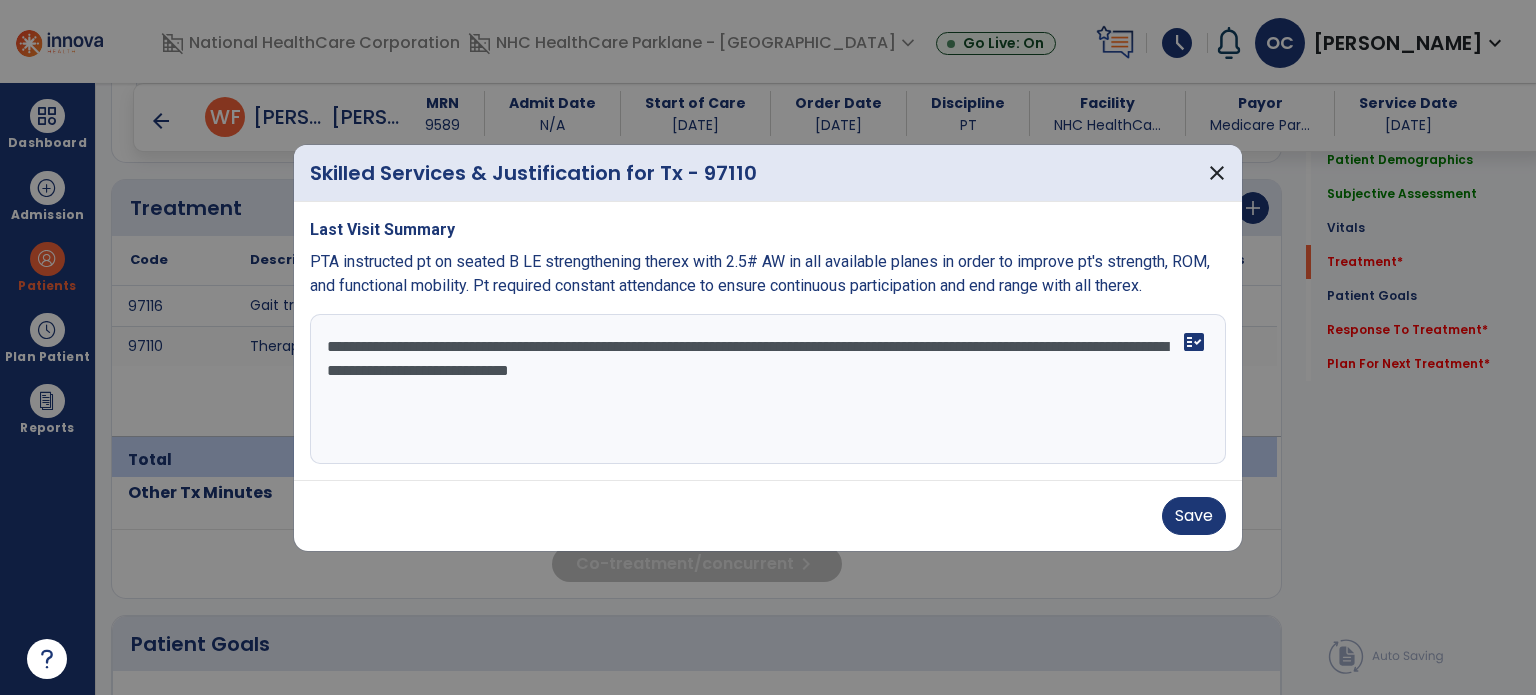 click on "**********" at bounding box center (768, 389) 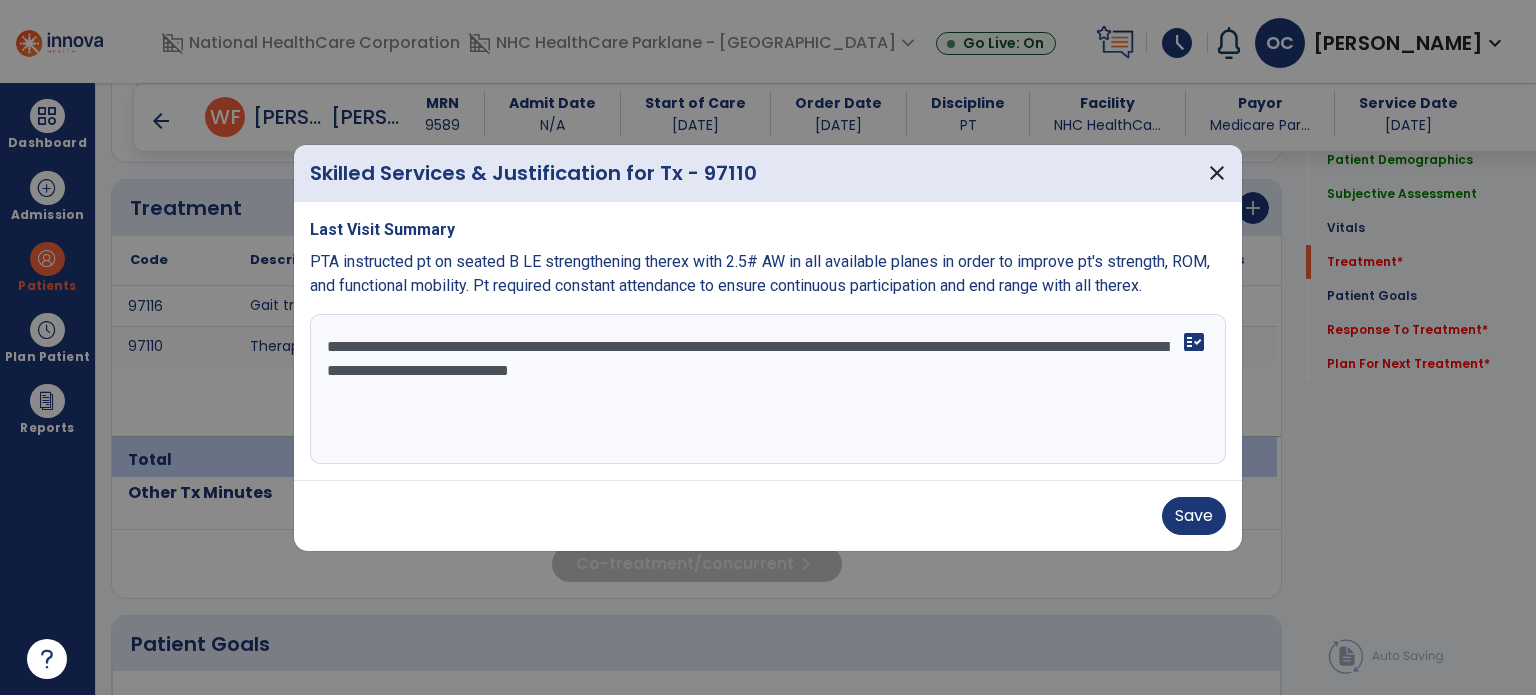 click on "**********" at bounding box center [768, 389] 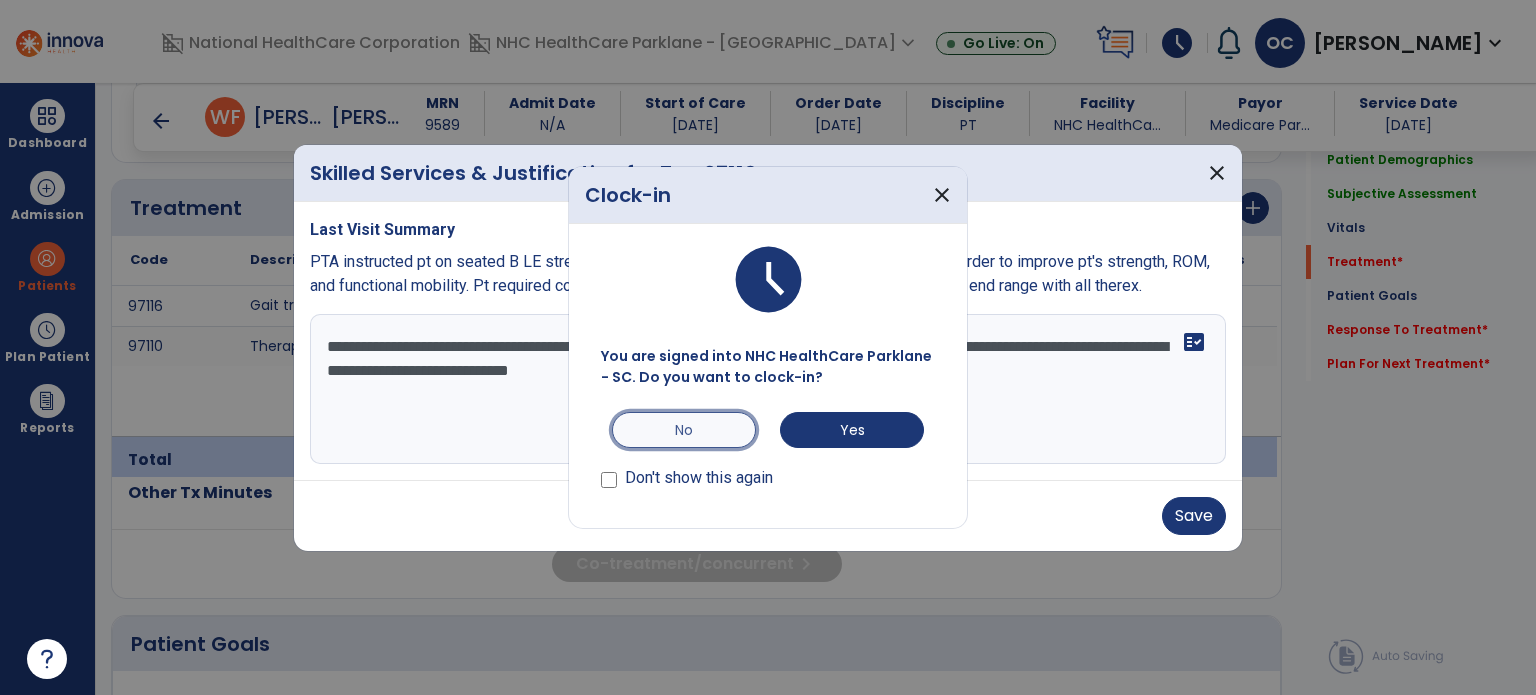 click on "No" at bounding box center [684, 430] 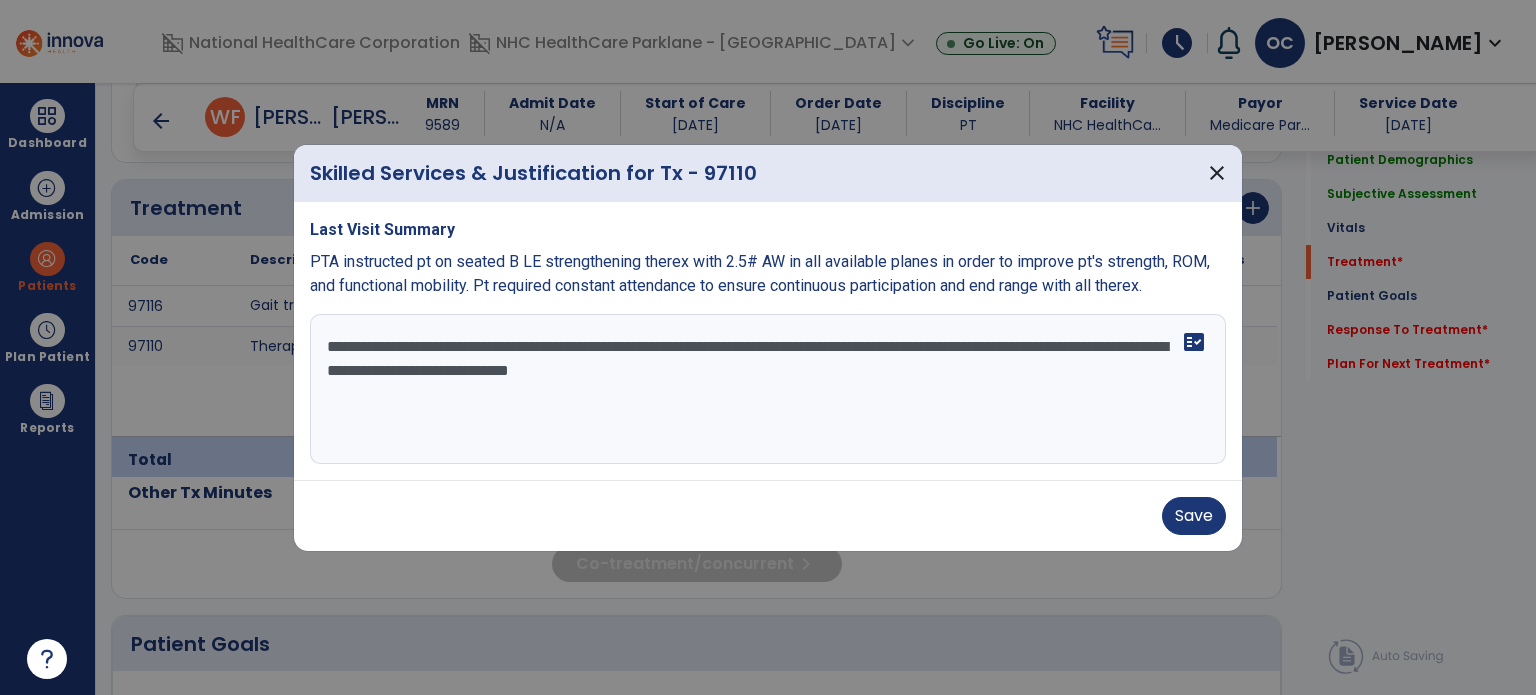 click on "**********" at bounding box center (768, 389) 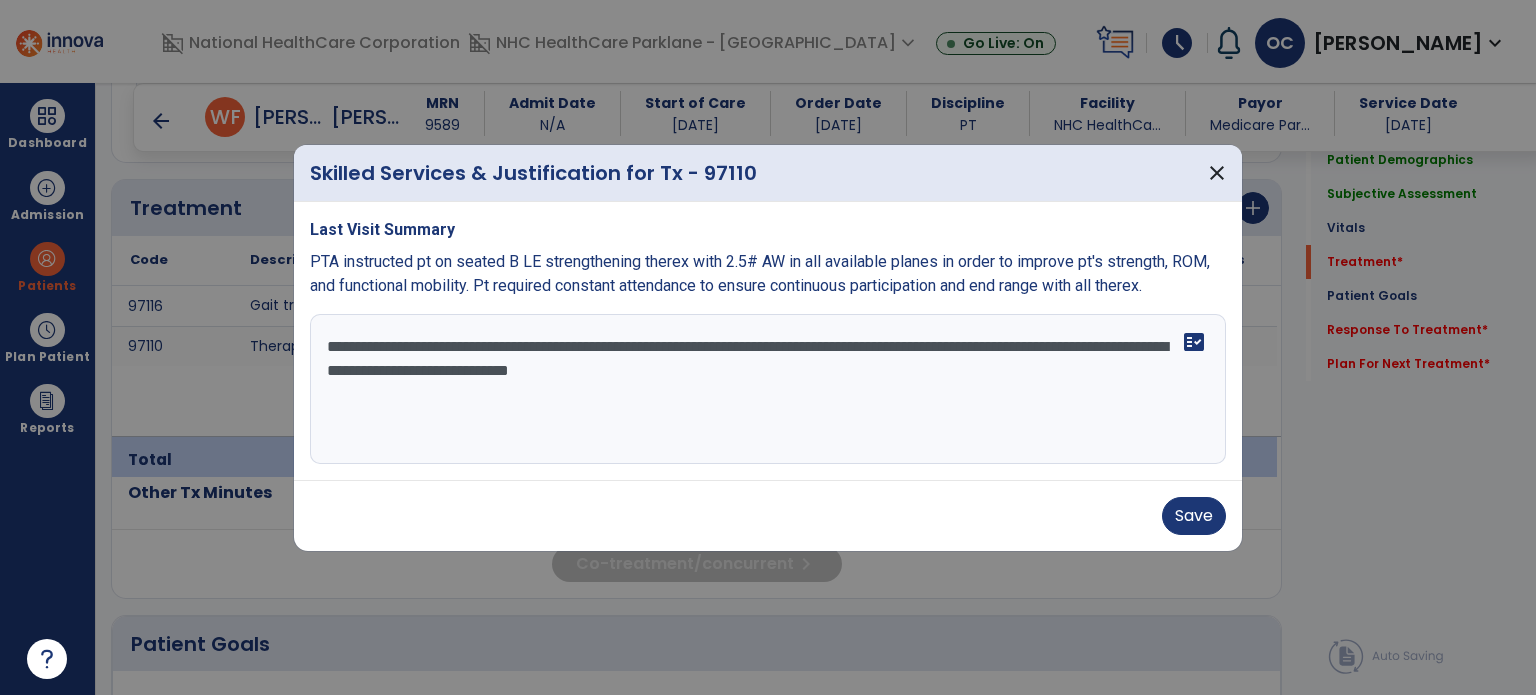 click on "**********" at bounding box center [768, 389] 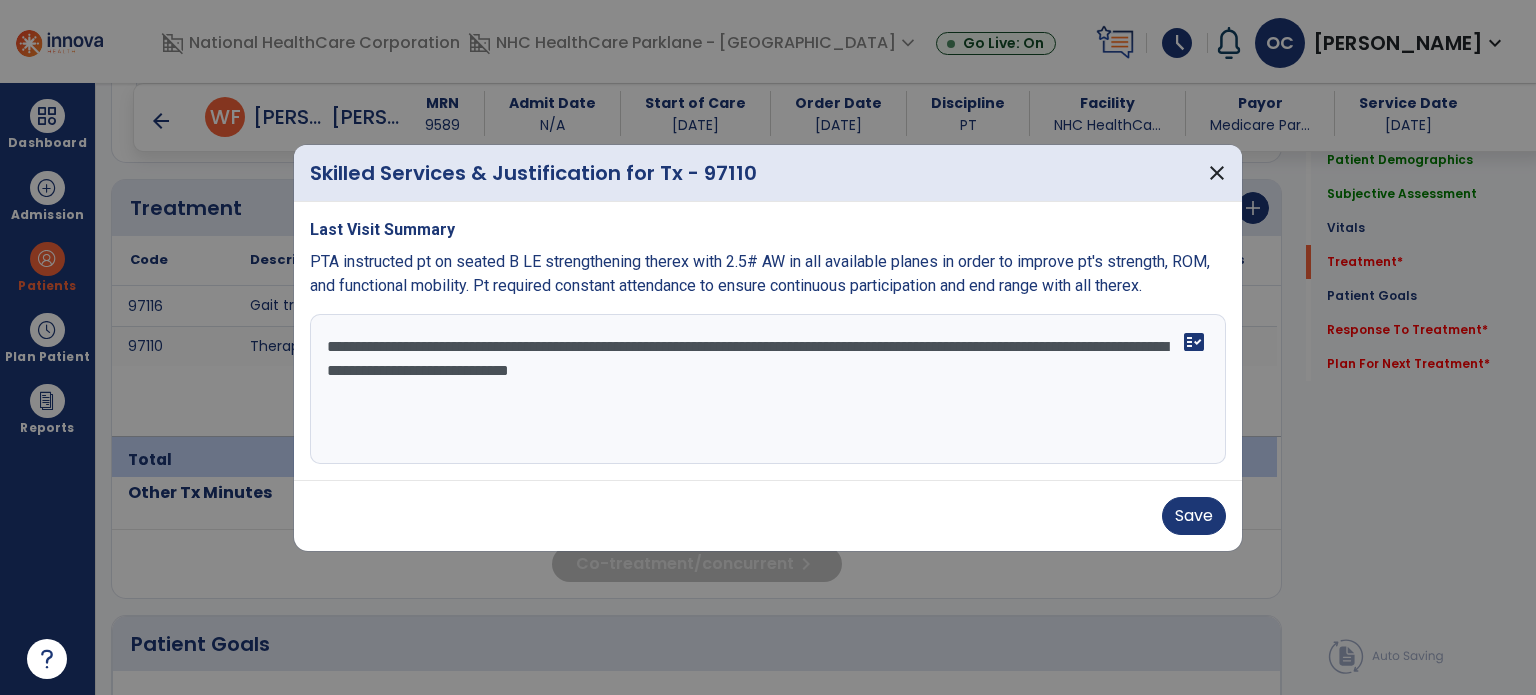 click on "**********" at bounding box center [768, 389] 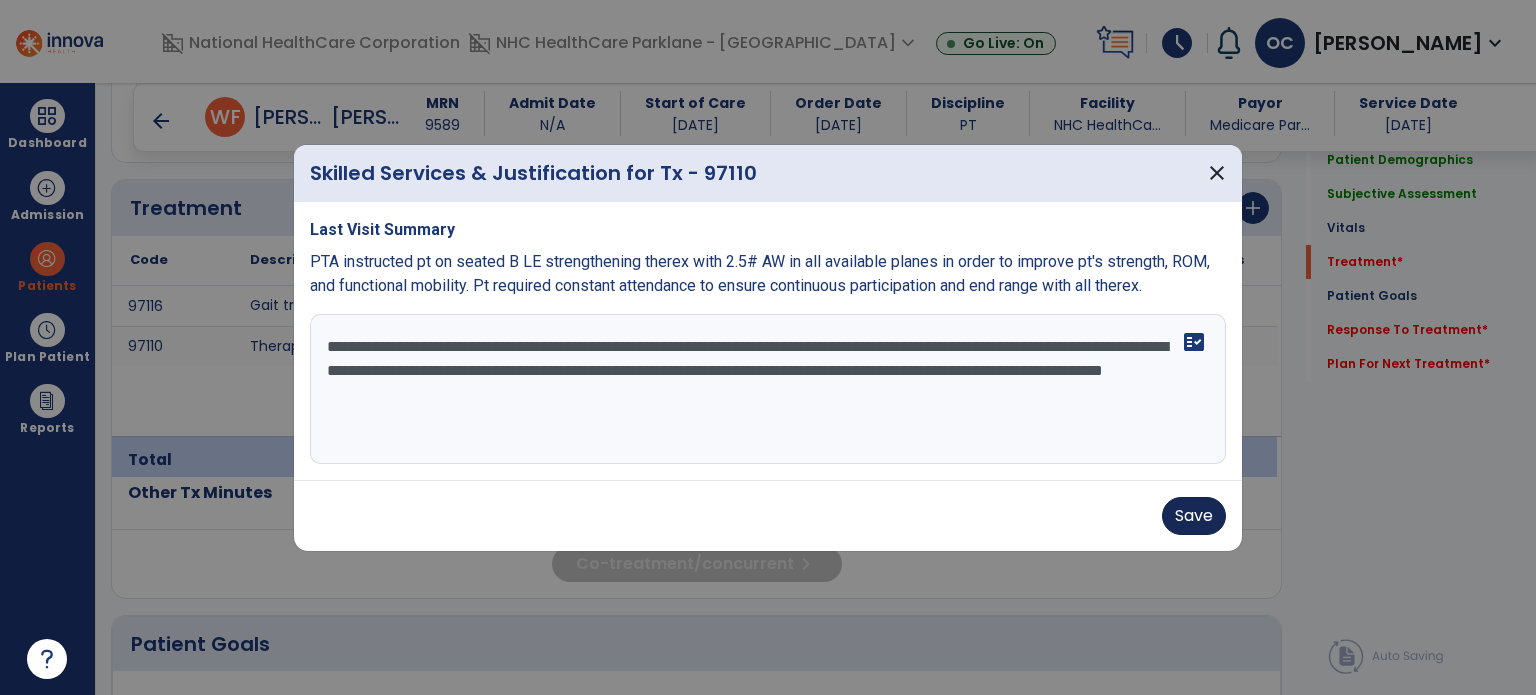 type on "**********" 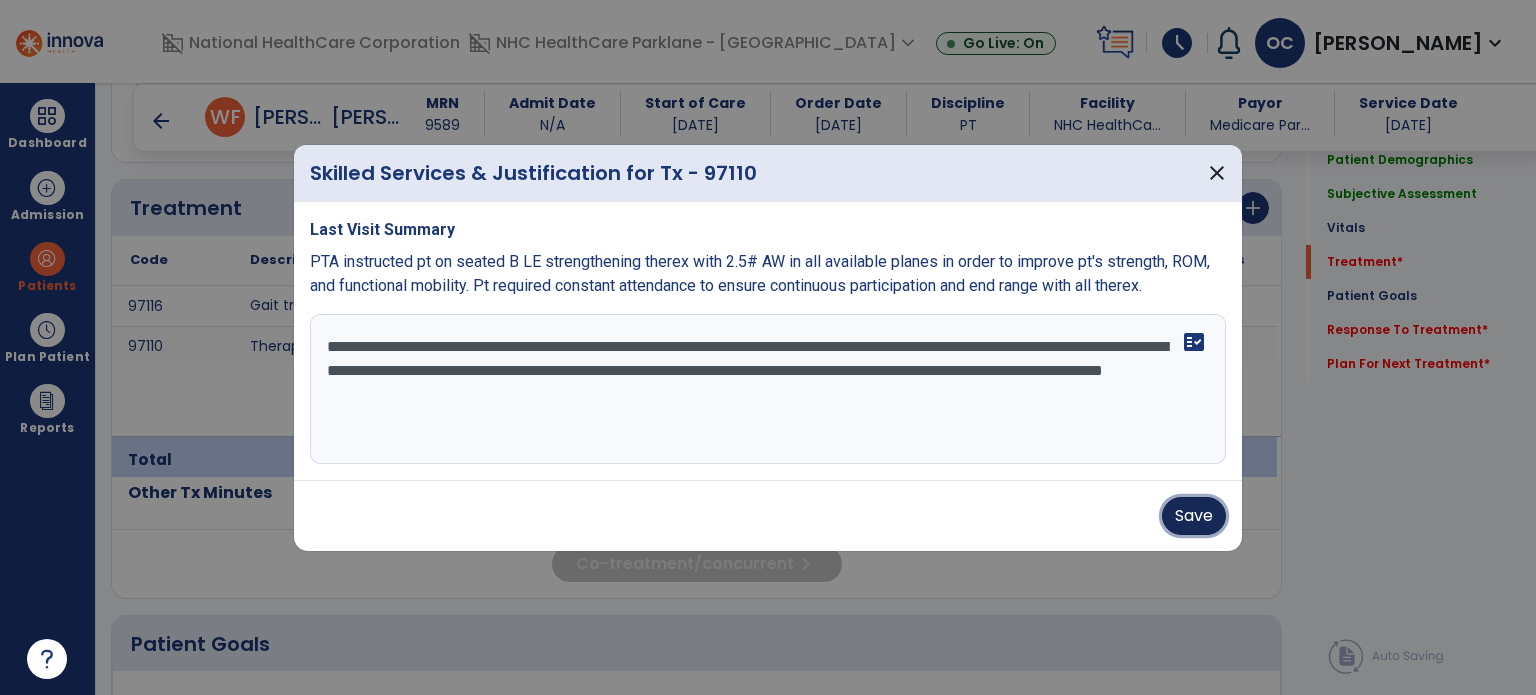click on "Save" at bounding box center (1194, 516) 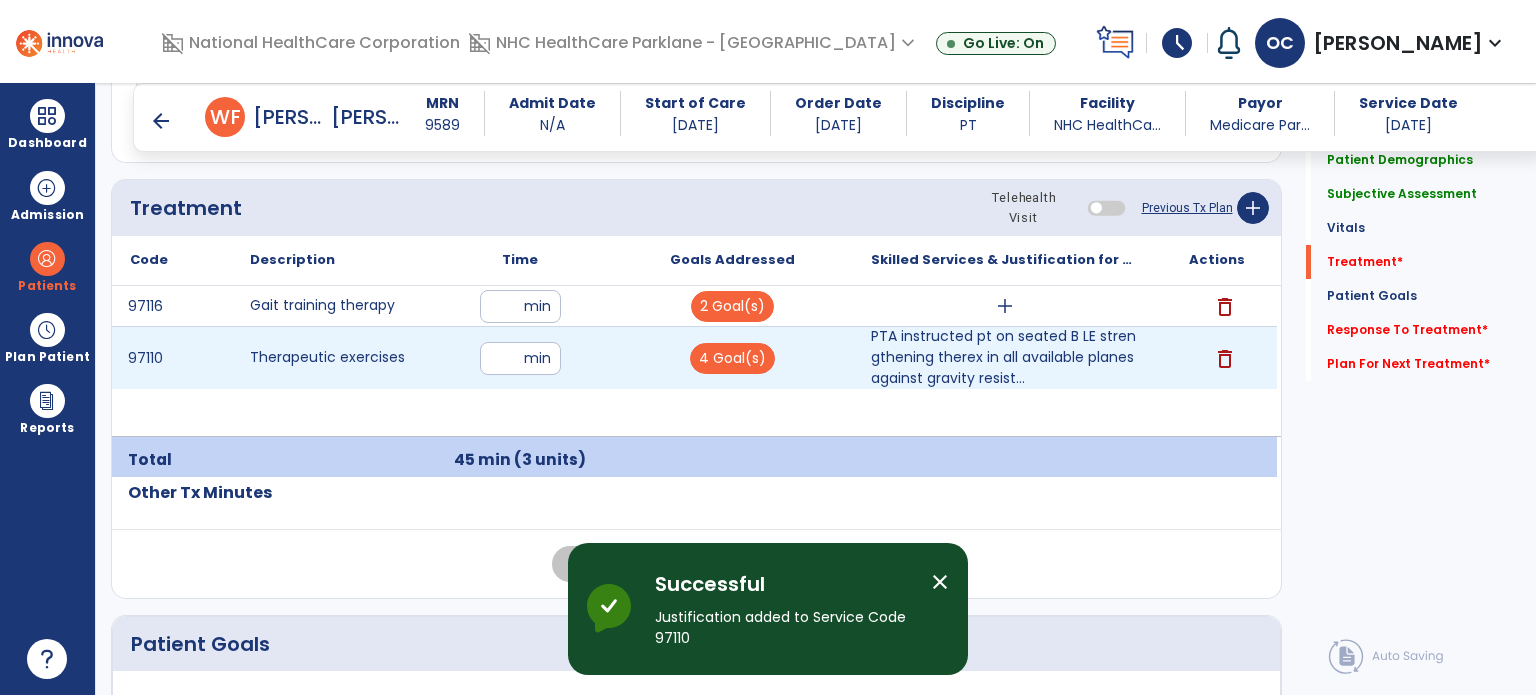 click on "**" at bounding box center (520, 358) 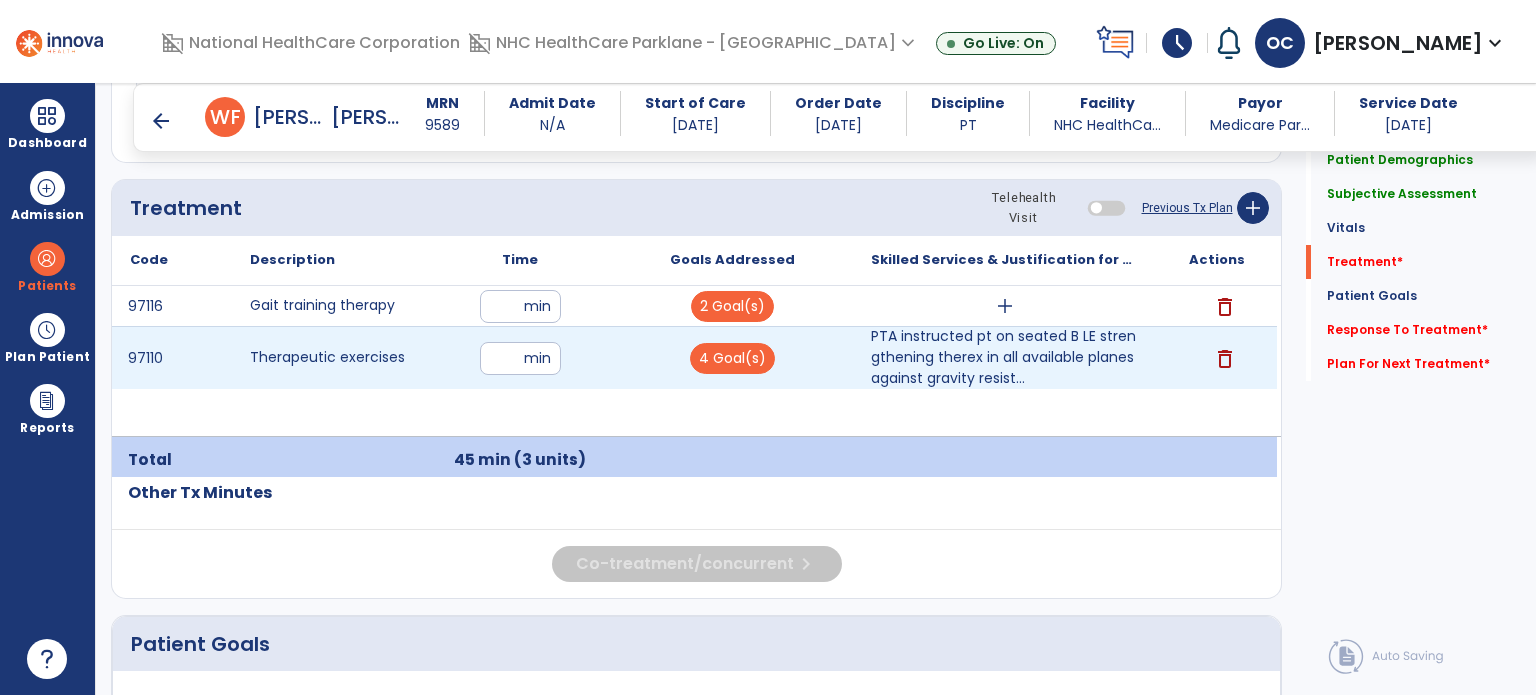 type on "*" 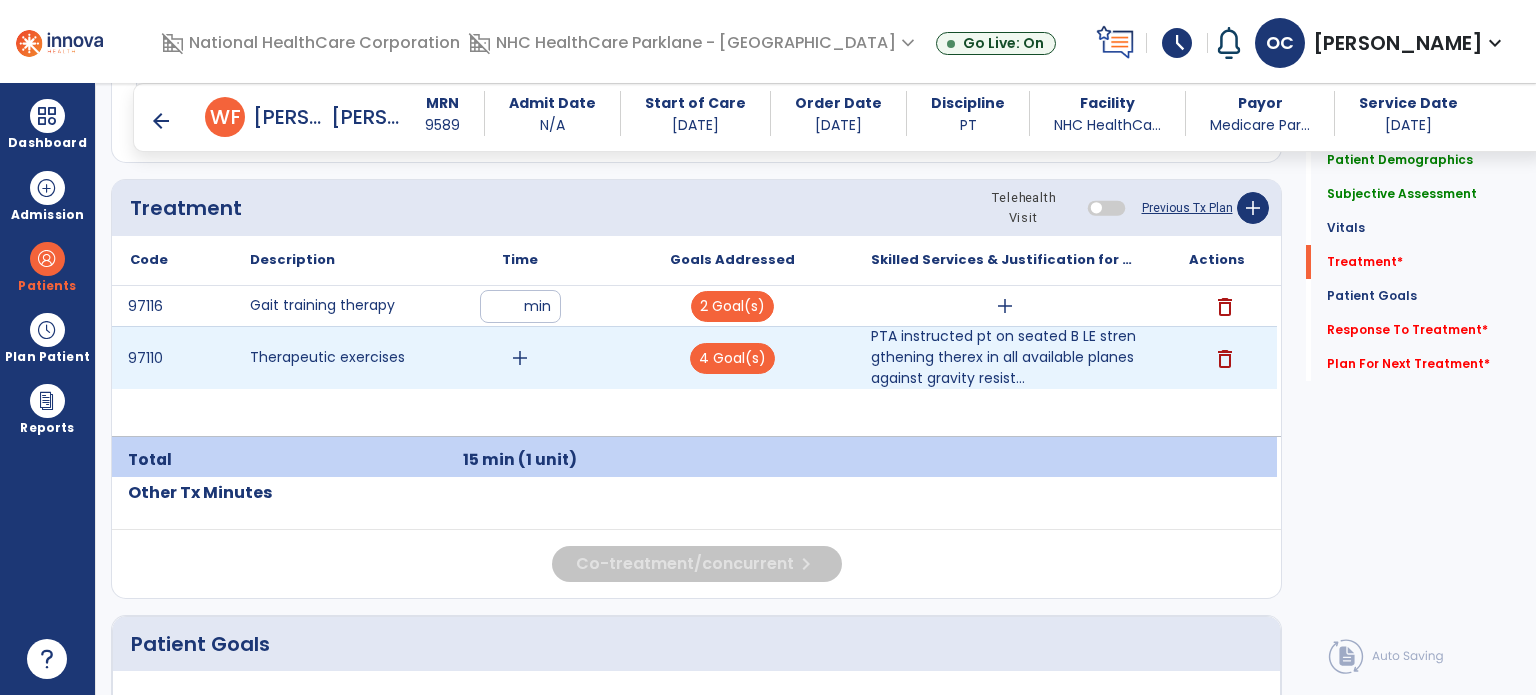 click on "add" at bounding box center (520, 358) 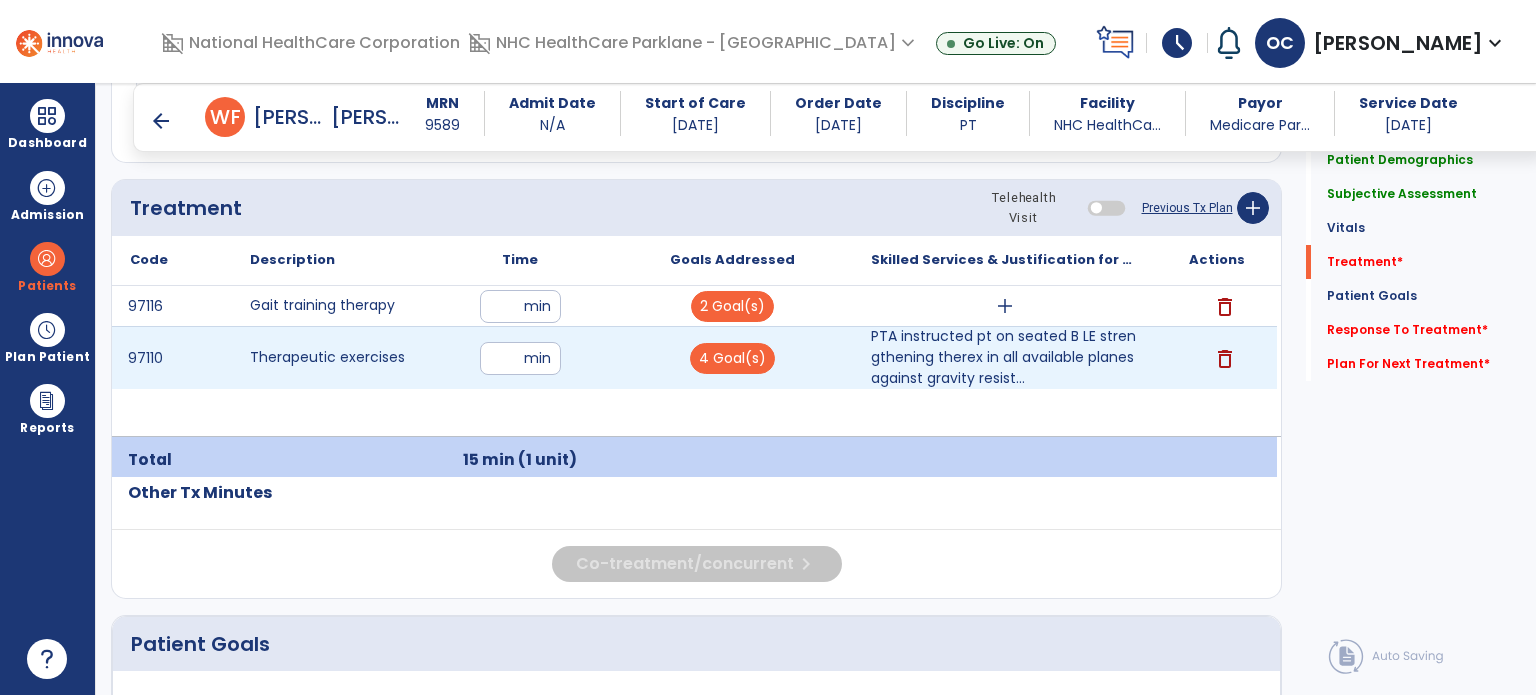 type on "**" 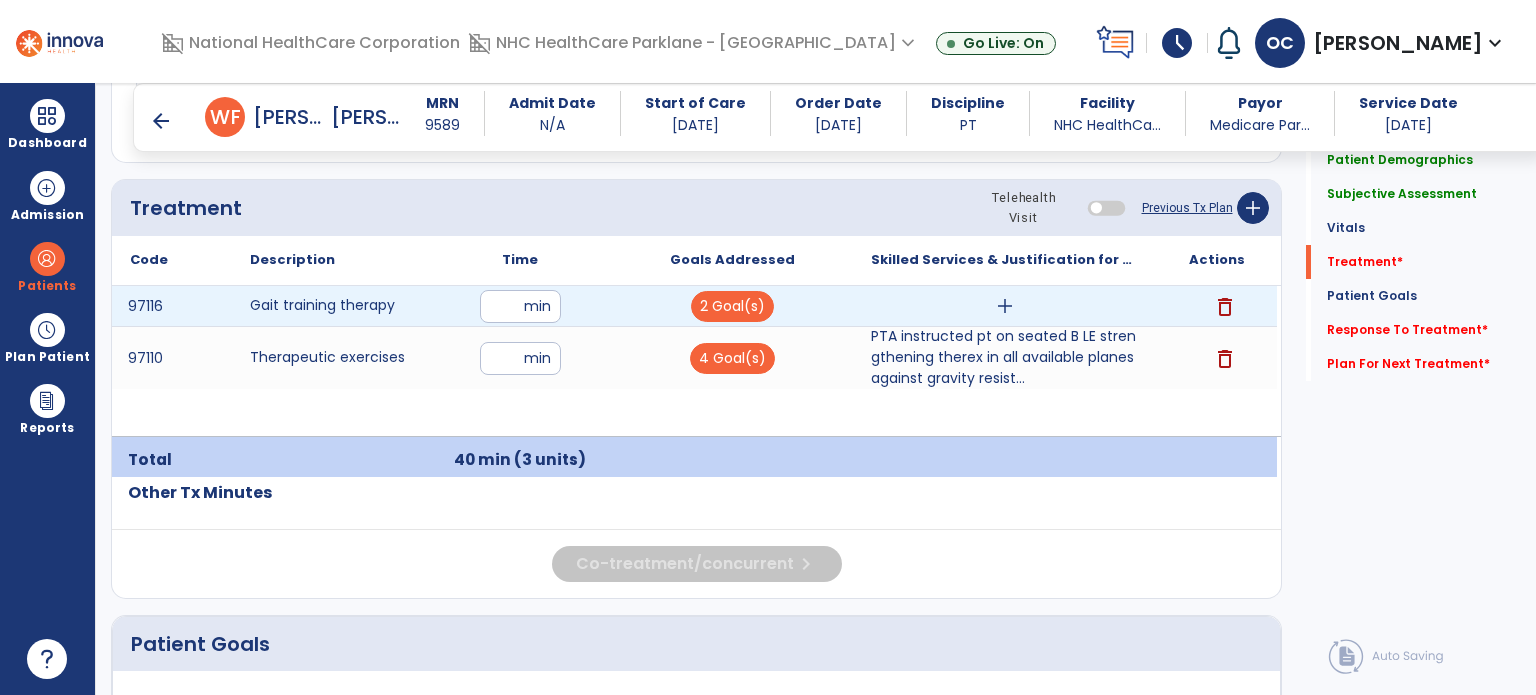click on "**" at bounding box center [520, 306] 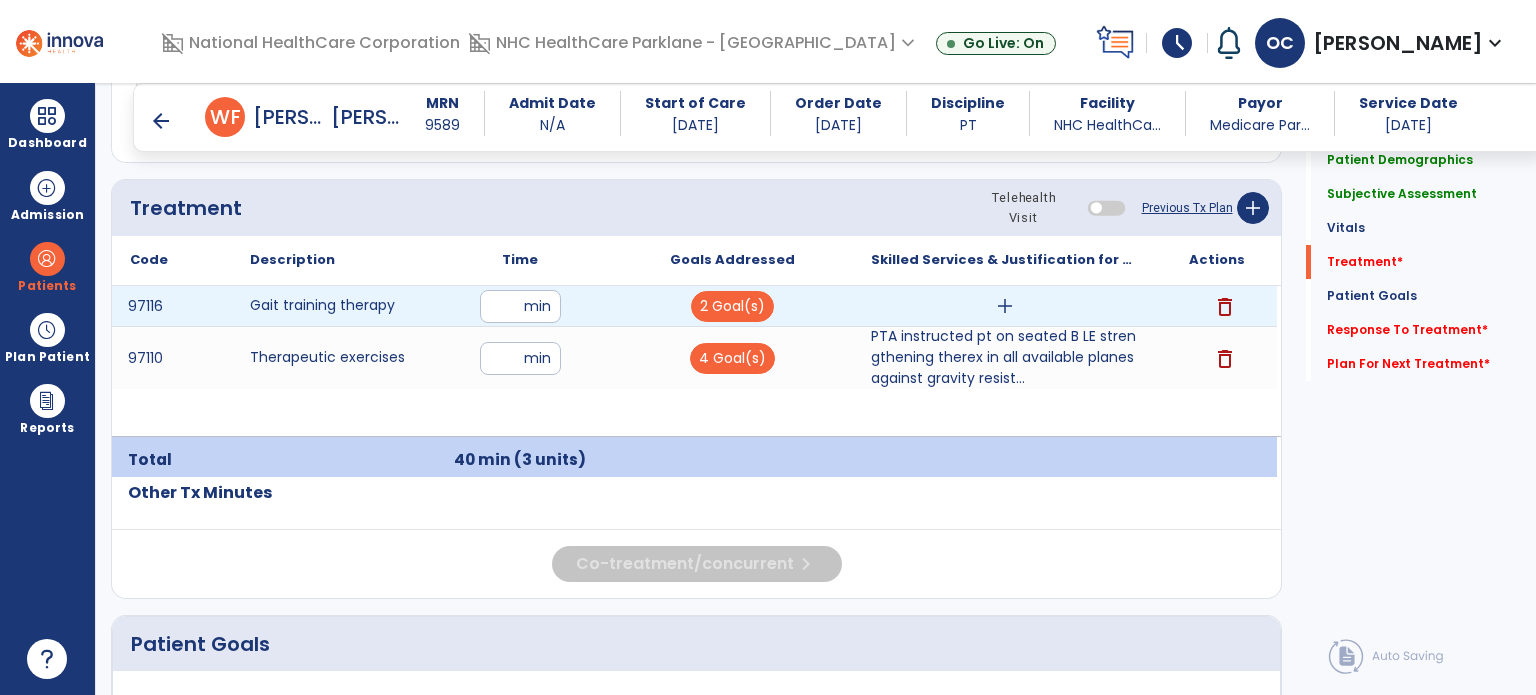 type on "*" 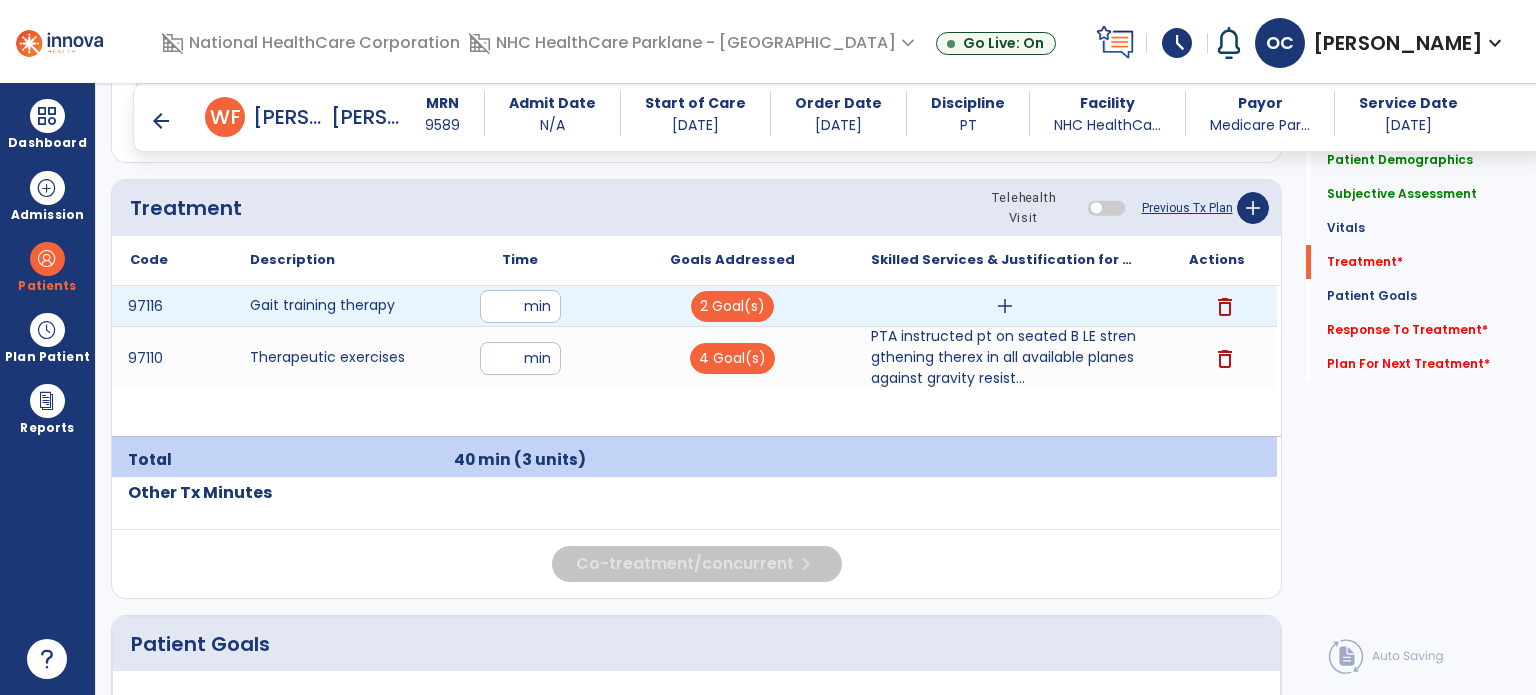 type on "*" 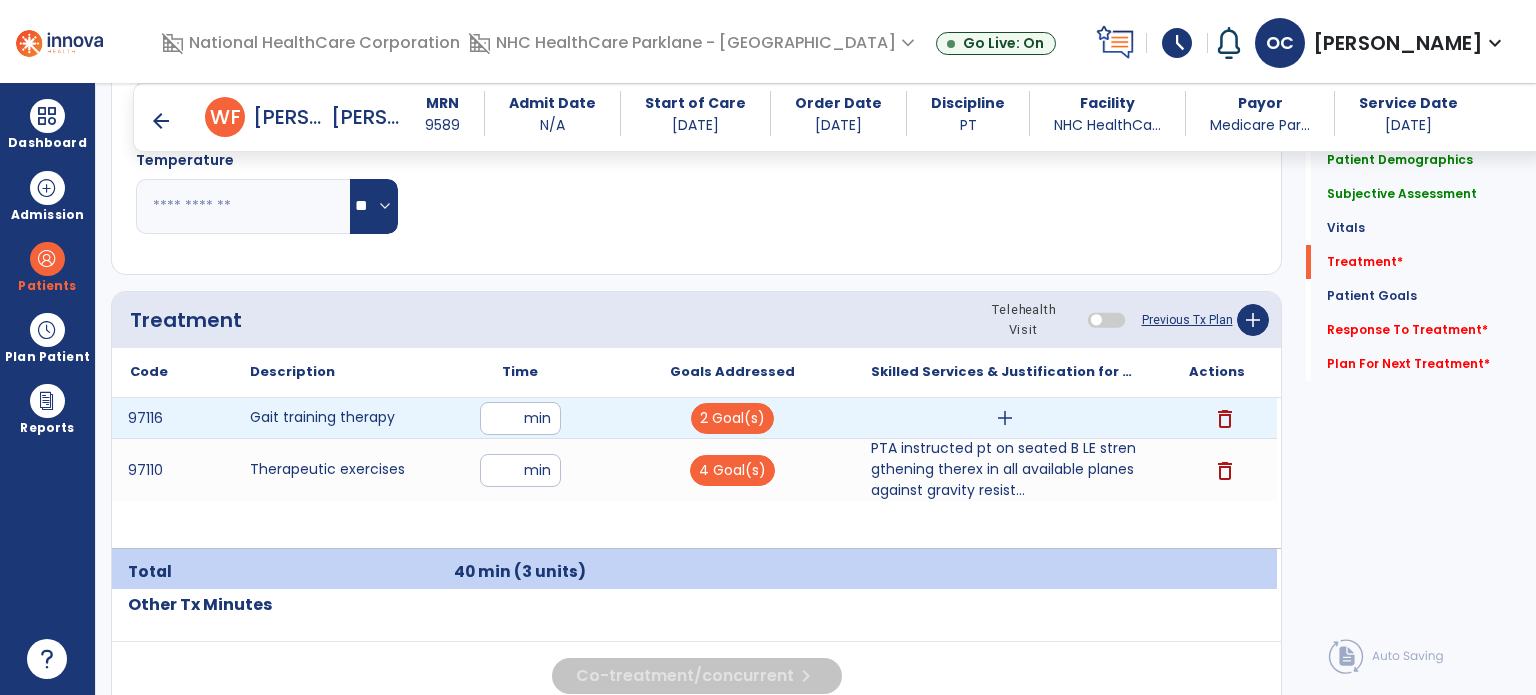 scroll, scrollTop: 1067, scrollLeft: 0, axis: vertical 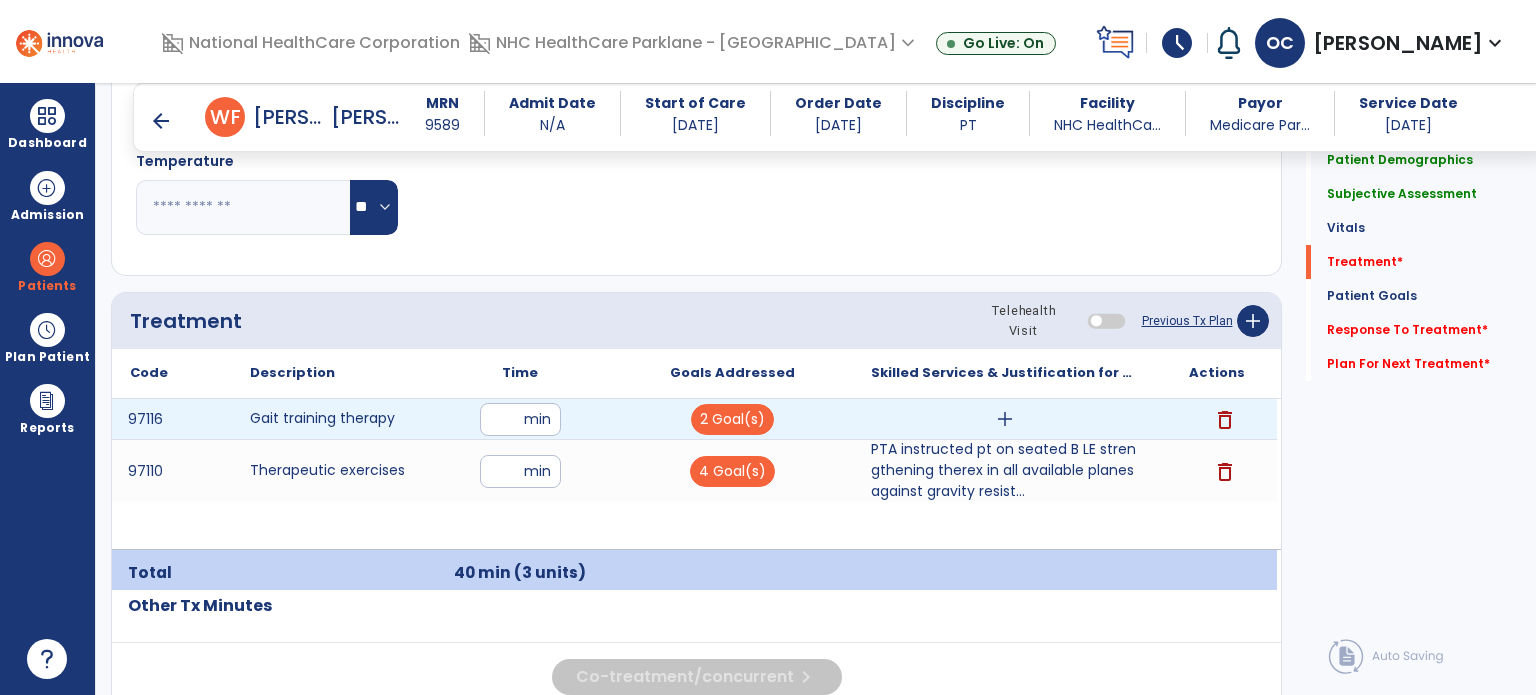 type on "**" 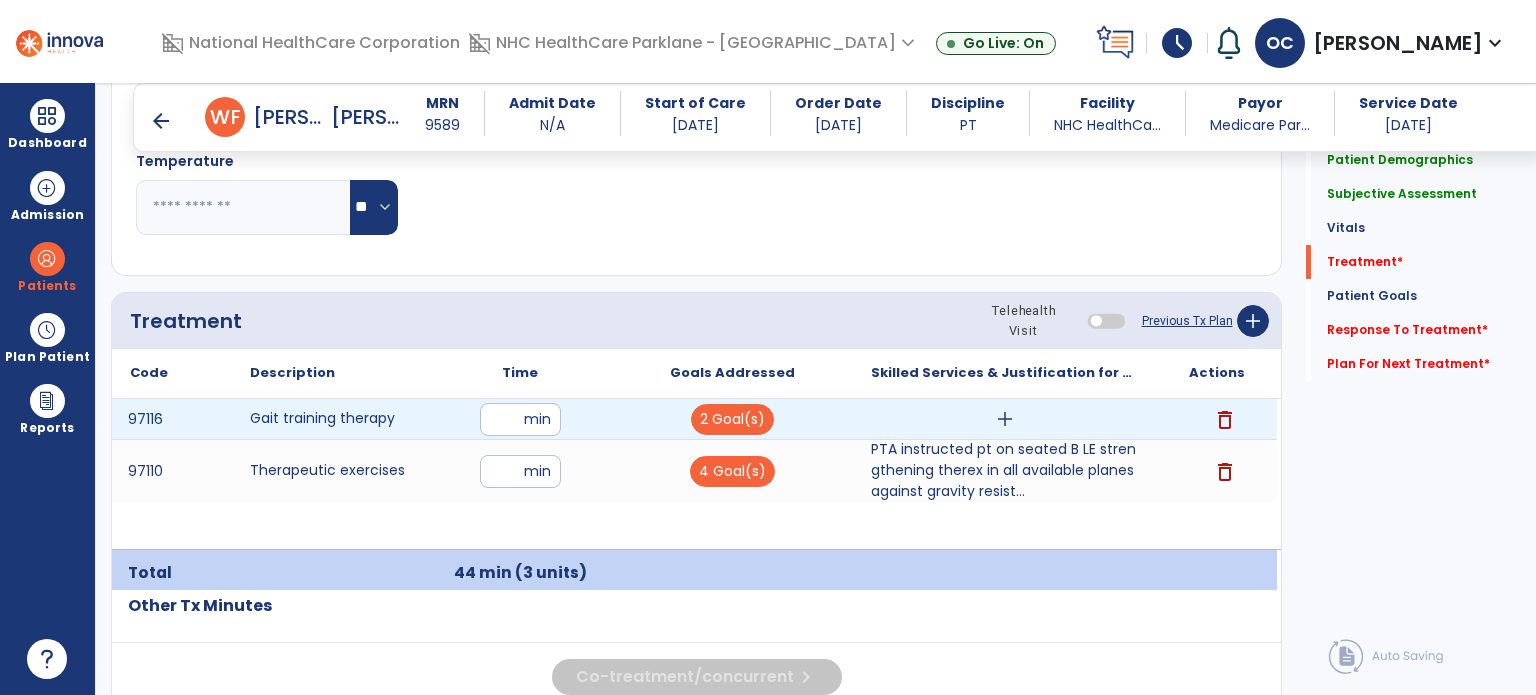 click on "add" at bounding box center [1005, 419] 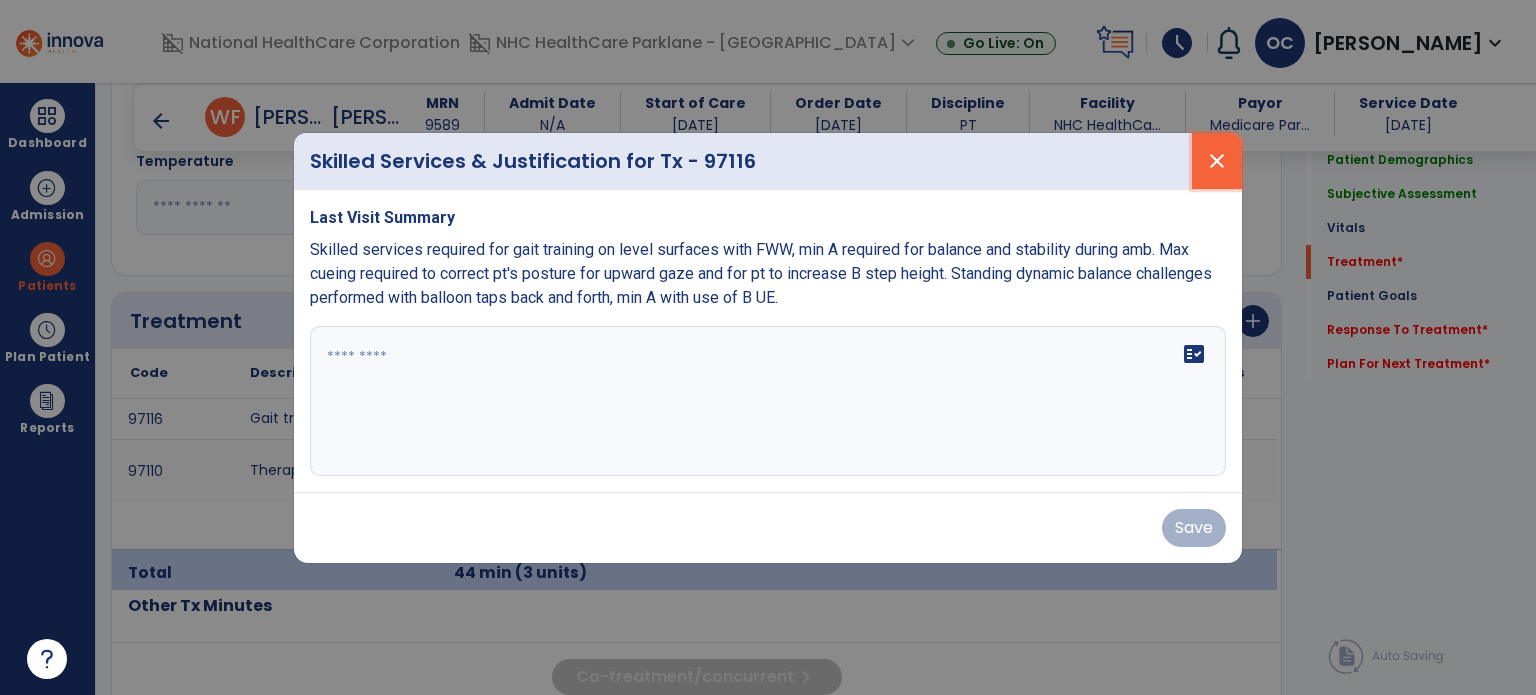 click on "close" at bounding box center (1217, 161) 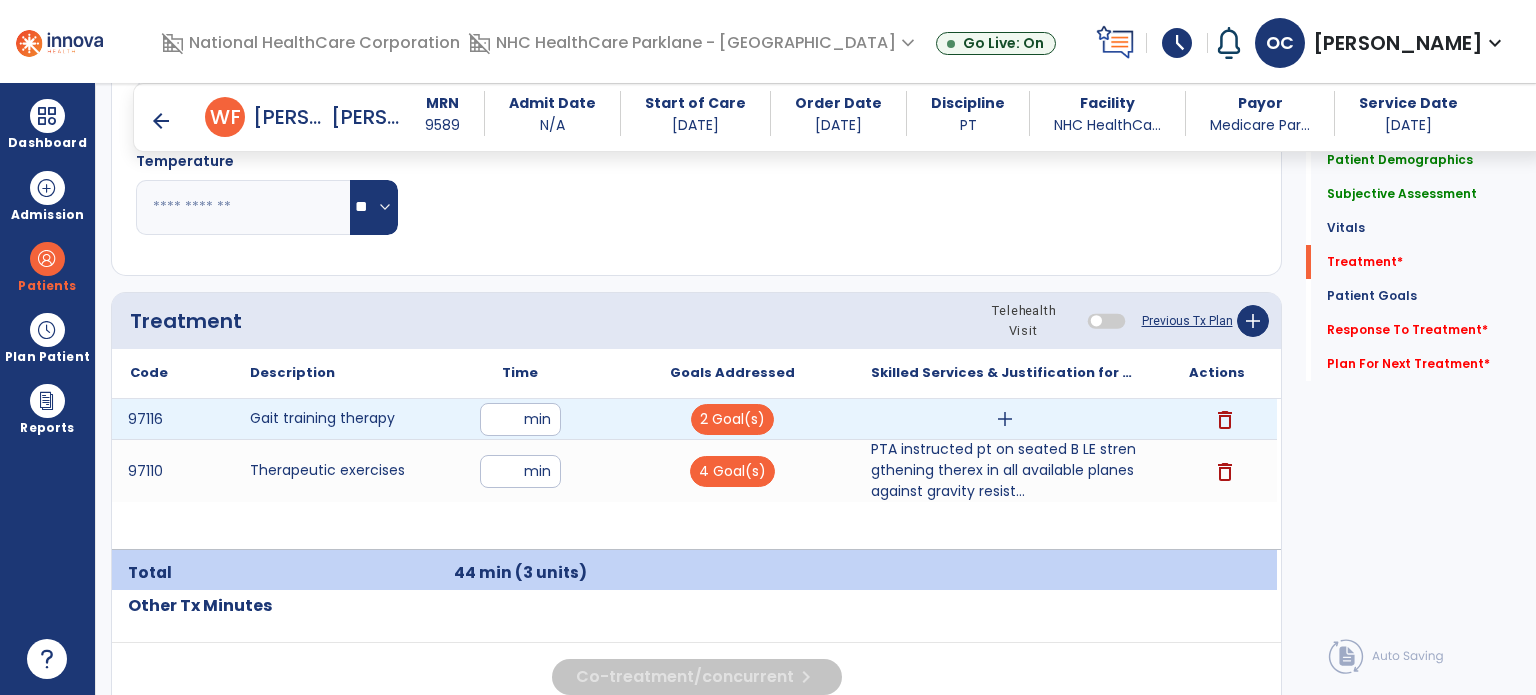 click on "**" at bounding box center [520, 419] 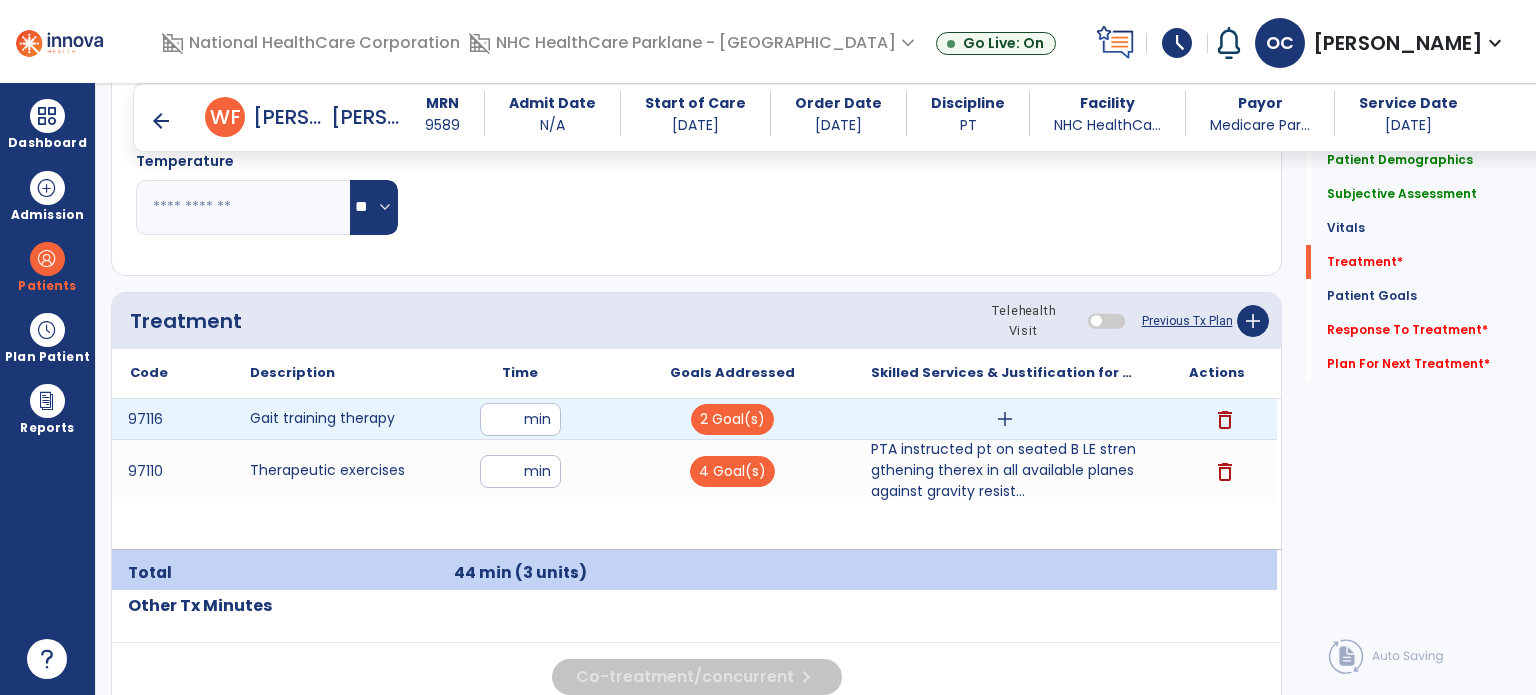 type on "**" 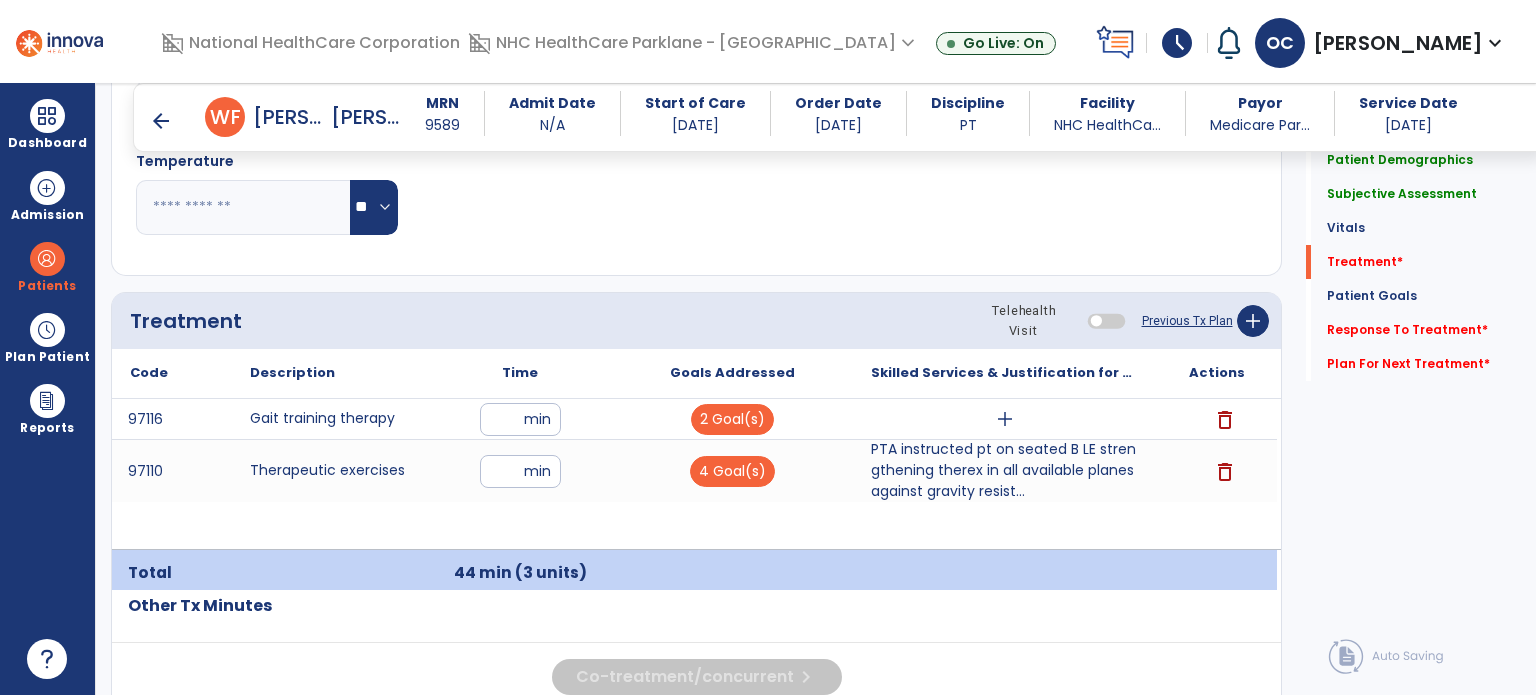click on "Other Tx Minutes" 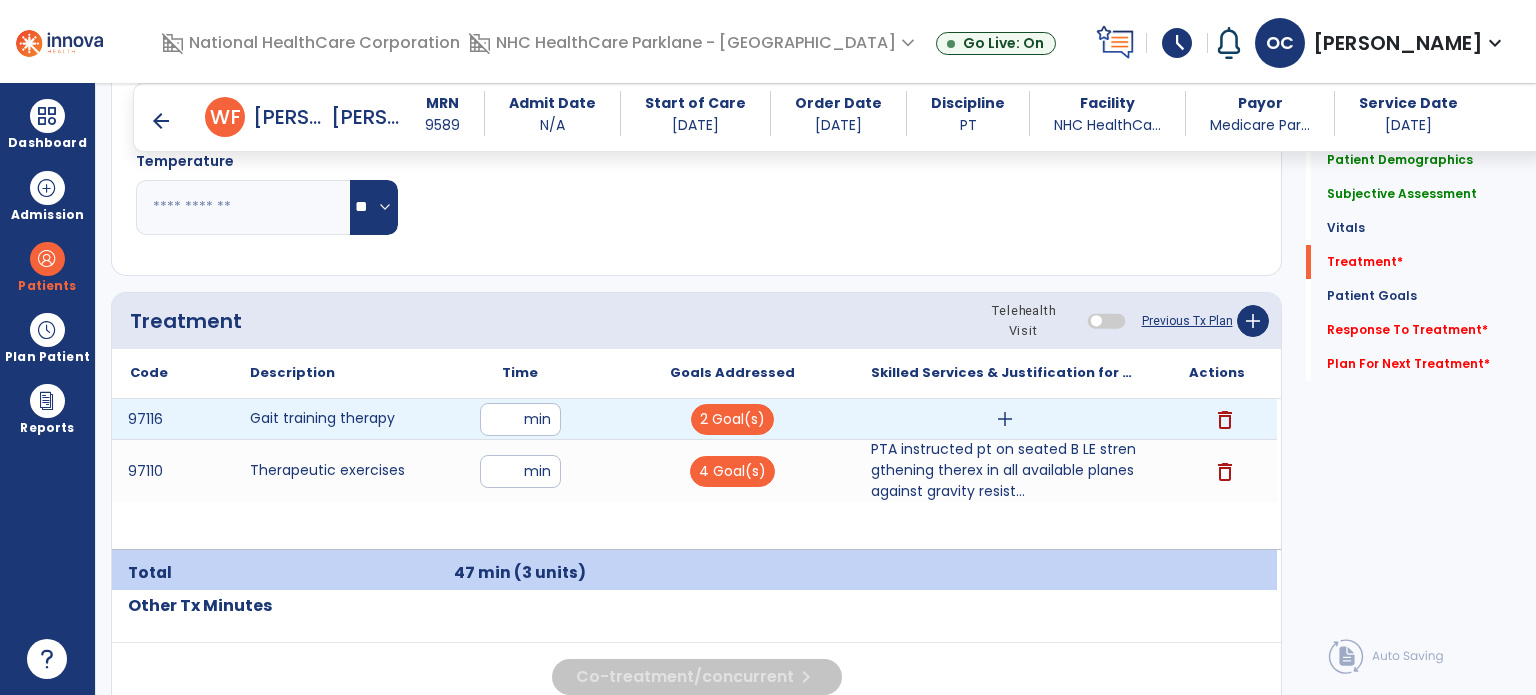 click on "add" at bounding box center [1005, 419] 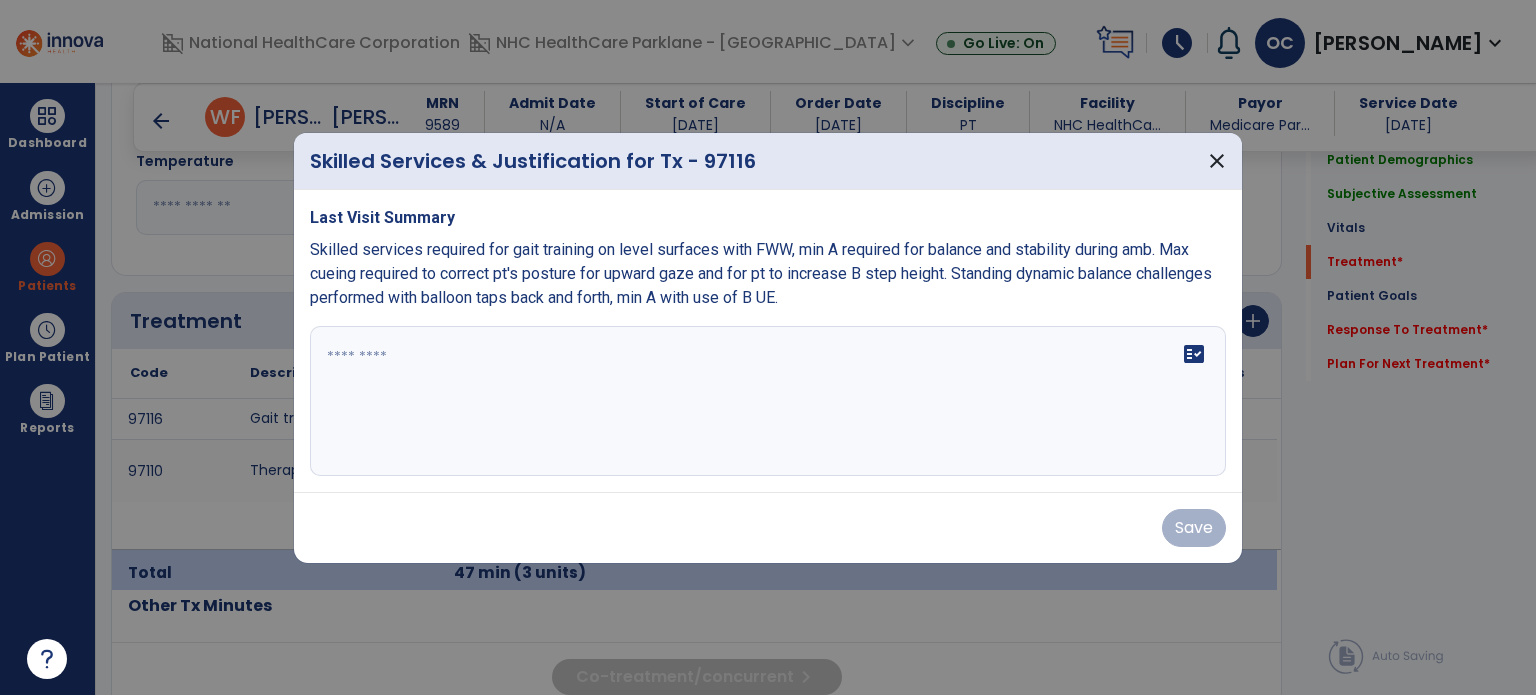 click on "fact_check" at bounding box center [768, 401] 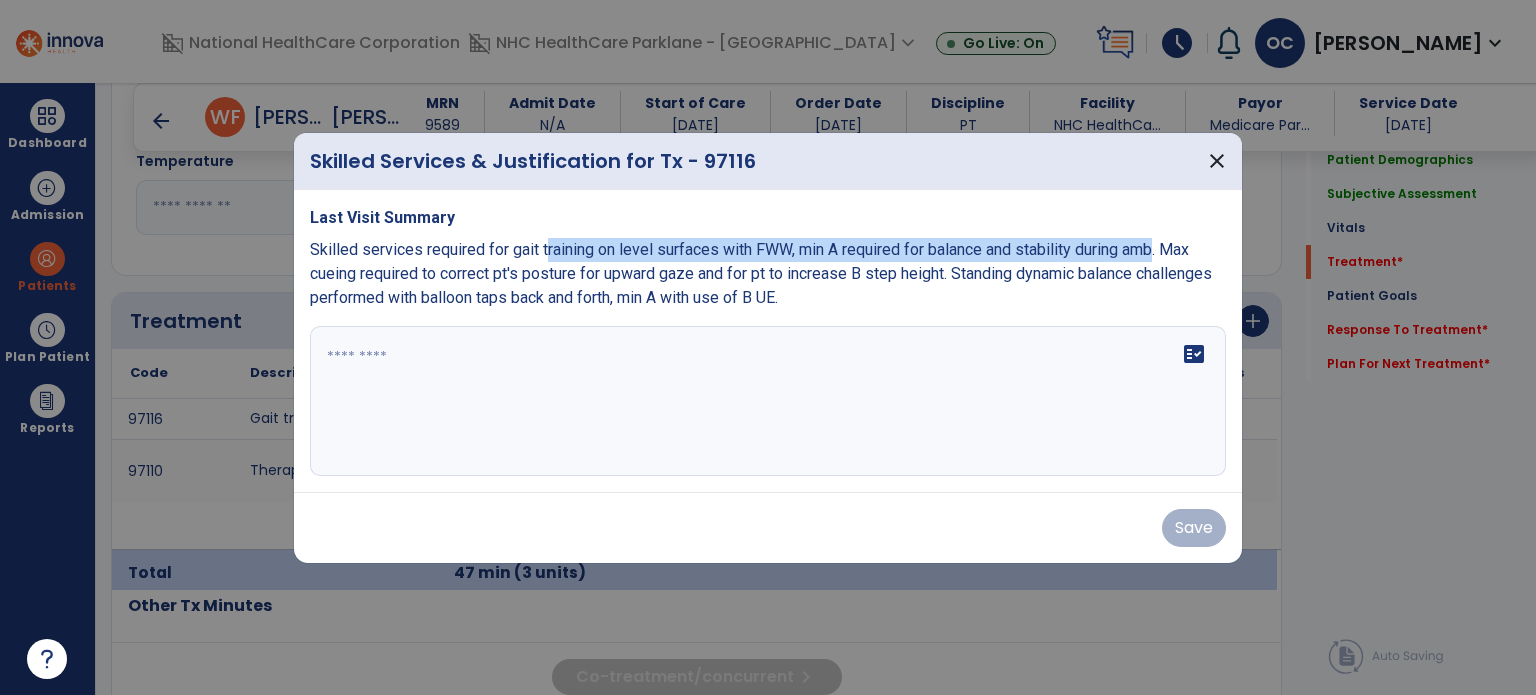 drag, startPoint x: 1164, startPoint y: 245, endPoint x: 543, endPoint y: 247, distance: 621.00323 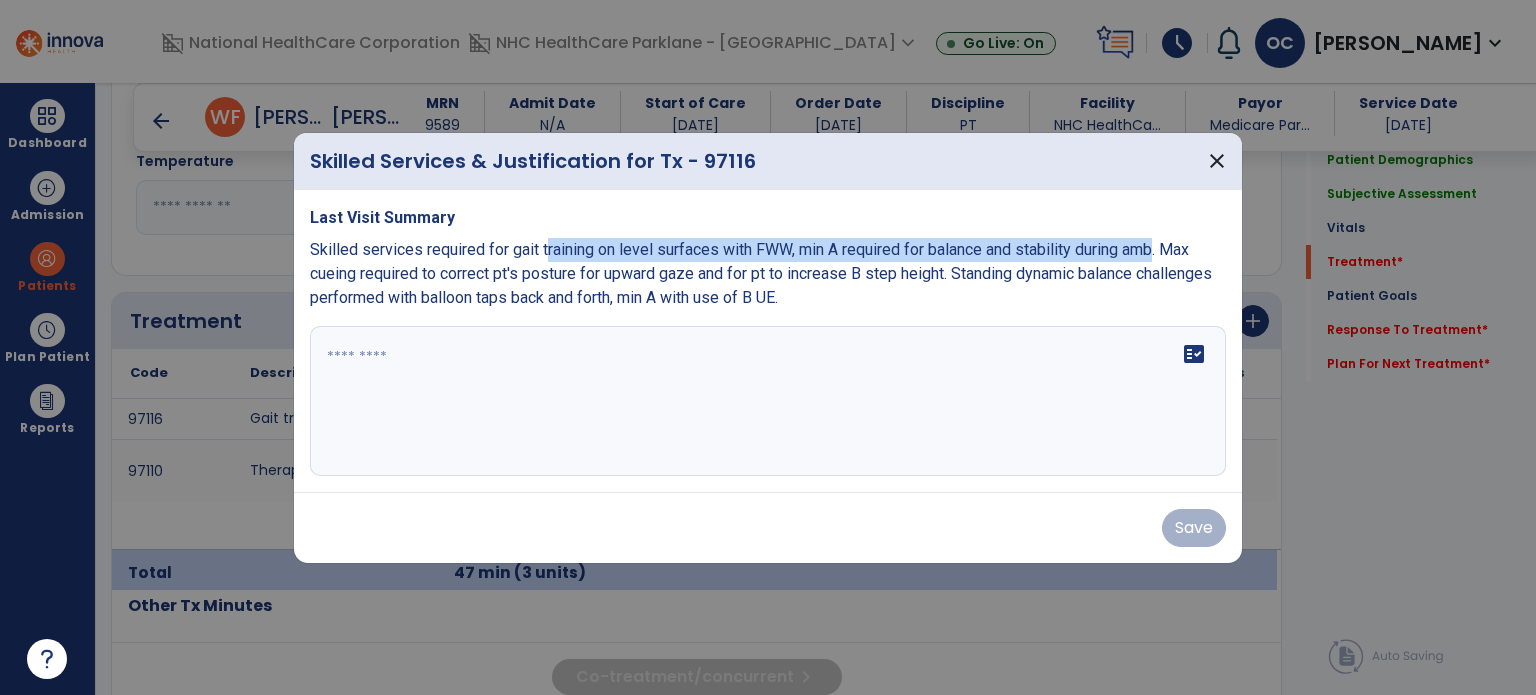 click on "Skilled services required for gait training on level surfaces with FWW, min A required for balance and stability during amb. Max cueing required to correct pt's posture for upward gaze and for pt to increase B step height. Standing dynamic balance challenges performed with balloon taps back and forth, min A with use of B UE." at bounding box center (761, 273) 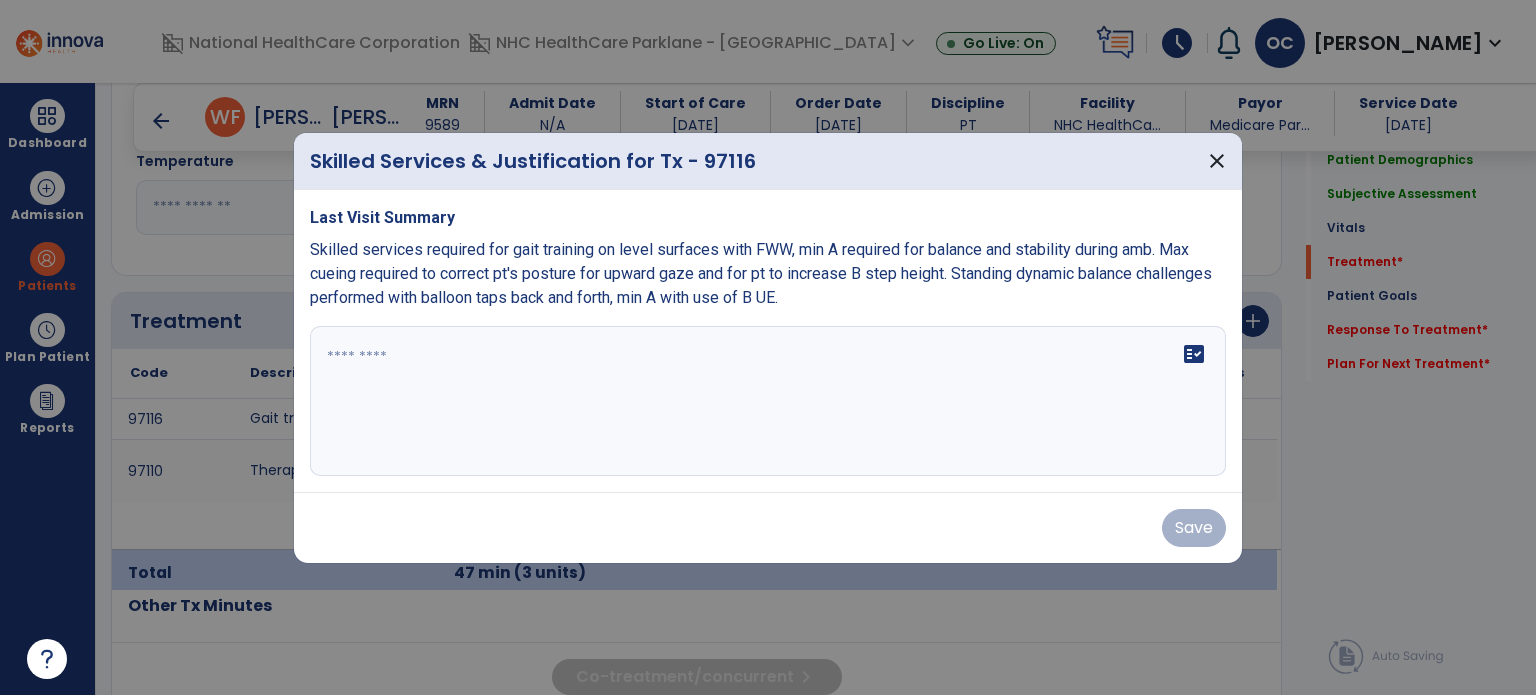 click on "Skilled services required for gait training on level surfaces with FWW, min A required for balance and stability during amb. Max cueing required to correct pt's posture for upward gaze and for pt to increase B step height. Standing dynamic balance challenges performed with balloon taps back and forth, min A with use of B UE." at bounding box center (768, 274) 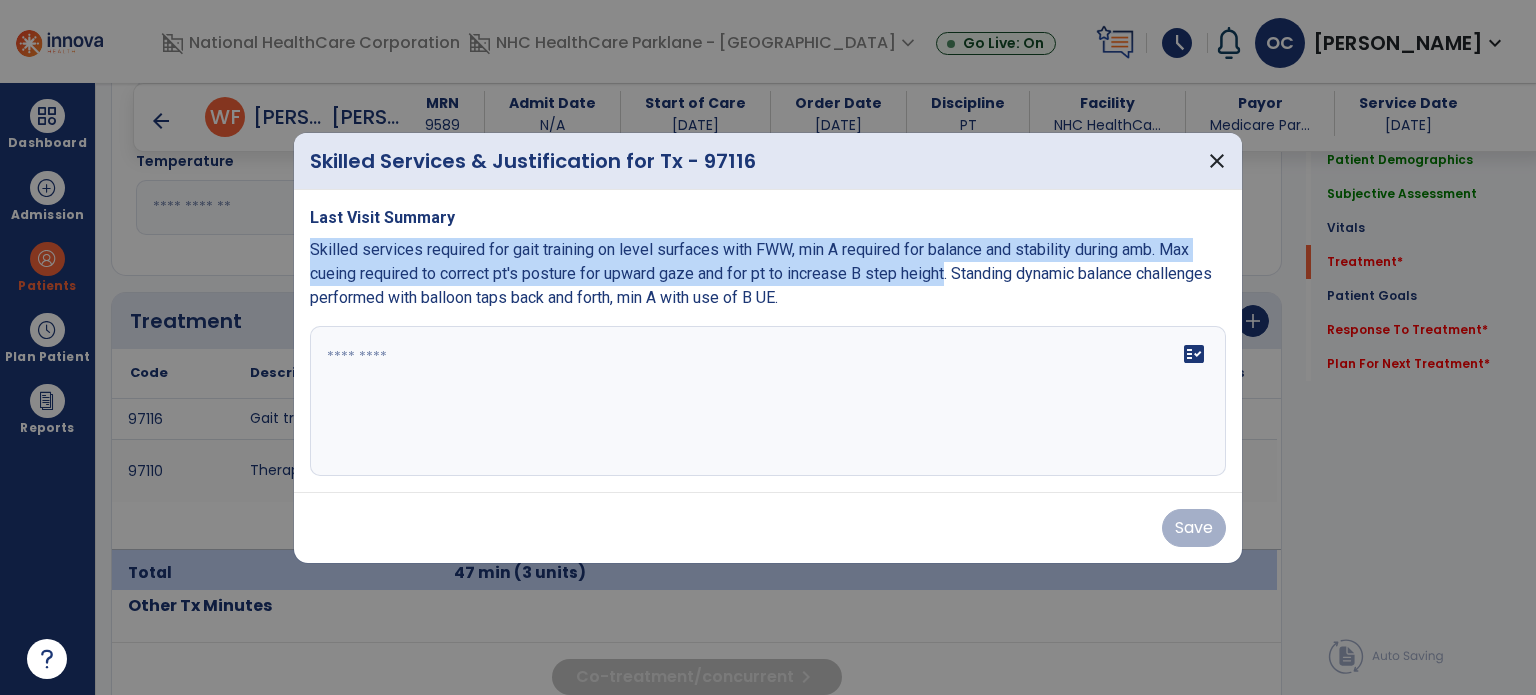 drag, startPoint x: 952, startPoint y: 268, endPoint x: 293, endPoint y: 238, distance: 659.6825 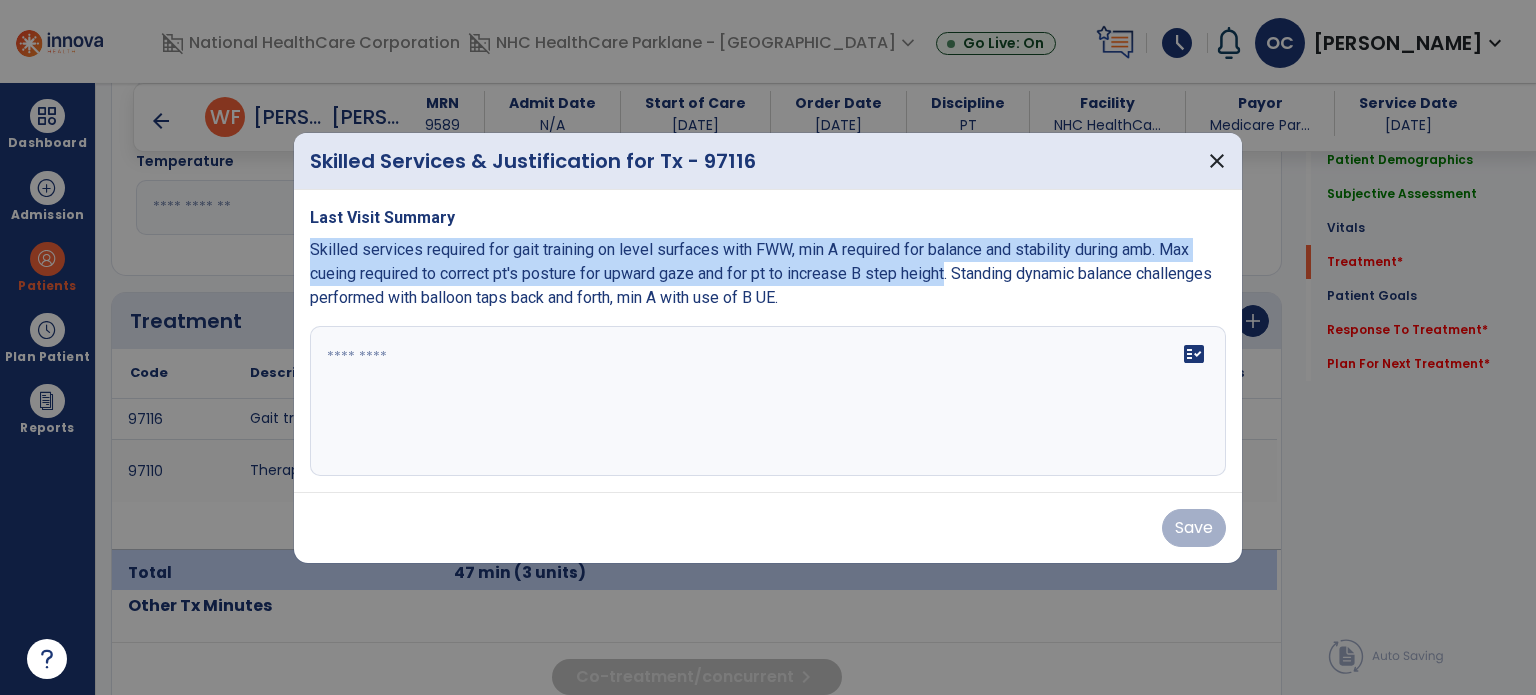 click on "Last Visit Summary Skilled services required for gait training on level surfaces with FWW, min A required for balance and stability during amb. Max cueing required to correct pt's posture for upward gaze and for pt to increase B step height. Standing dynamic balance challenges performed with balloon taps back and forth, min A with use of B UE.    fact_check" at bounding box center [768, 341] 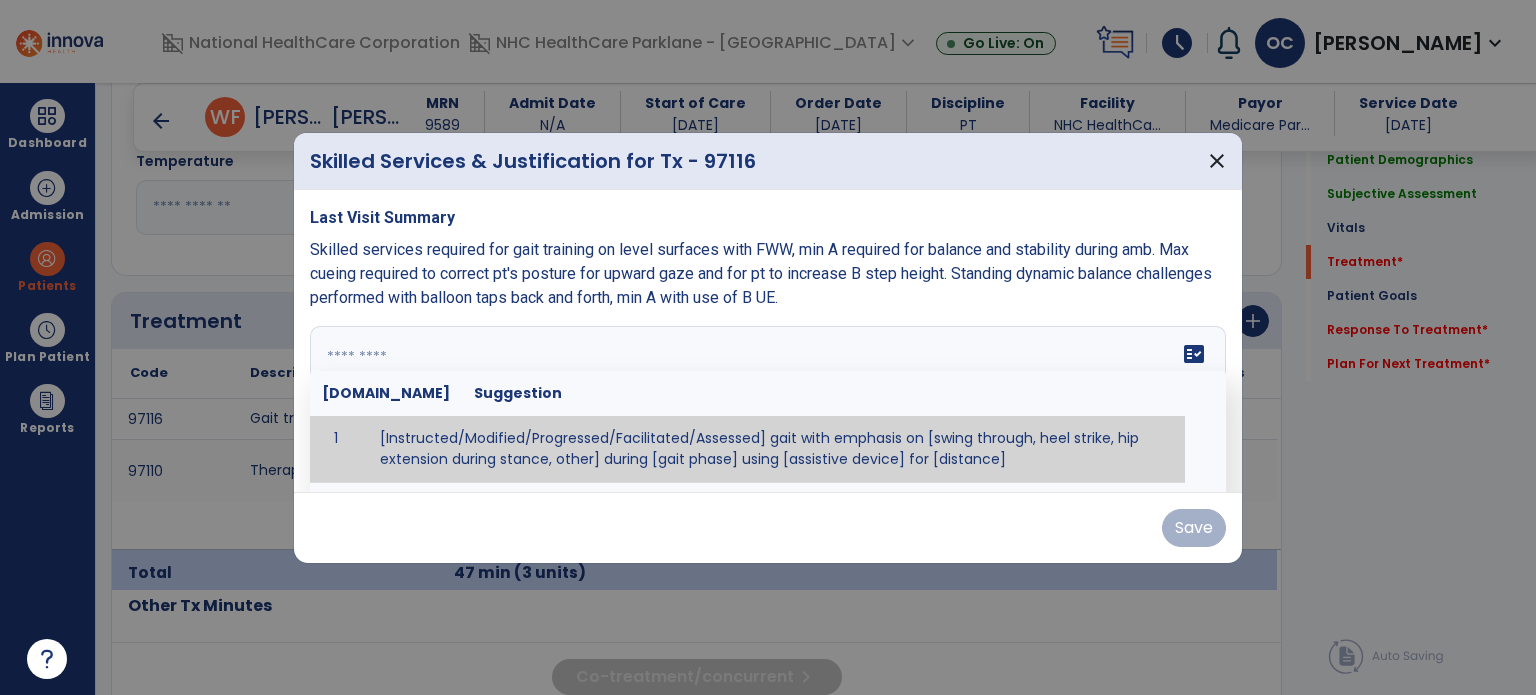 paste on "**********" 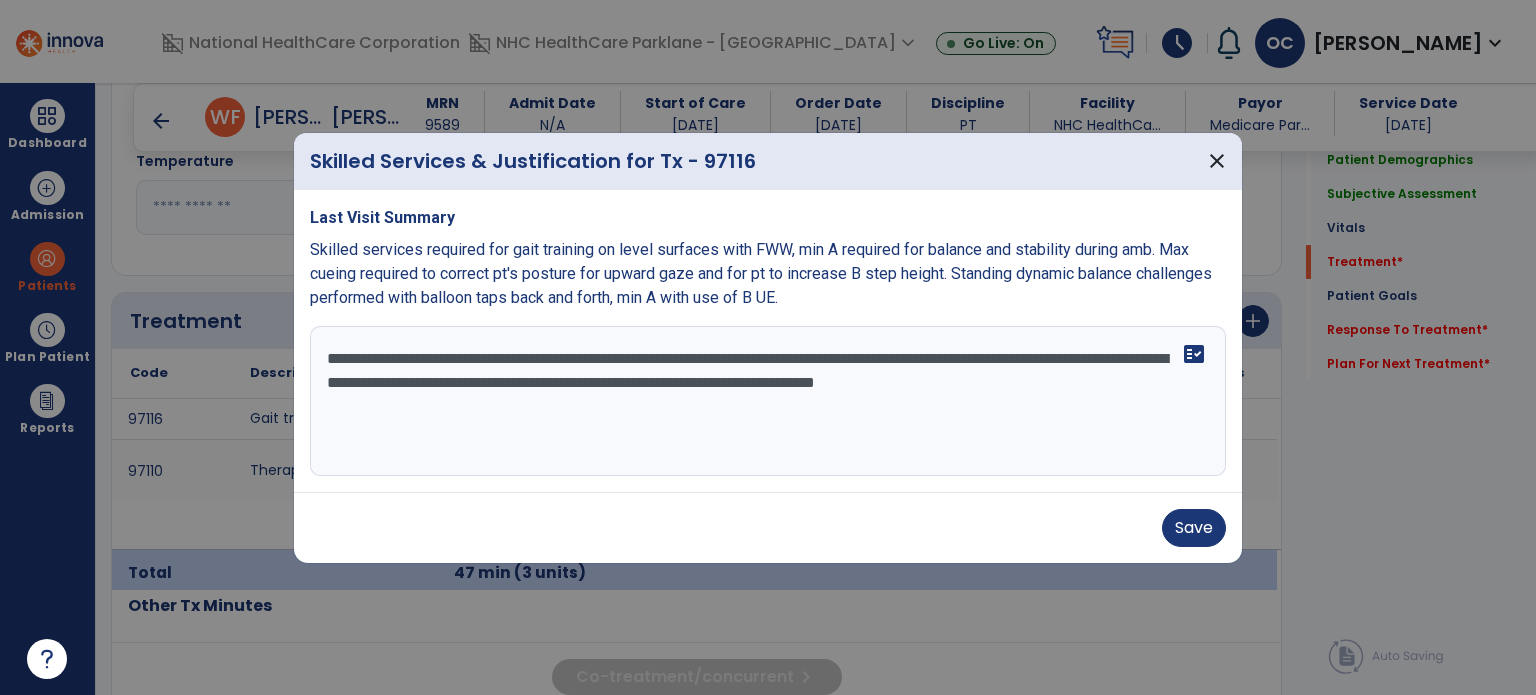 click on "**********" at bounding box center (768, 401) 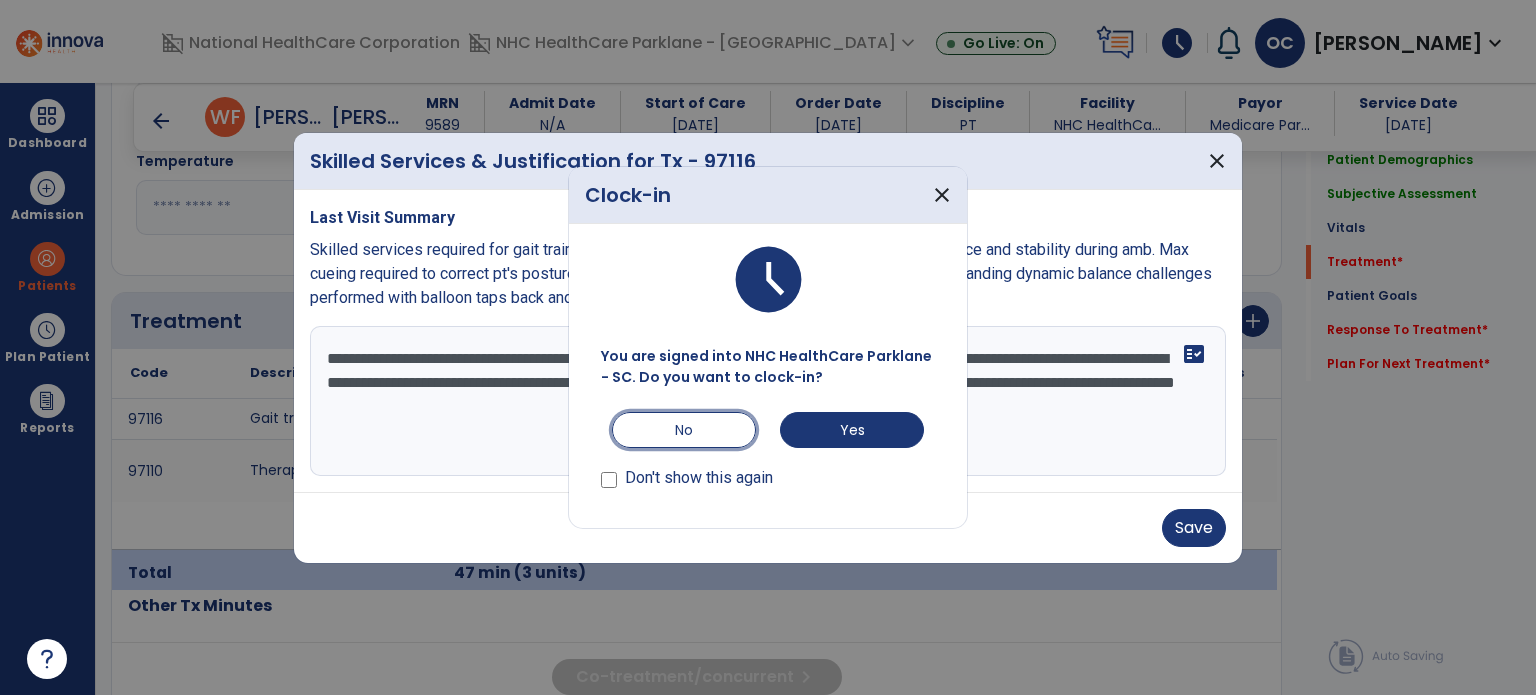 click on "No" at bounding box center [684, 430] 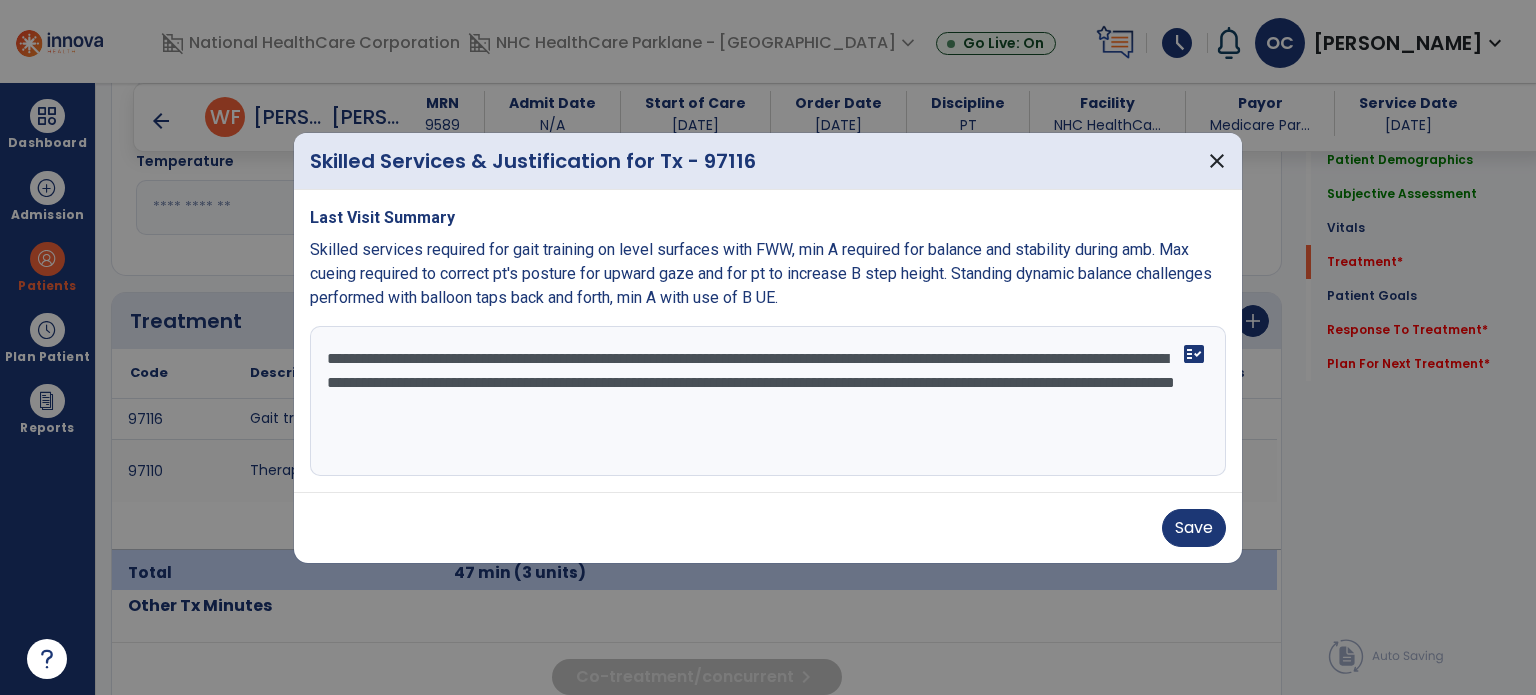 click on "**********" at bounding box center (768, 401) 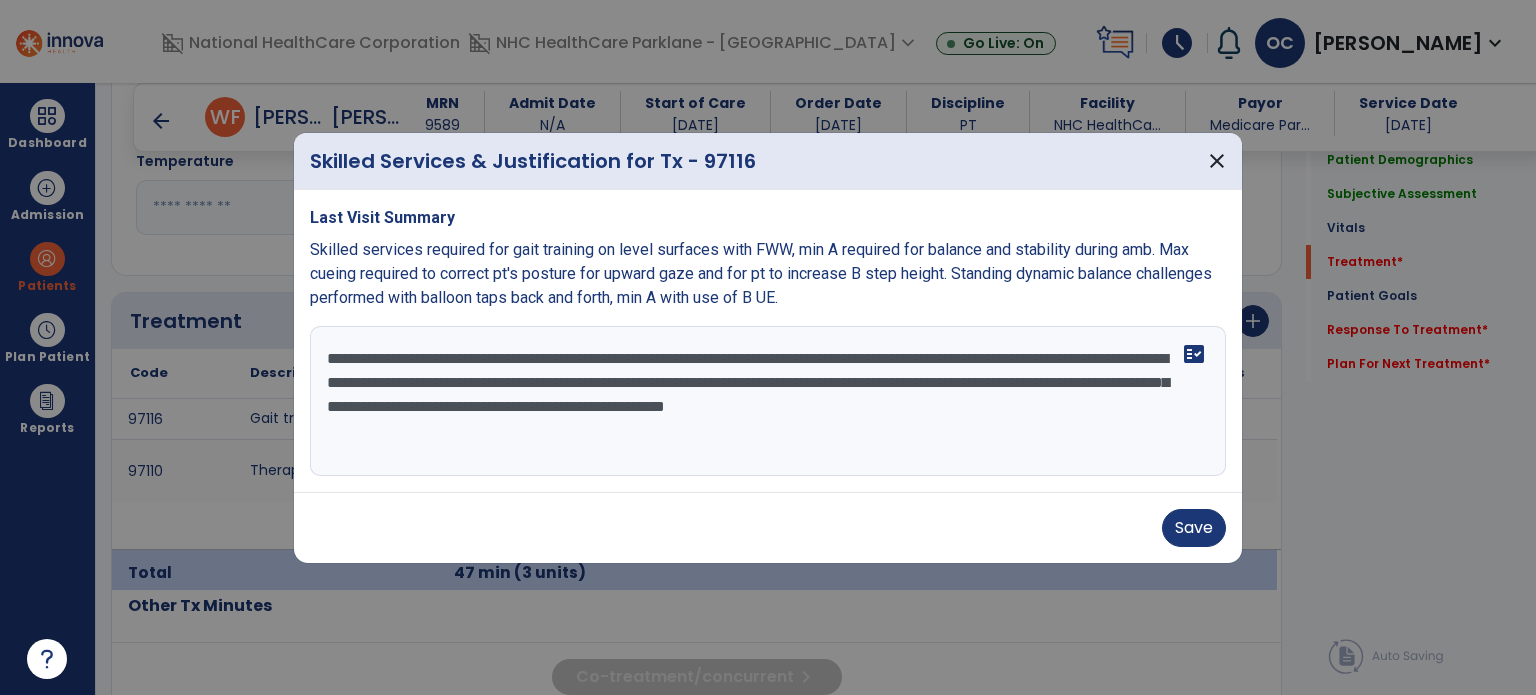 click on "**********" at bounding box center [768, 401] 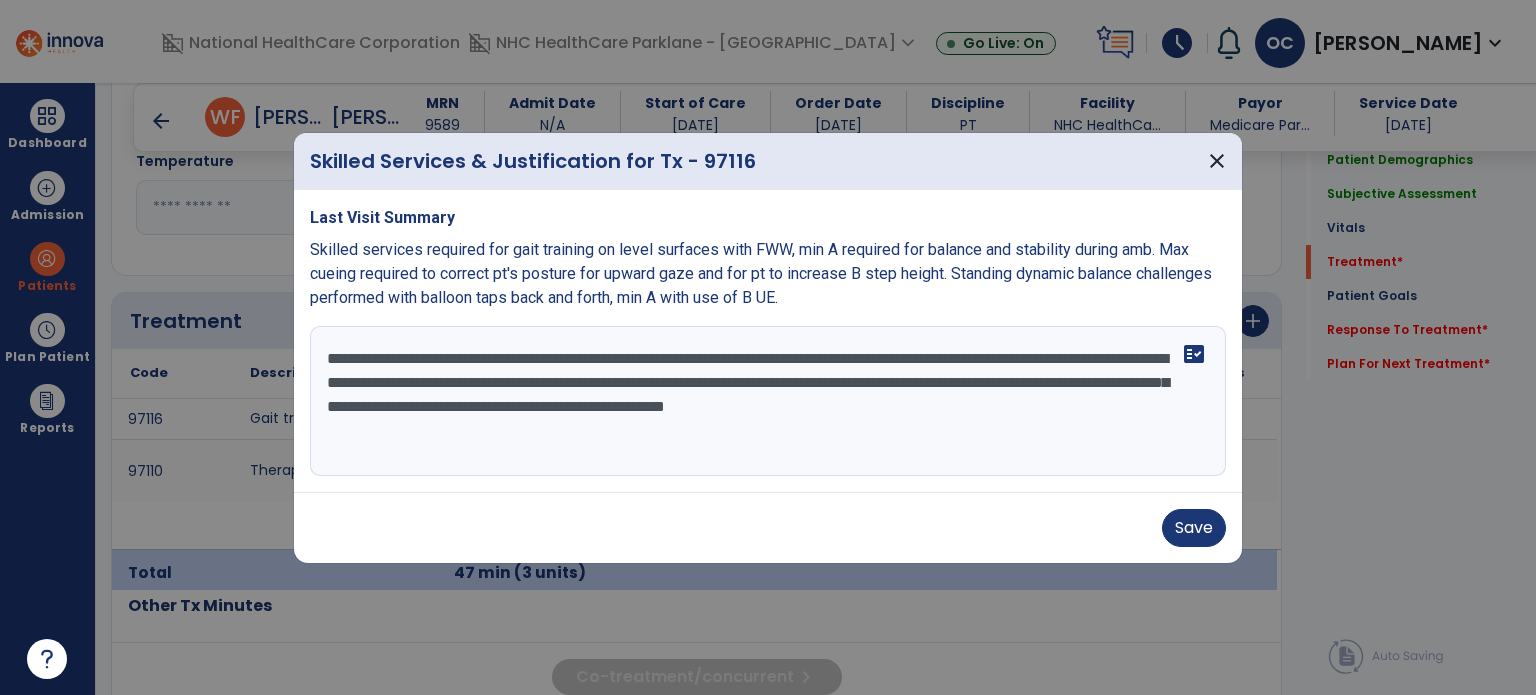 click on "**********" at bounding box center [768, 401] 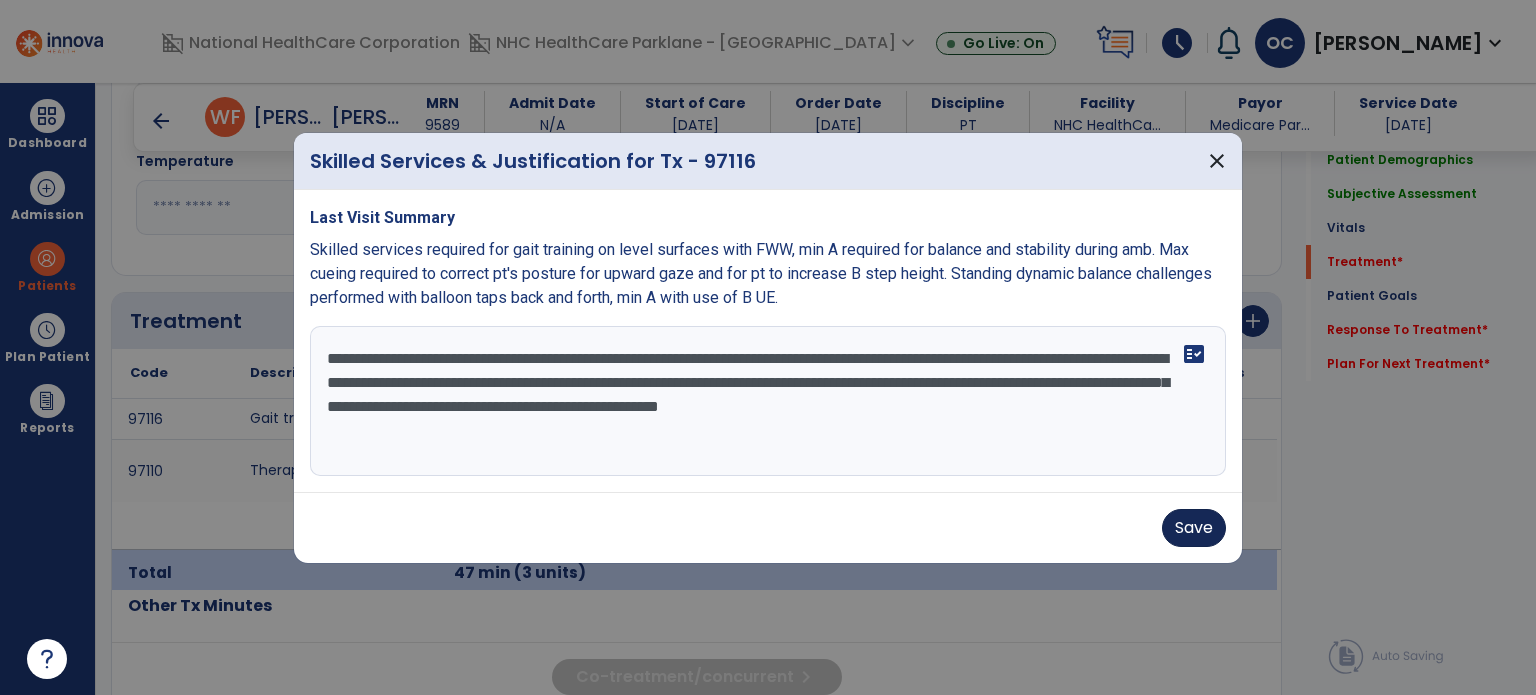 type on "**********" 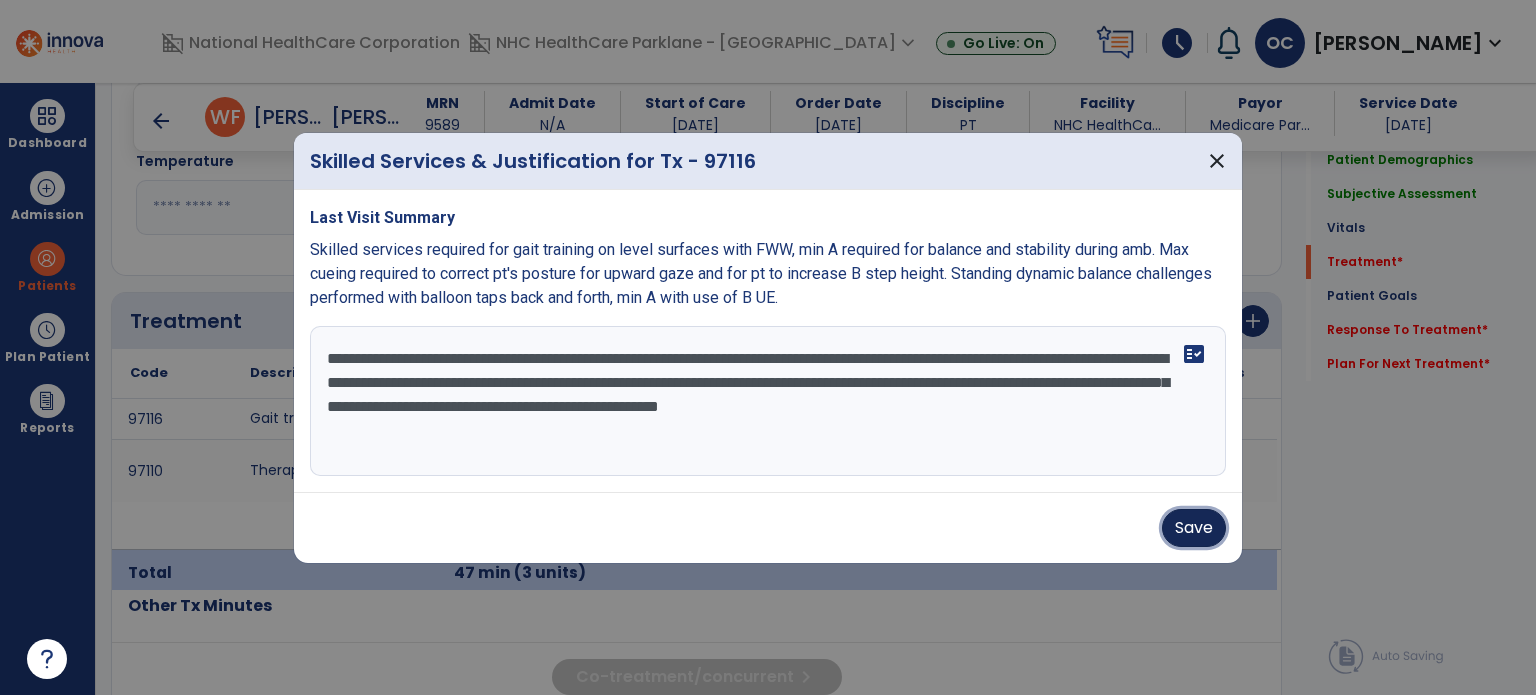 click on "Save" at bounding box center (1194, 528) 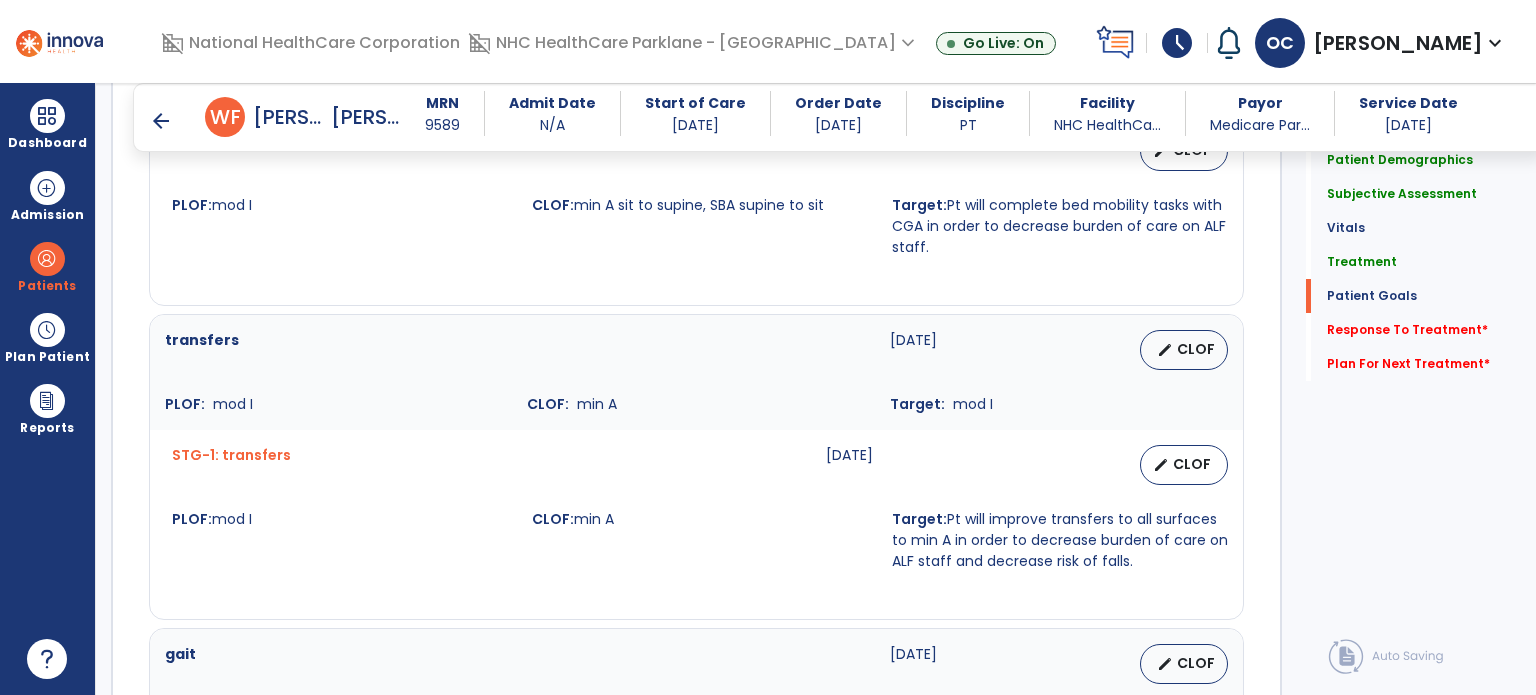 click on "CLOF:  min A" at bounding box center (700, 540) 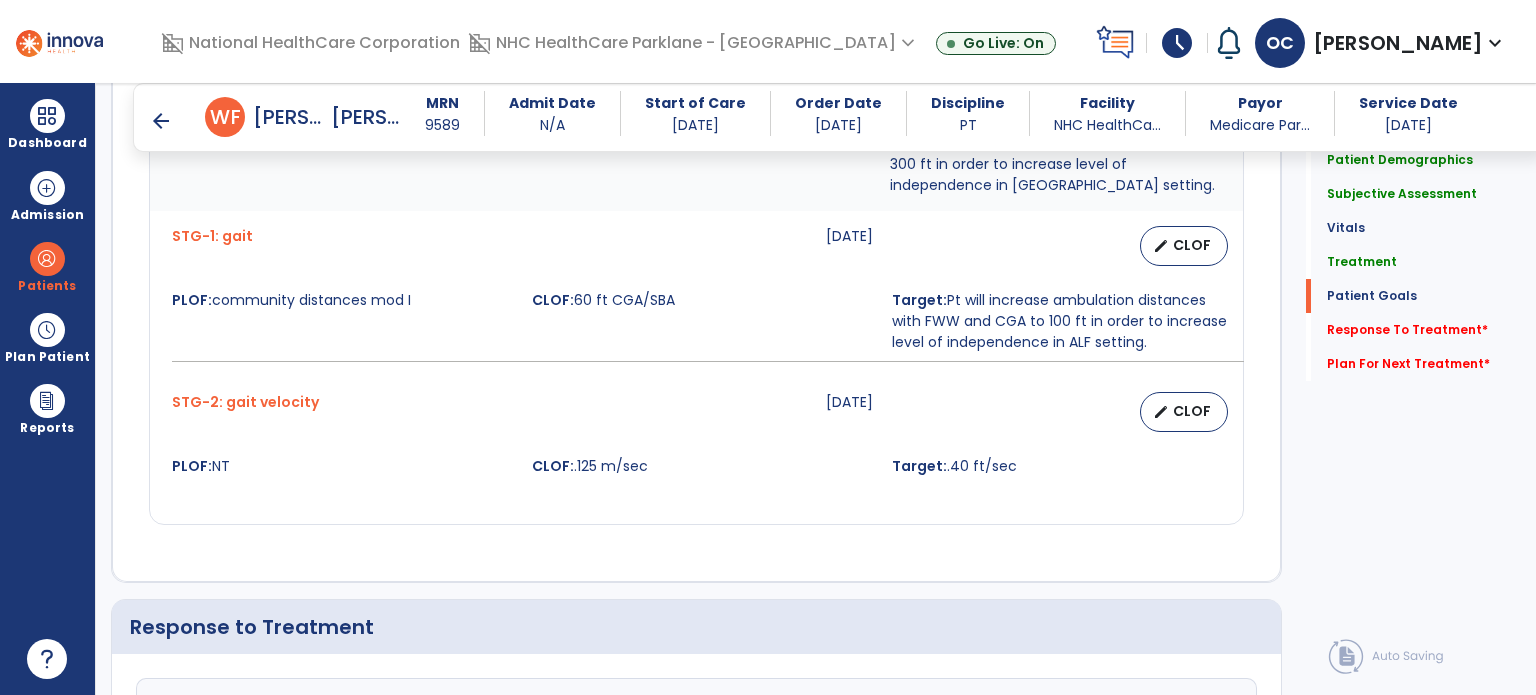 scroll, scrollTop: 2756, scrollLeft: 0, axis: vertical 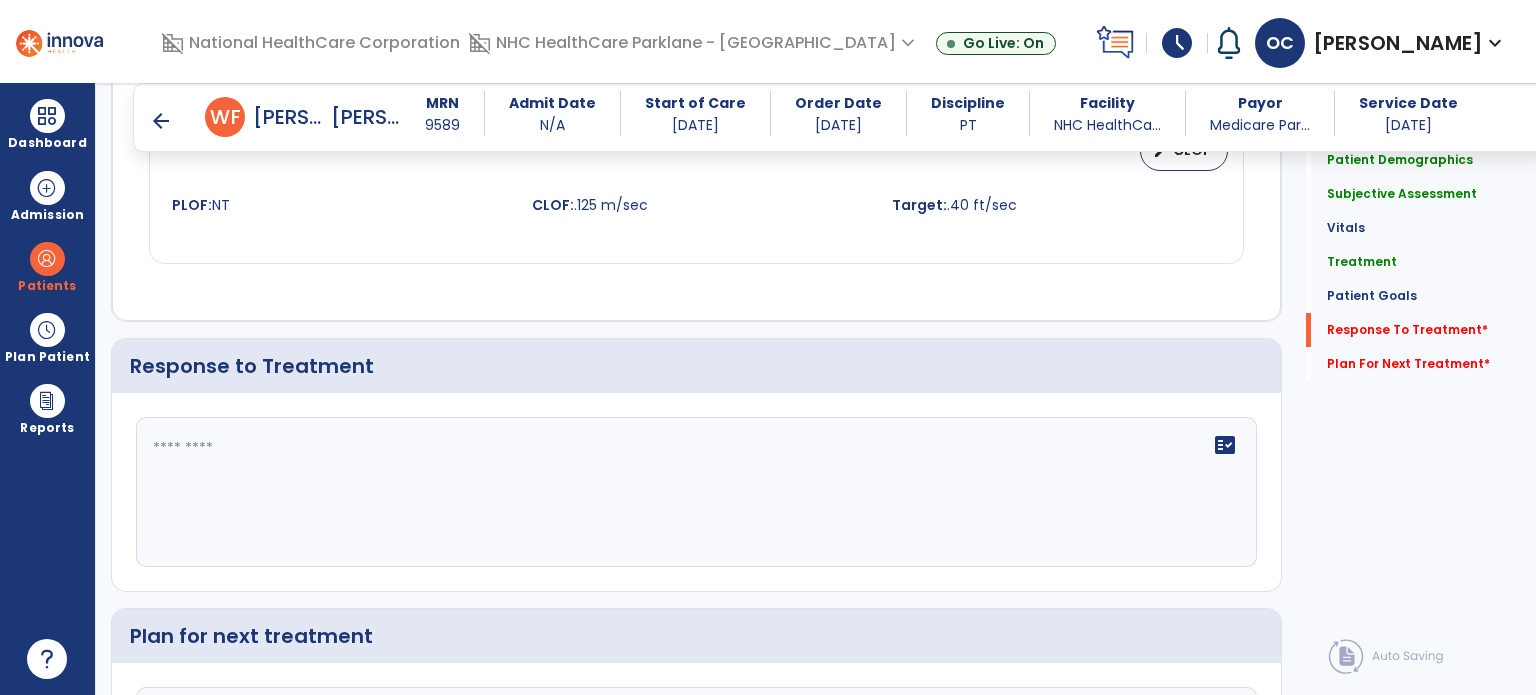 click on "fact_check" 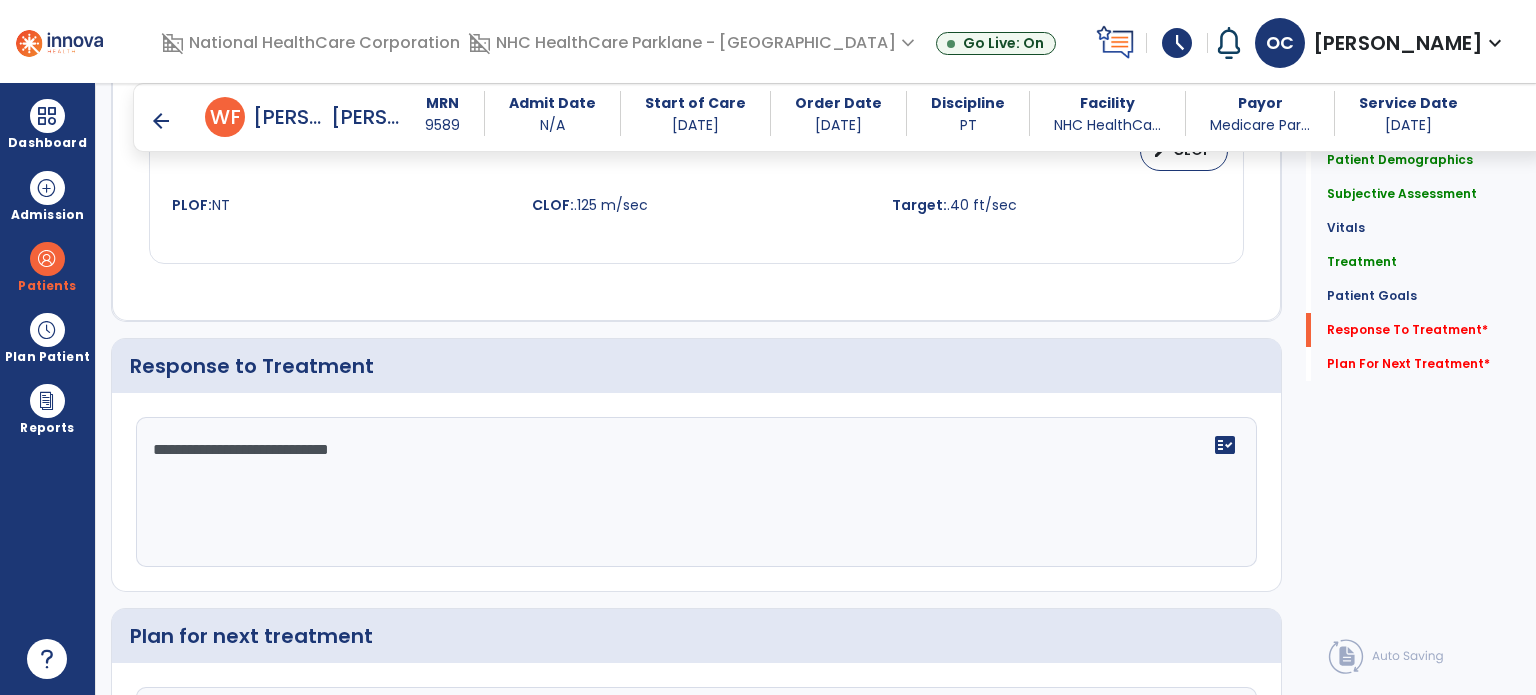 scroll, scrollTop: 2982, scrollLeft: 0, axis: vertical 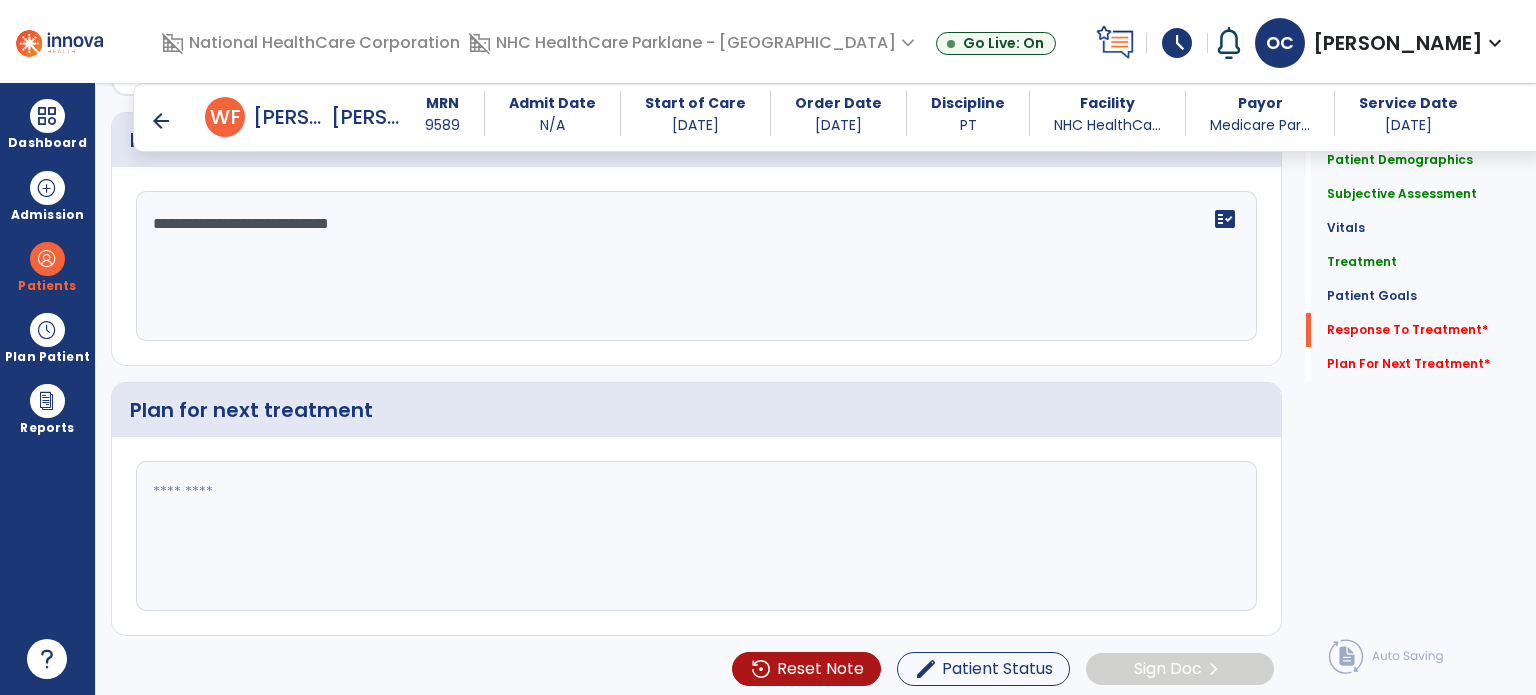 type on "**********" 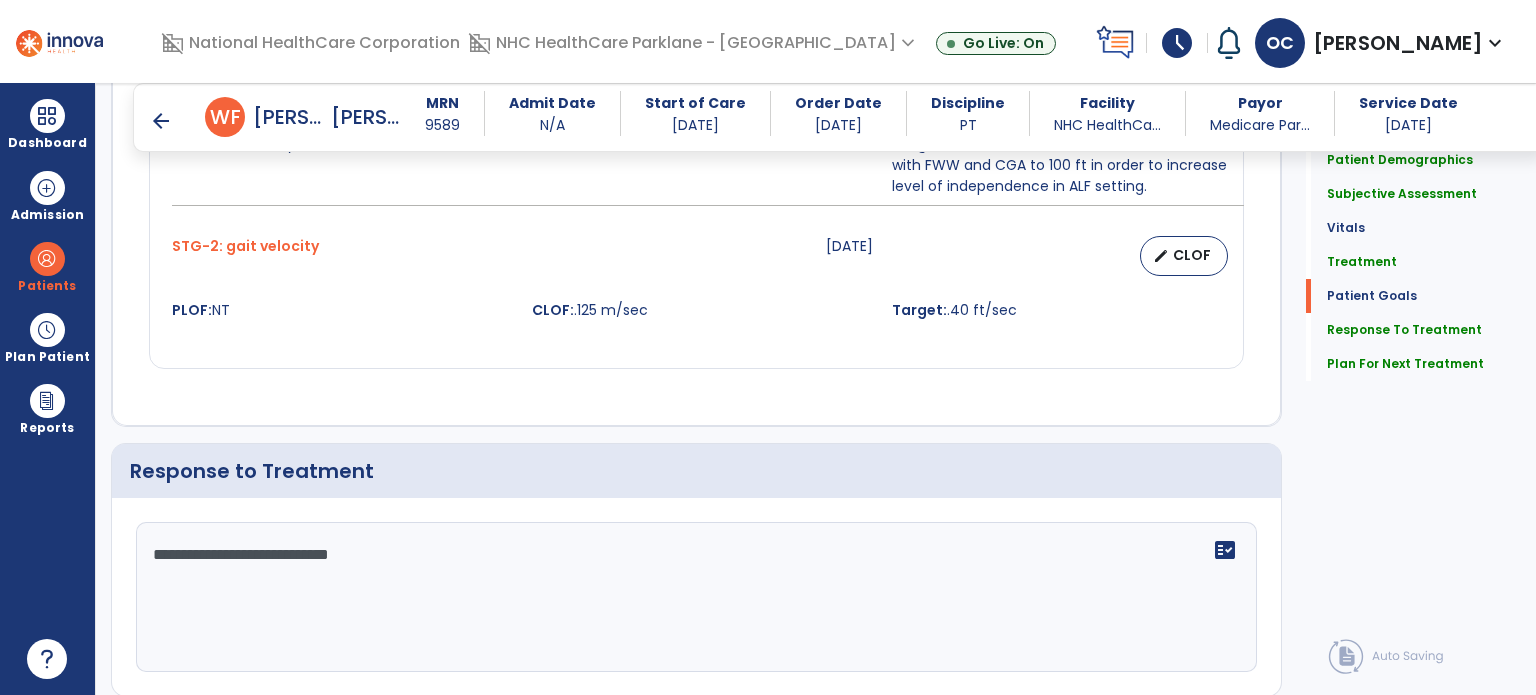 scroll, scrollTop: 2982, scrollLeft: 0, axis: vertical 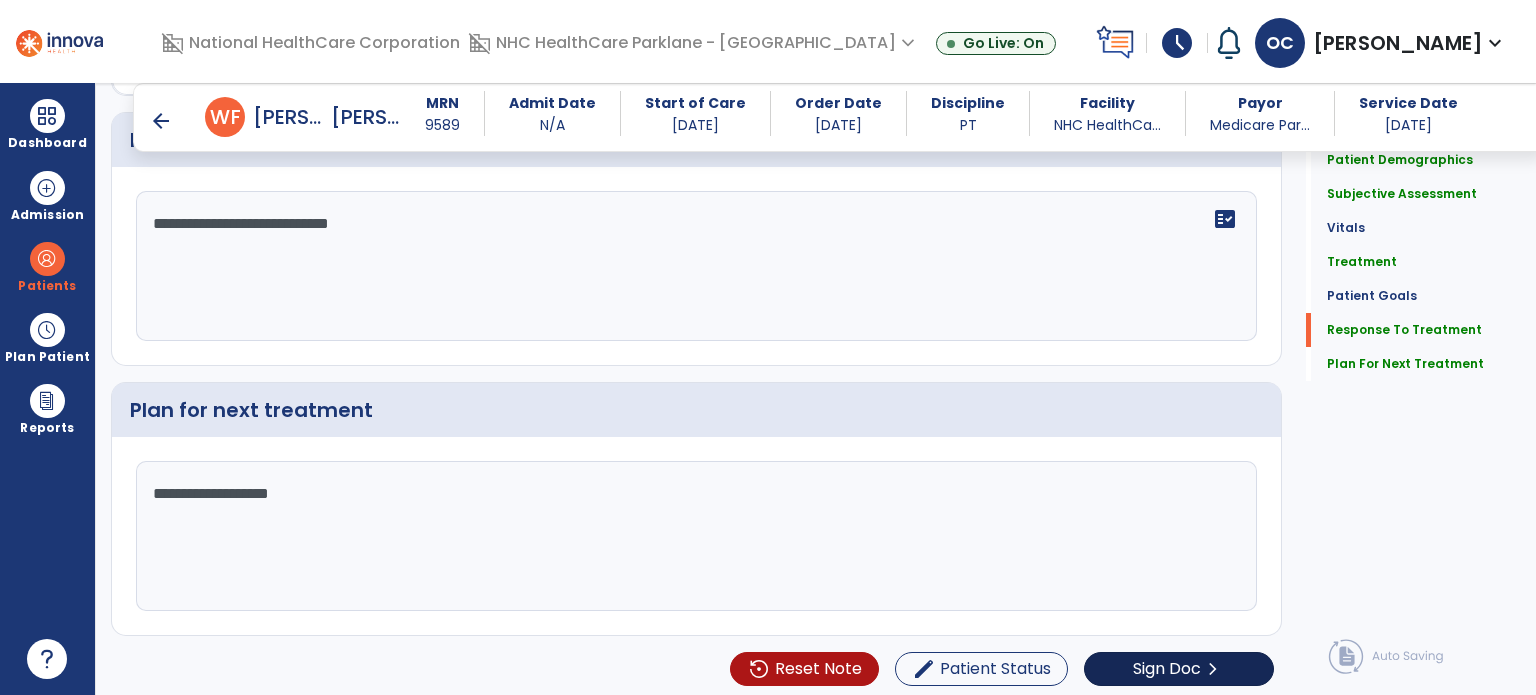 type on "**********" 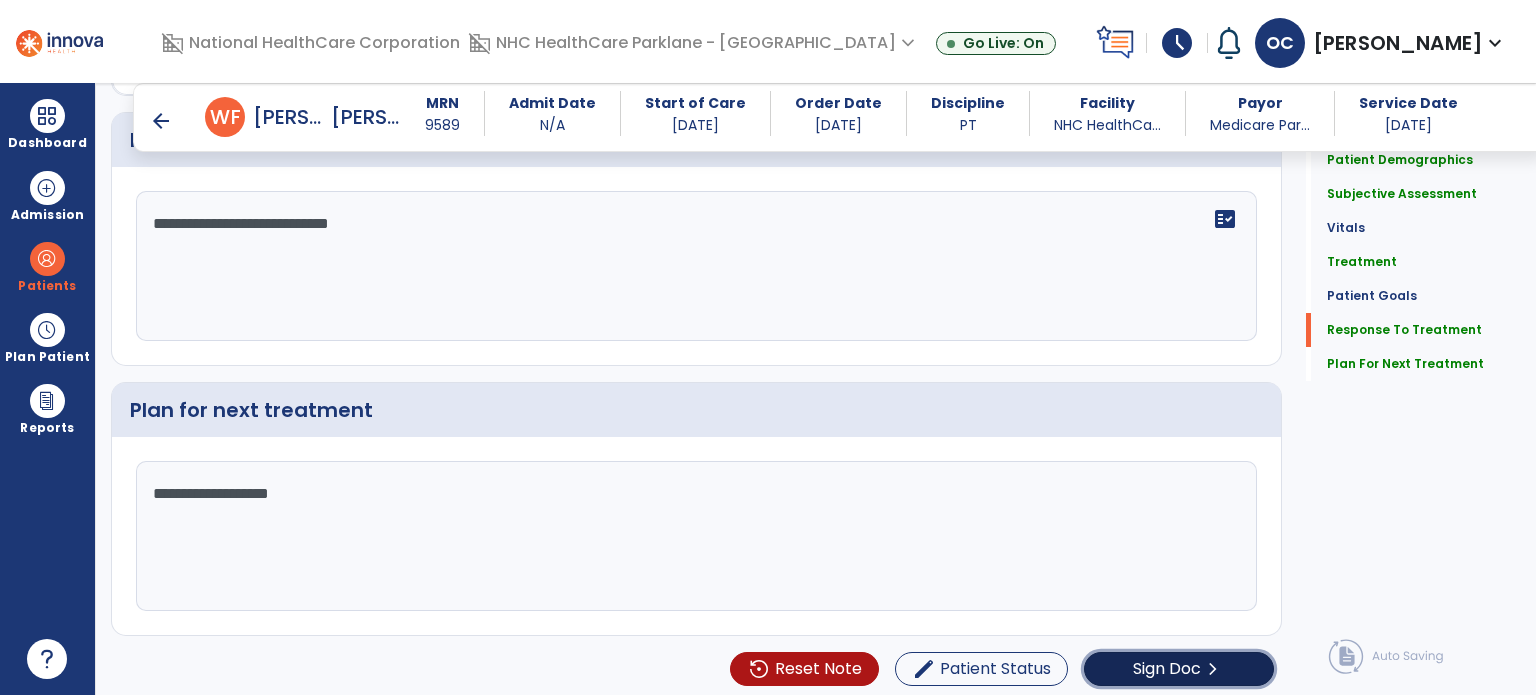 click on "Sign Doc" 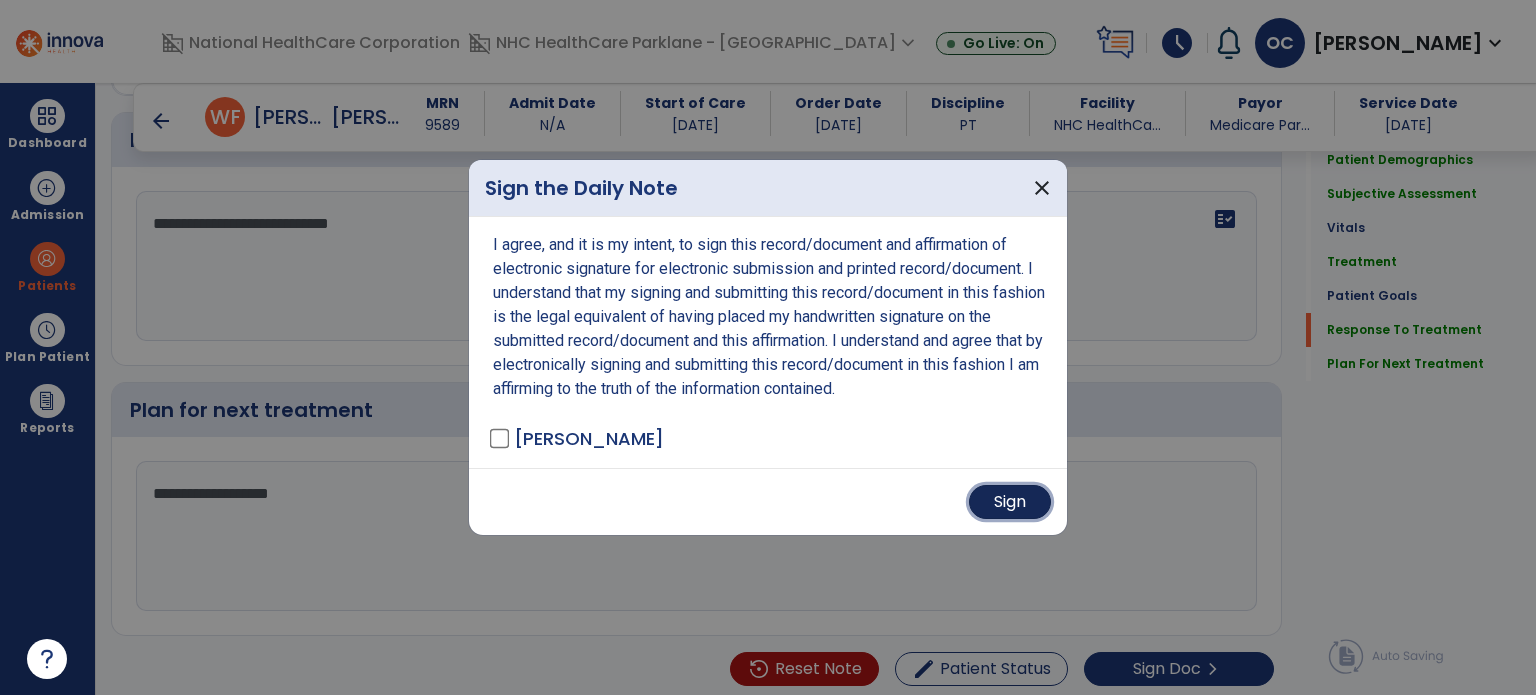 click on "Sign" at bounding box center [1010, 502] 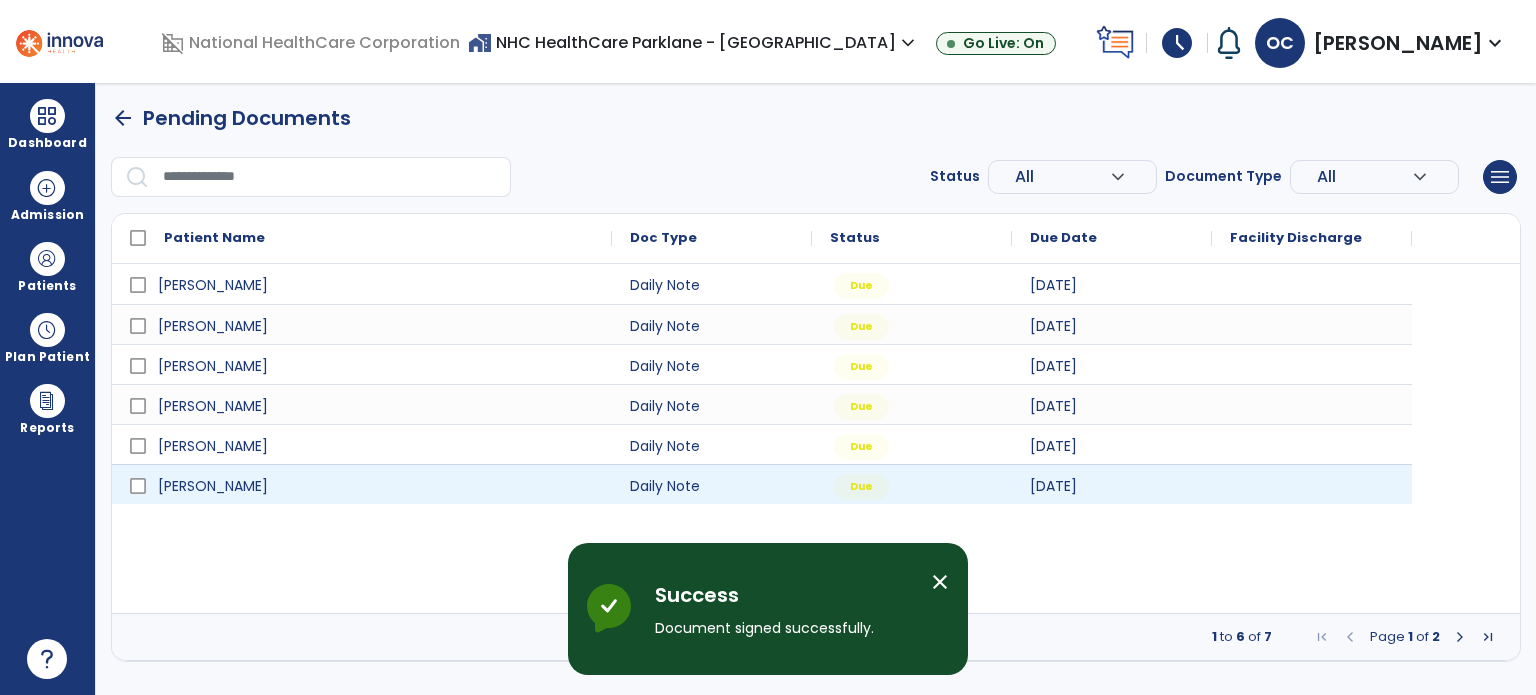 scroll, scrollTop: 0, scrollLeft: 0, axis: both 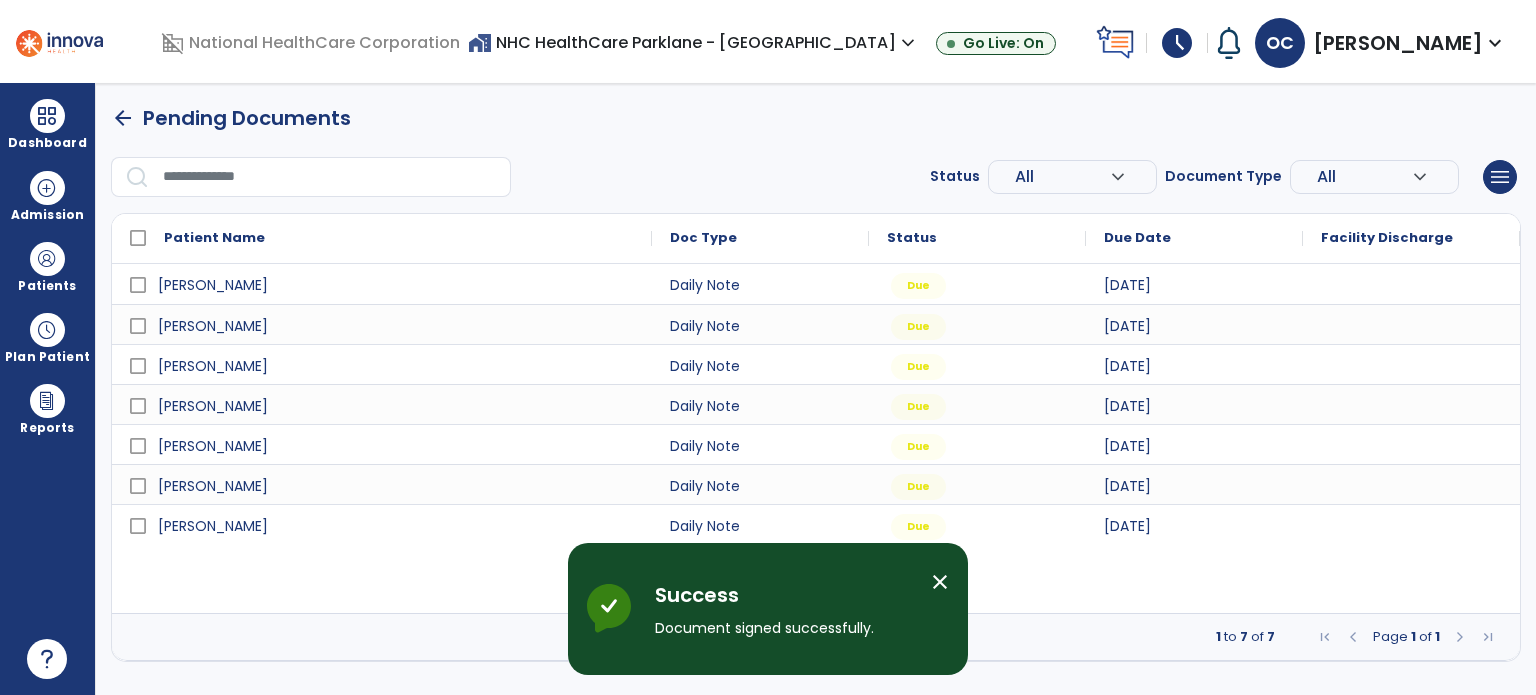 click on "Success Document signed successfully." at bounding box center [785, 617] 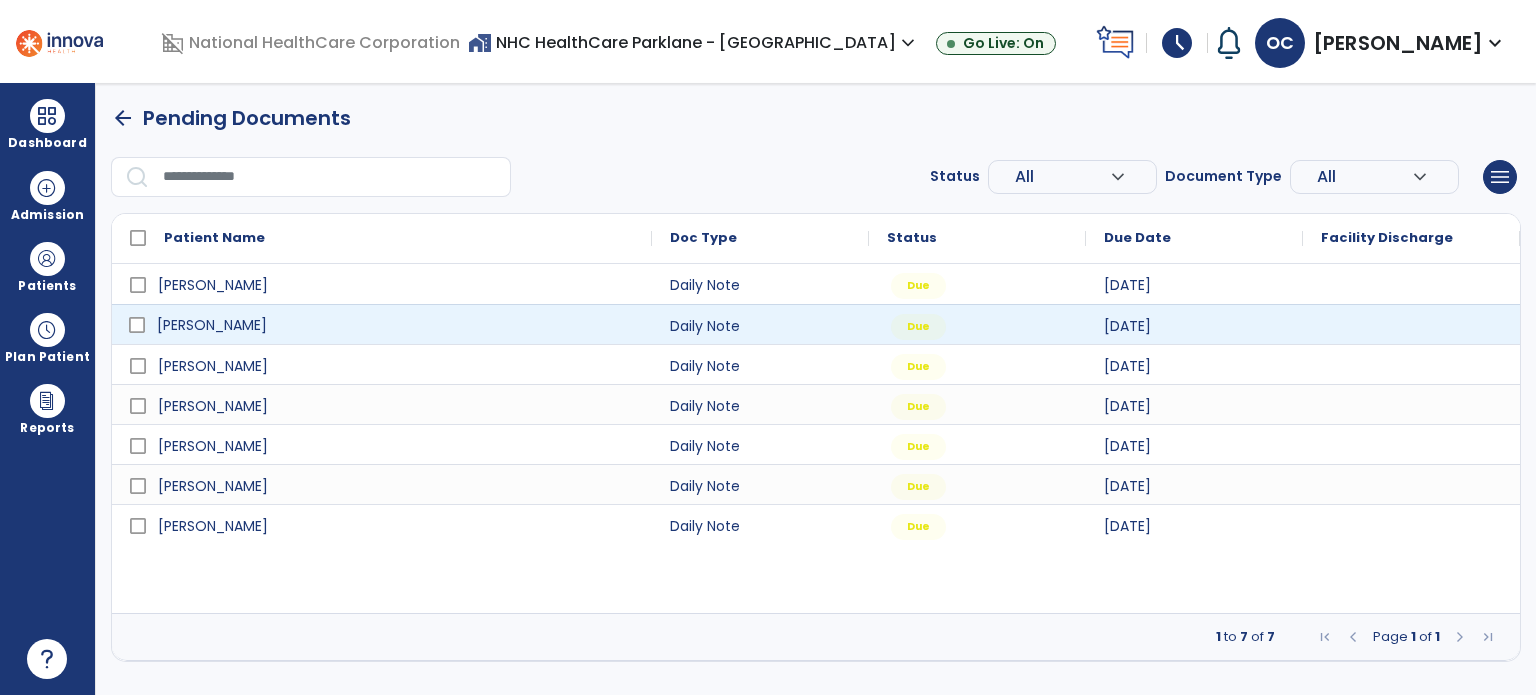 click on "[PERSON_NAME]" at bounding box center (396, 325) 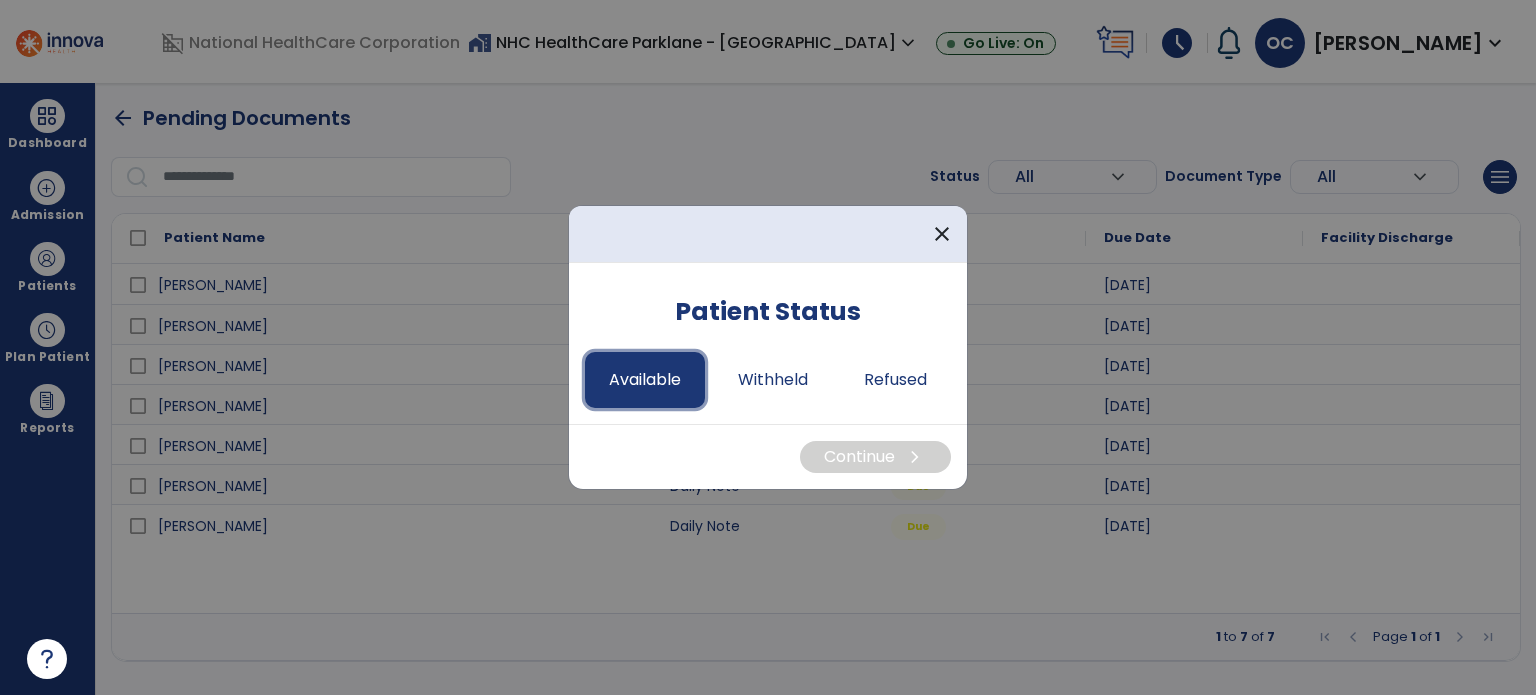 click on "Available" at bounding box center (645, 380) 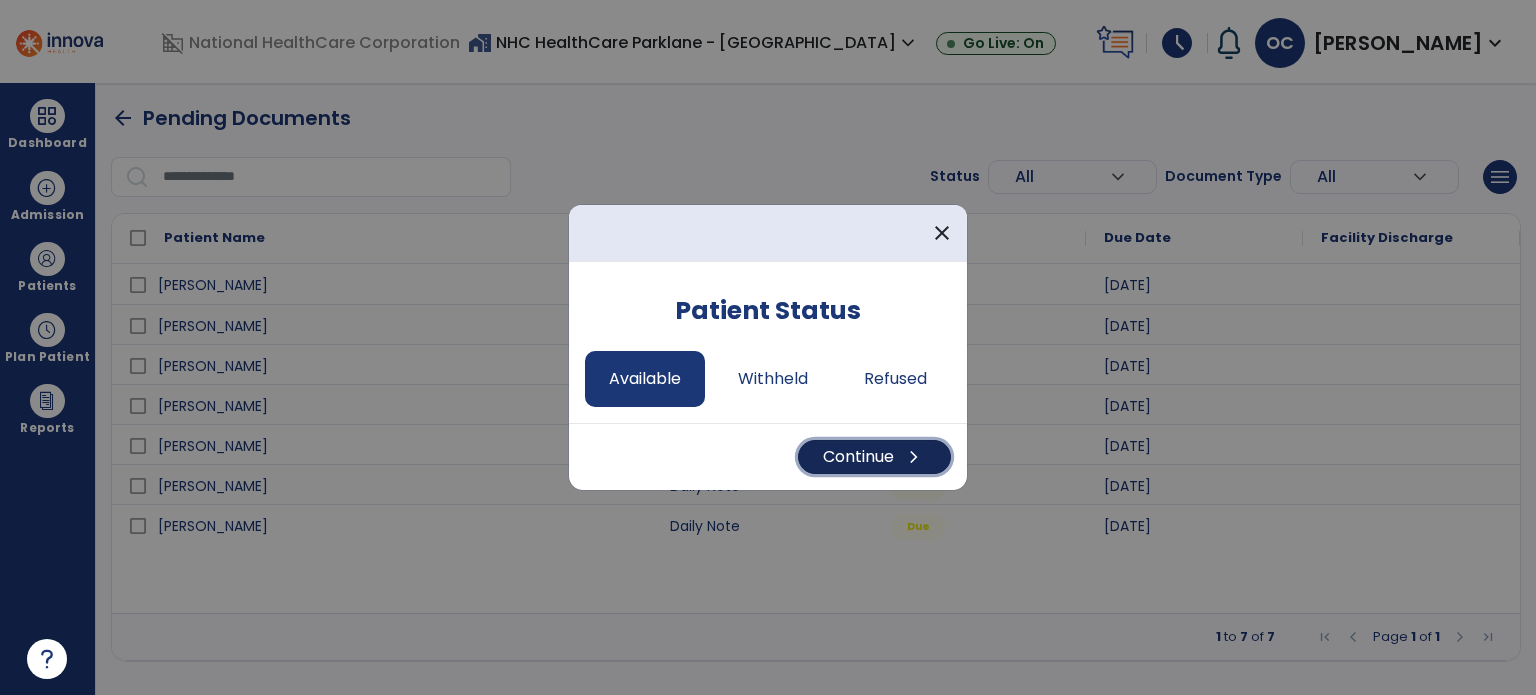 click on "chevron_right" at bounding box center [914, 457] 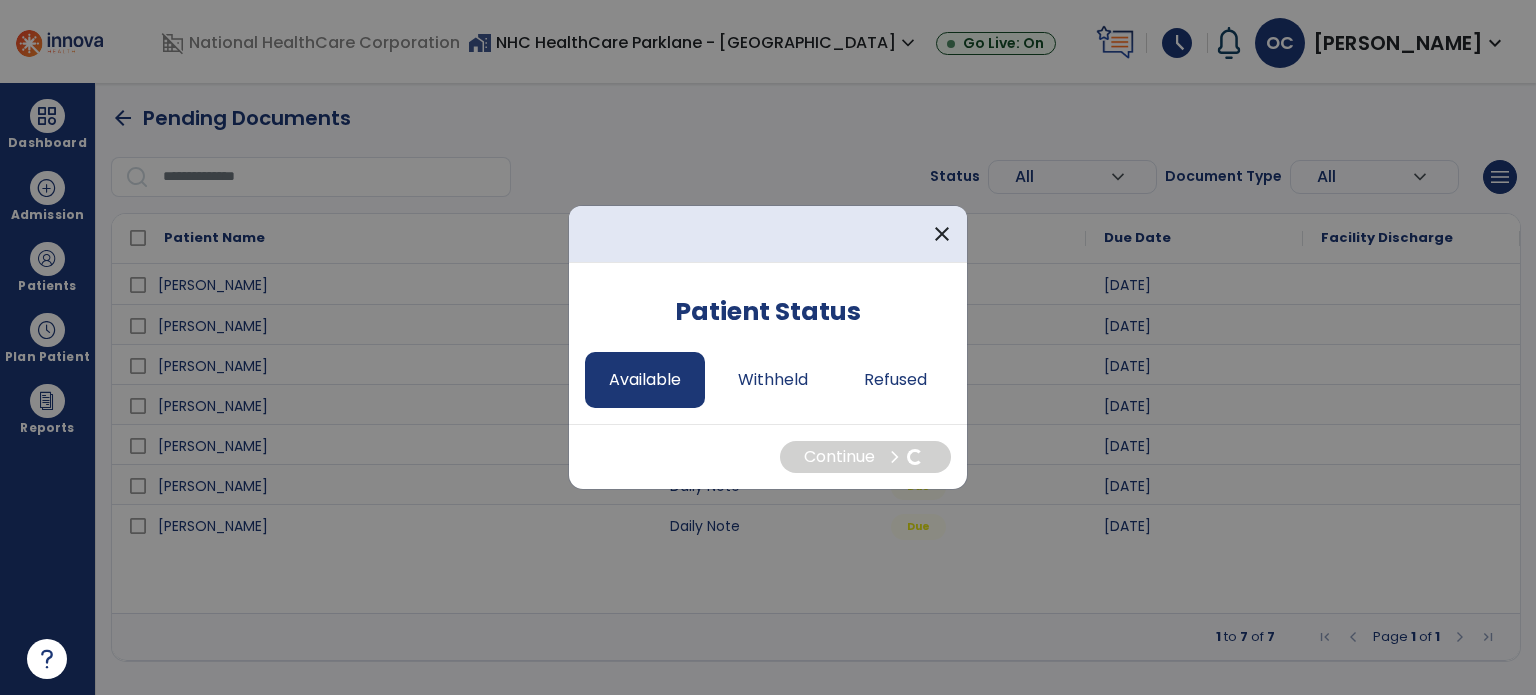 select on "*" 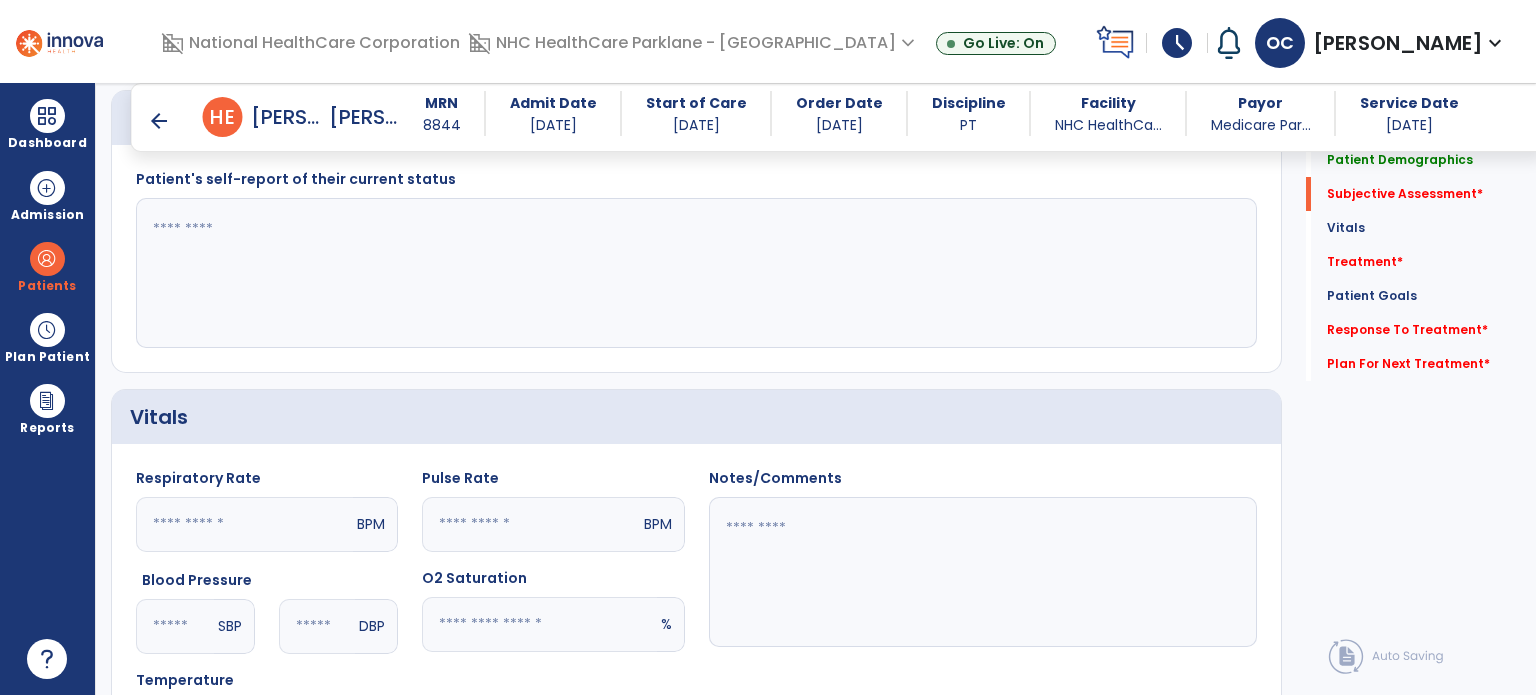 scroll, scrollTop: 552, scrollLeft: 0, axis: vertical 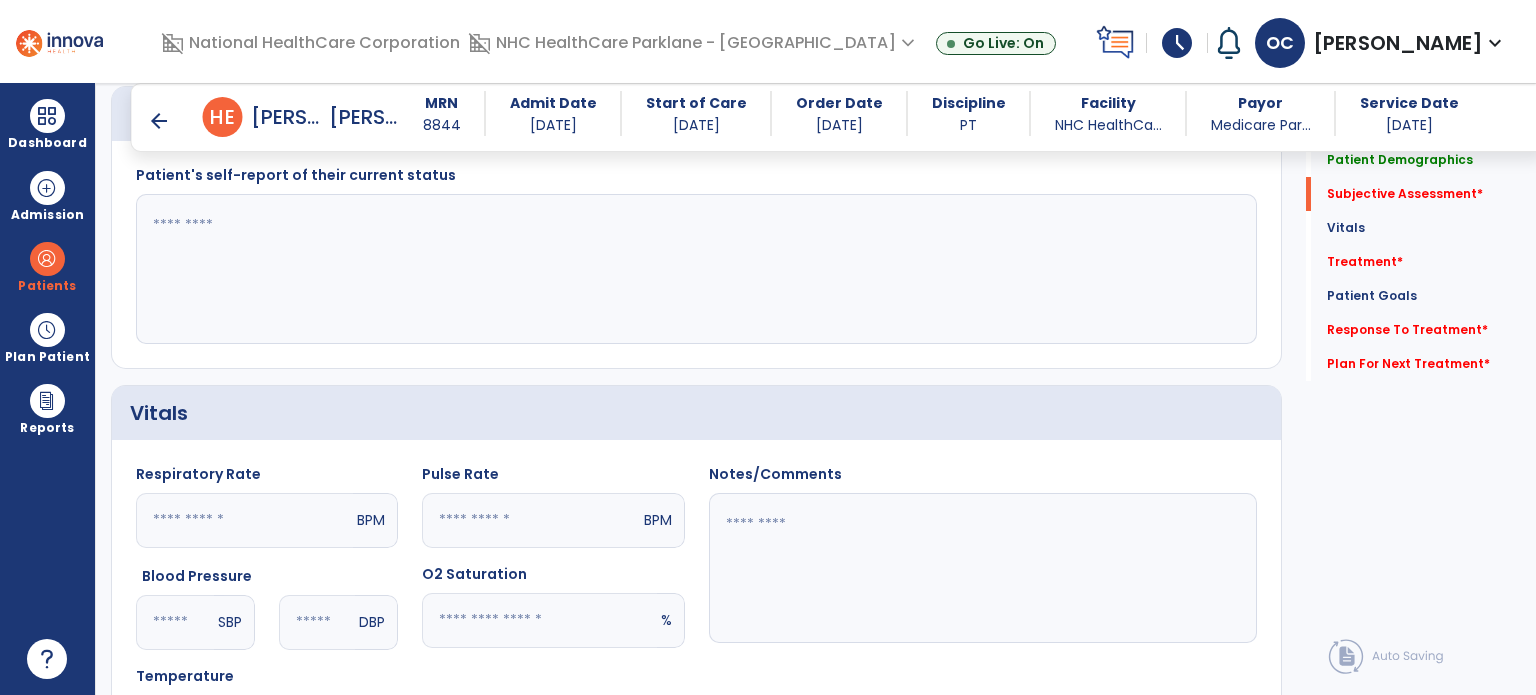 click 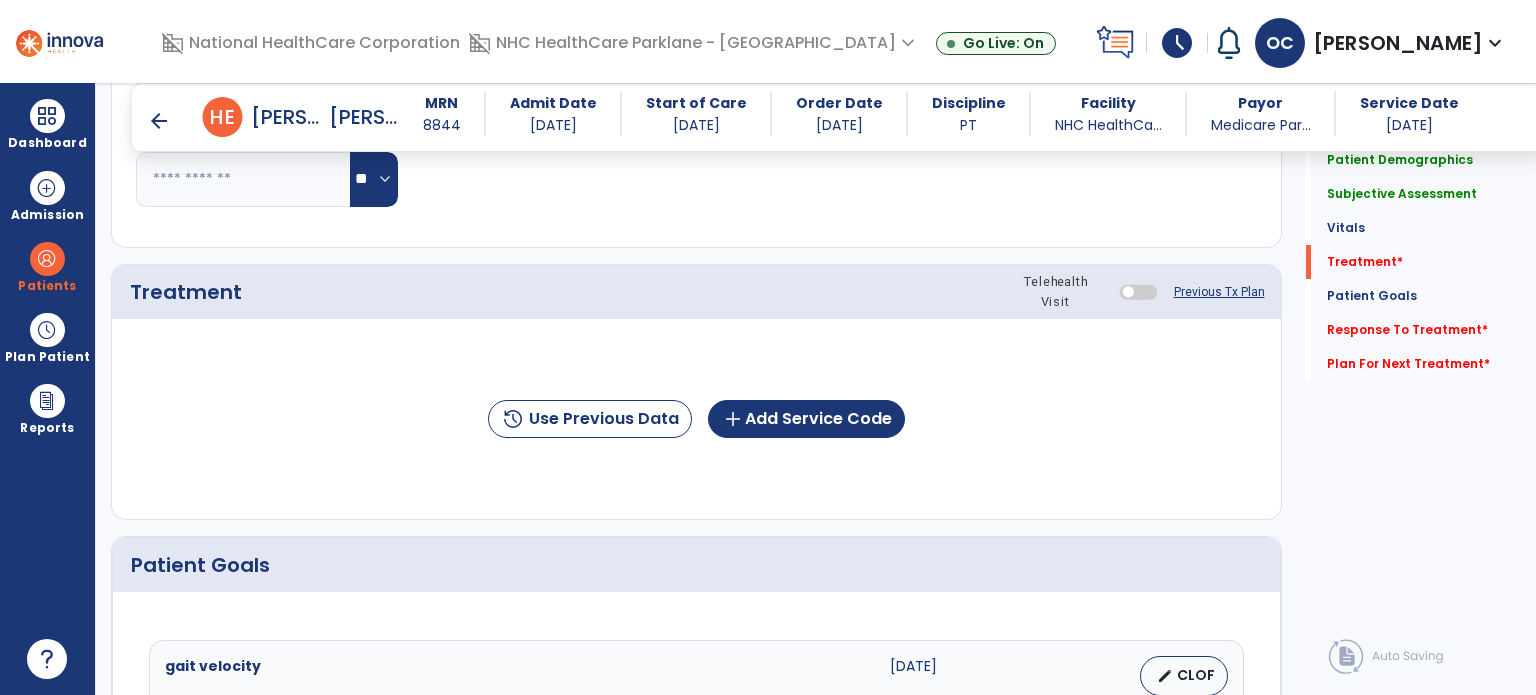scroll, scrollTop: 1096, scrollLeft: 0, axis: vertical 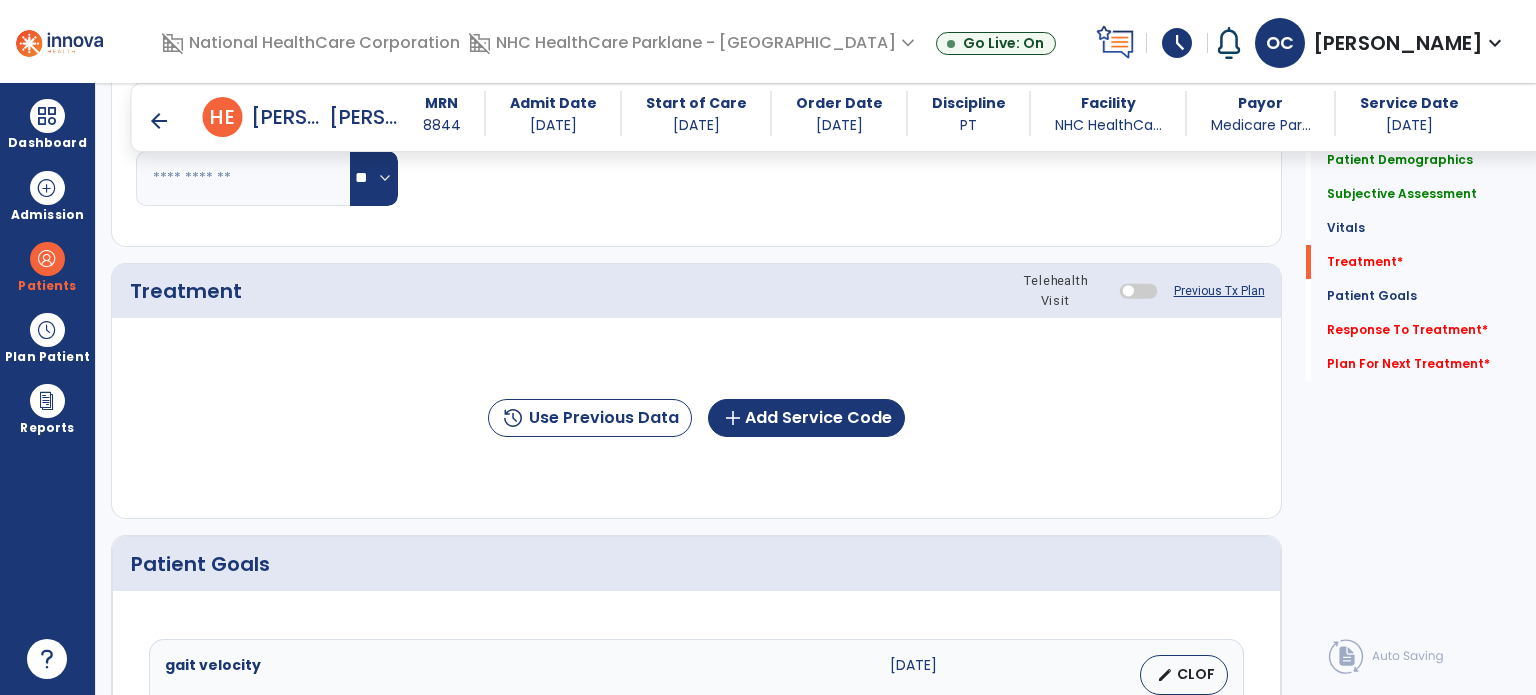 type on "**********" 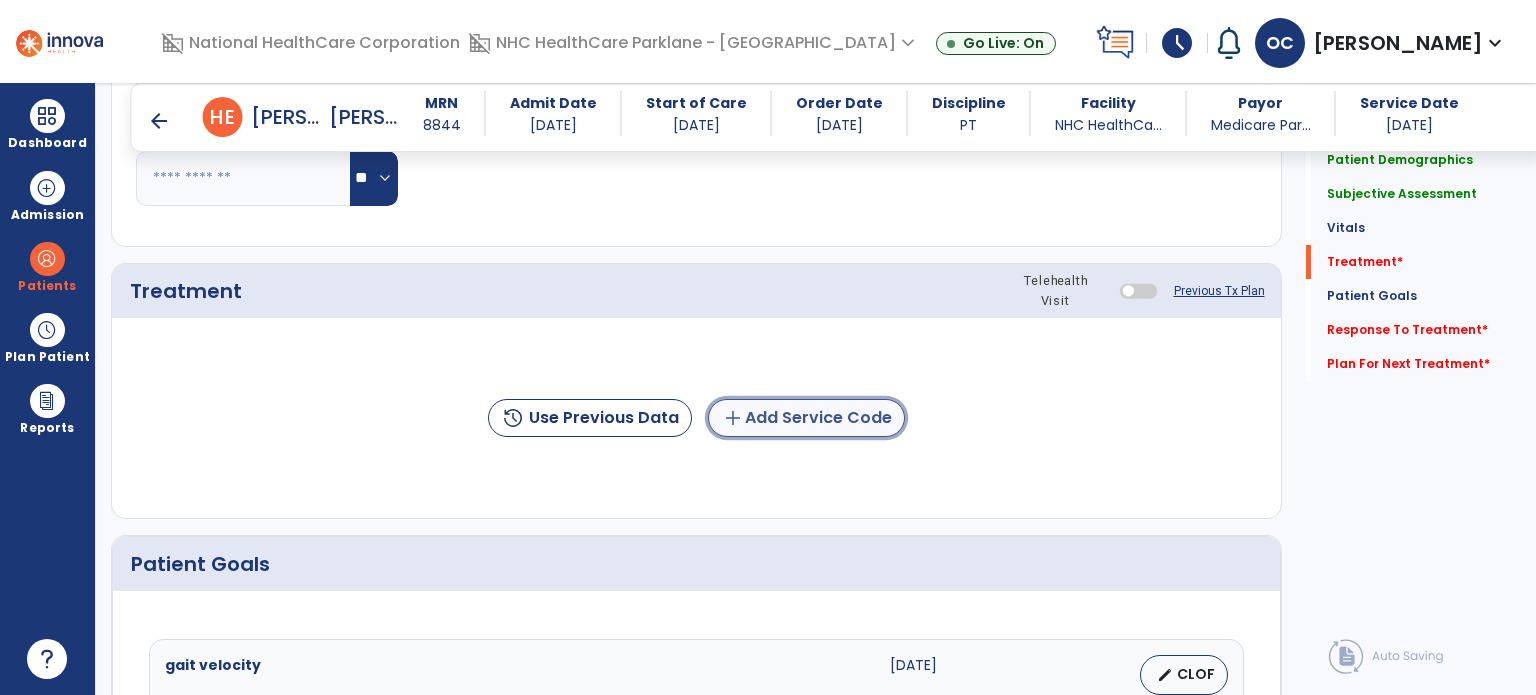 click on "add  Add Service Code" 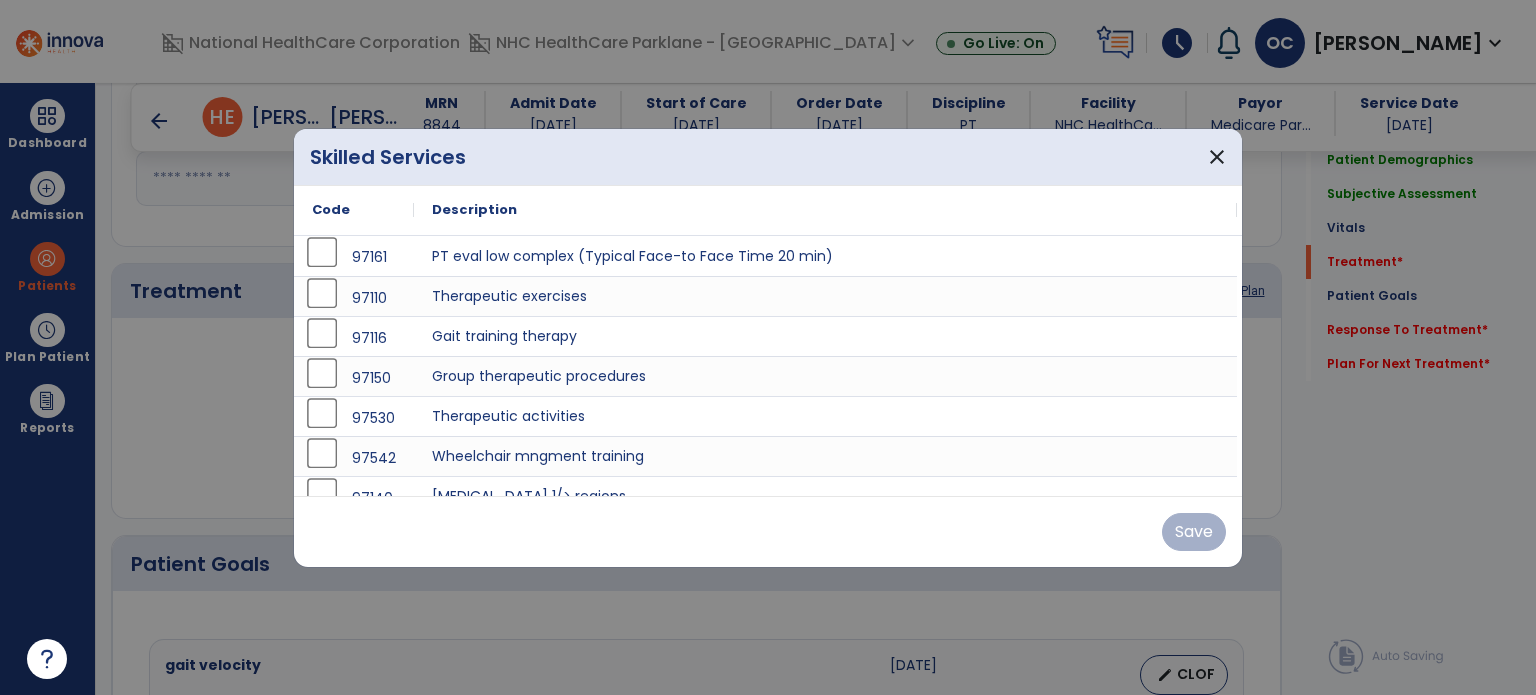 drag, startPoint x: 244, startPoint y: 319, endPoint x: 273, endPoint y: 575, distance: 257.63733 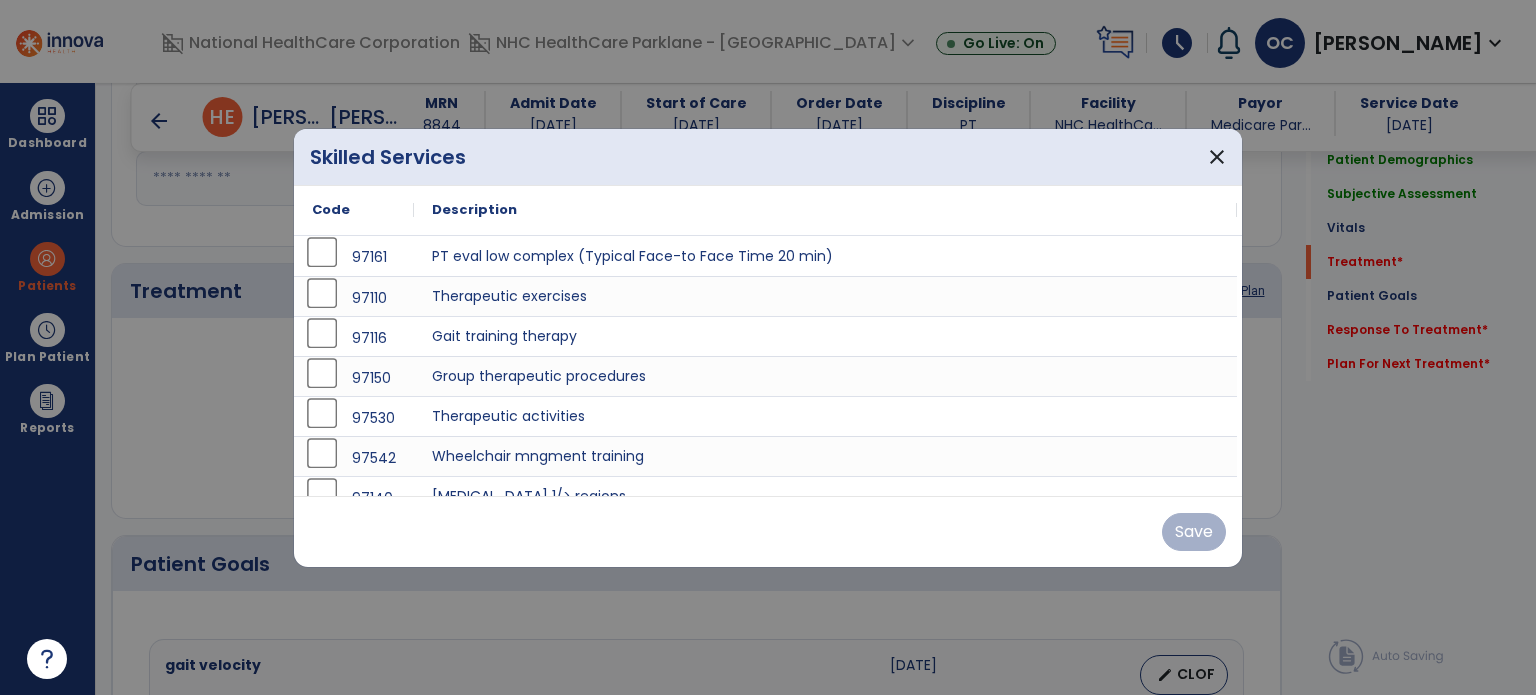 click at bounding box center (768, 347) 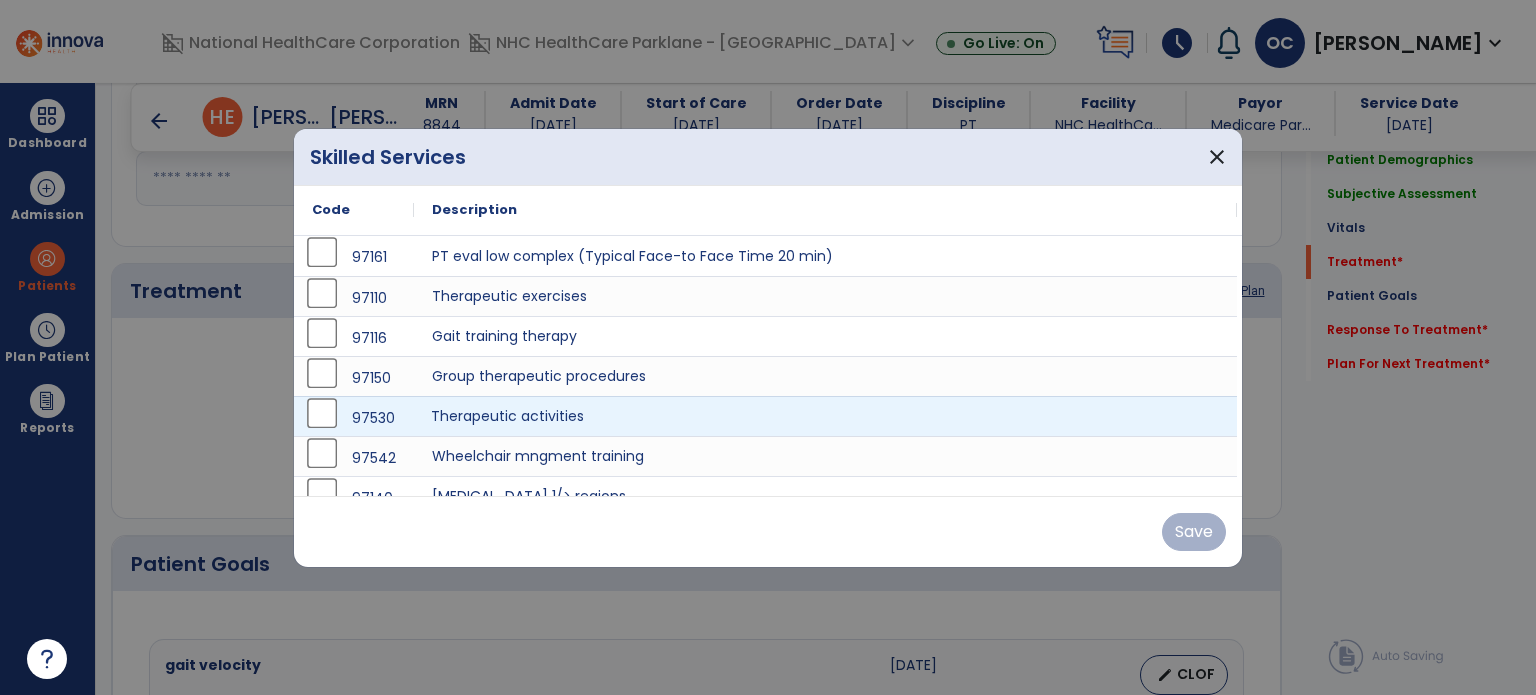 click on "Therapeutic activities" at bounding box center [825, 416] 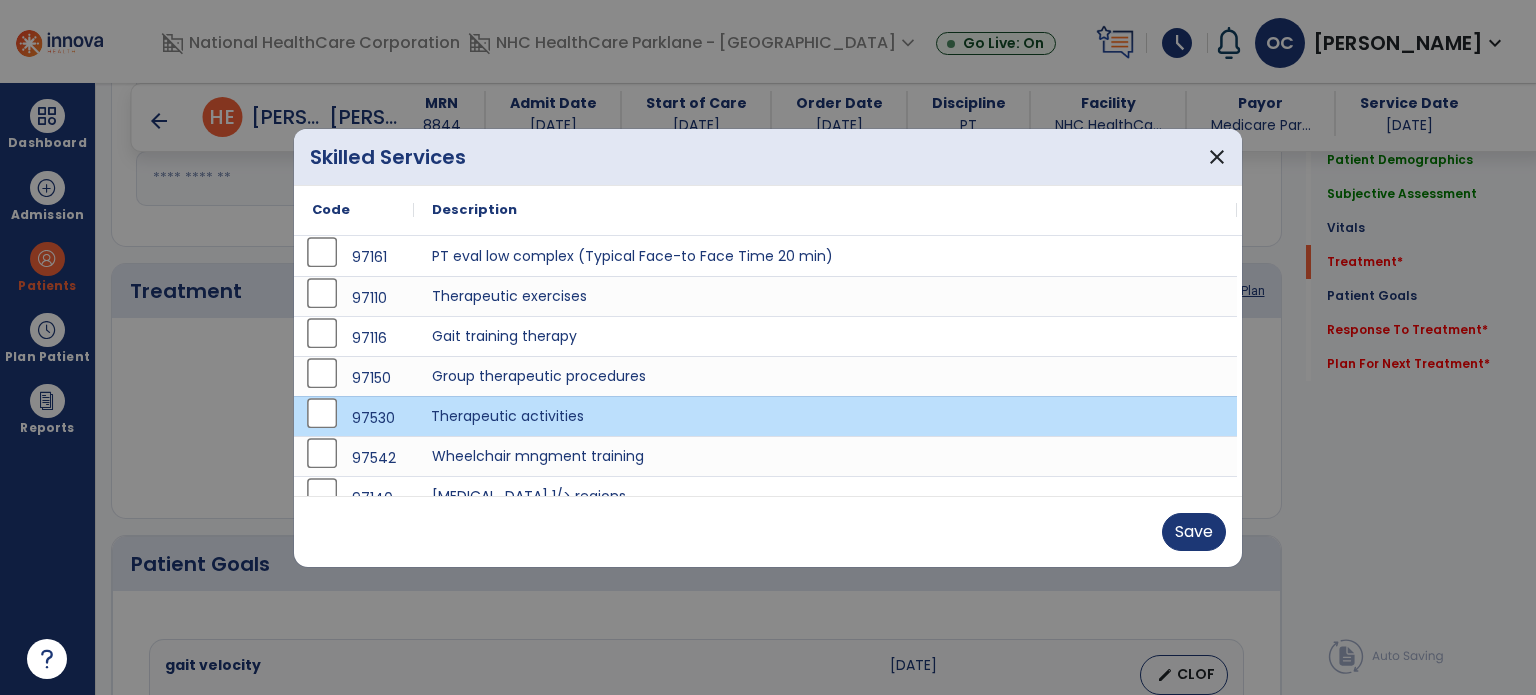 click on "Therapeutic activities" at bounding box center (825, 416) 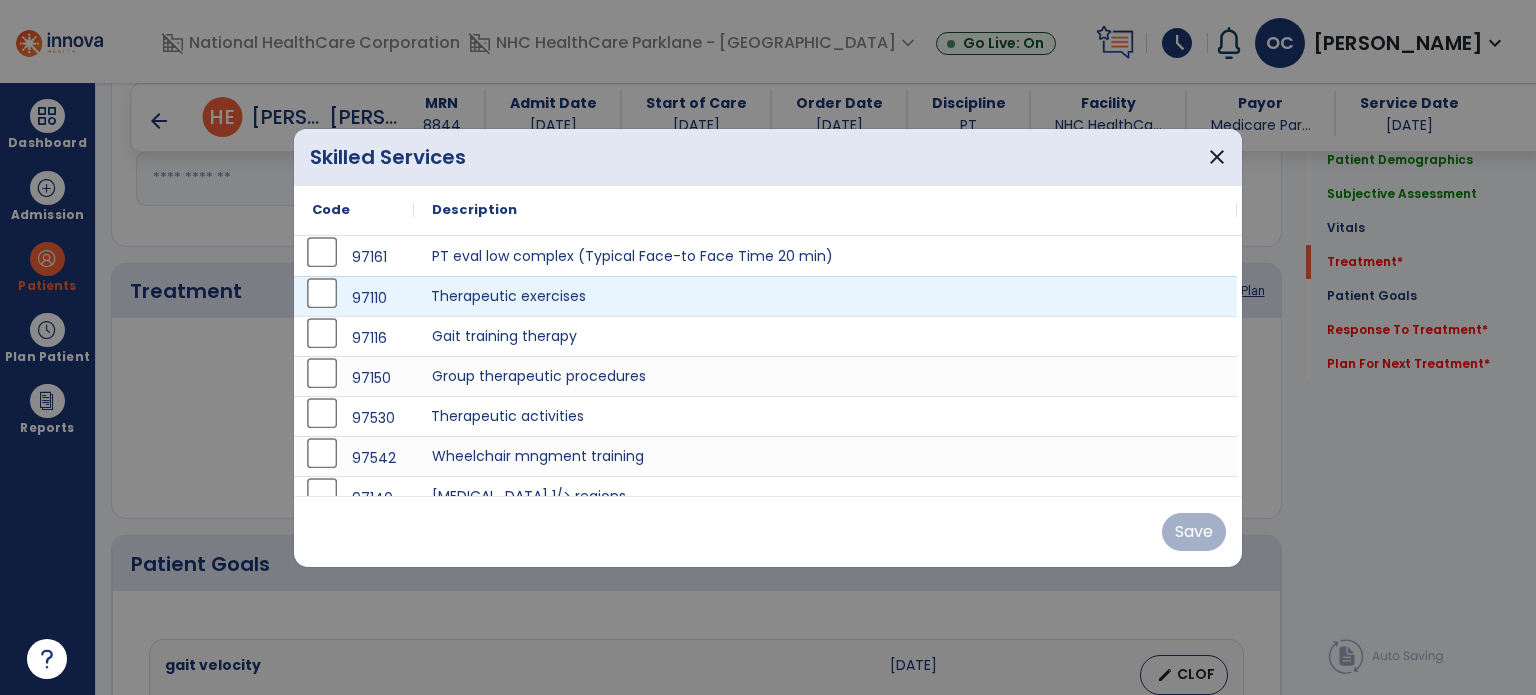 click on "Therapeutic exercises" at bounding box center (825, 296) 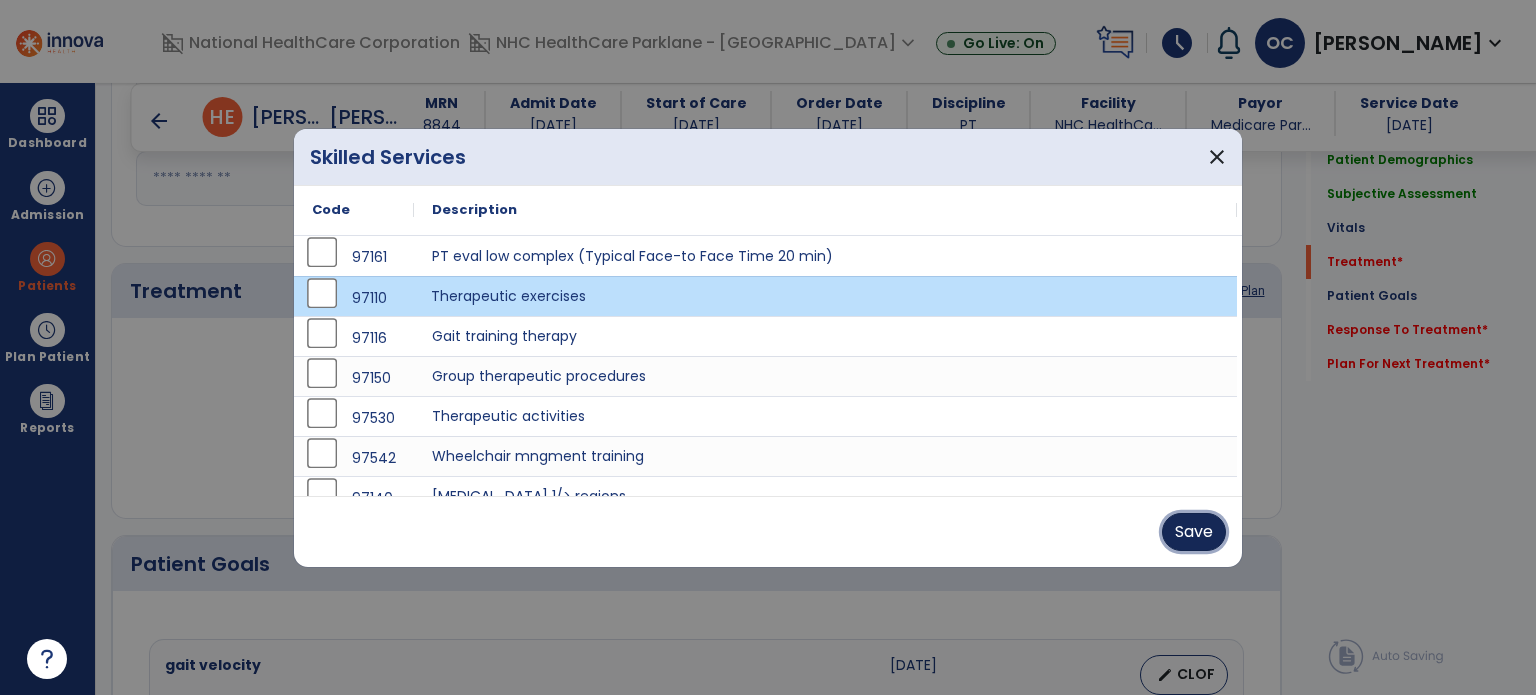 click on "Save" at bounding box center (1194, 532) 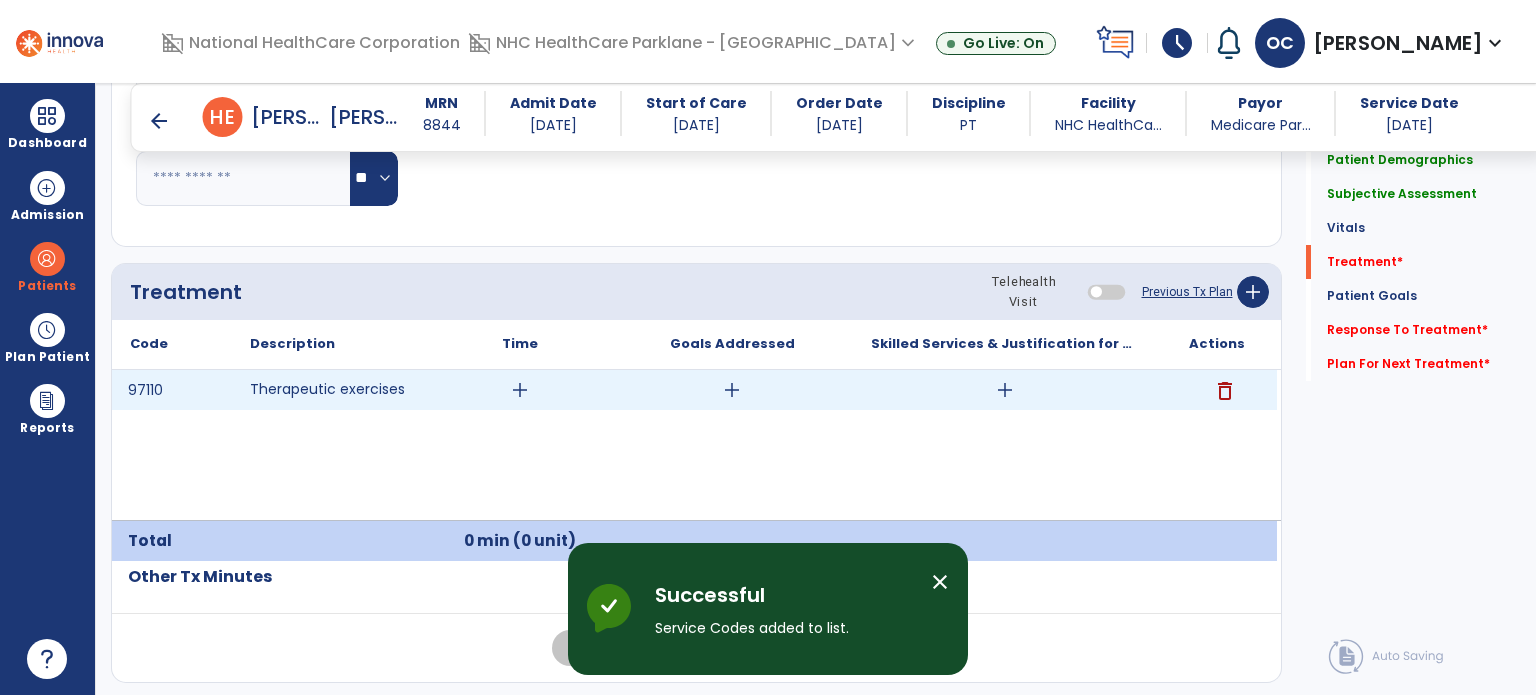 click on "add" at bounding box center (520, 390) 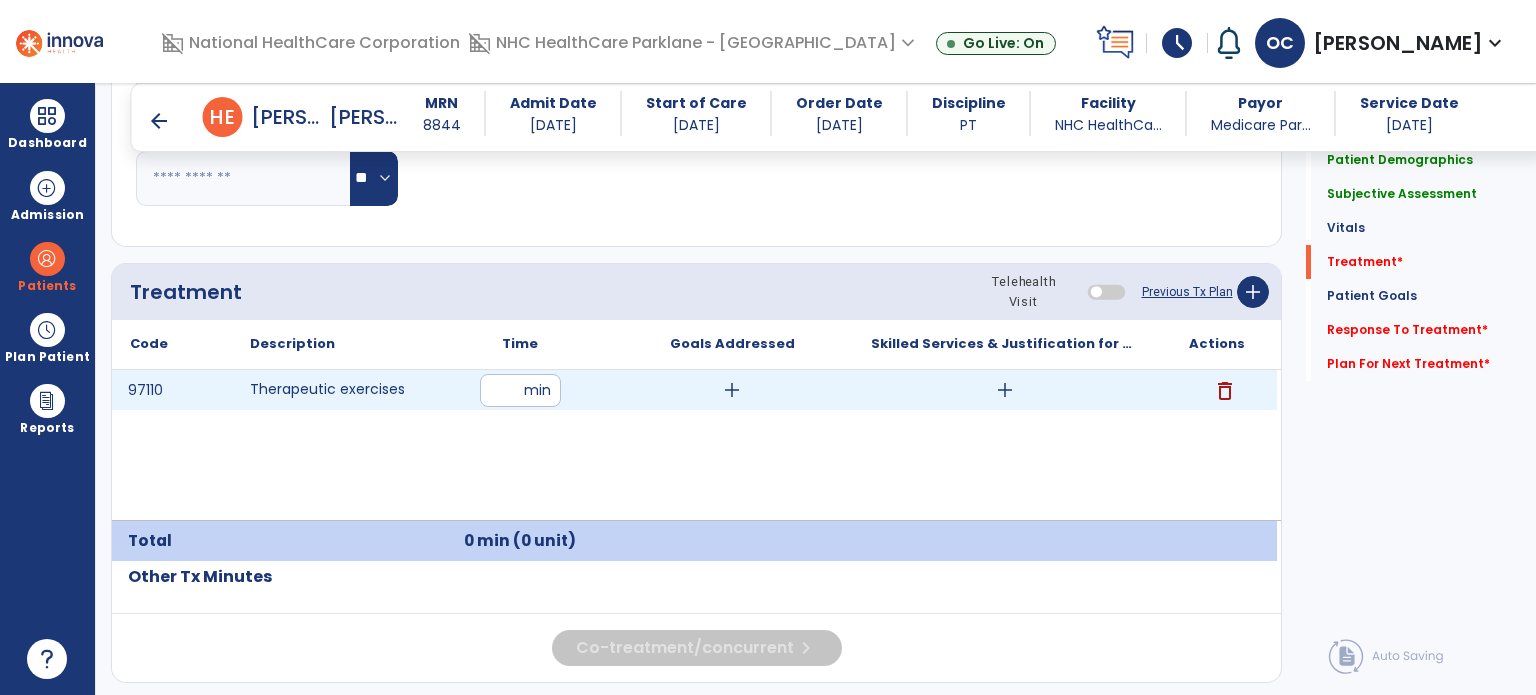 type on "**" 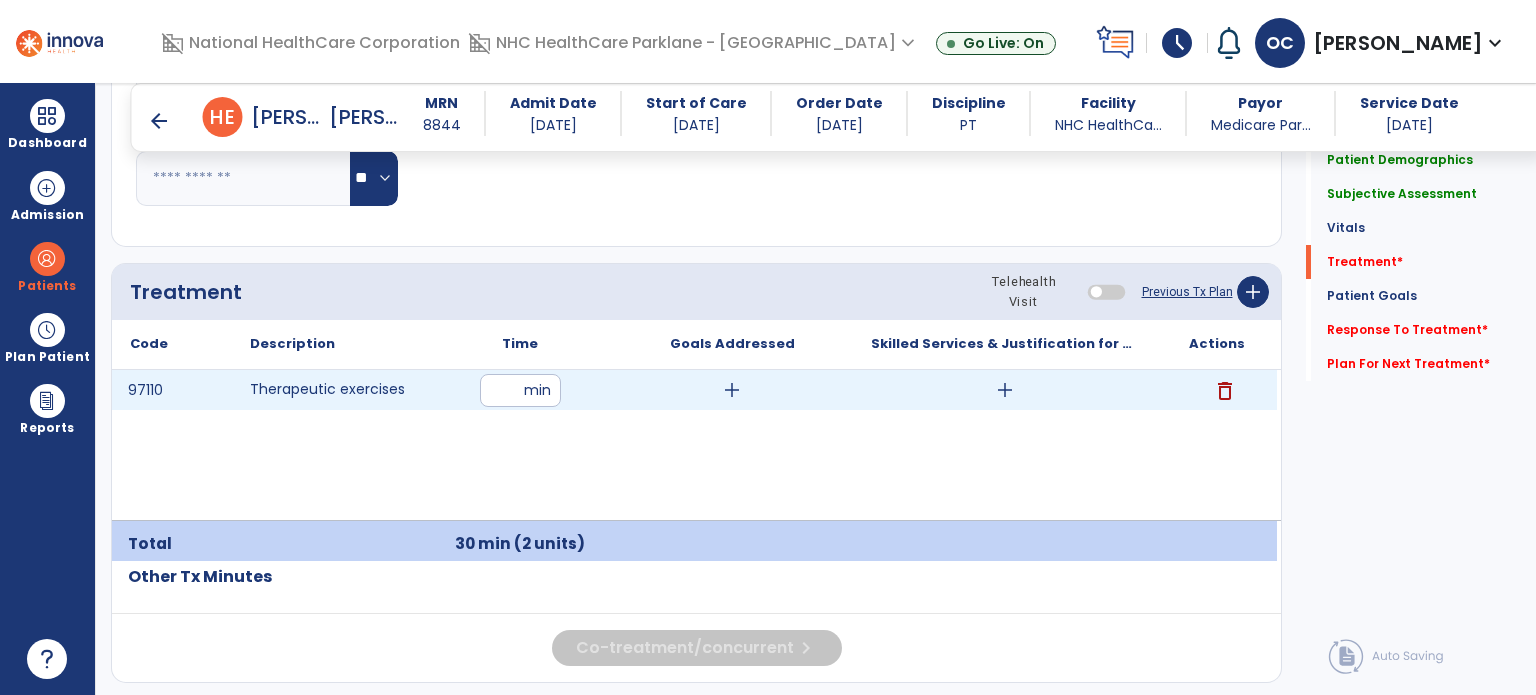 click on "add" at bounding box center (732, 390) 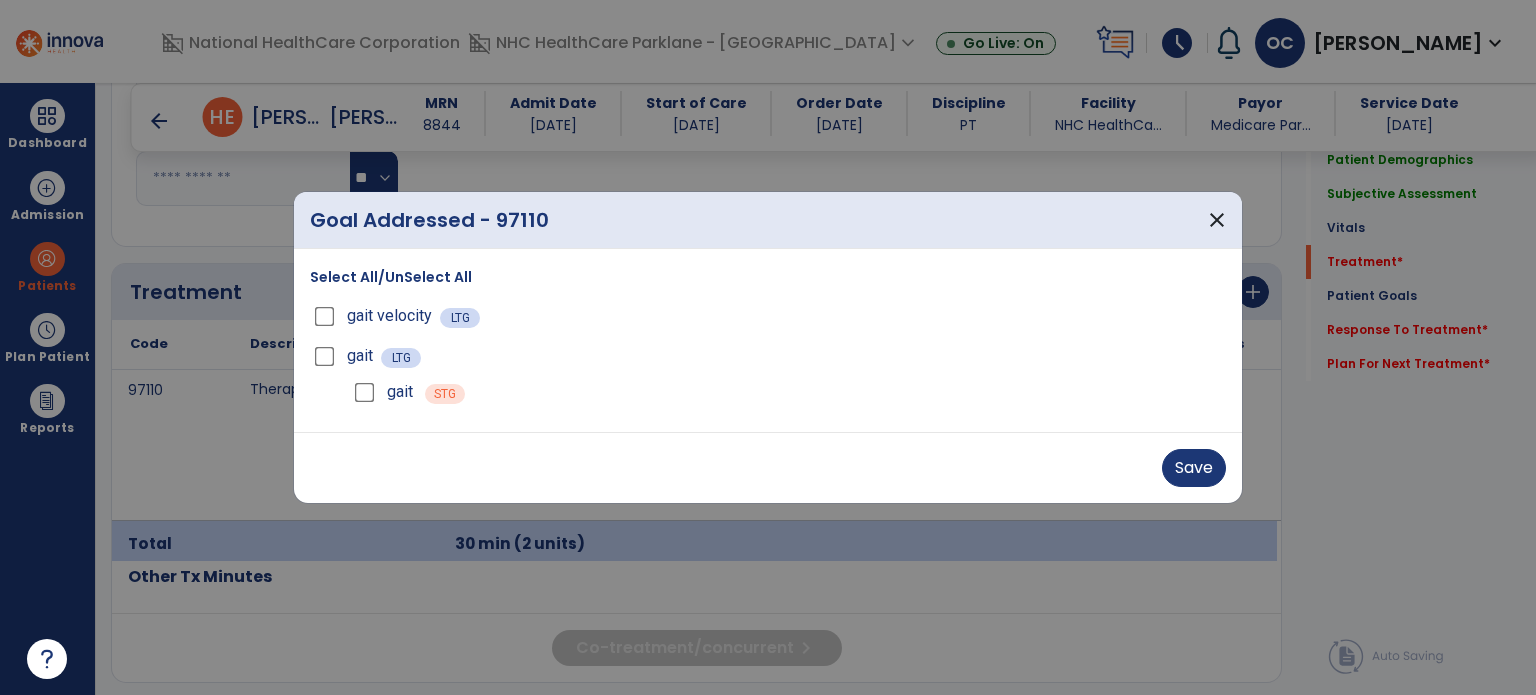 click on "gait  LTG" at bounding box center [768, 356] 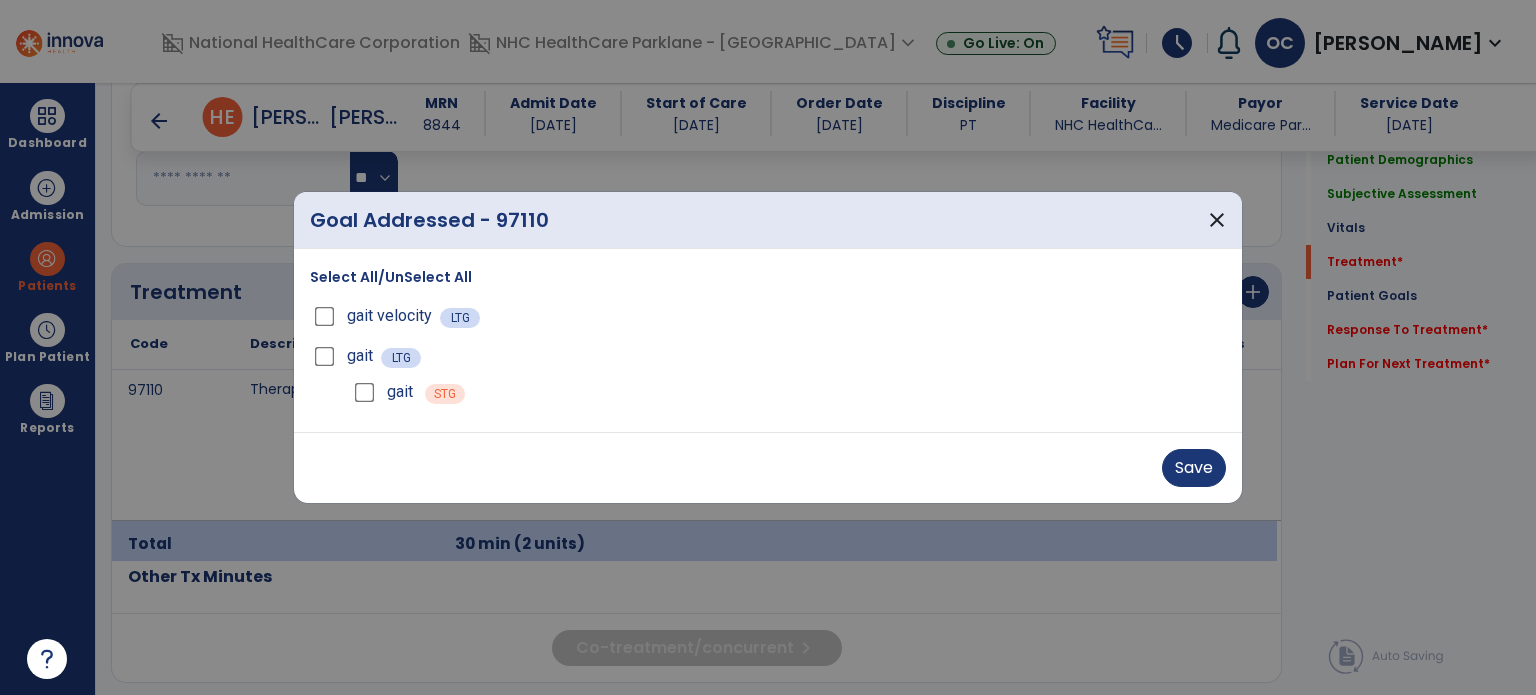 click at bounding box center [768, 347] 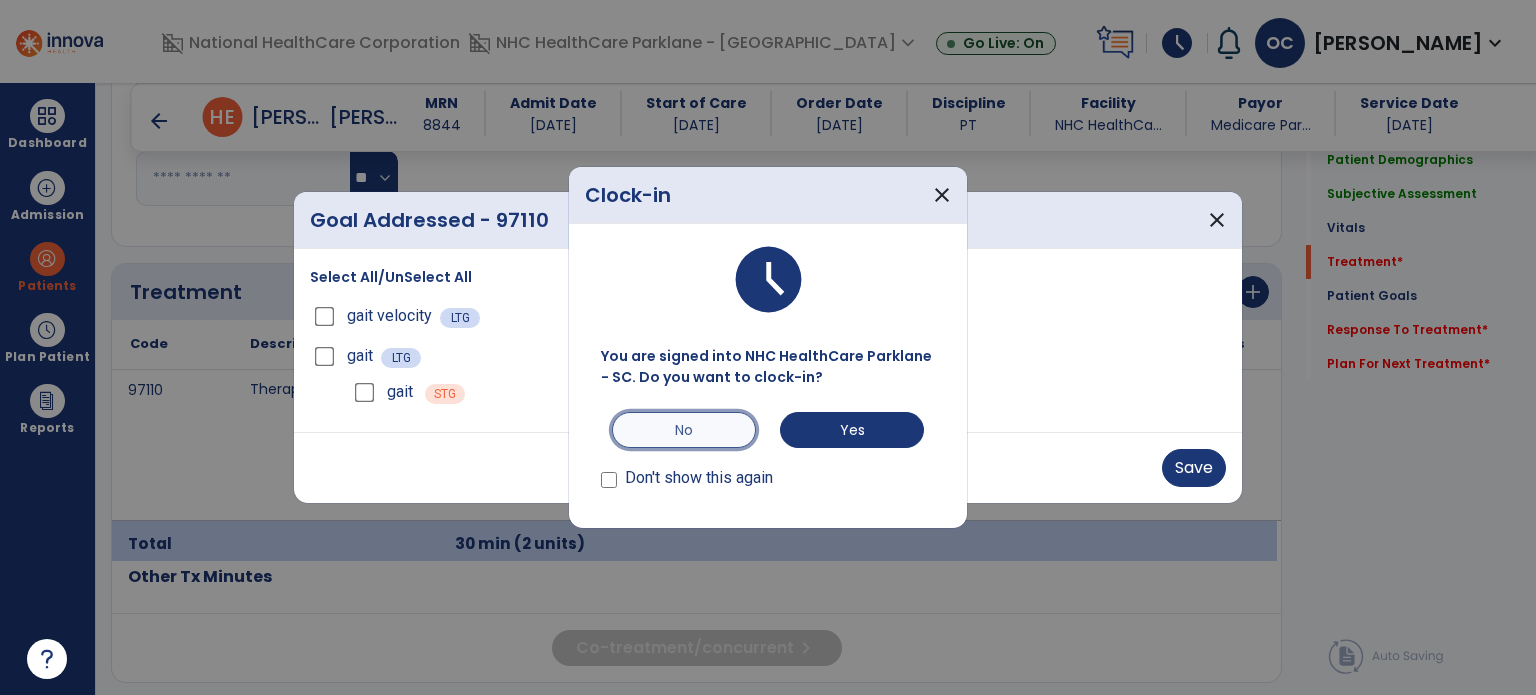 click on "No" at bounding box center [684, 430] 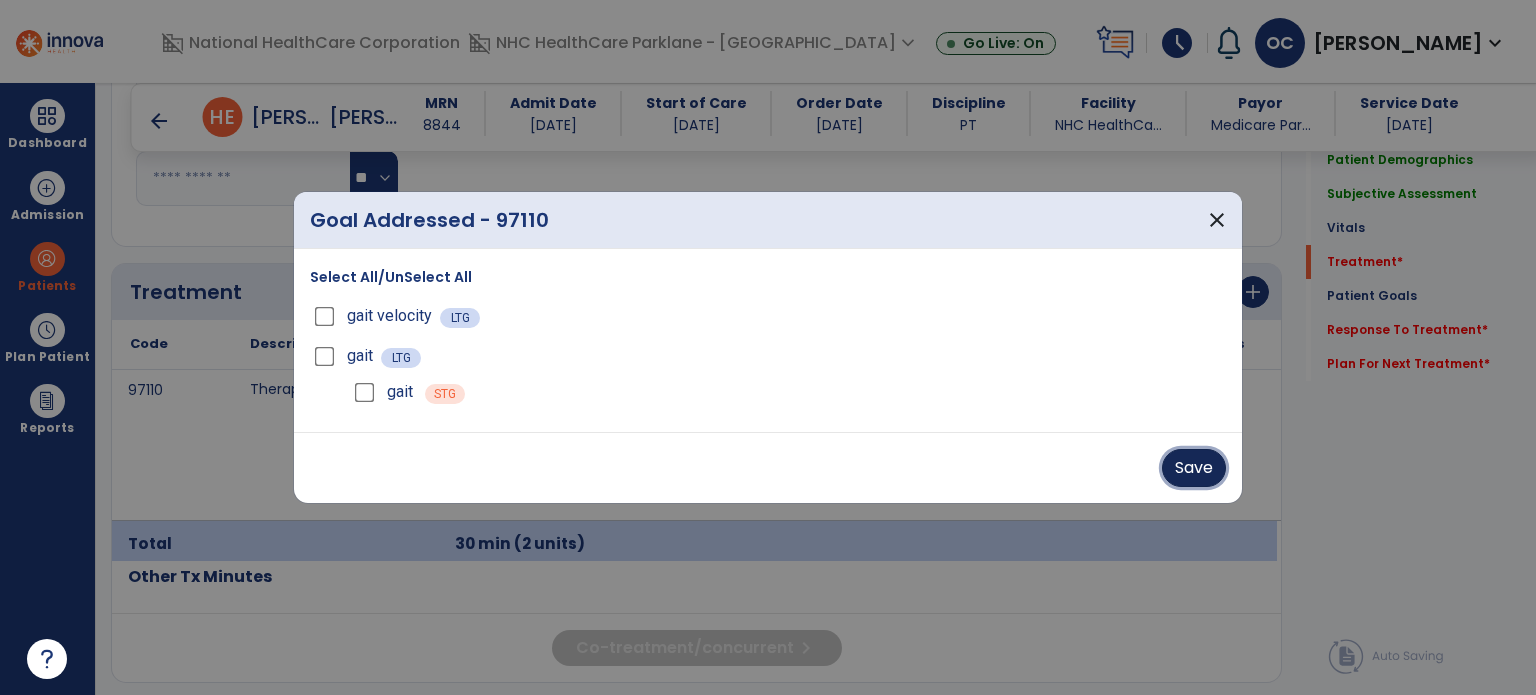 click on "Save" at bounding box center (1194, 468) 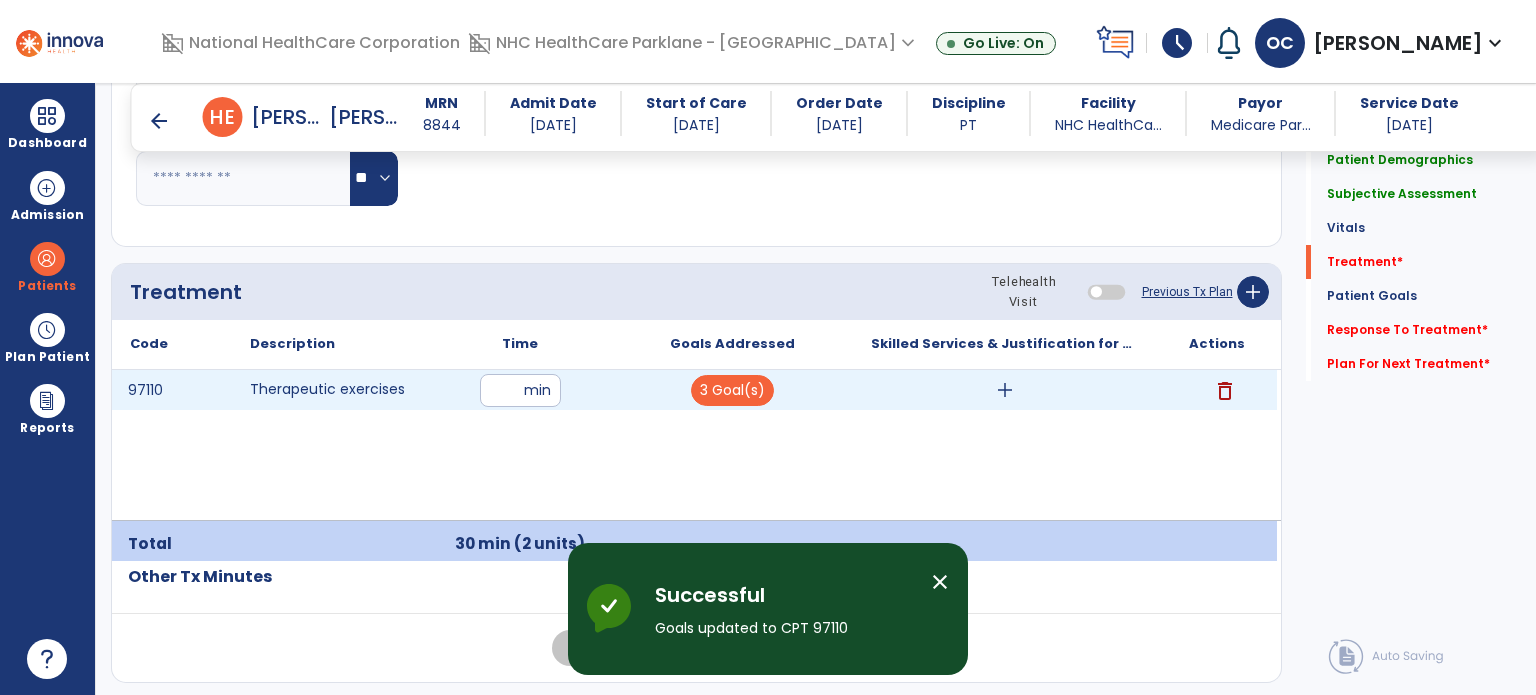 click on "add" at bounding box center [1005, 390] 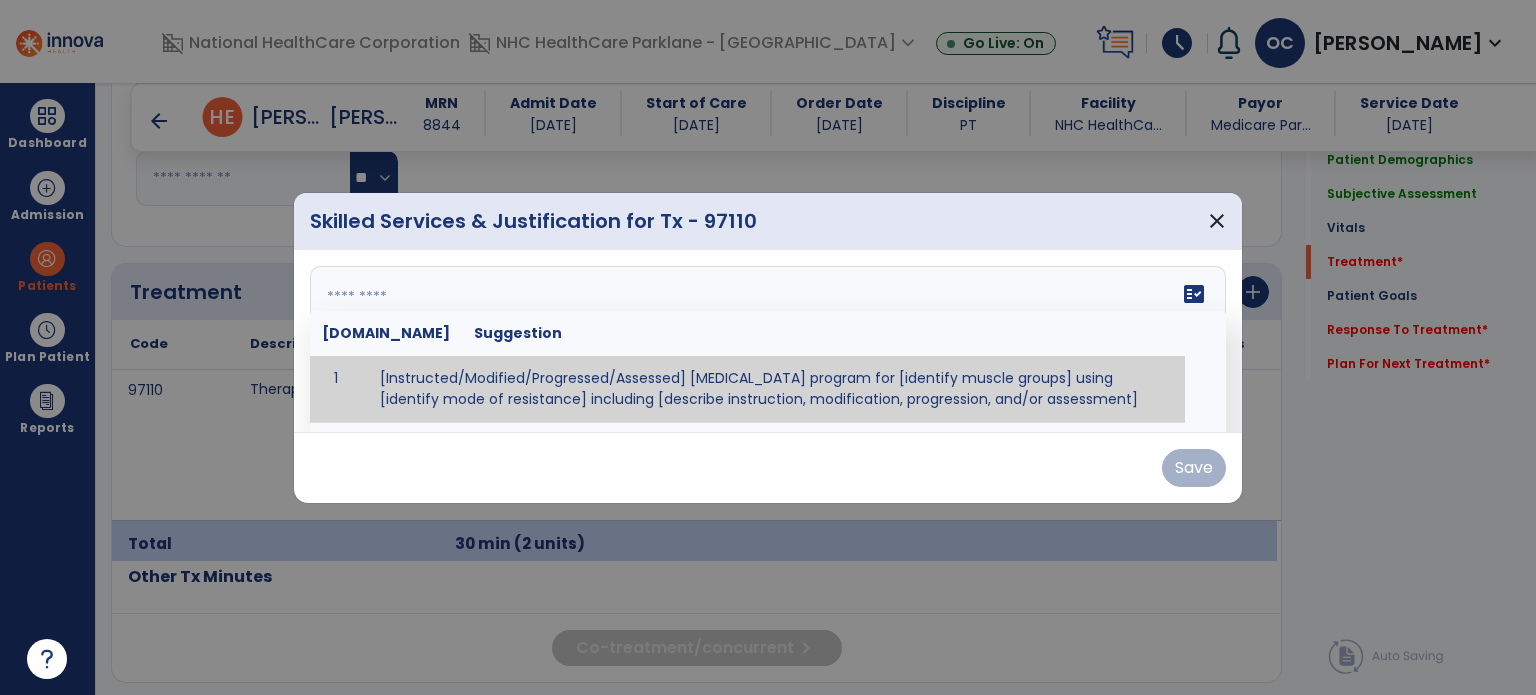 click on "fact_check  [DOMAIN_NAME] Suggestion 1 [Instructed/Modified/Progressed/Assessed] [MEDICAL_DATA] program for [identify muscle groups] using [identify mode of resistance] including [describe instruction, modification, progression, and/or assessment] 2 [Instructed/Modified/Progressed/Assessed] aerobic exercise program using [identify equipment/mode] including [describe instruction, modification,progression, and/or assessment] 3 [Instructed/Modified/Progressed/Assessed] [PROM/A/AROM/AROM] program for [identify joint movements] using [contract-relax, over-pressure, inhibitory techniques, other] 4 [Assessed/Tested] aerobic capacity with administration of [aerobic capacity test]" at bounding box center [768, 341] 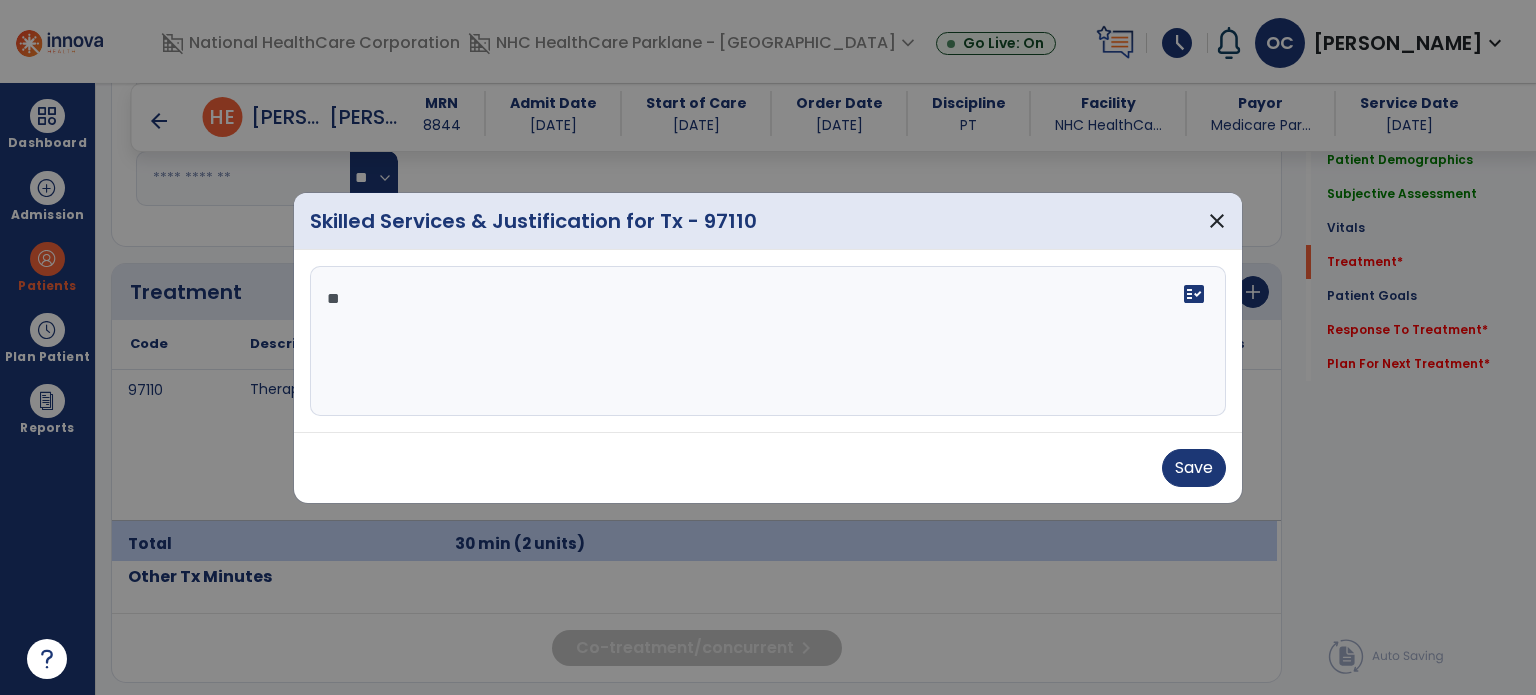 type on "*" 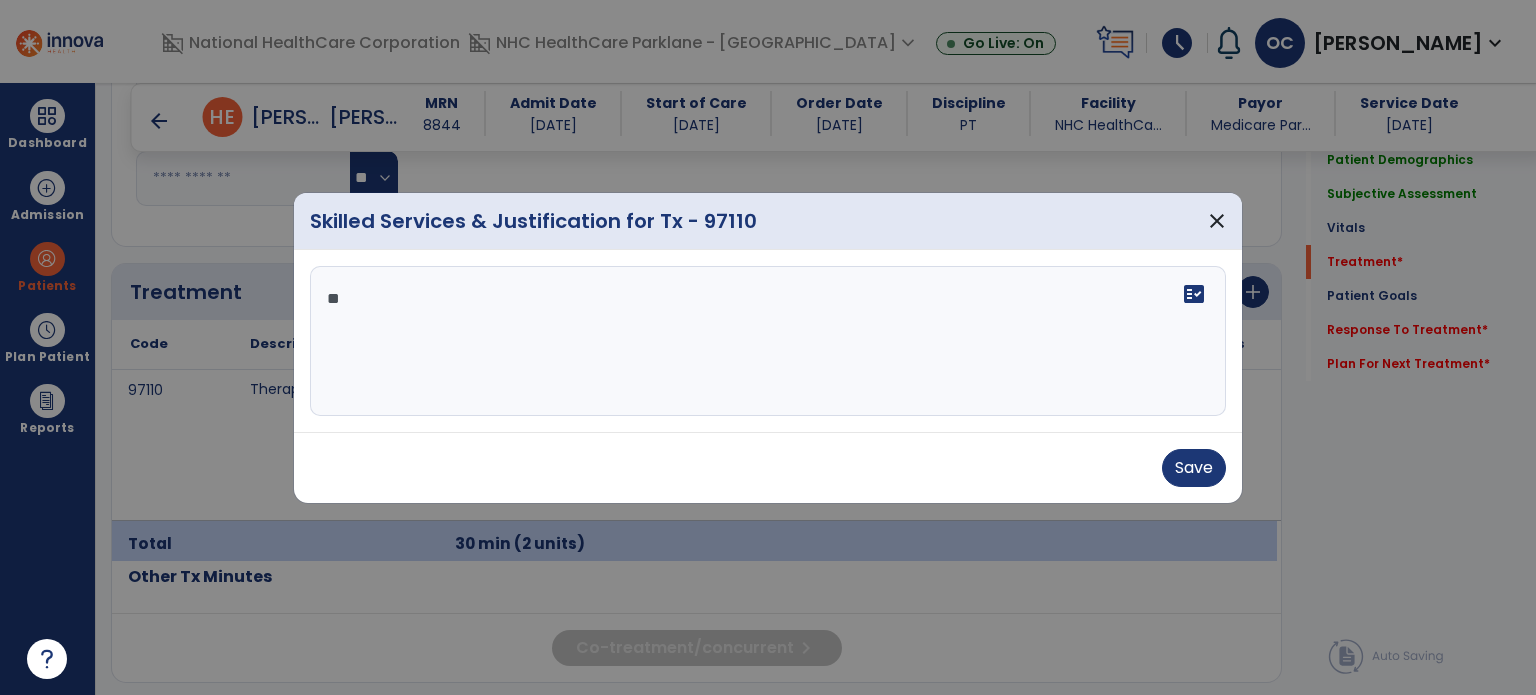 type on "*" 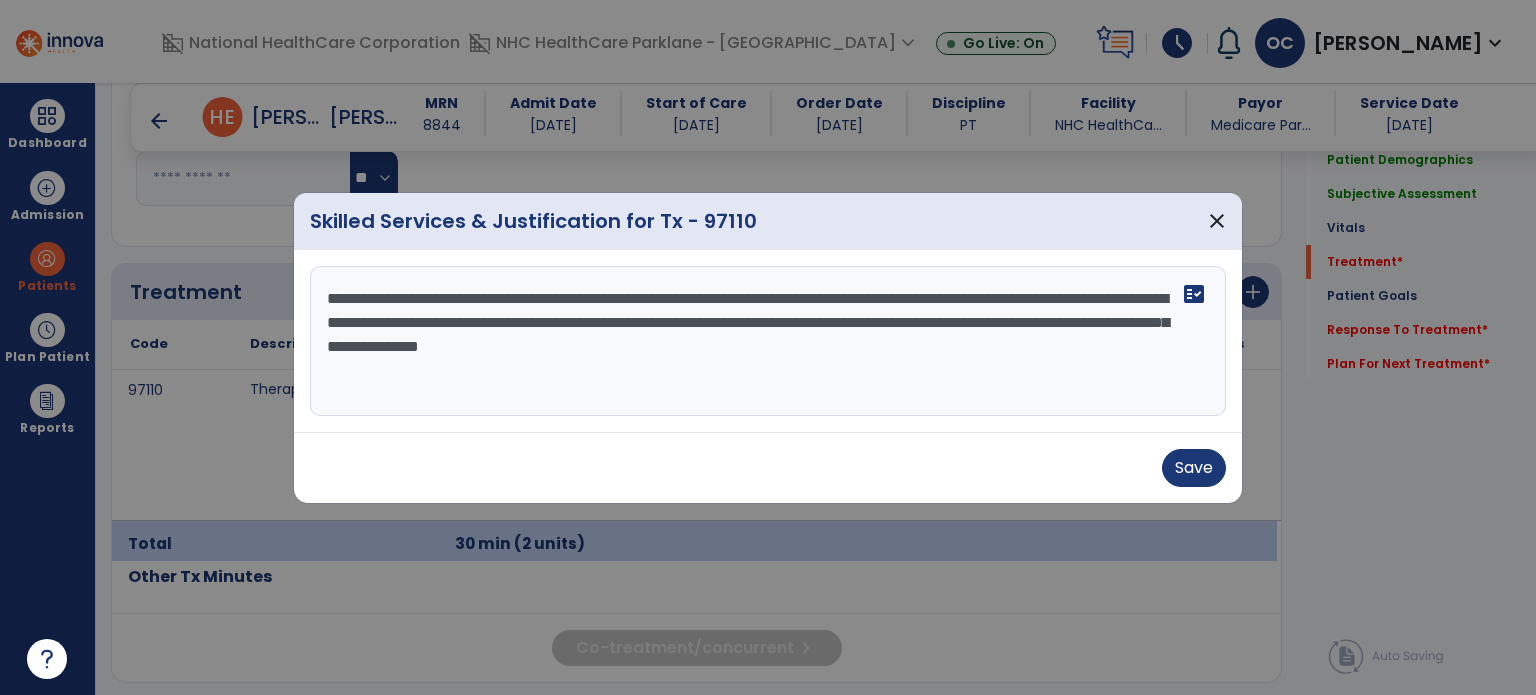 click on "**********" at bounding box center (768, 341) 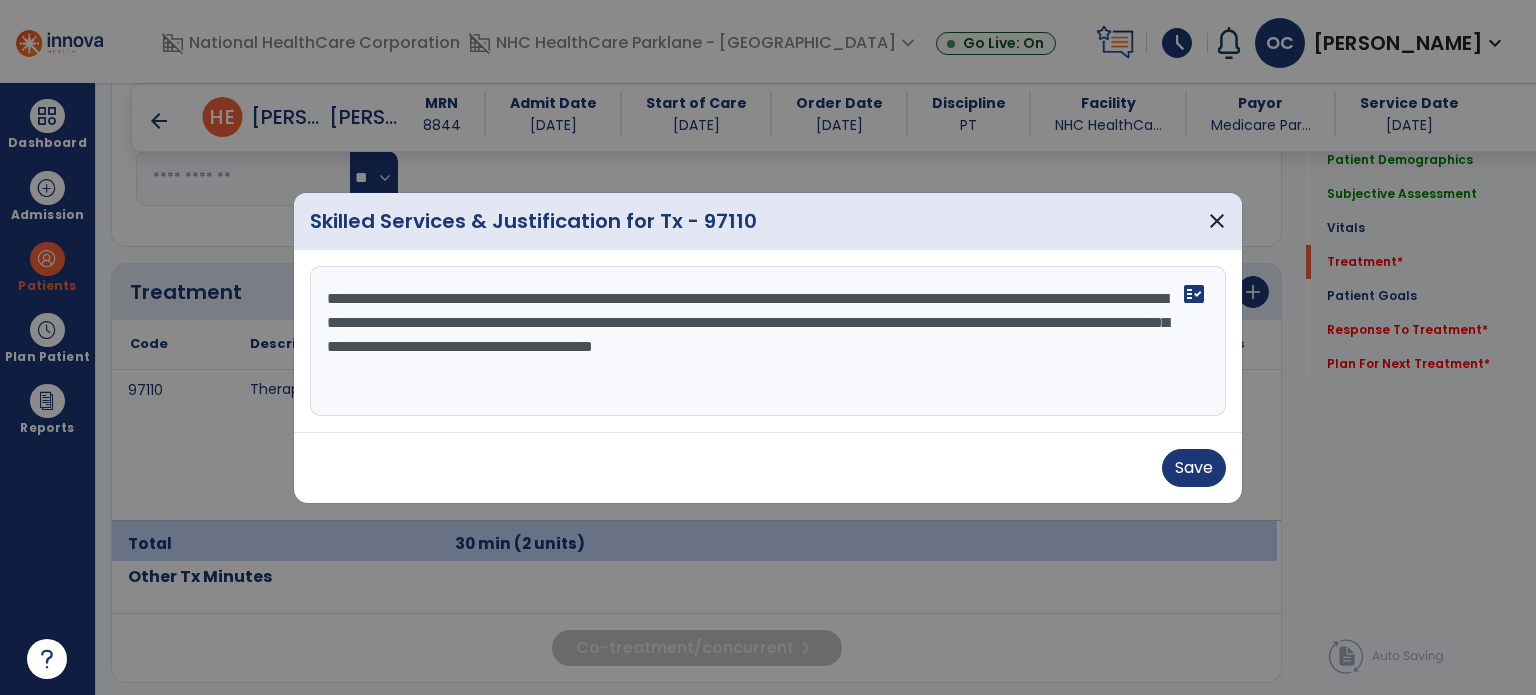 click on "**********" at bounding box center (768, 341) 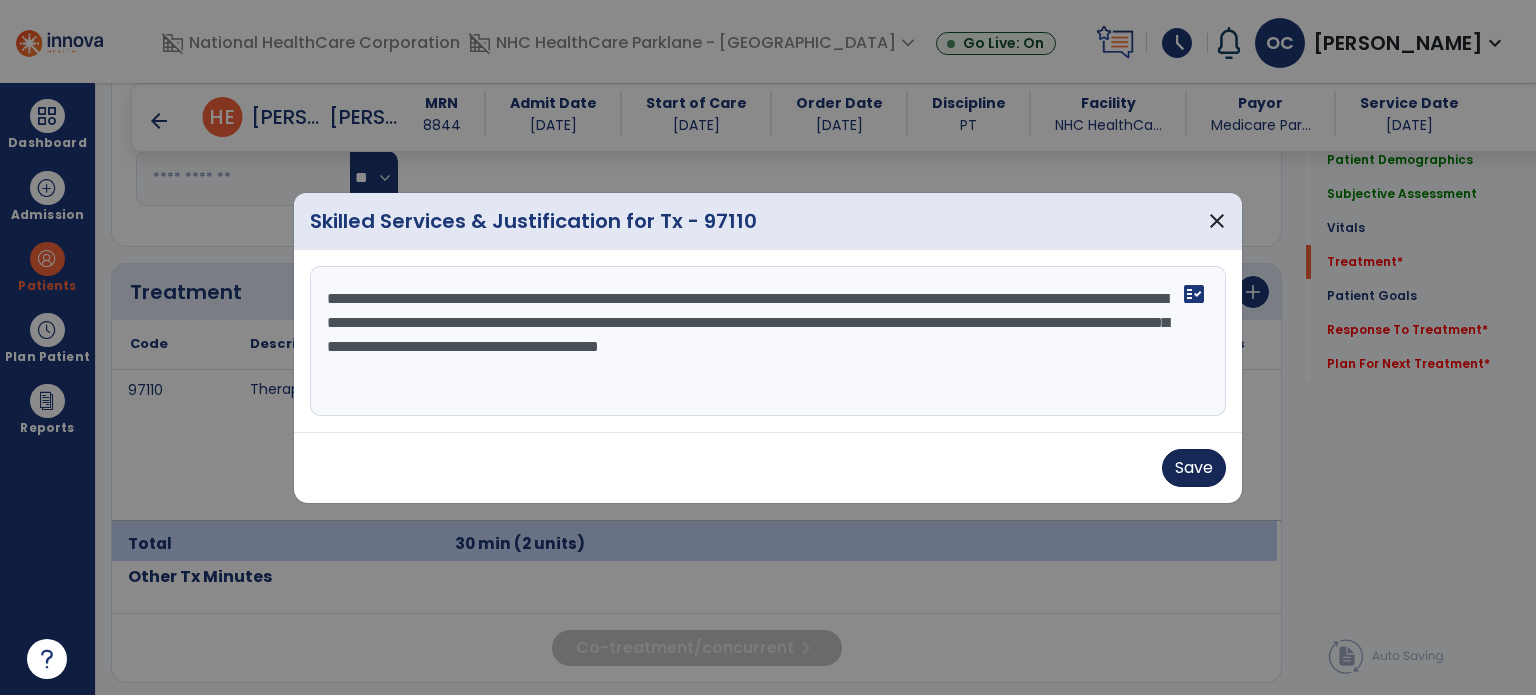 type on "**********" 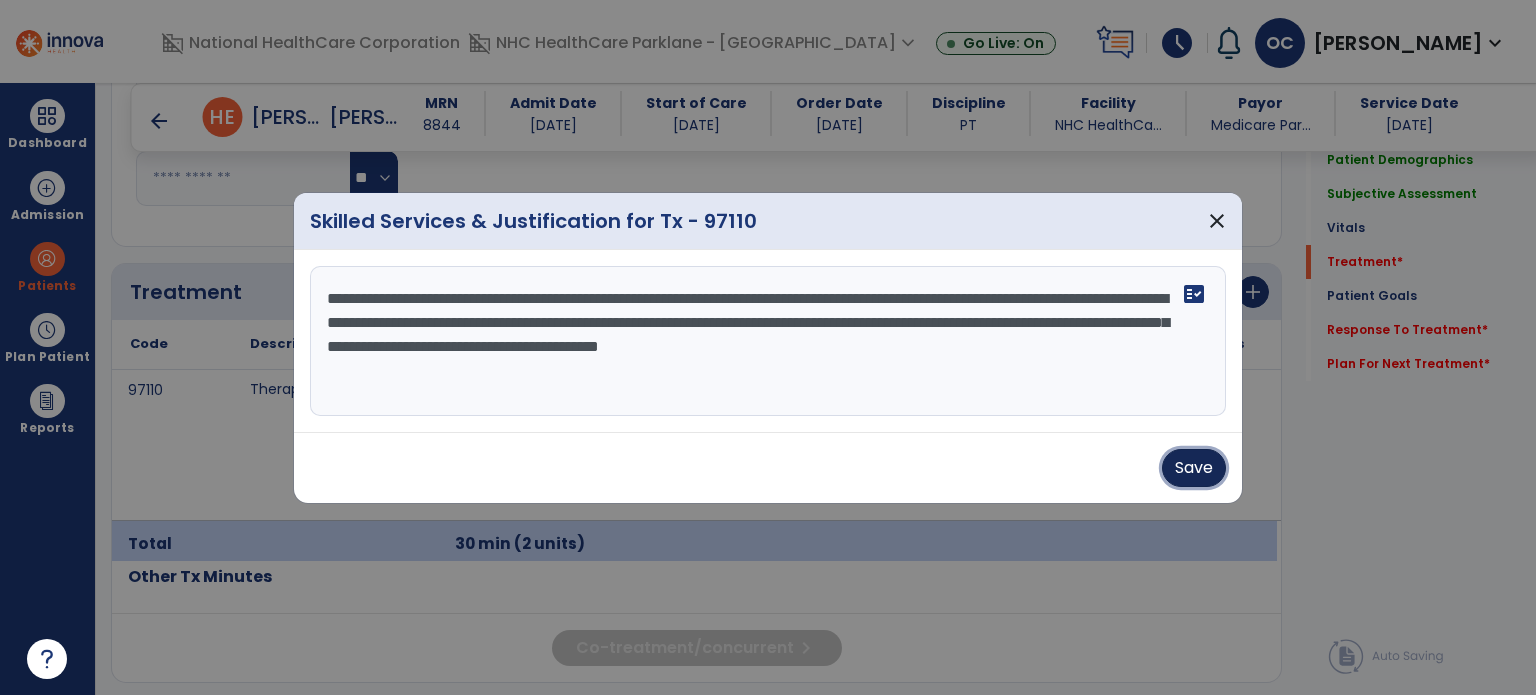 click on "Save" at bounding box center [1194, 468] 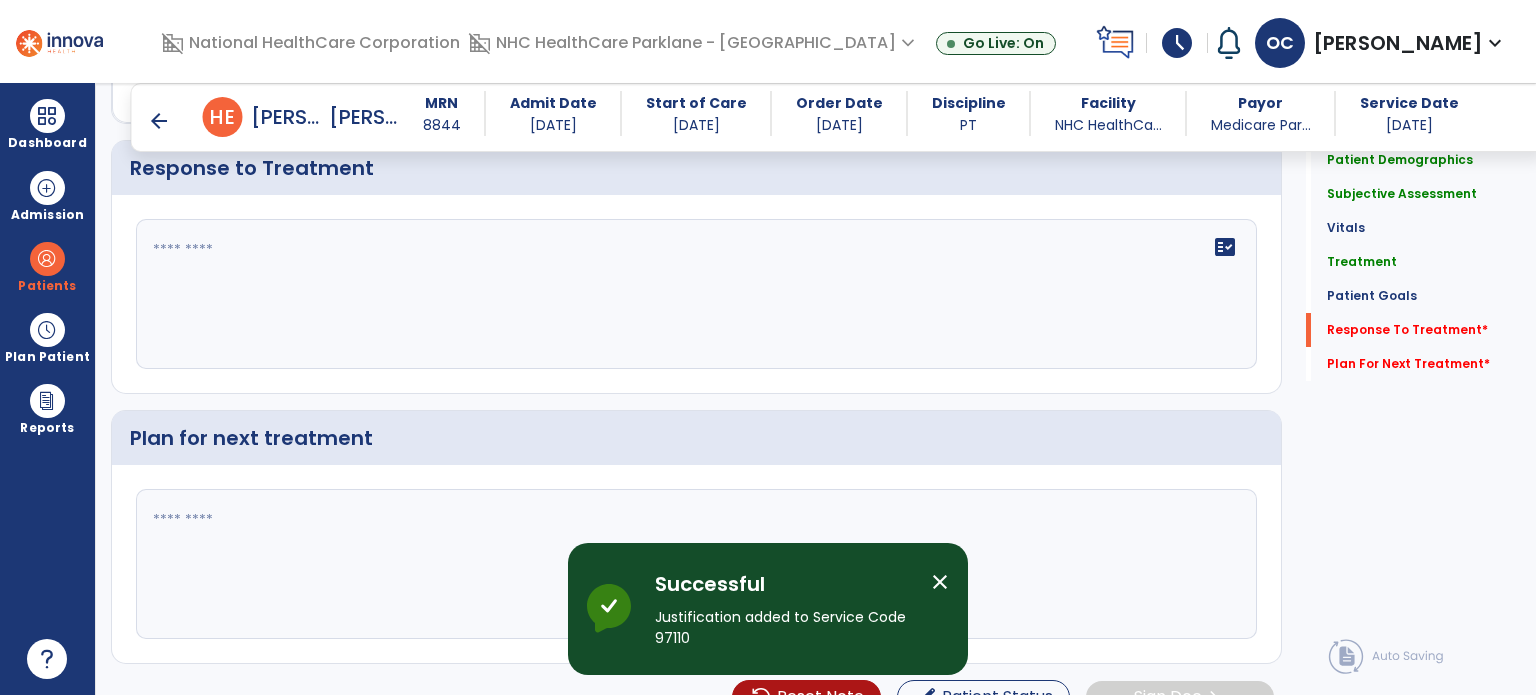scroll, scrollTop: 2280, scrollLeft: 0, axis: vertical 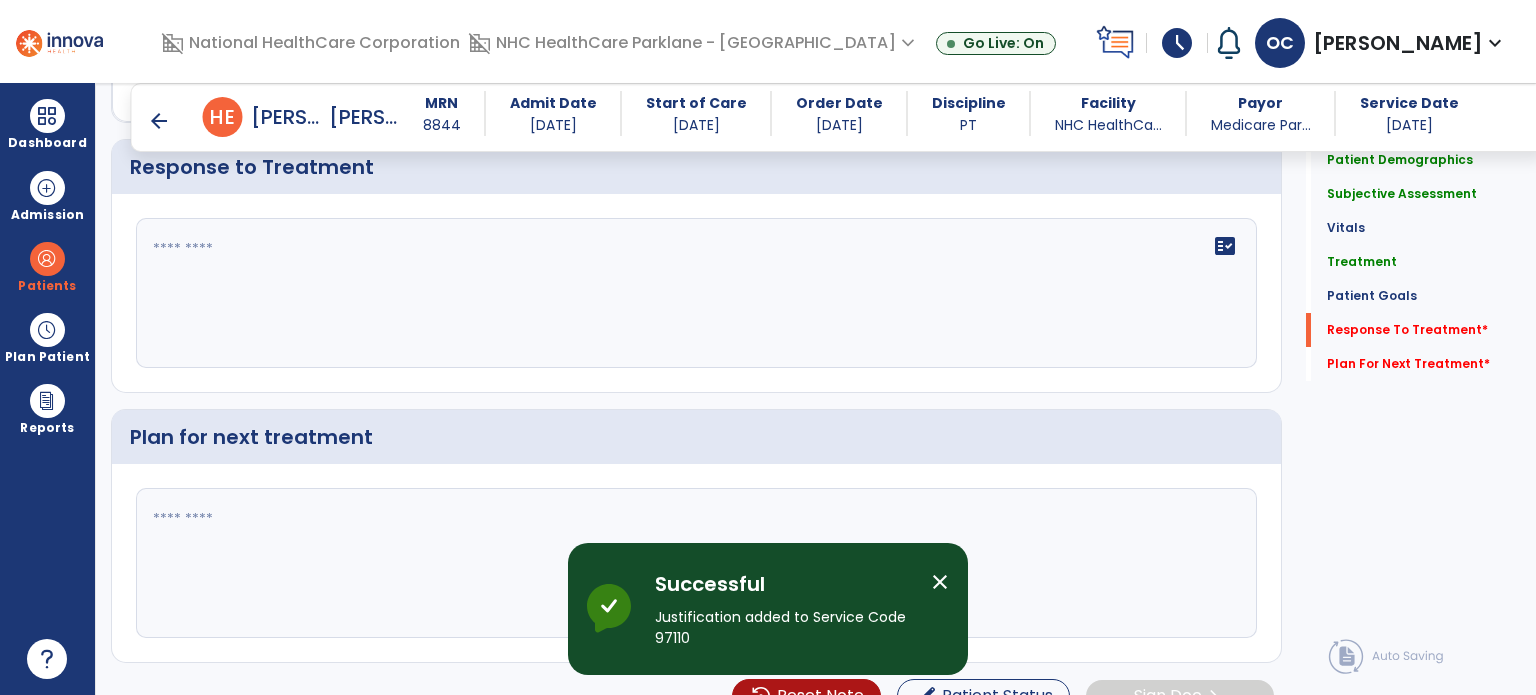 click 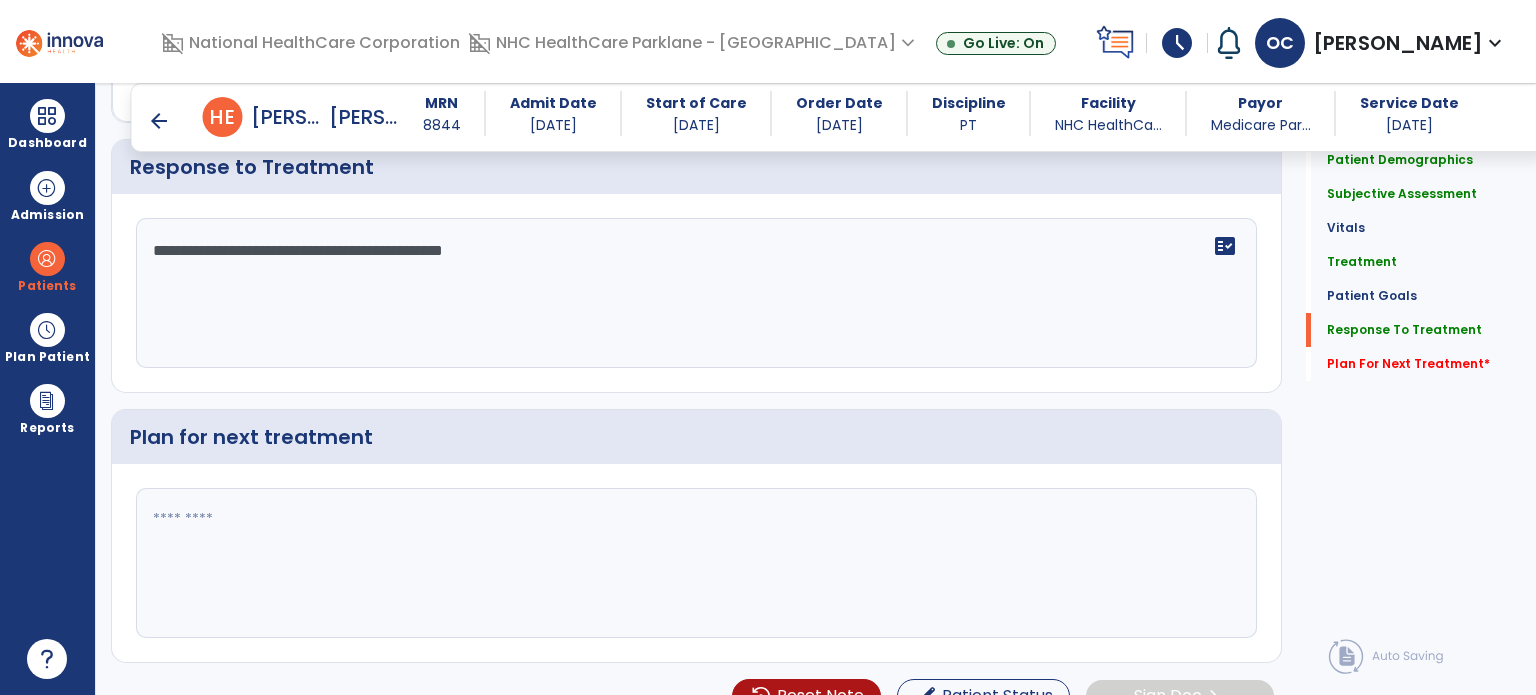 type on "**********" 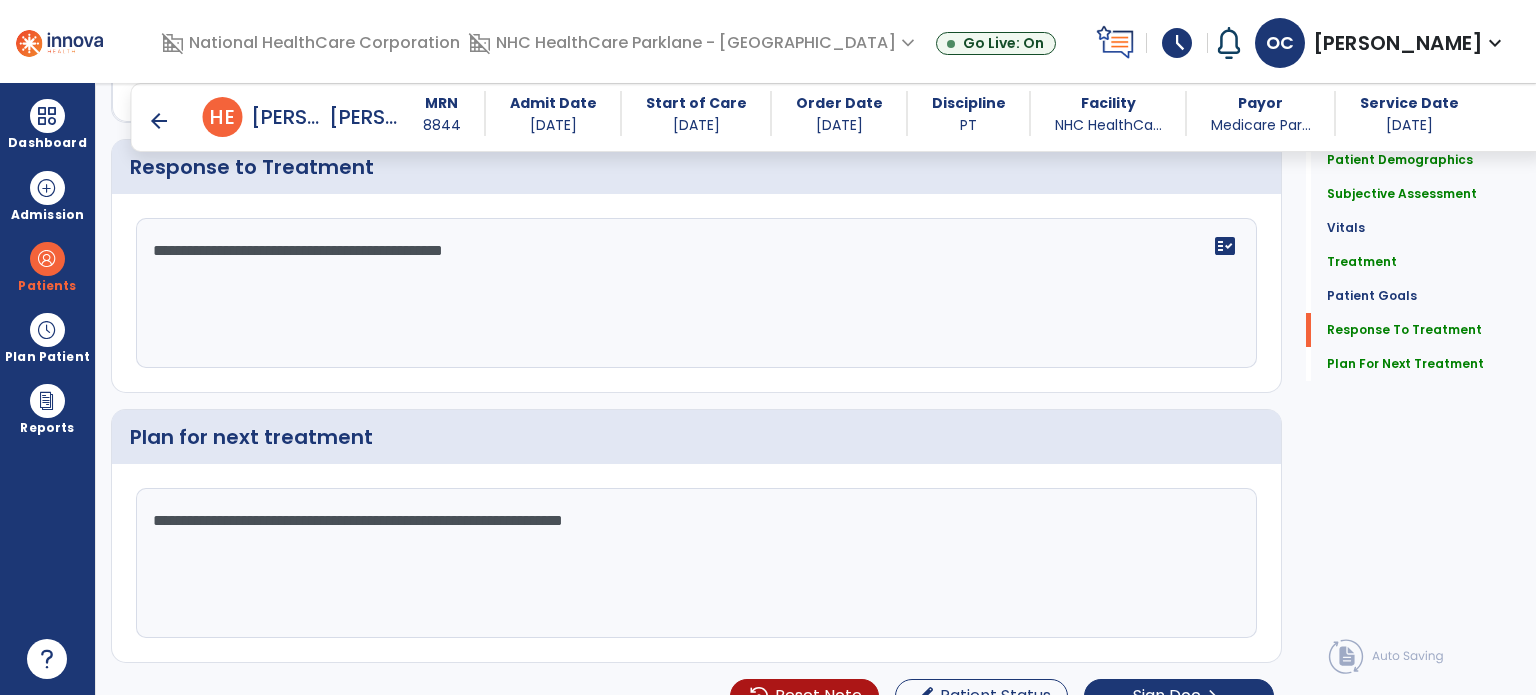 click on "**********" 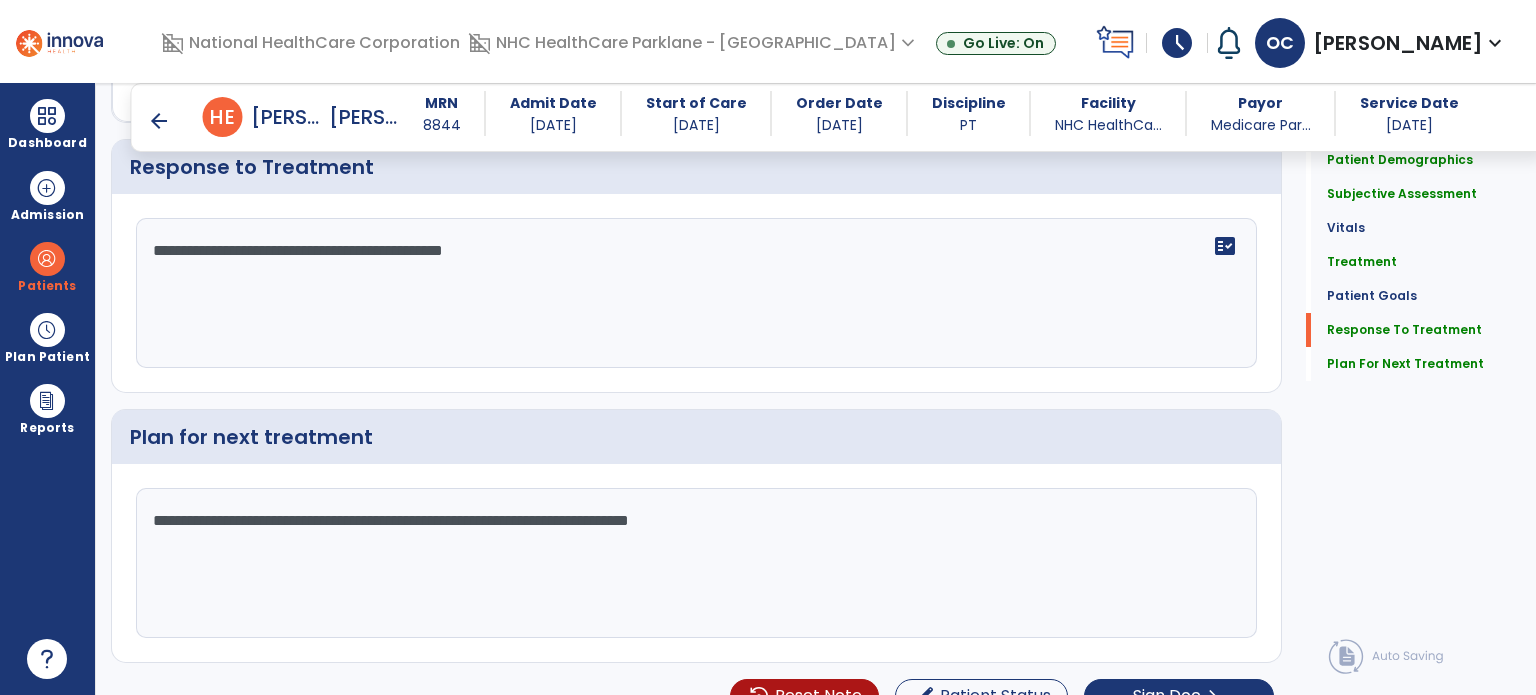type on "**********" 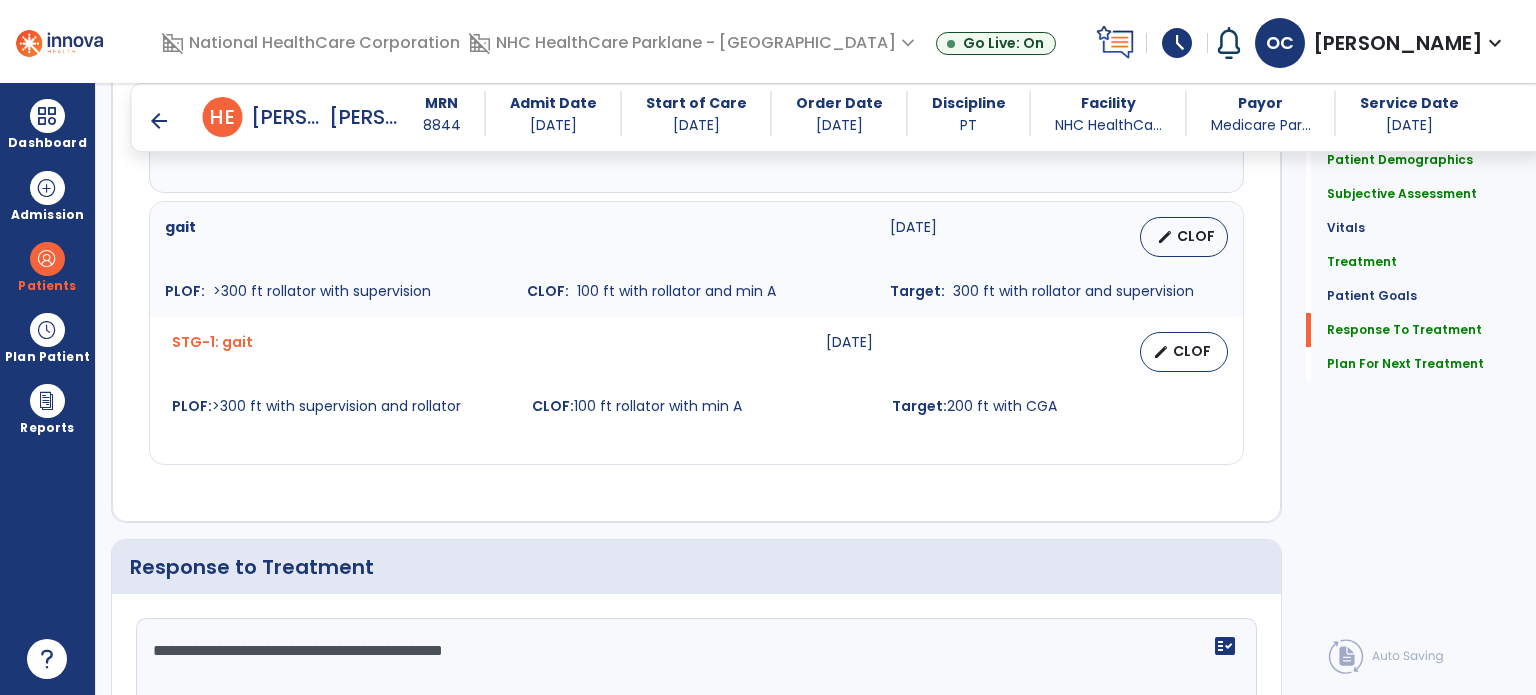 scroll, scrollTop: 2308, scrollLeft: 0, axis: vertical 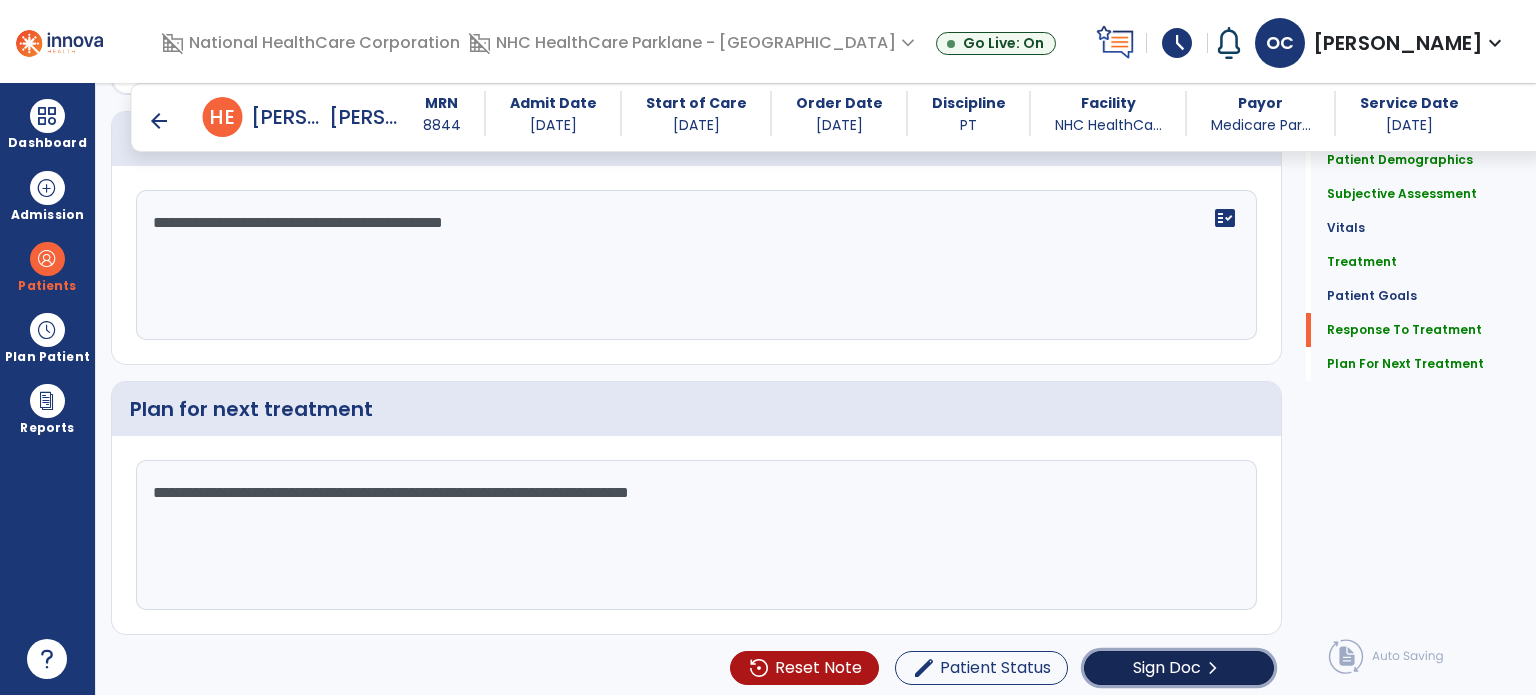 click on "chevron_right" 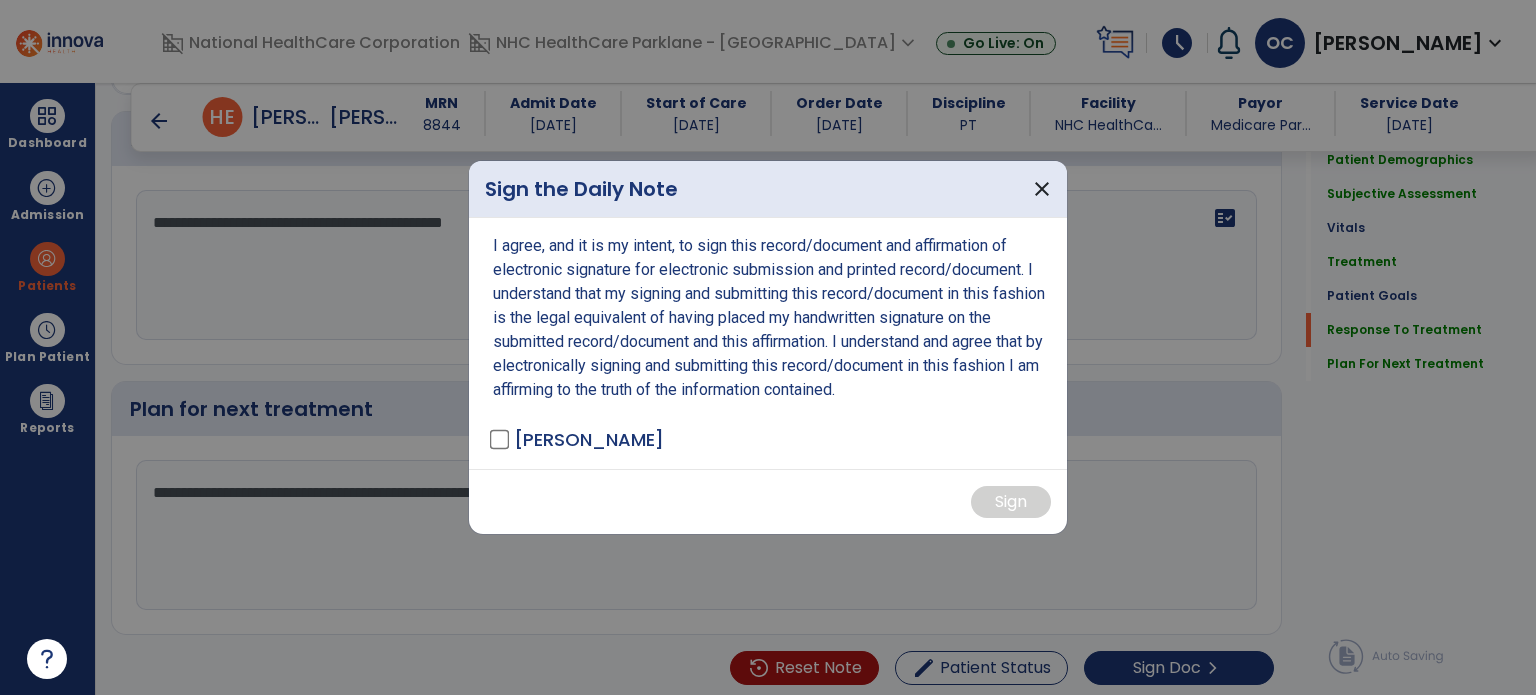 click on "[PERSON_NAME]" at bounding box center (578, 439) 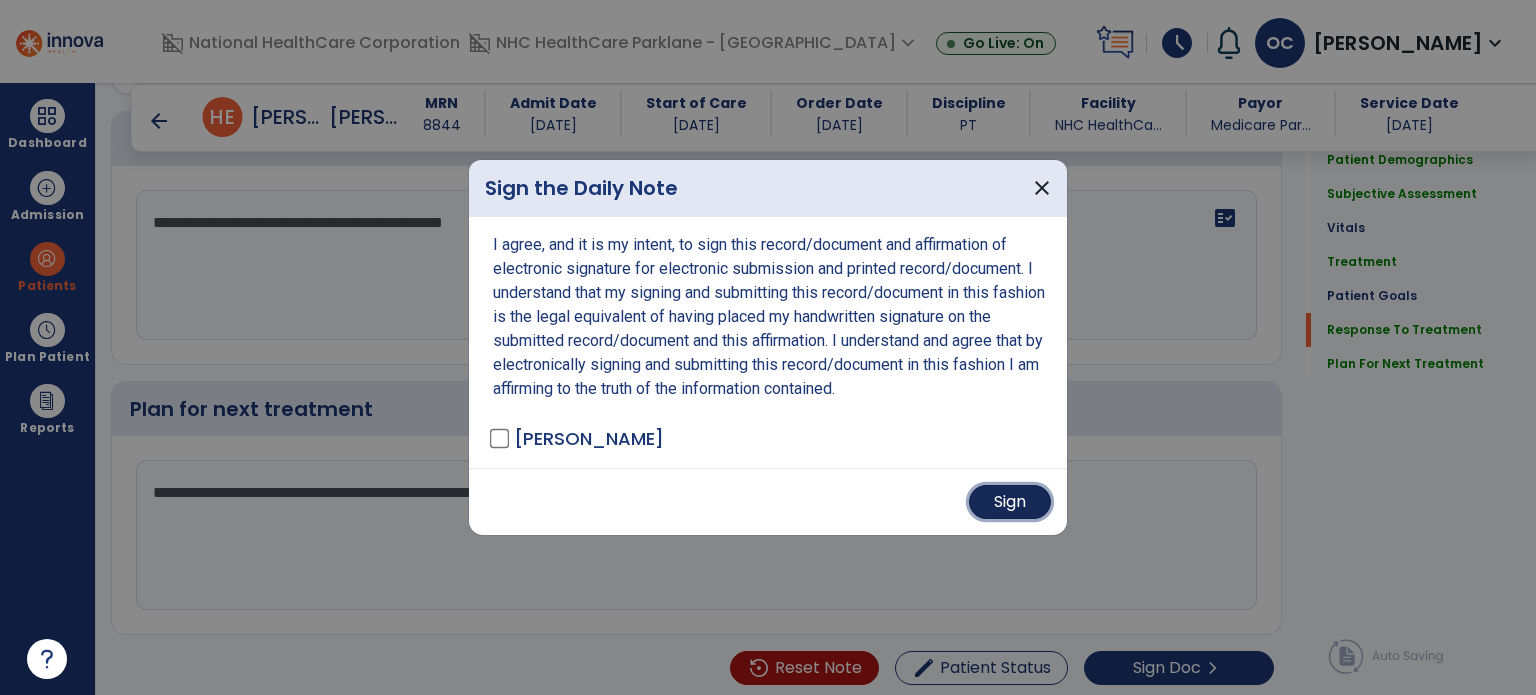 click on "Sign" at bounding box center (1010, 502) 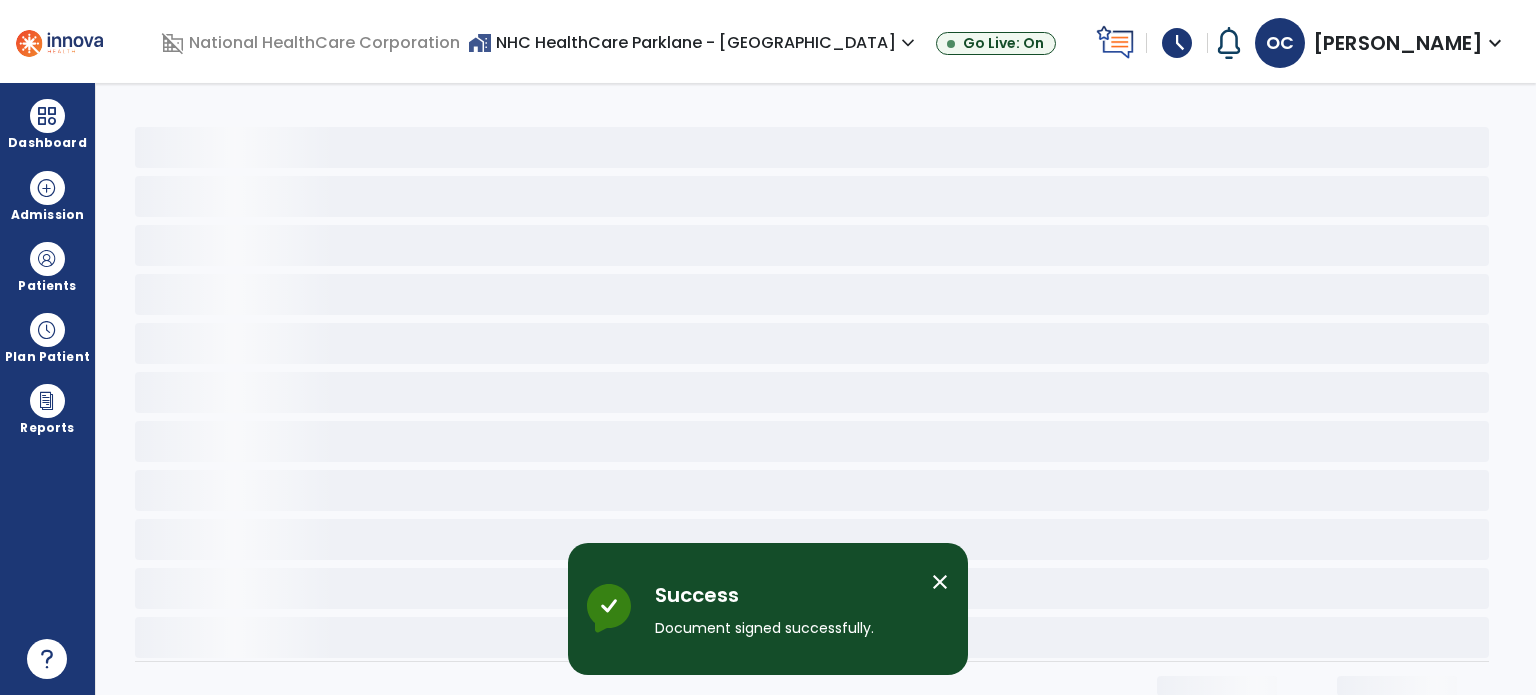scroll, scrollTop: 0, scrollLeft: 0, axis: both 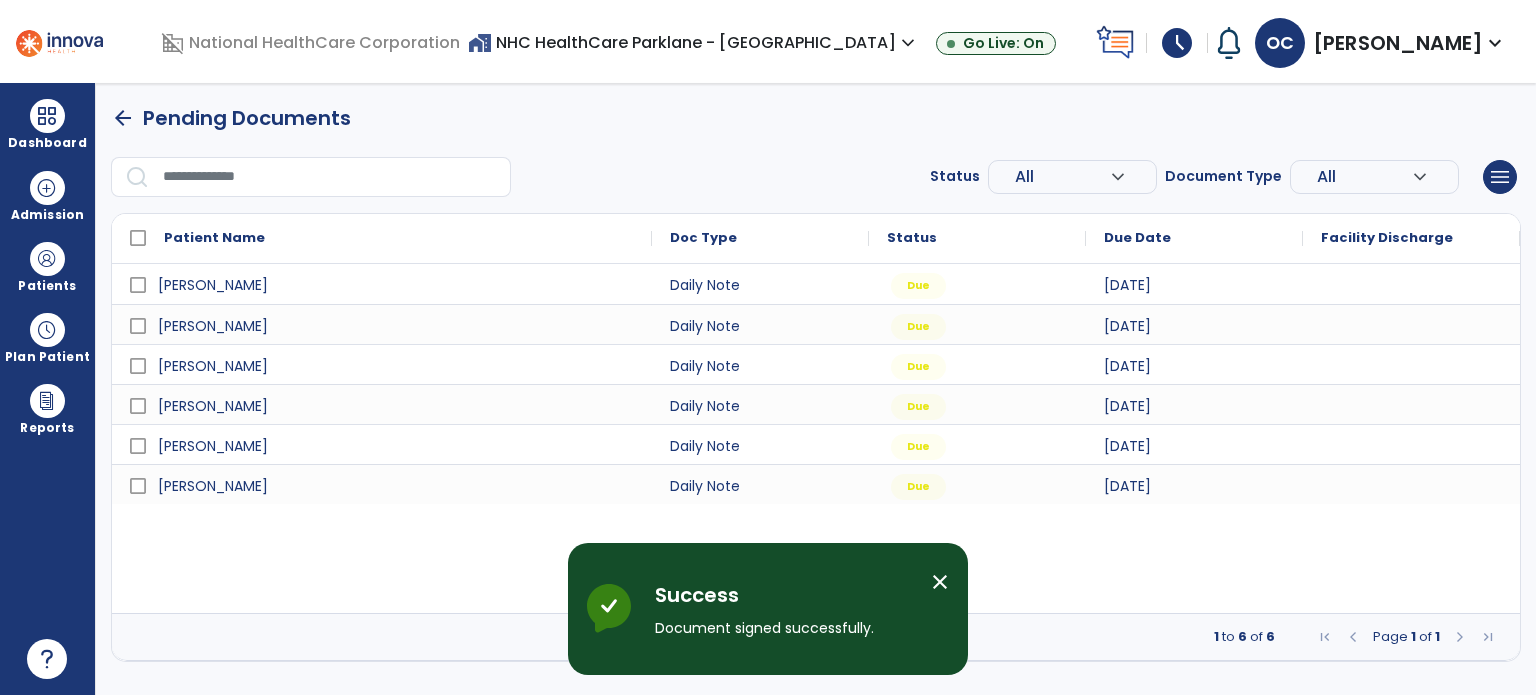 click on "close" at bounding box center [940, 582] 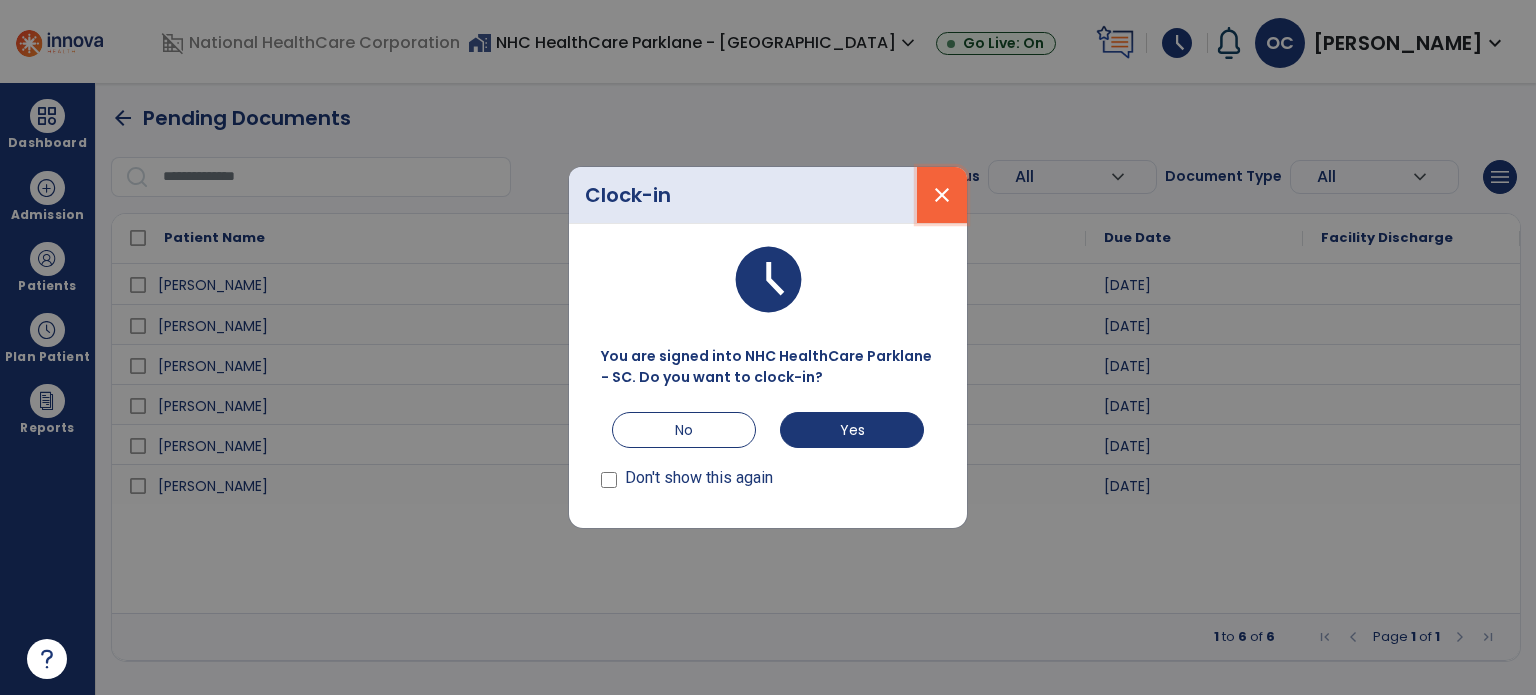 click on "close" at bounding box center [942, 195] 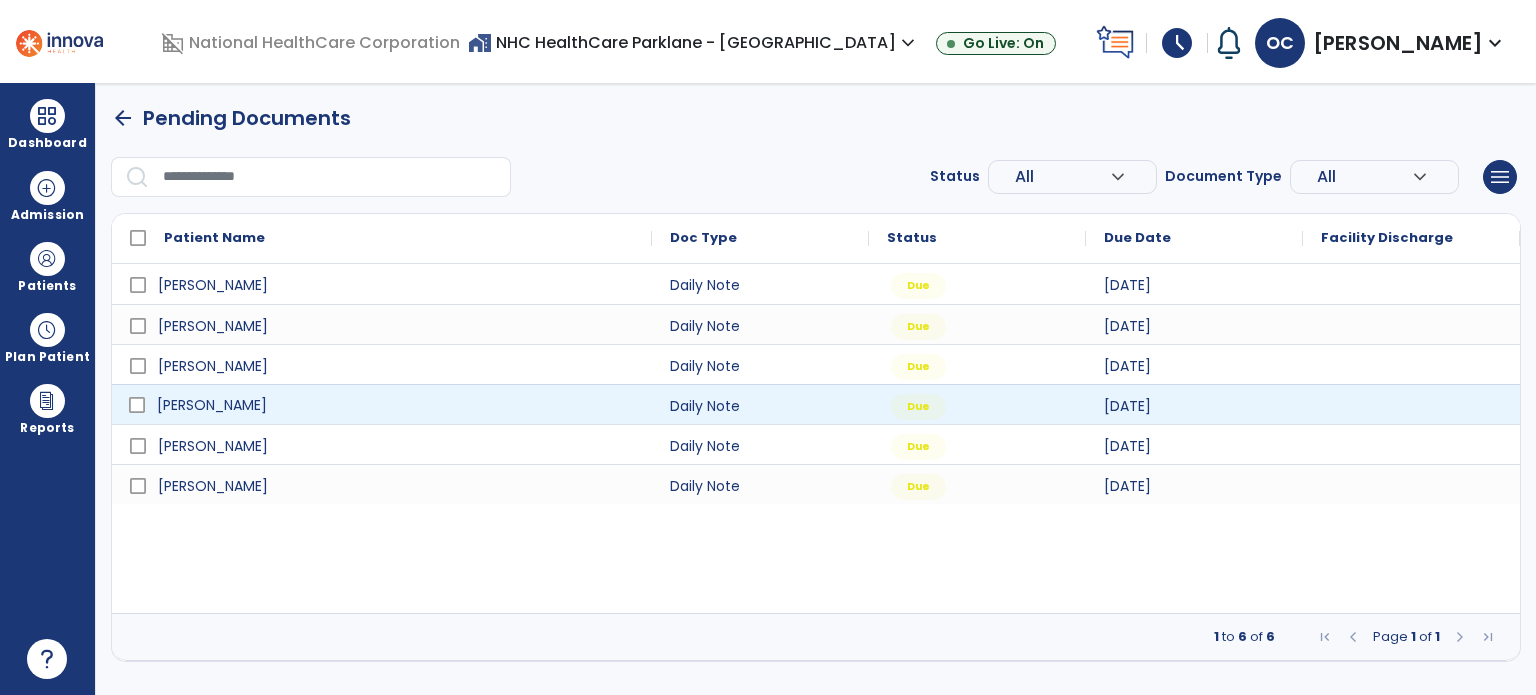 click on "[PERSON_NAME]" at bounding box center [396, 405] 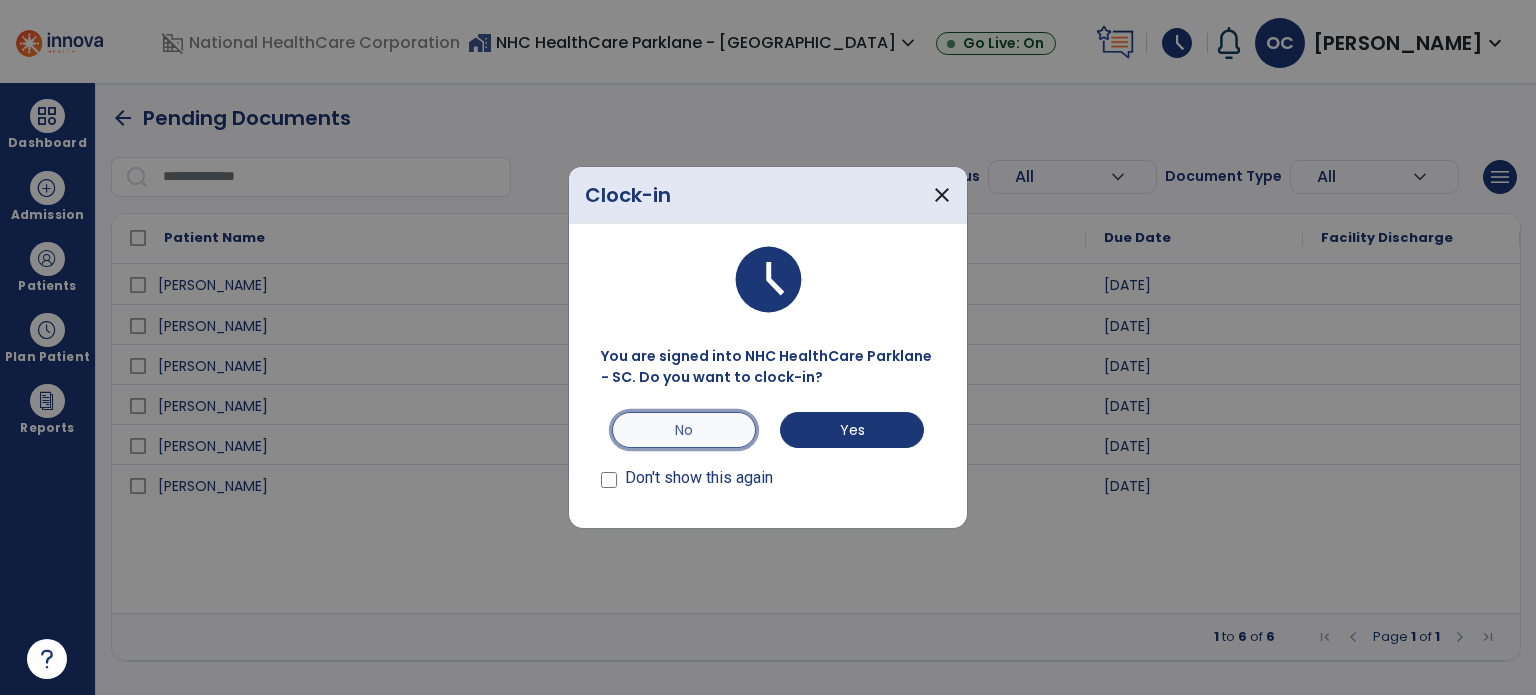 click on "No" at bounding box center [684, 430] 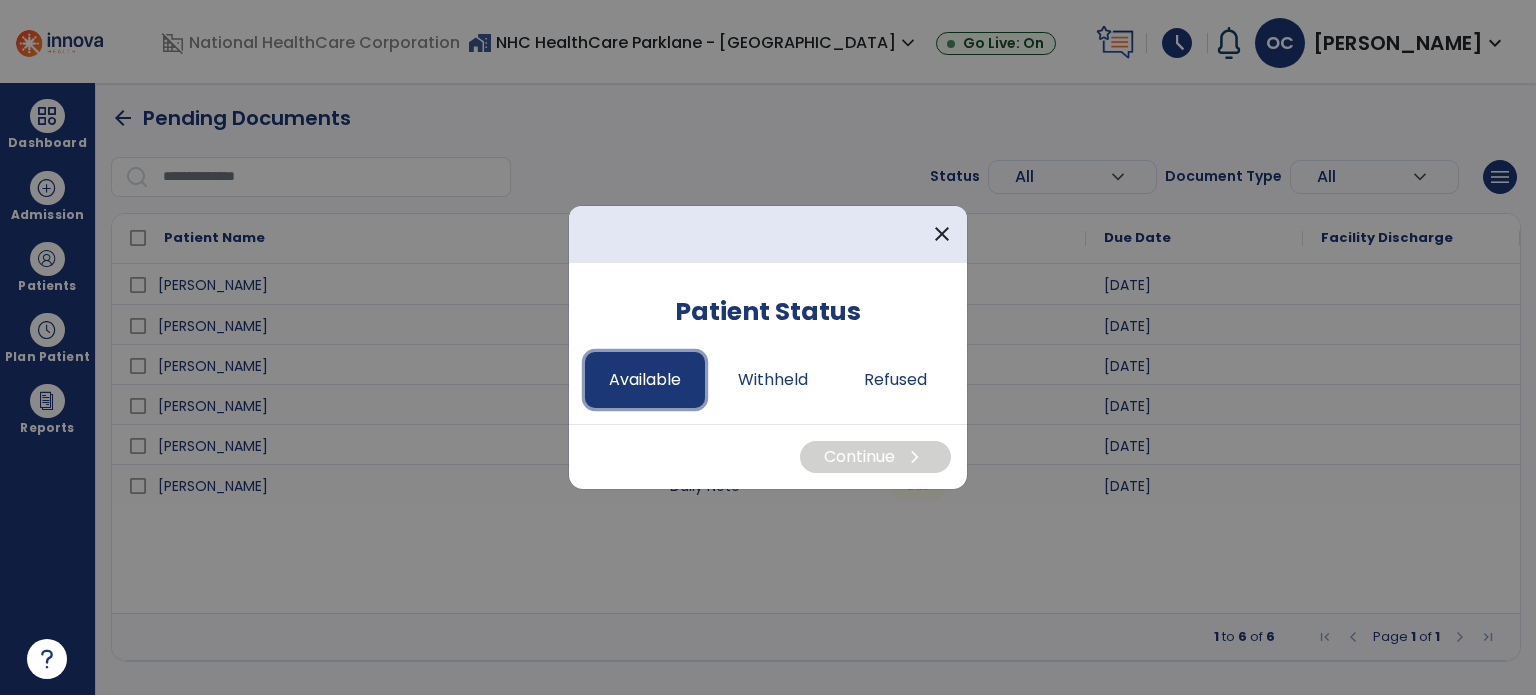 click on "Available" at bounding box center (645, 380) 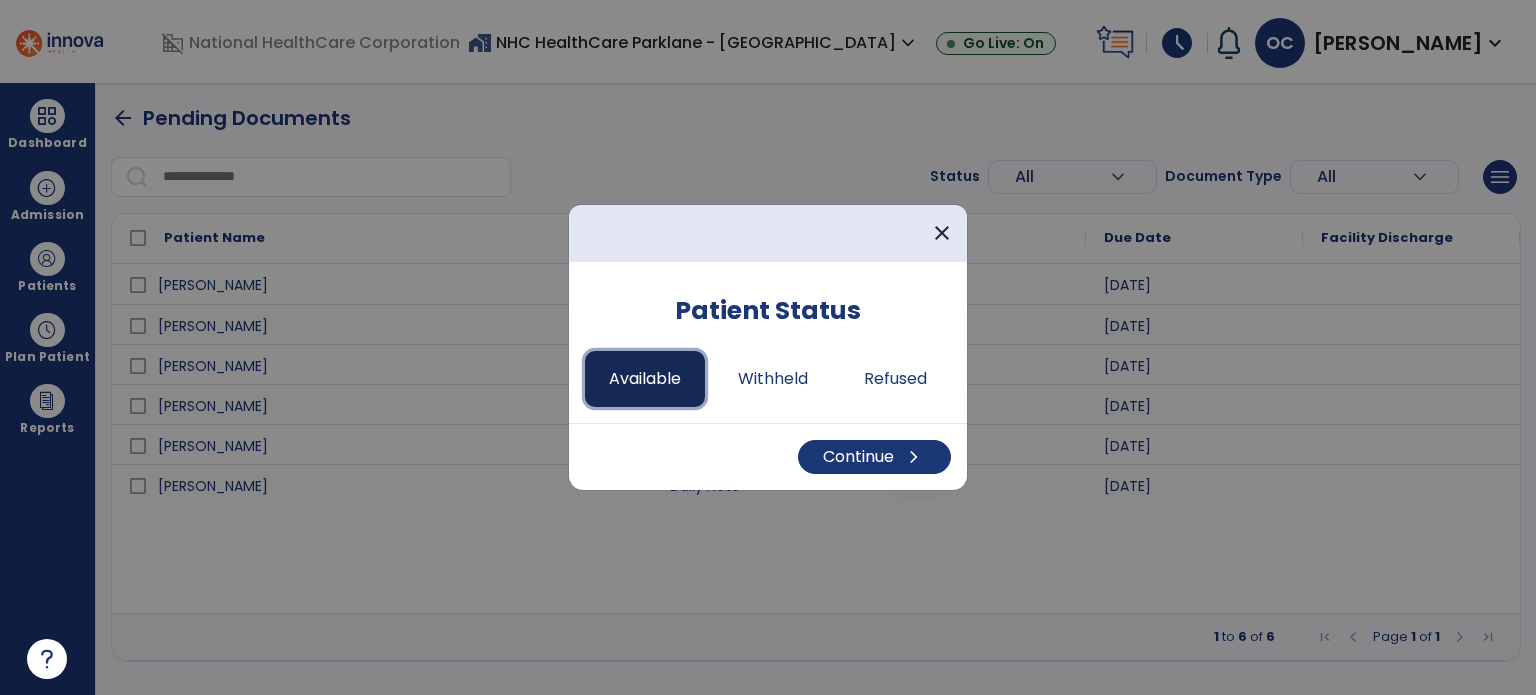 click on "Available" at bounding box center (645, 379) 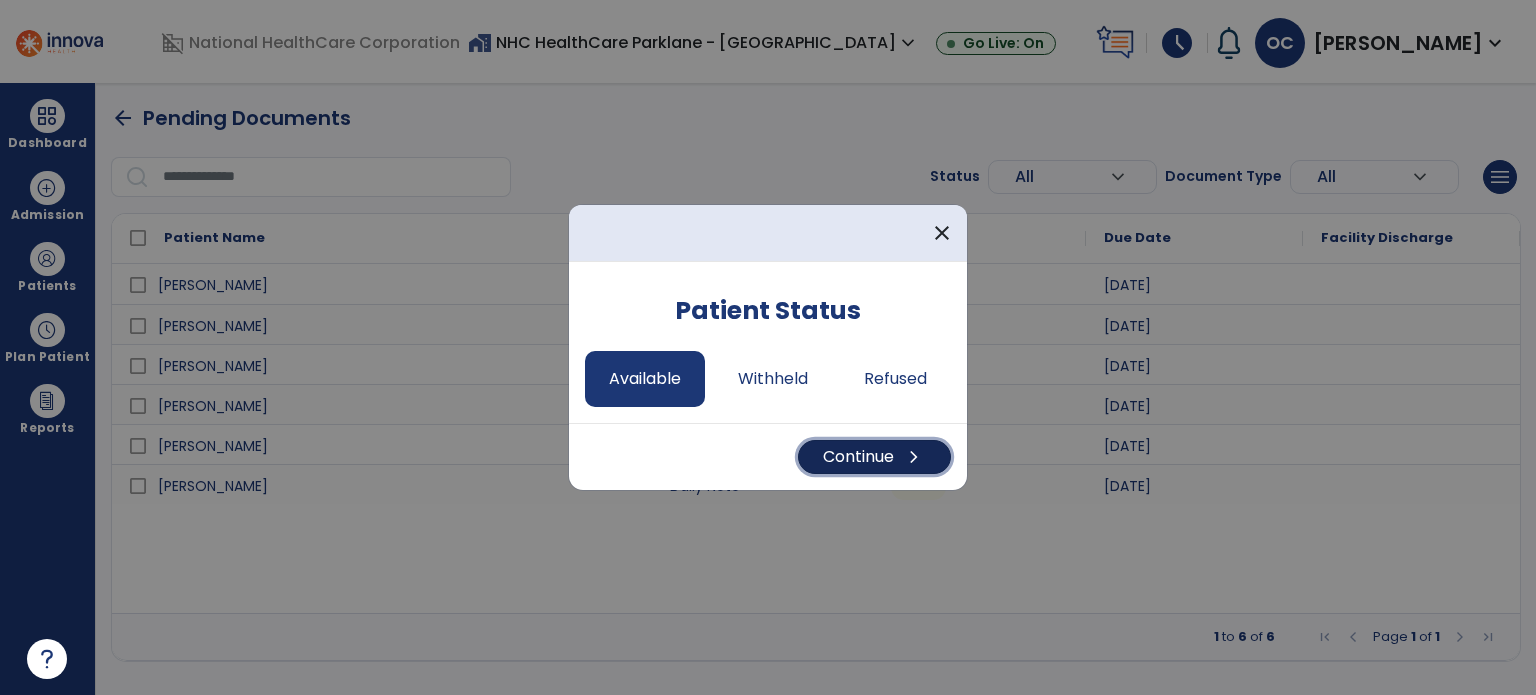 click on "Continue   chevron_right" at bounding box center [874, 457] 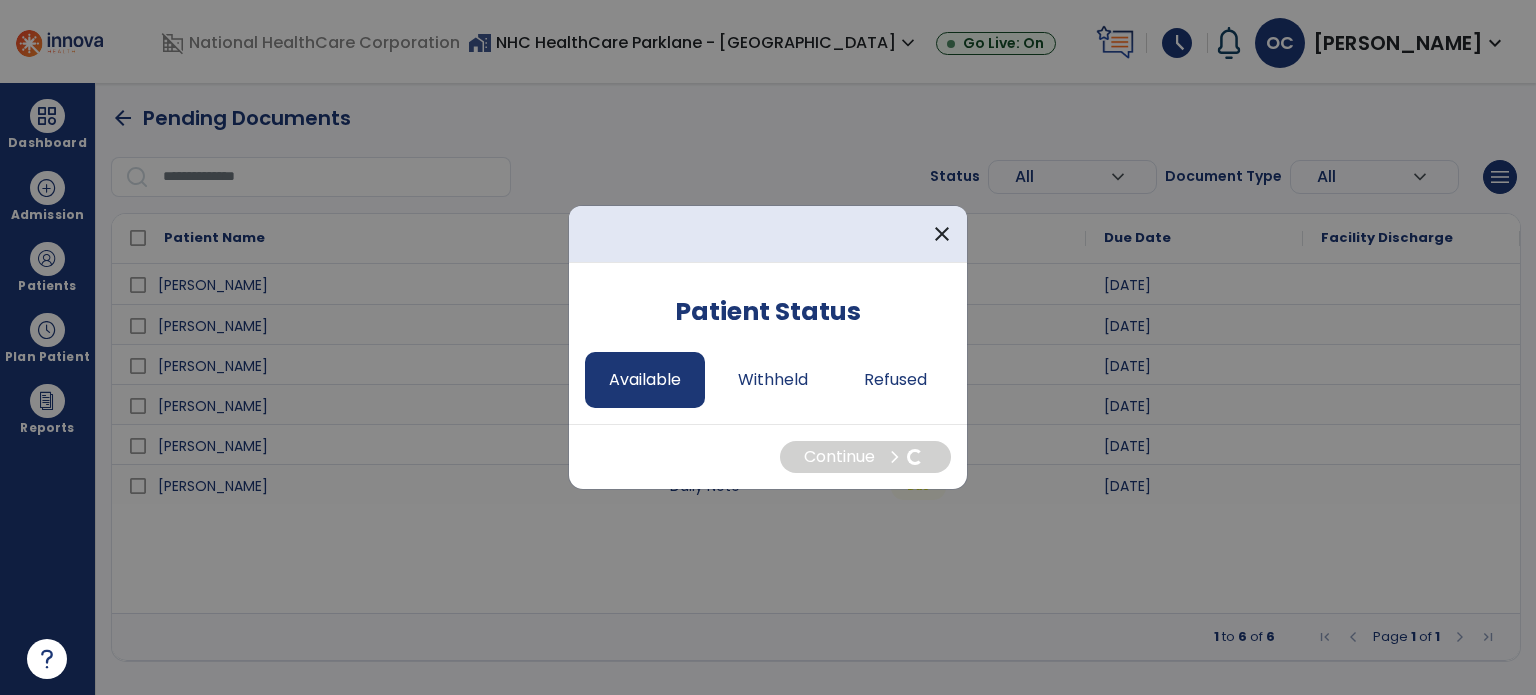 select on "*" 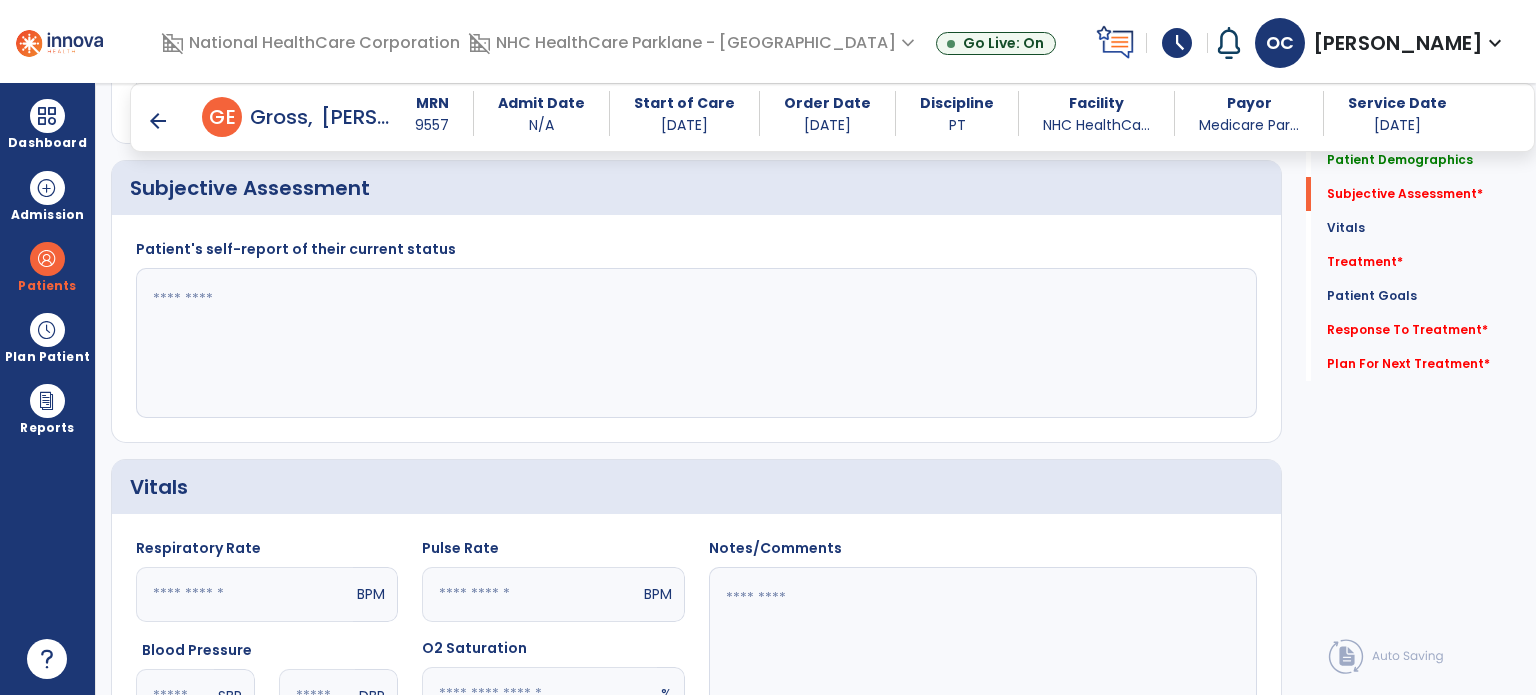scroll, scrollTop: 480, scrollLeft: 0, axis: vertical 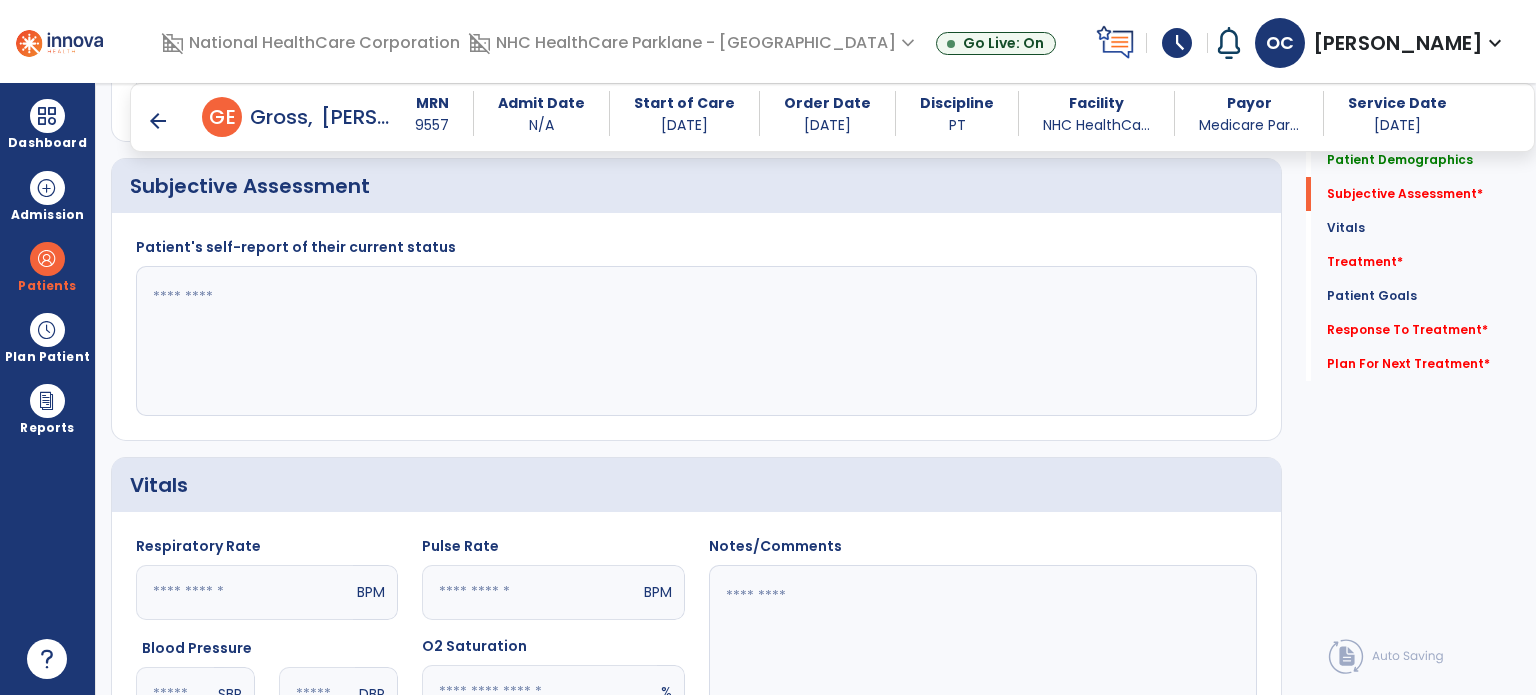 click 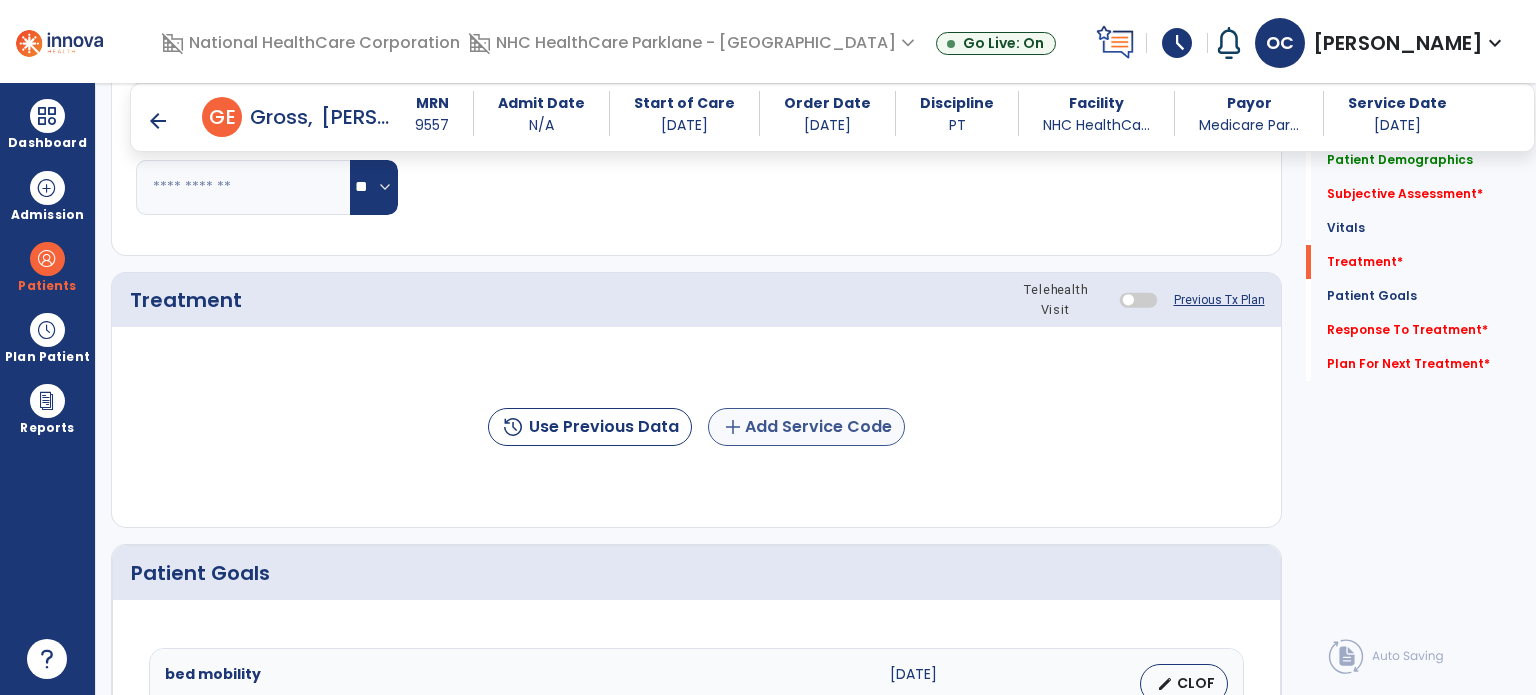 scroll, scrollTop: 1088, scrollLeft: 0, axis: vertical 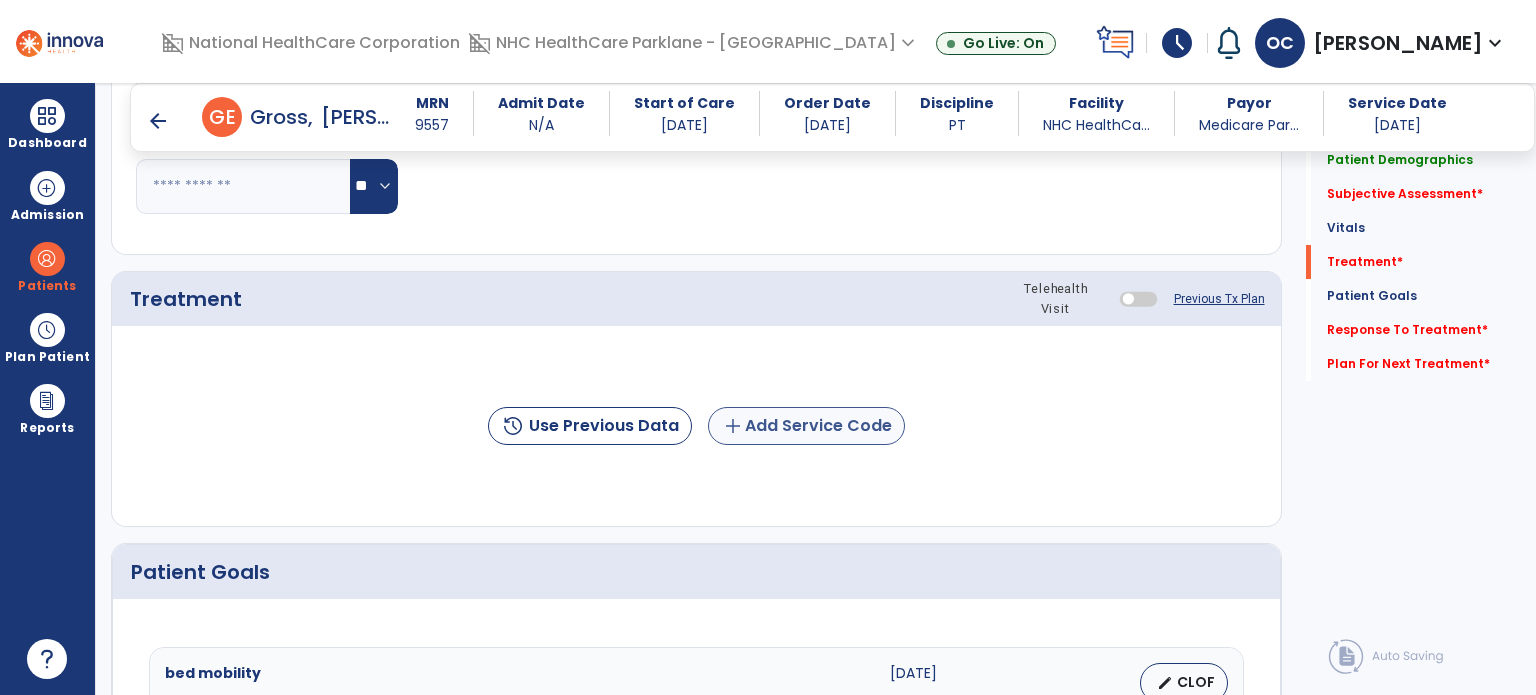 type on "**********" 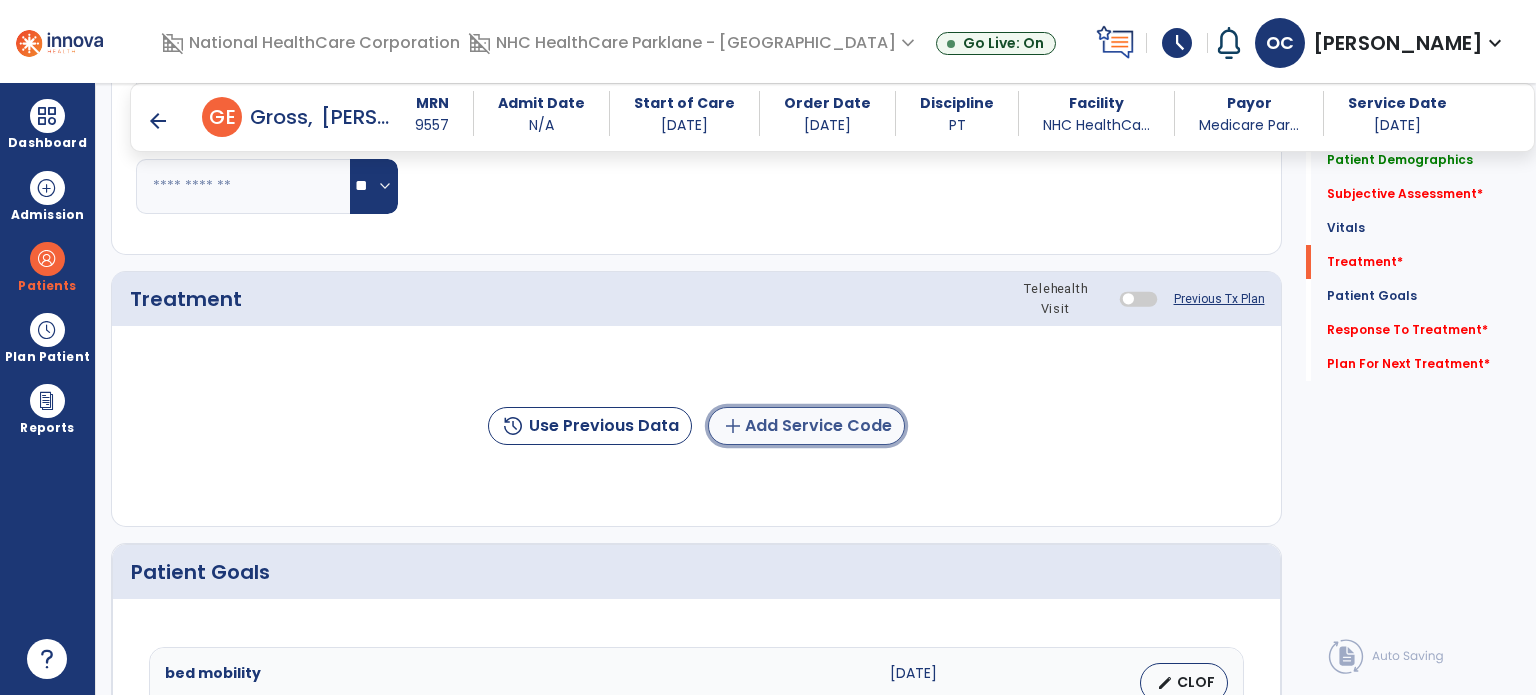 click on "add  Add Service Code" 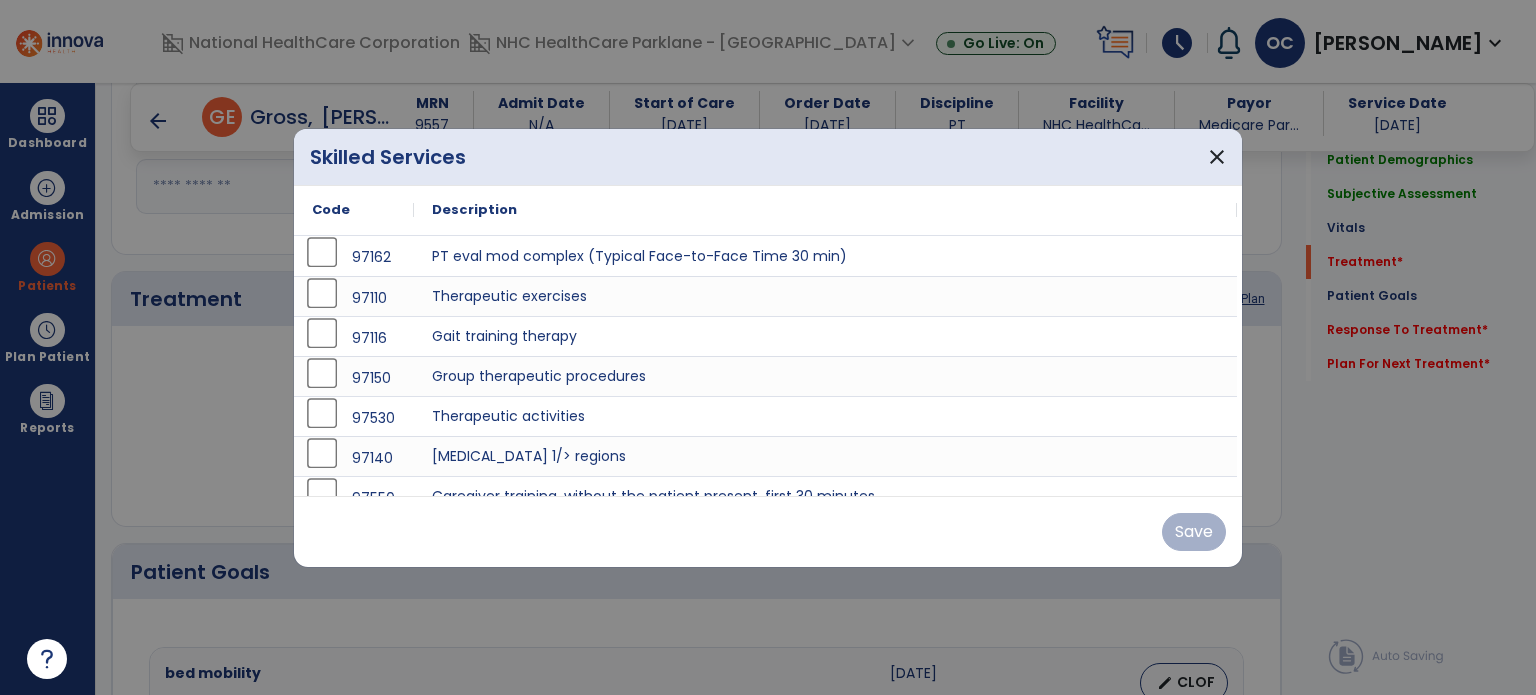 click at bounding box center (768, 347) 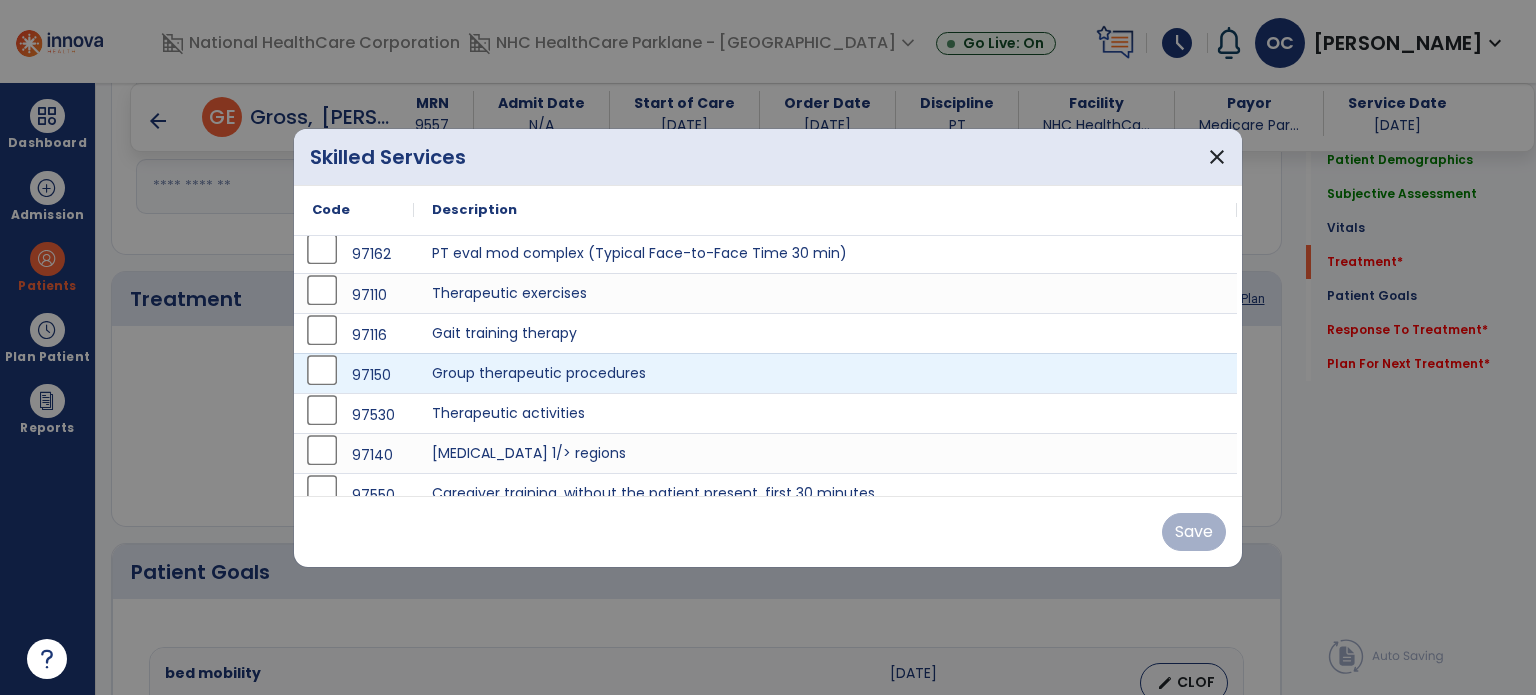 scroll, scrollTop: 0, scrollLeft: 0, axis: both 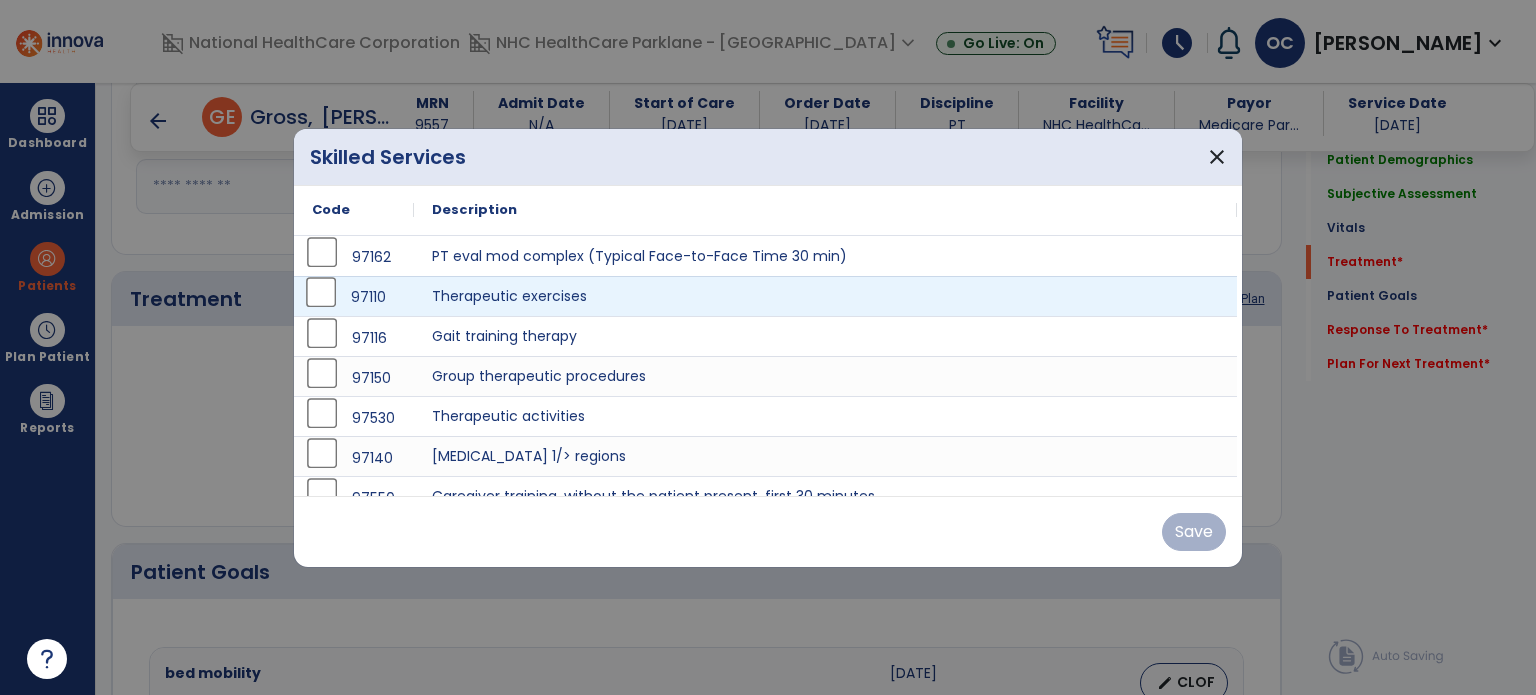 click on "97110" at bounding box center (354, 297) 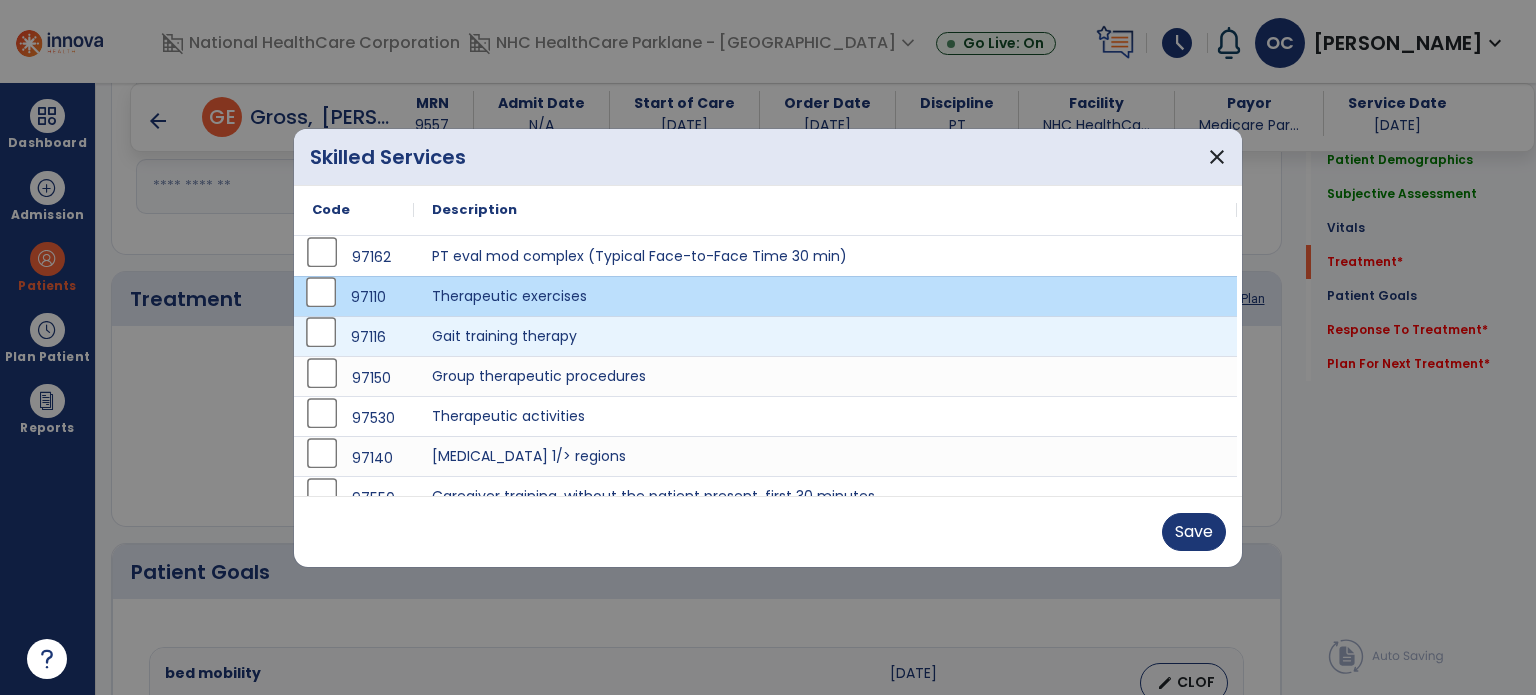 click on "97116" at bounding box center [368, 337] 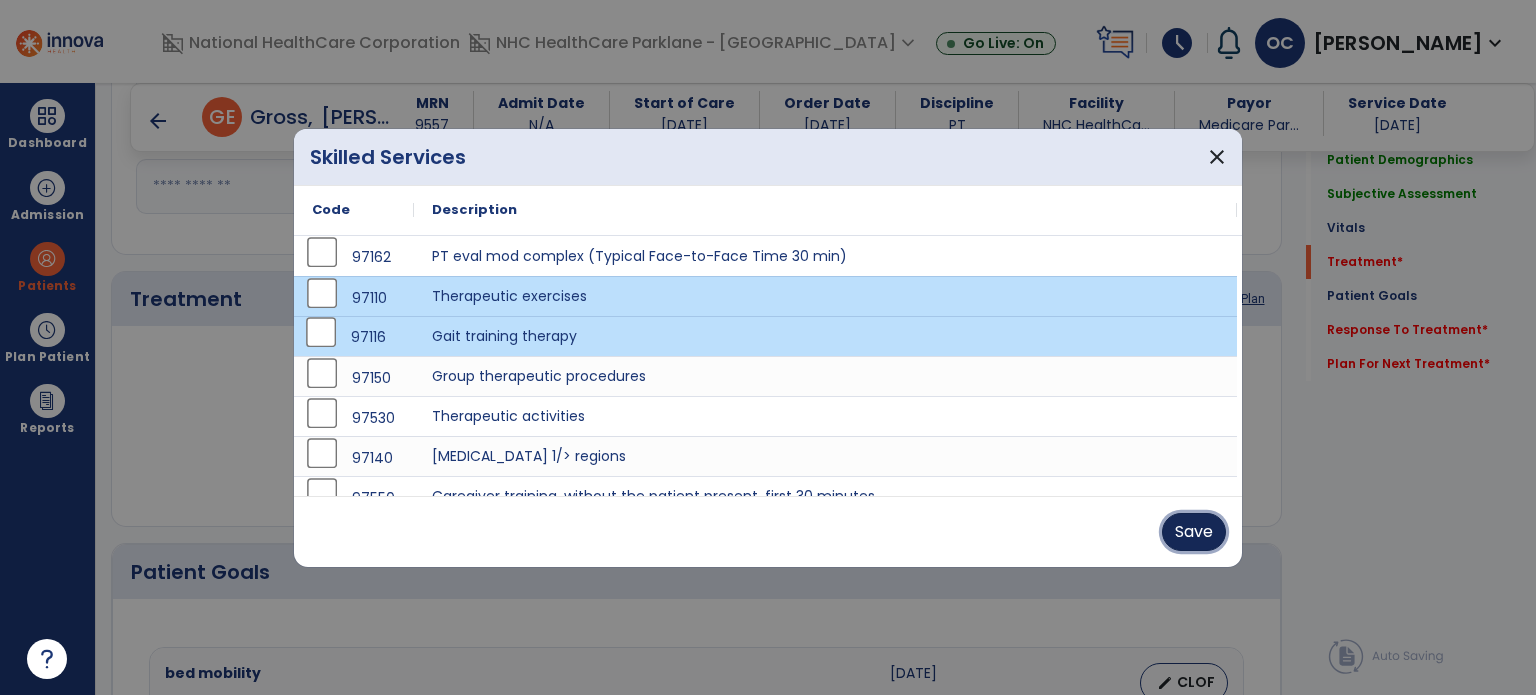 click on "Save" at bounding box center [1194, 532] 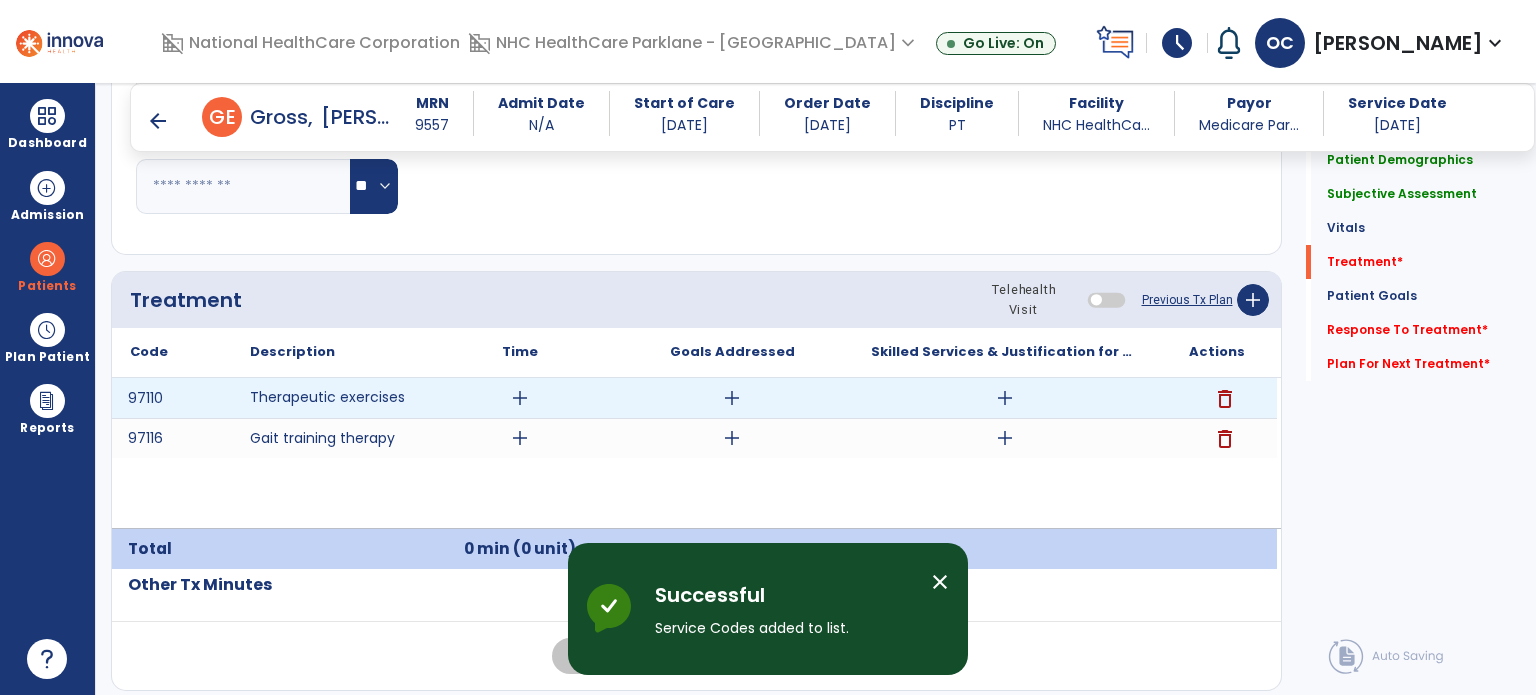 click on "add" at bounding box center (520, 398) 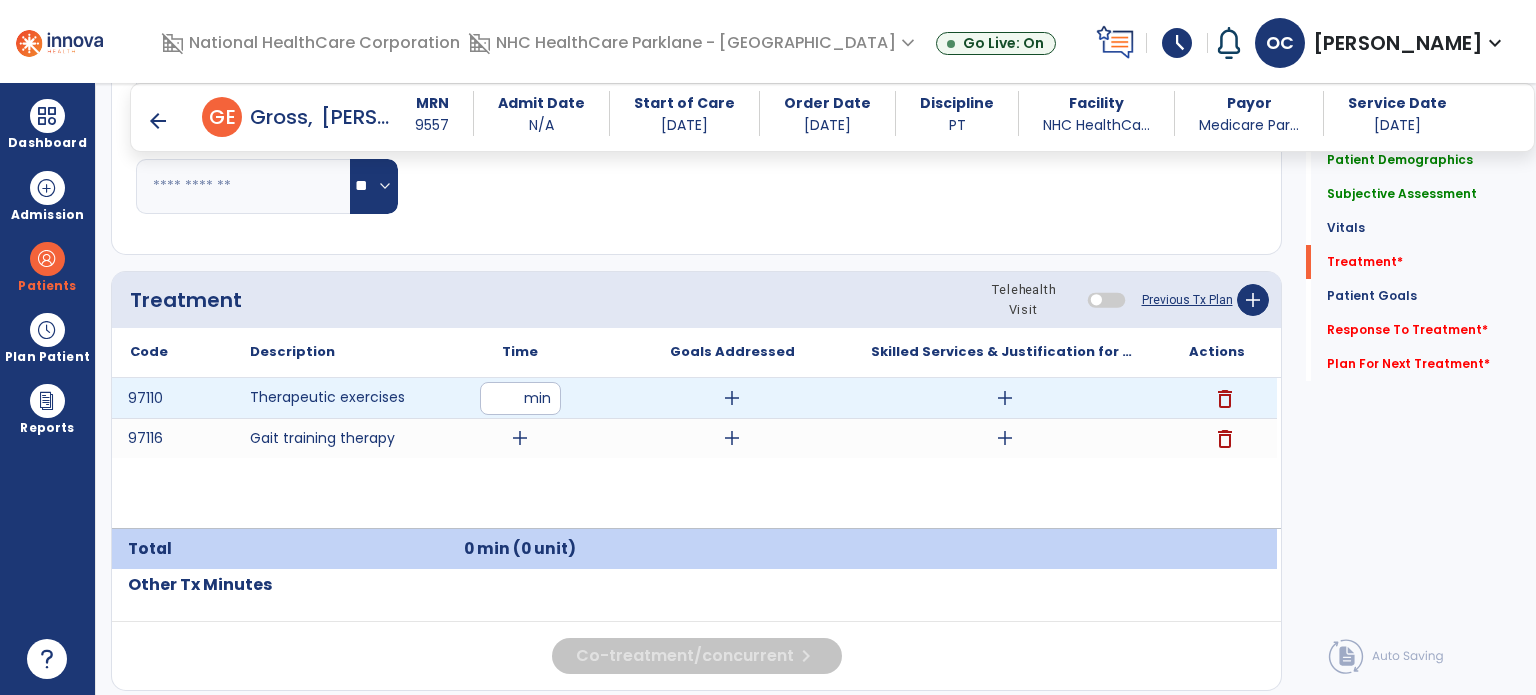 type on "**" 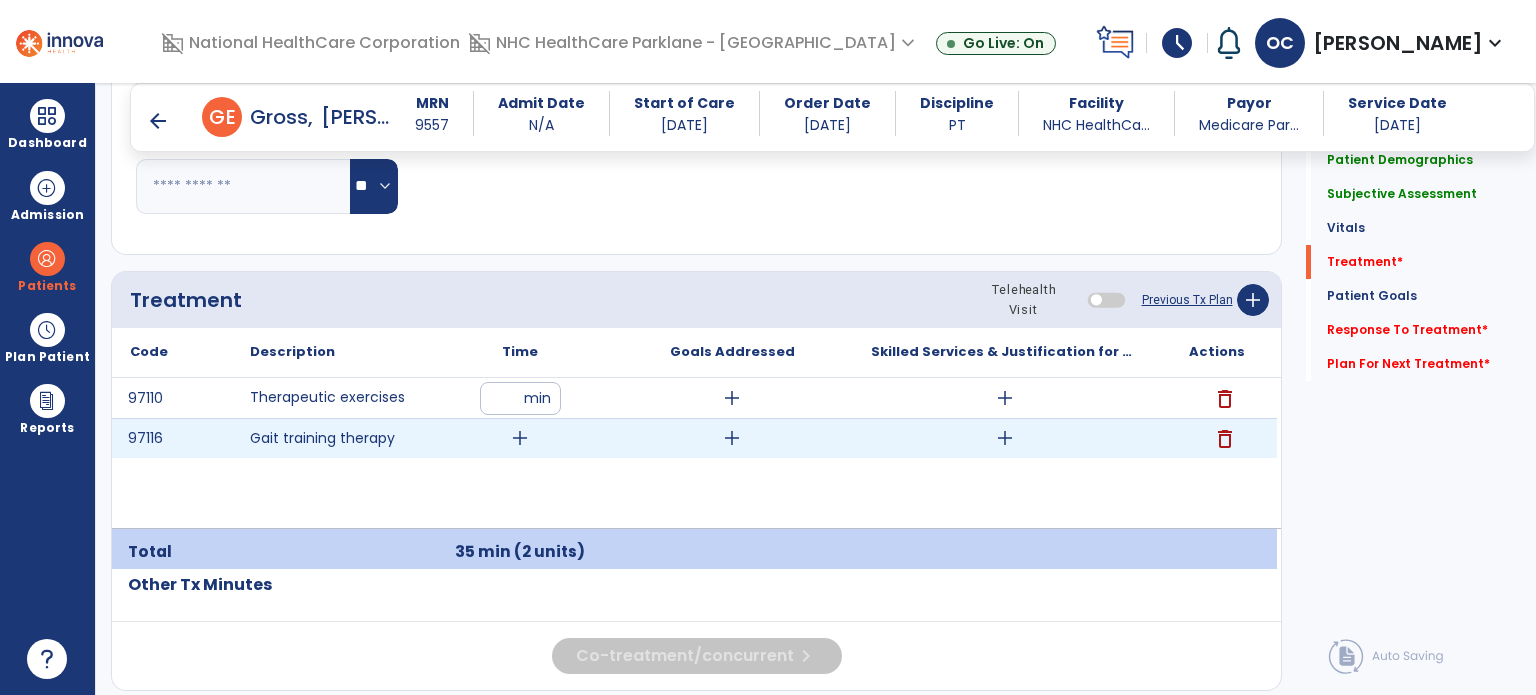 click on "add" at bounding box center (520, 438) 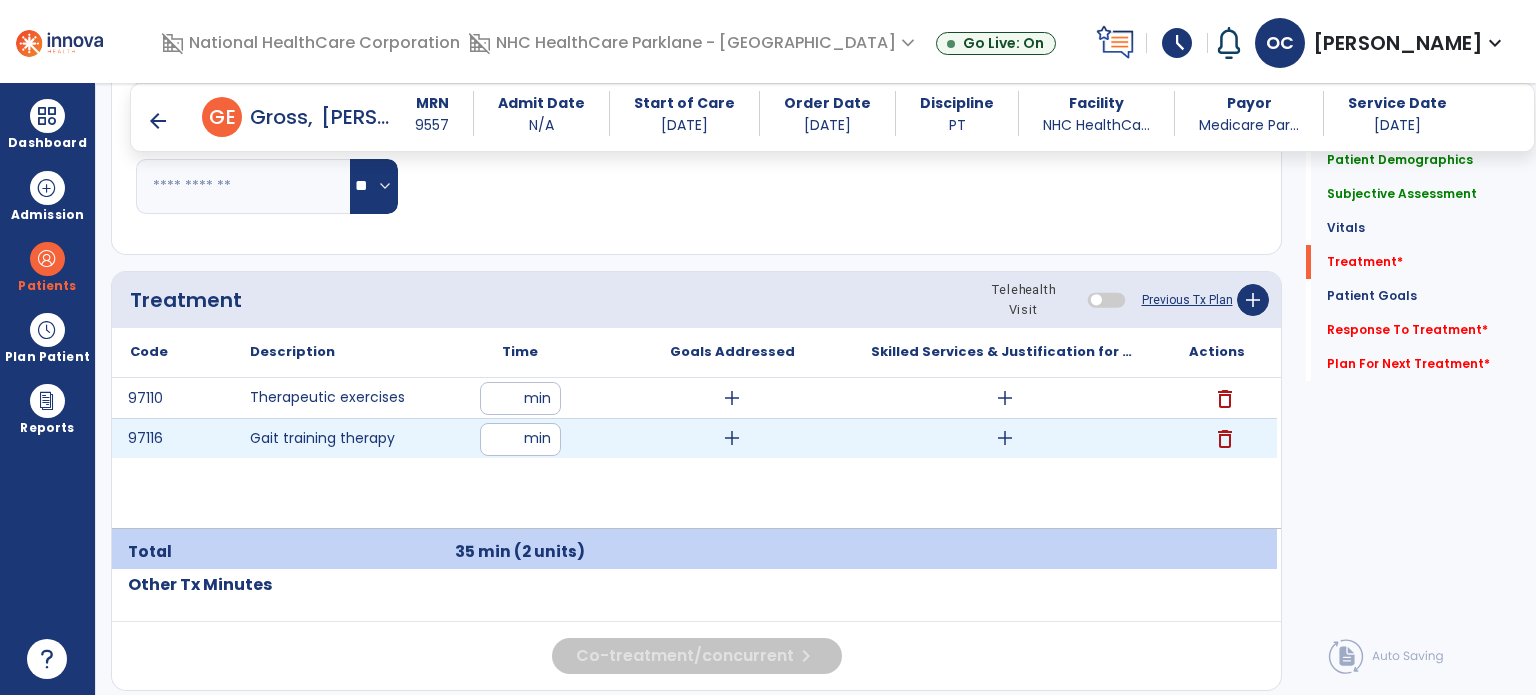 type on "**" 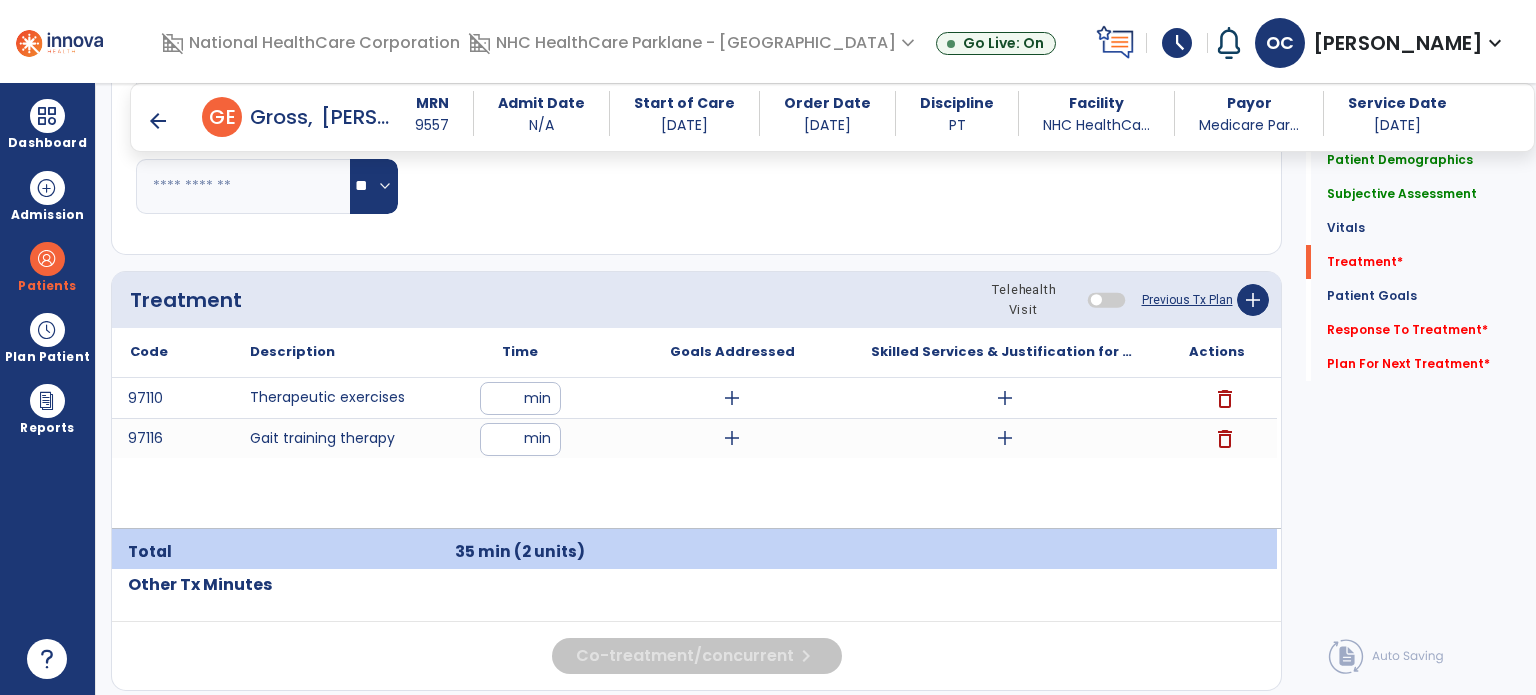 click on "97110  Therapeutic exercises  ** min add add delete 97116  Gait training therapy  ** min add add delete" at bounding box center (694, 453) 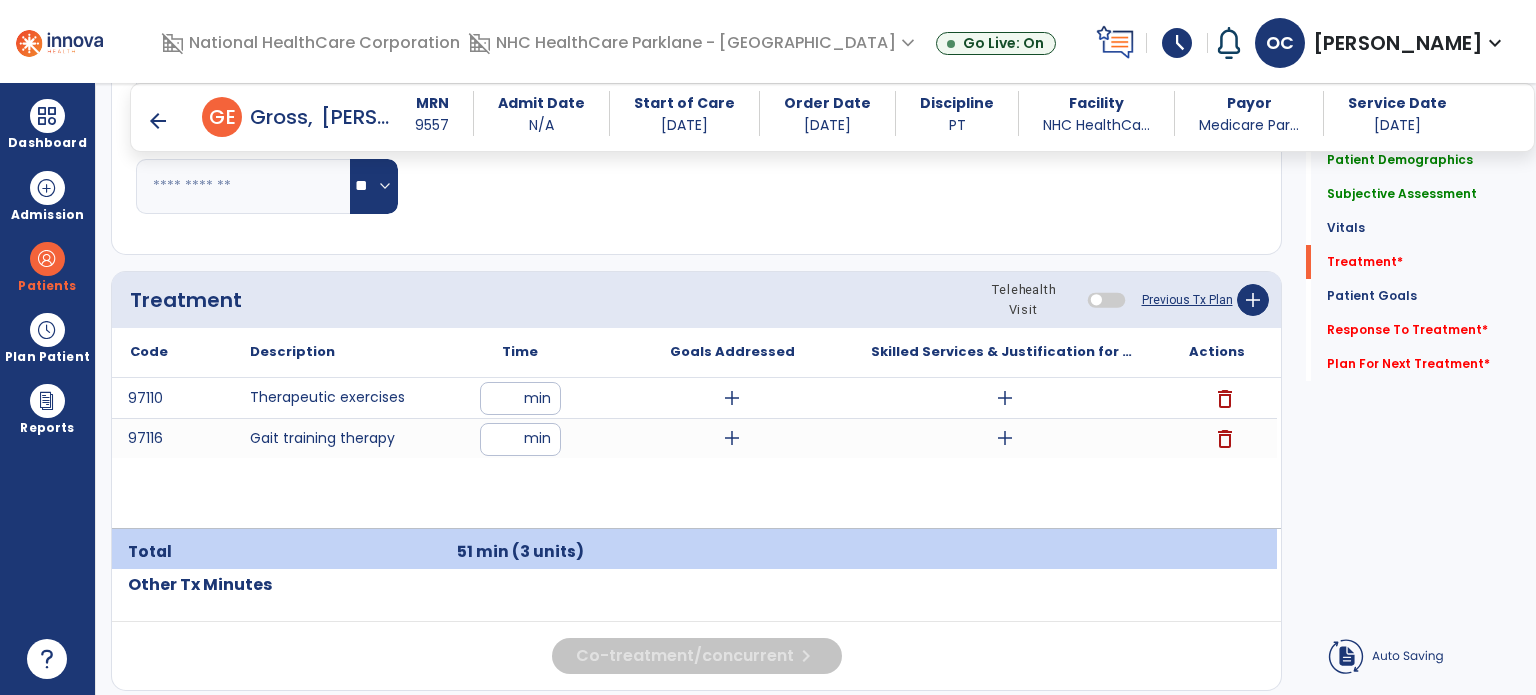 click on "97110  Therapeutic exercises  ** min add add delete 97116  Gait training therapy  ** min add add delete" at bounding box center (694, 453) 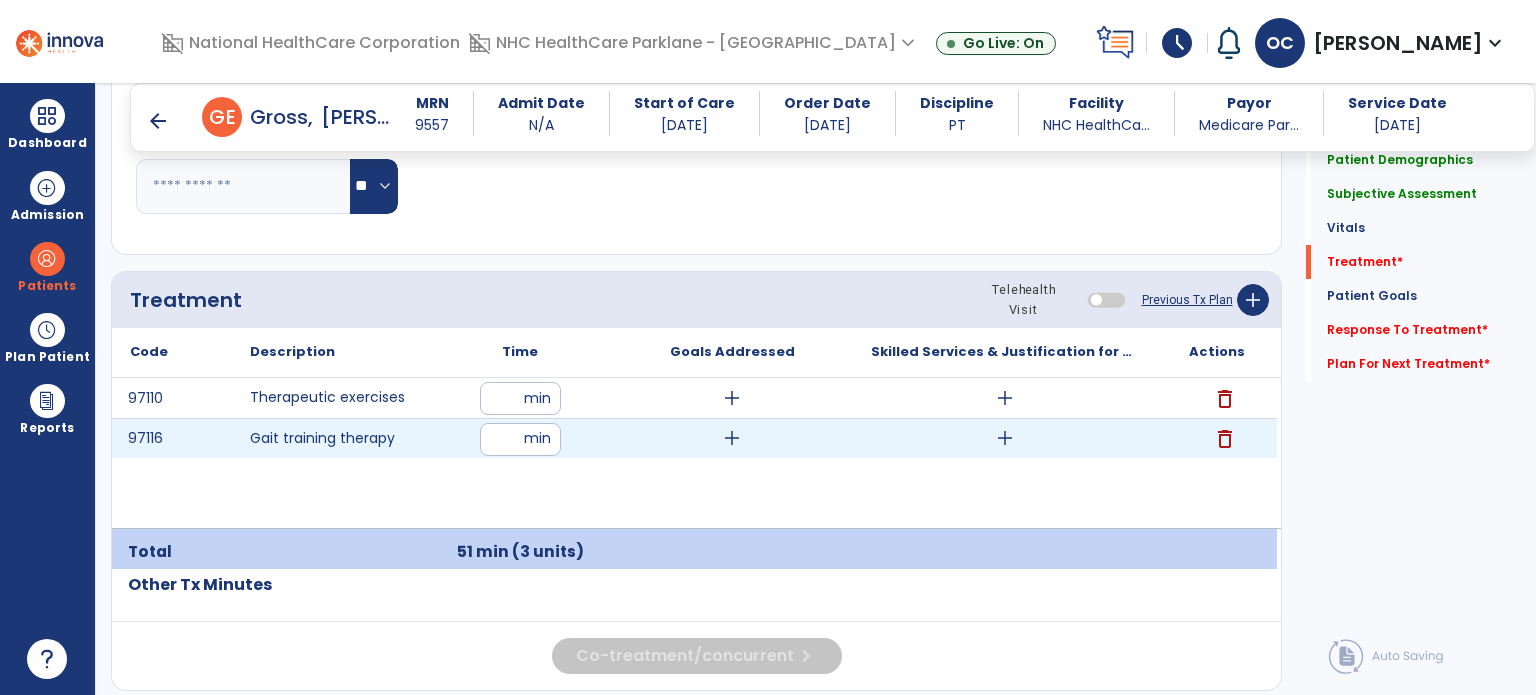click on "**" at bounding box center [520, 439] 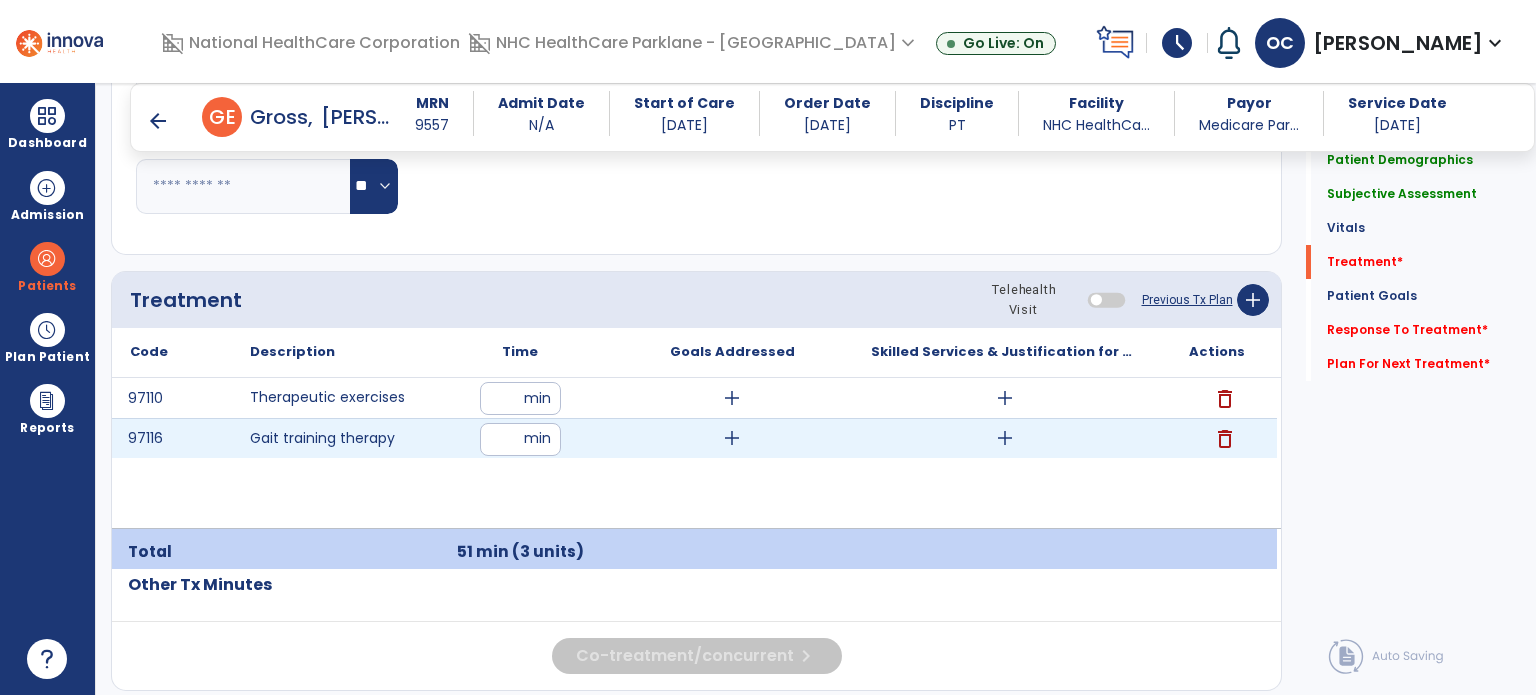 type on "**" 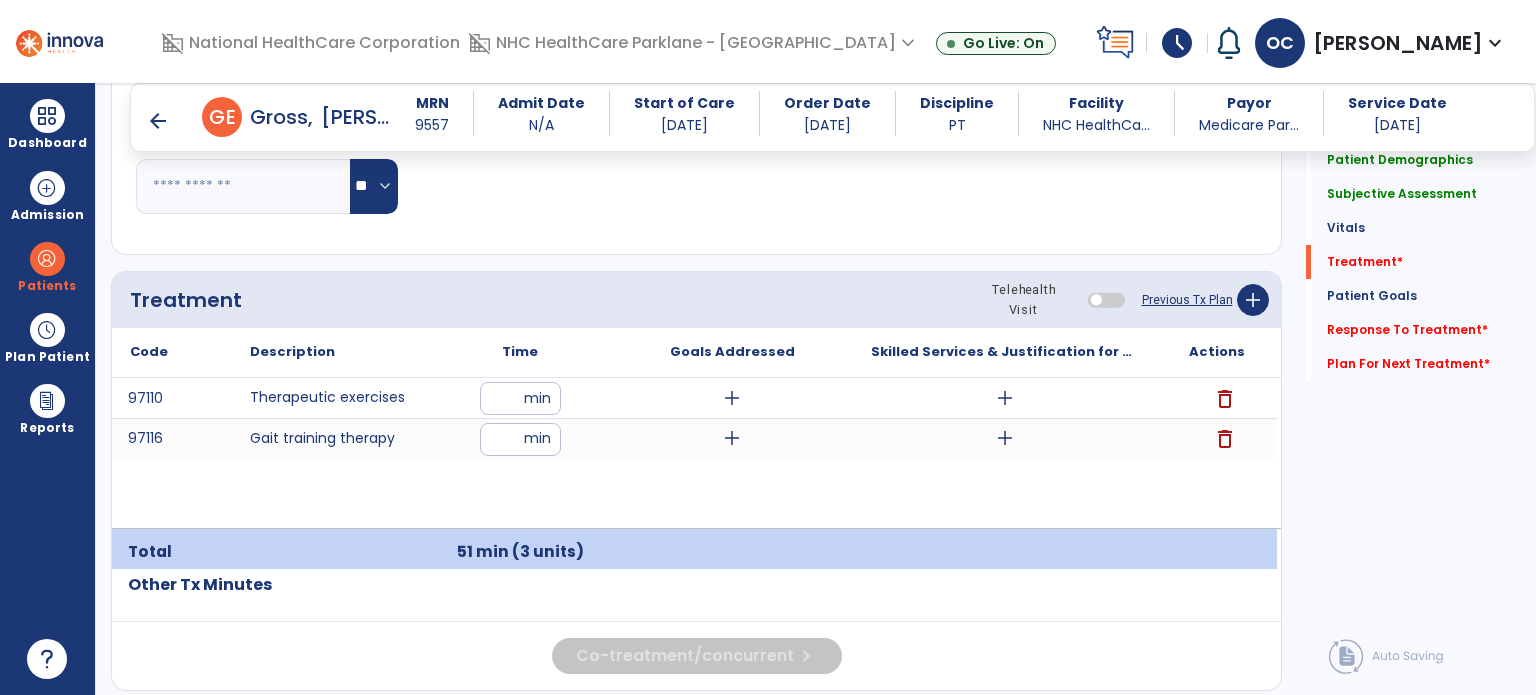 click on "97110  Therapeutic exercises  ** min add add delete 97116  Gait training therapy  ** min add add delete" at bounding box center [694, 453] 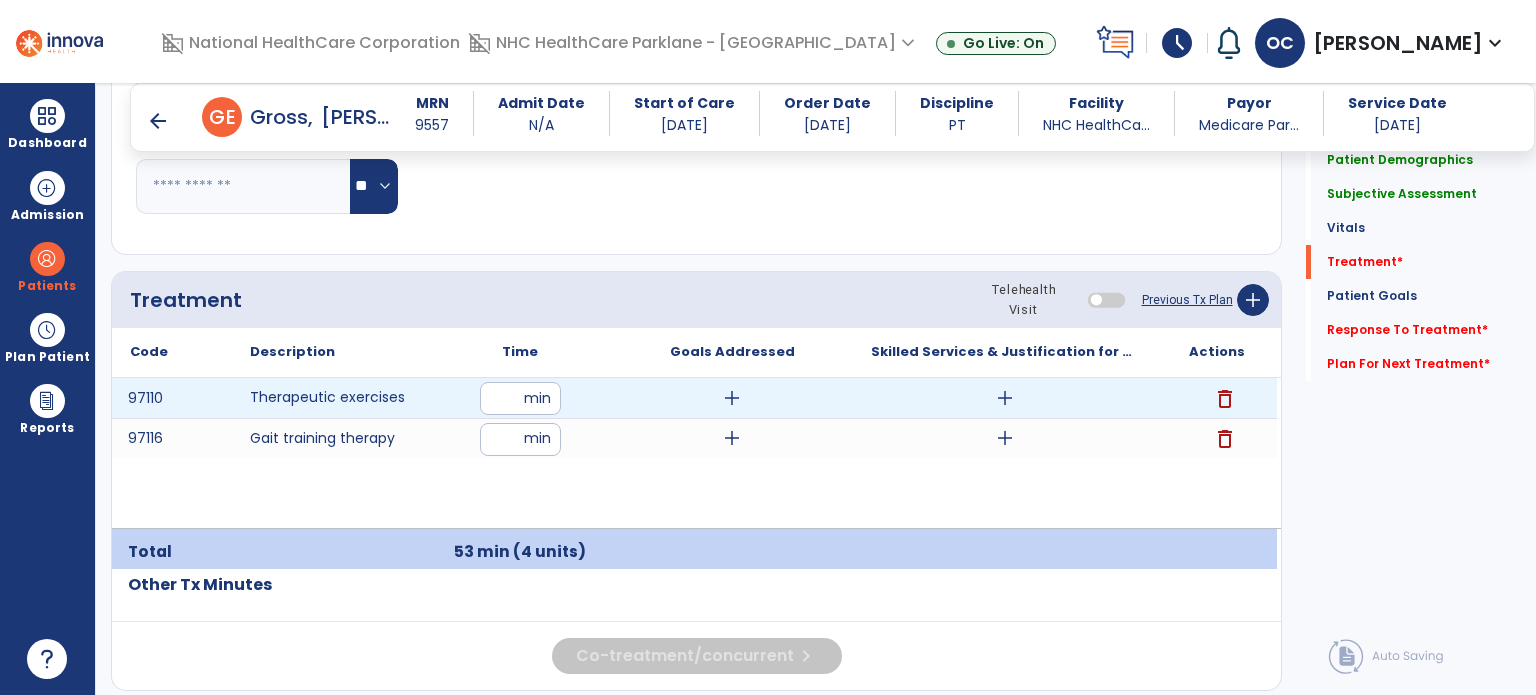 click on "add" at bounding box center [732, 398] 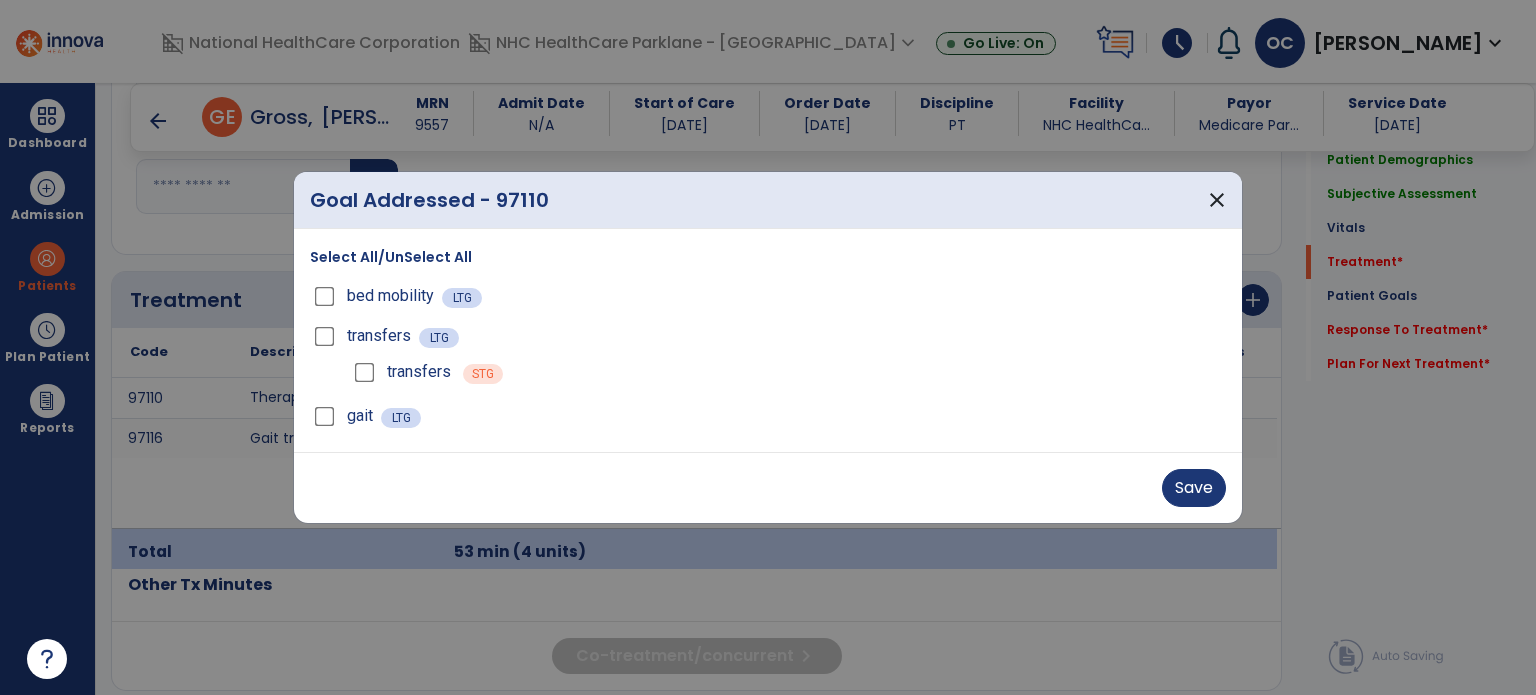 click on "transfers" at bounding box center (364, 336) 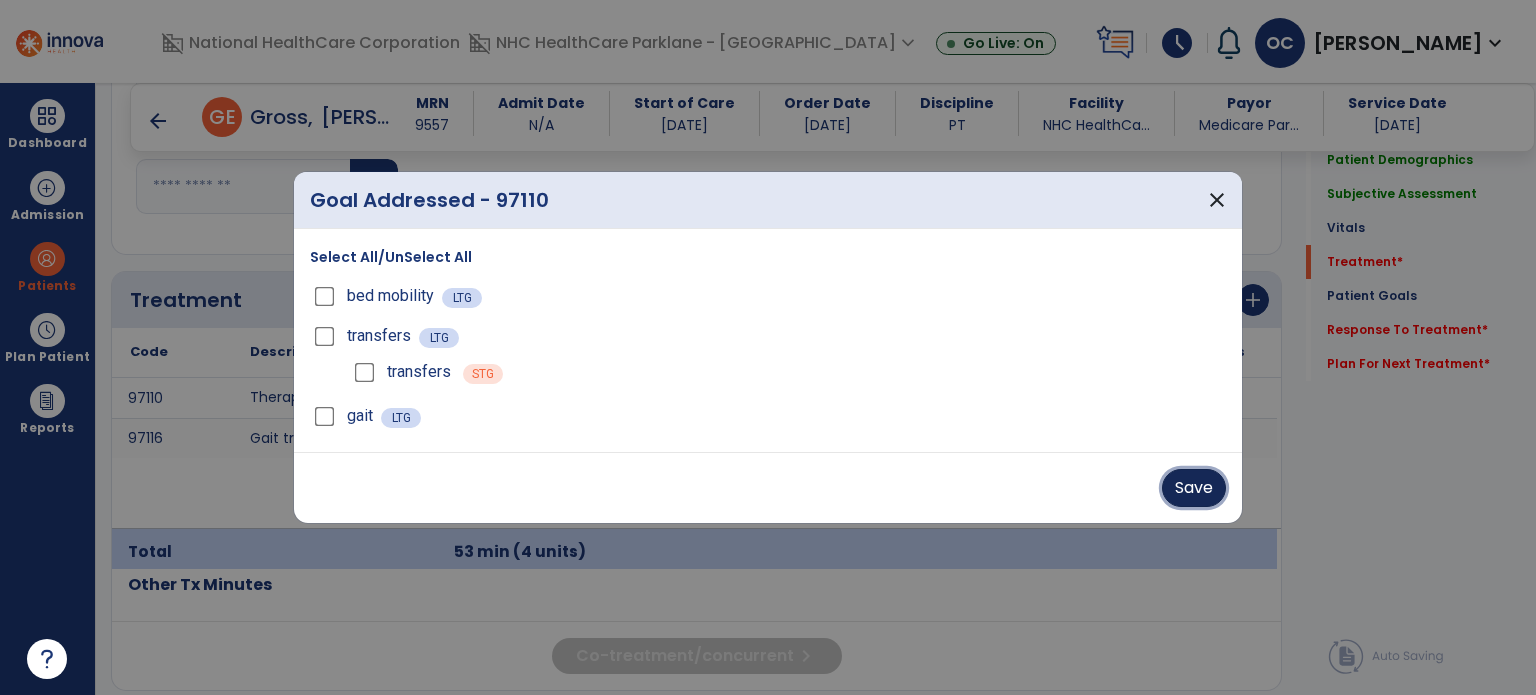 click on "Save" at bounding box center [1194, 488] 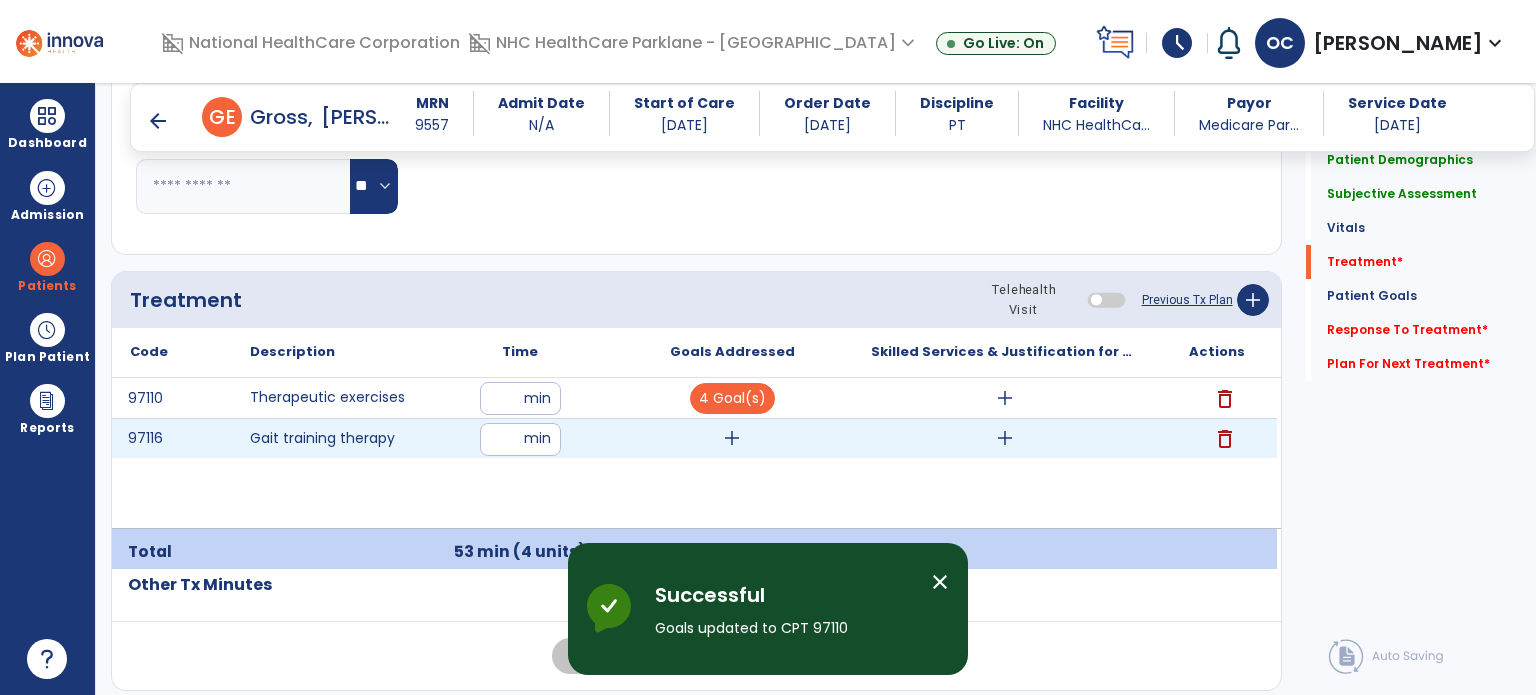 click on "add" at bounding box center (732, 438) 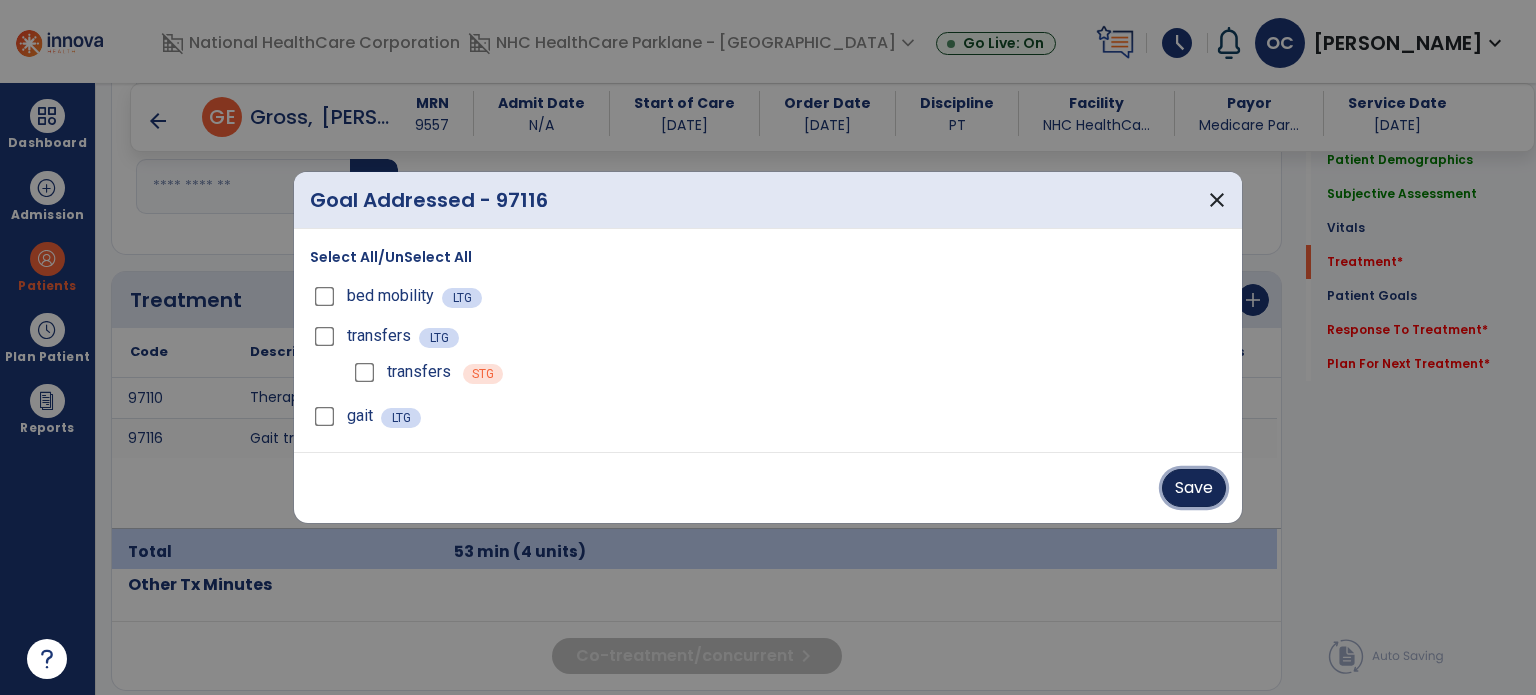click on "Save" at bounding box center [1194, 488] 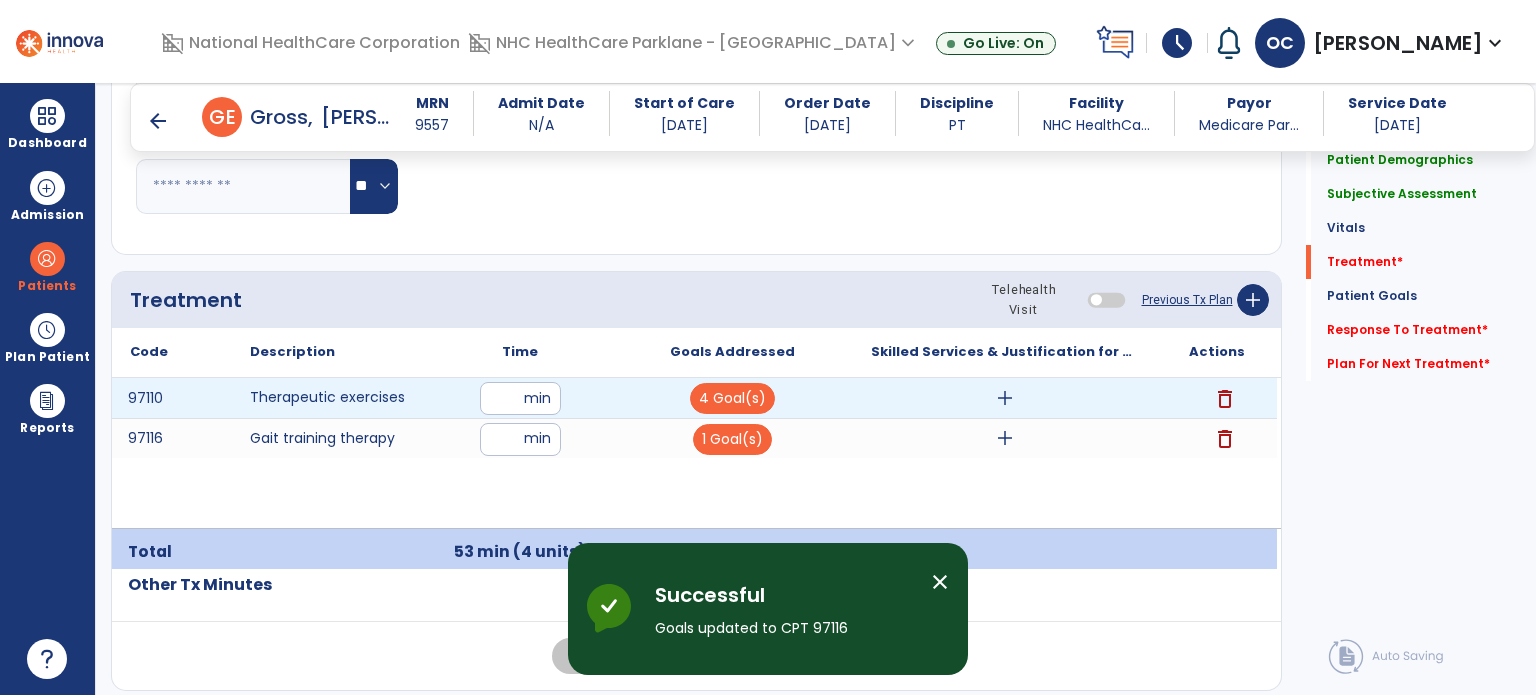 click on "add" at bounding box center (1005, 398) 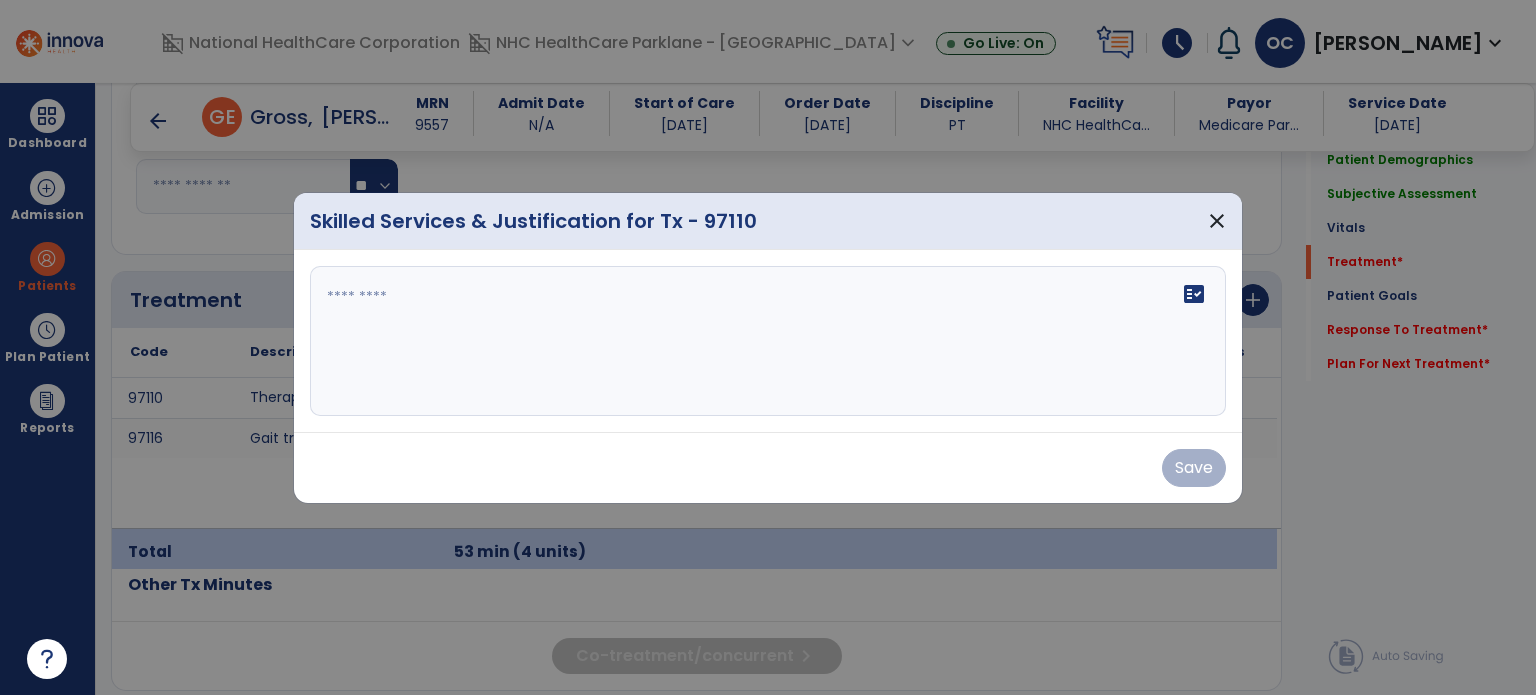 click on "fact_check" at bounding box center (768, 341) 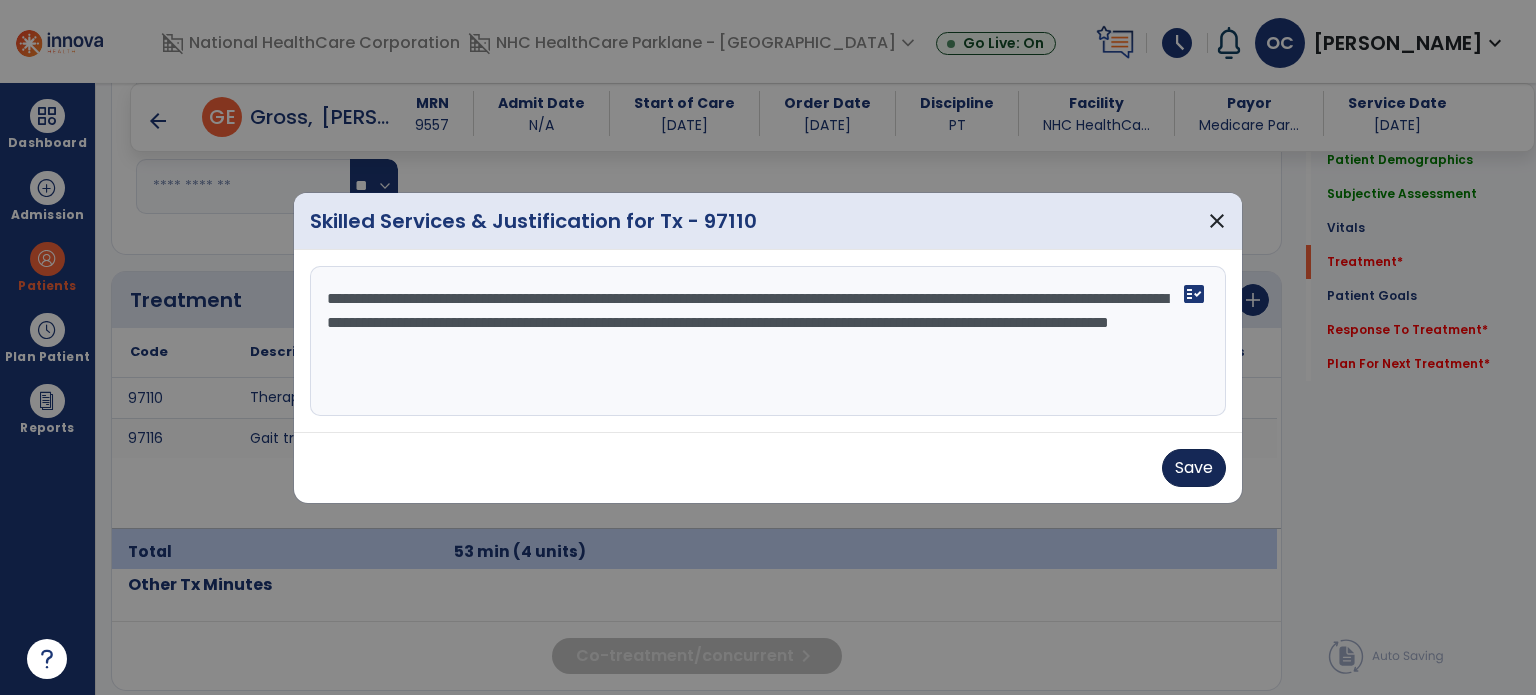 type on "**********" 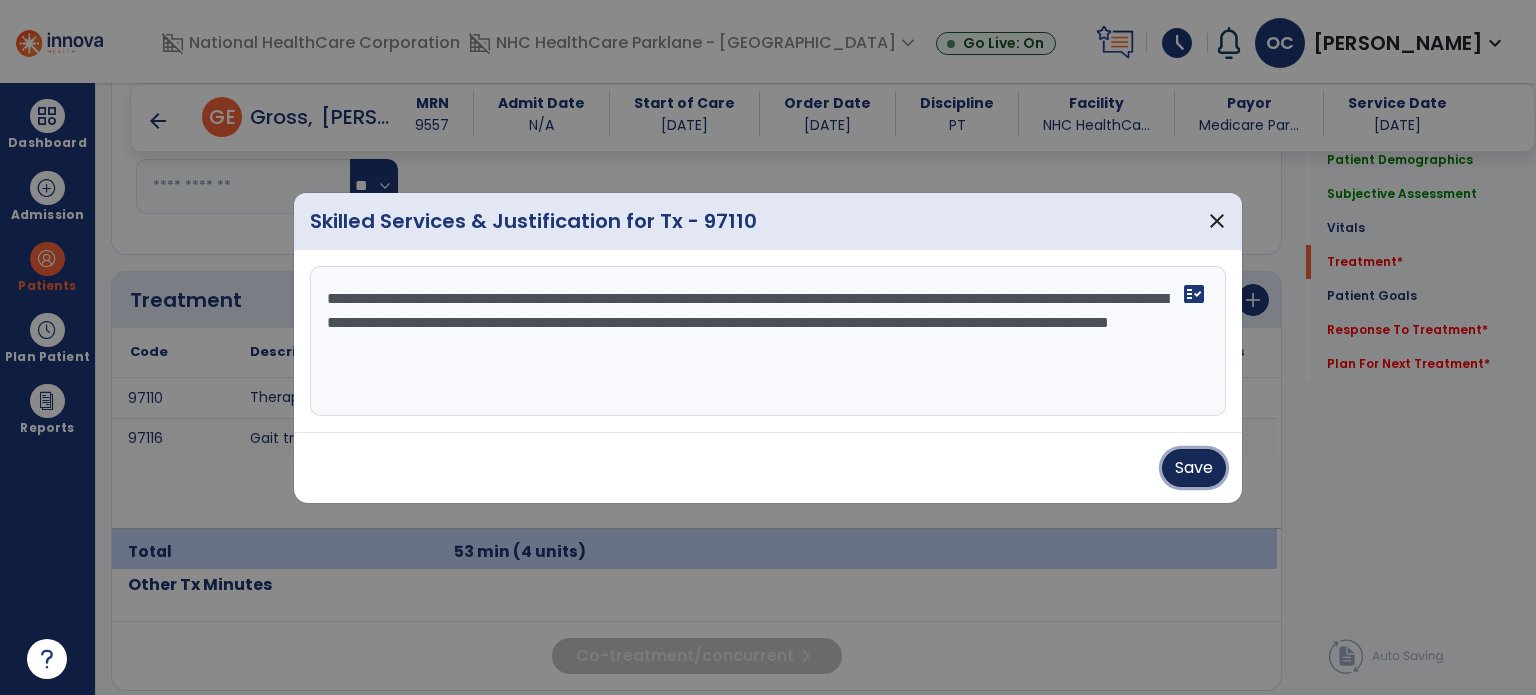 click on "Save" at bounding box center (1194, 468) 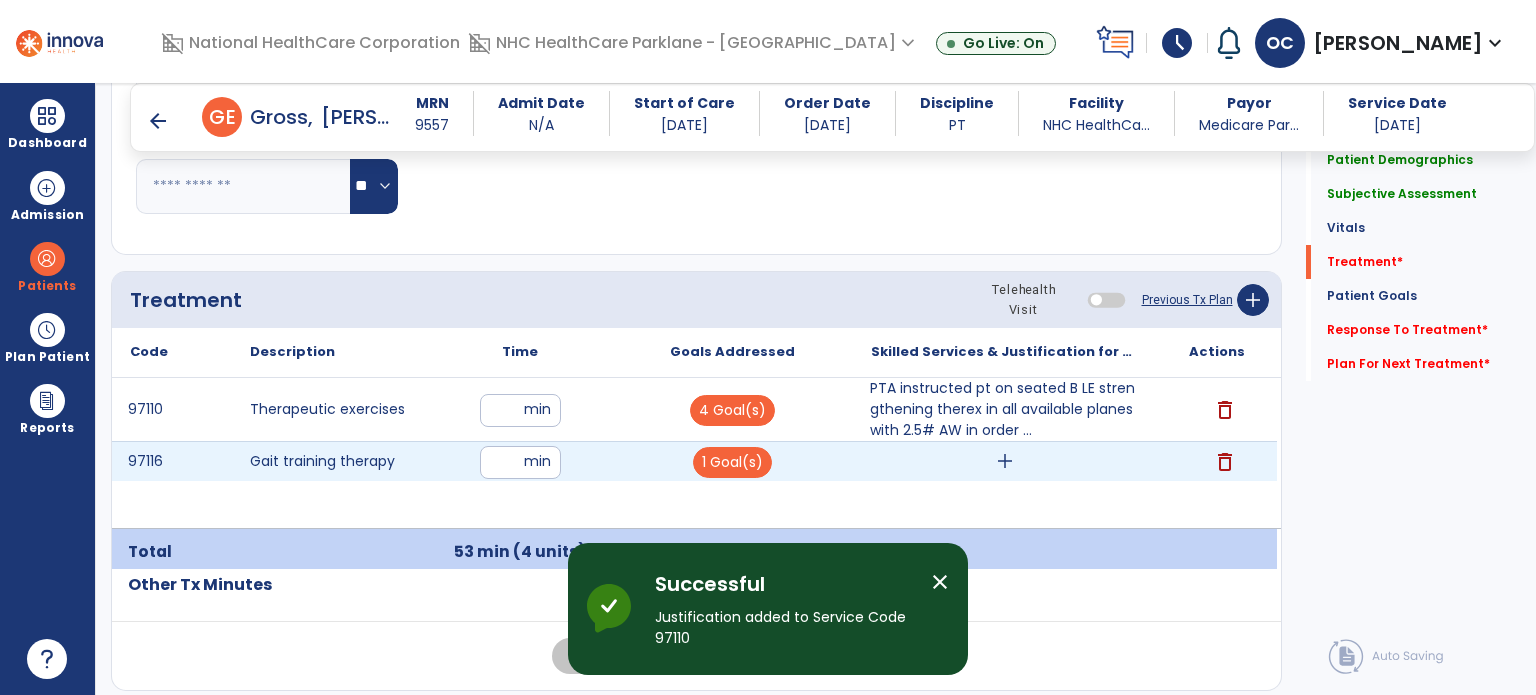 click on "add" at bounding box center [1005, 461] 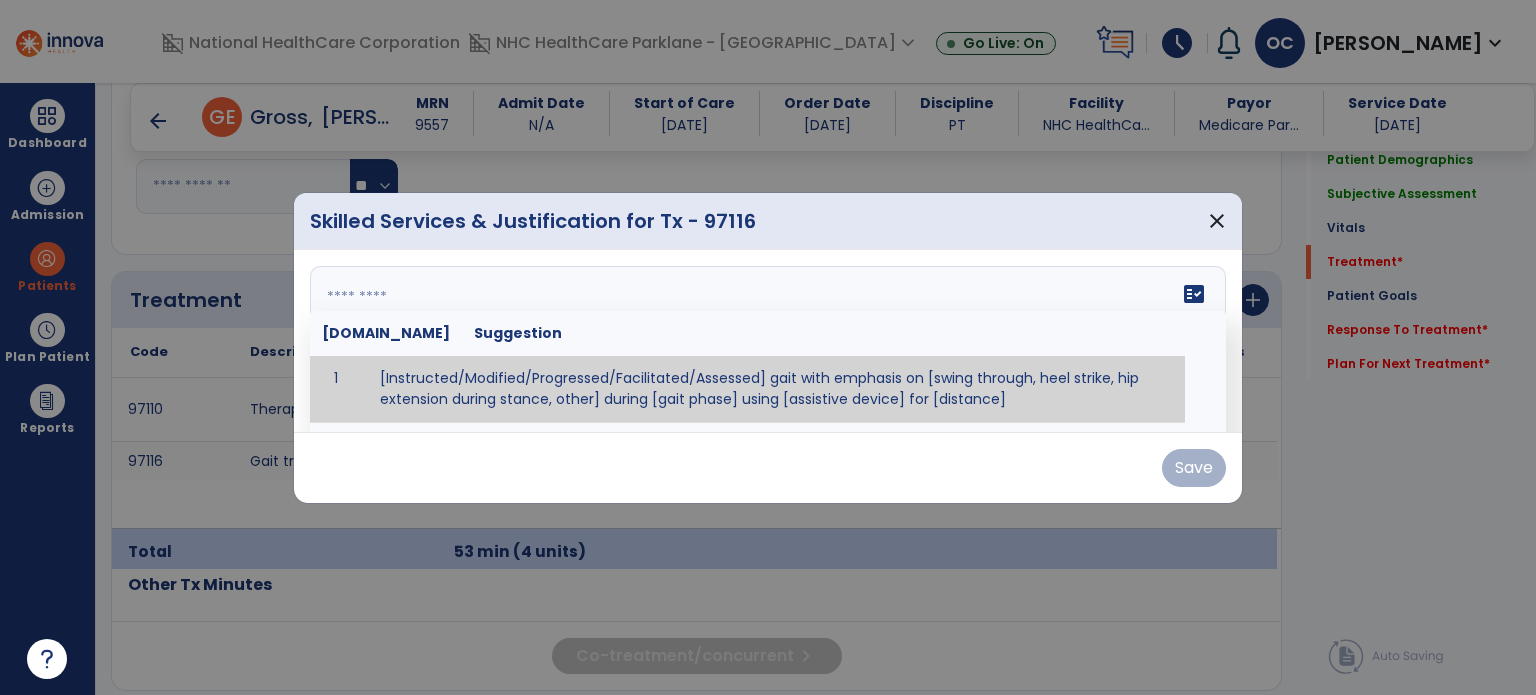 click at bounding box center [766, 341] 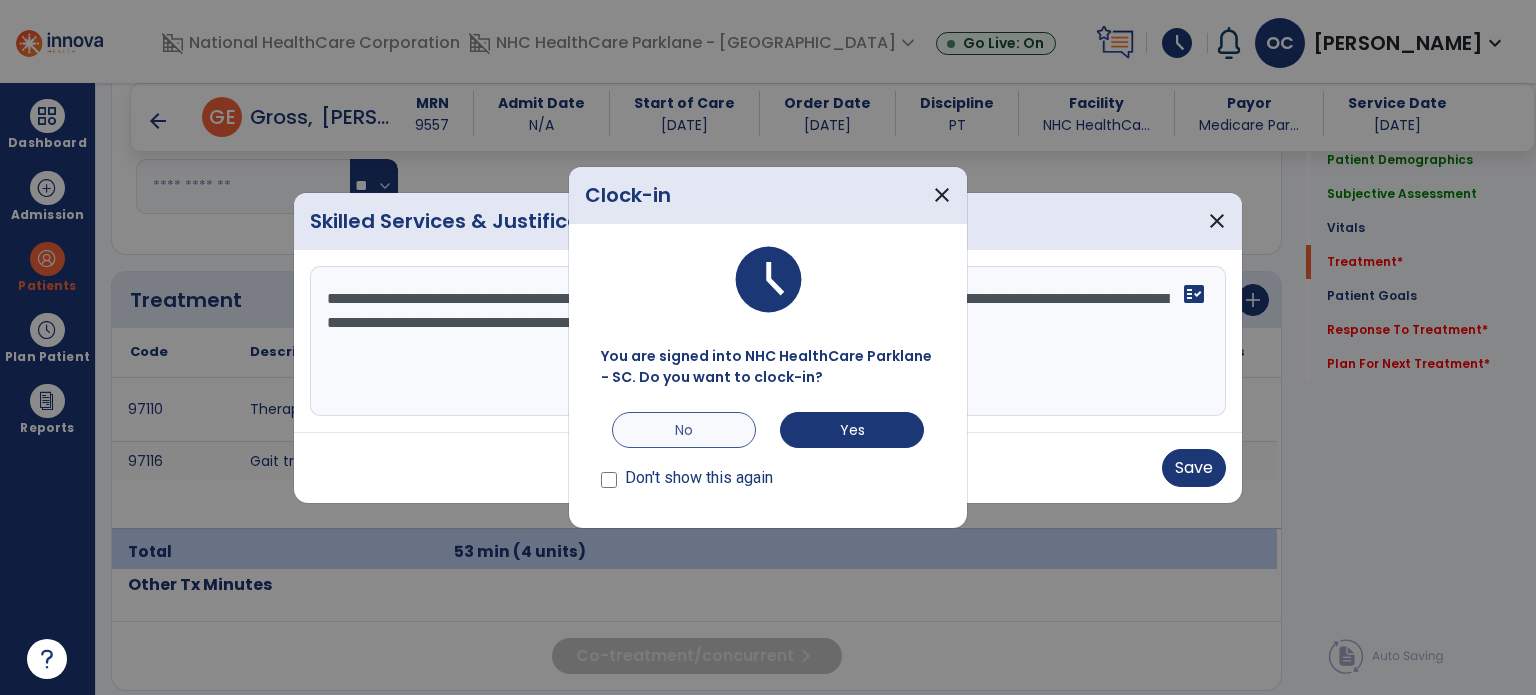 type on "**********" 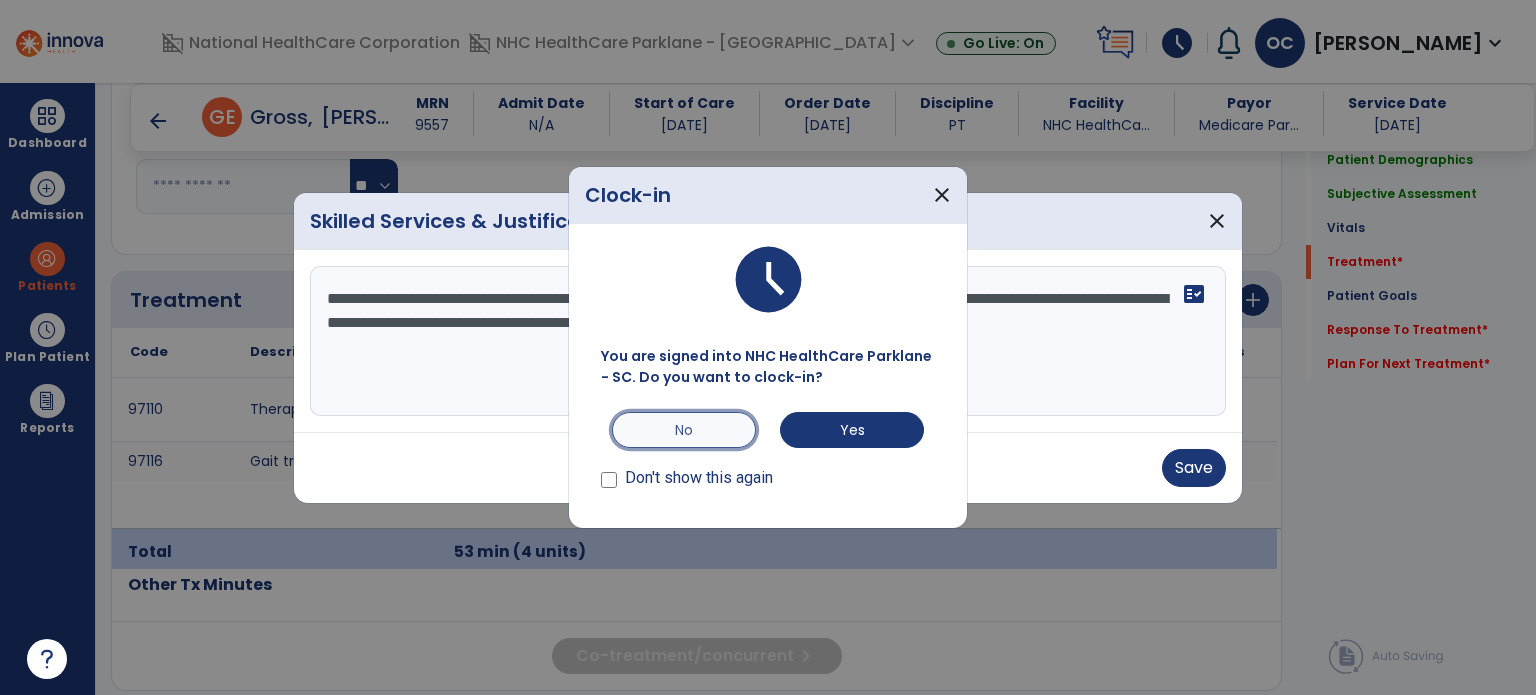 click on "No" at bounding box center (684, 430) 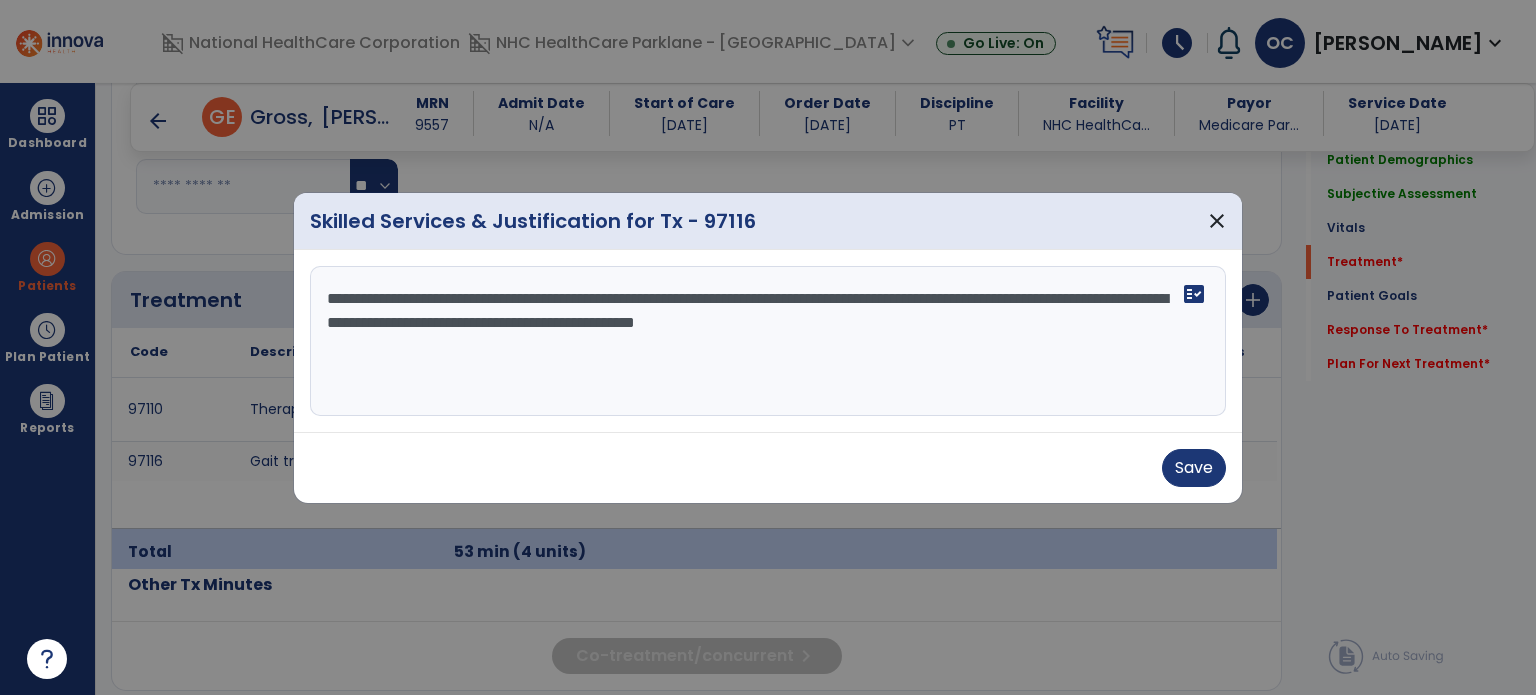 click on "**********" at bounding box center [768, 341] 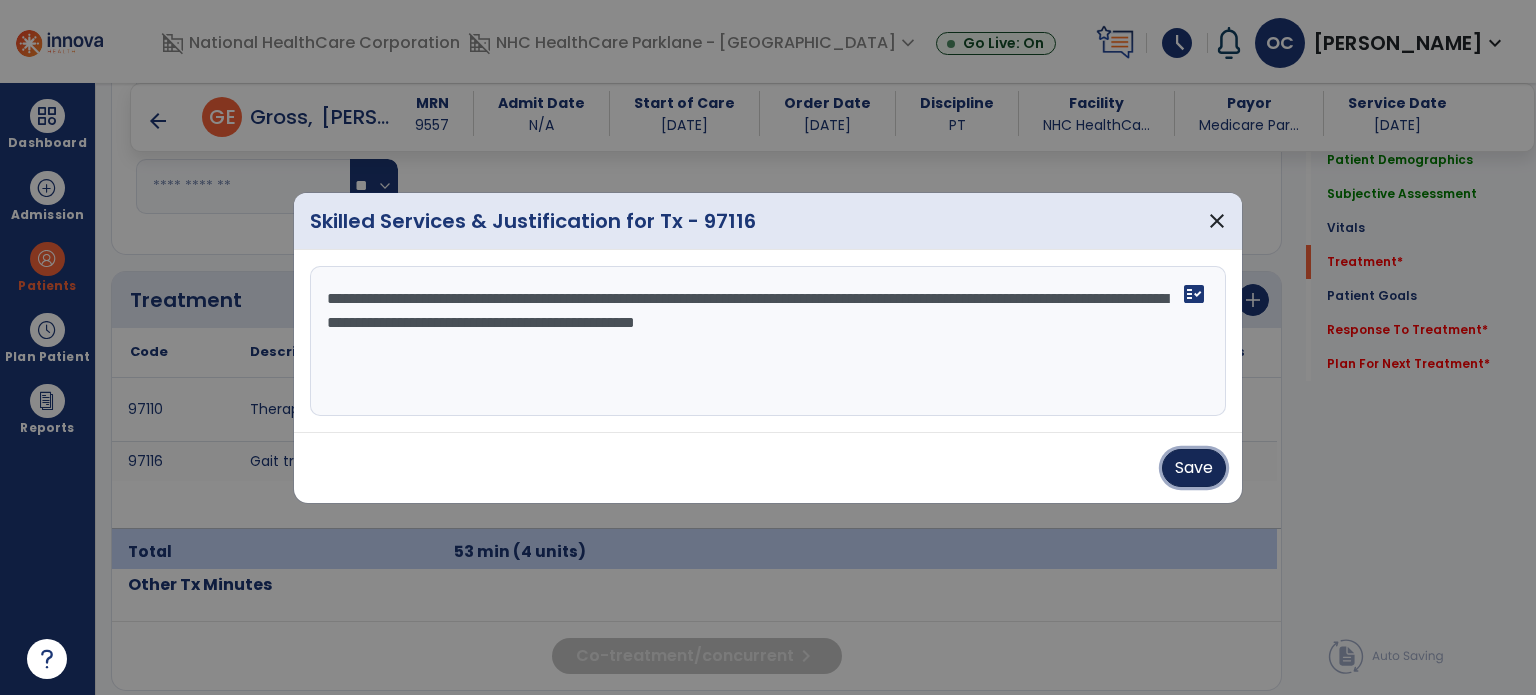 click on "Save" at bounding box center (1194, 468) 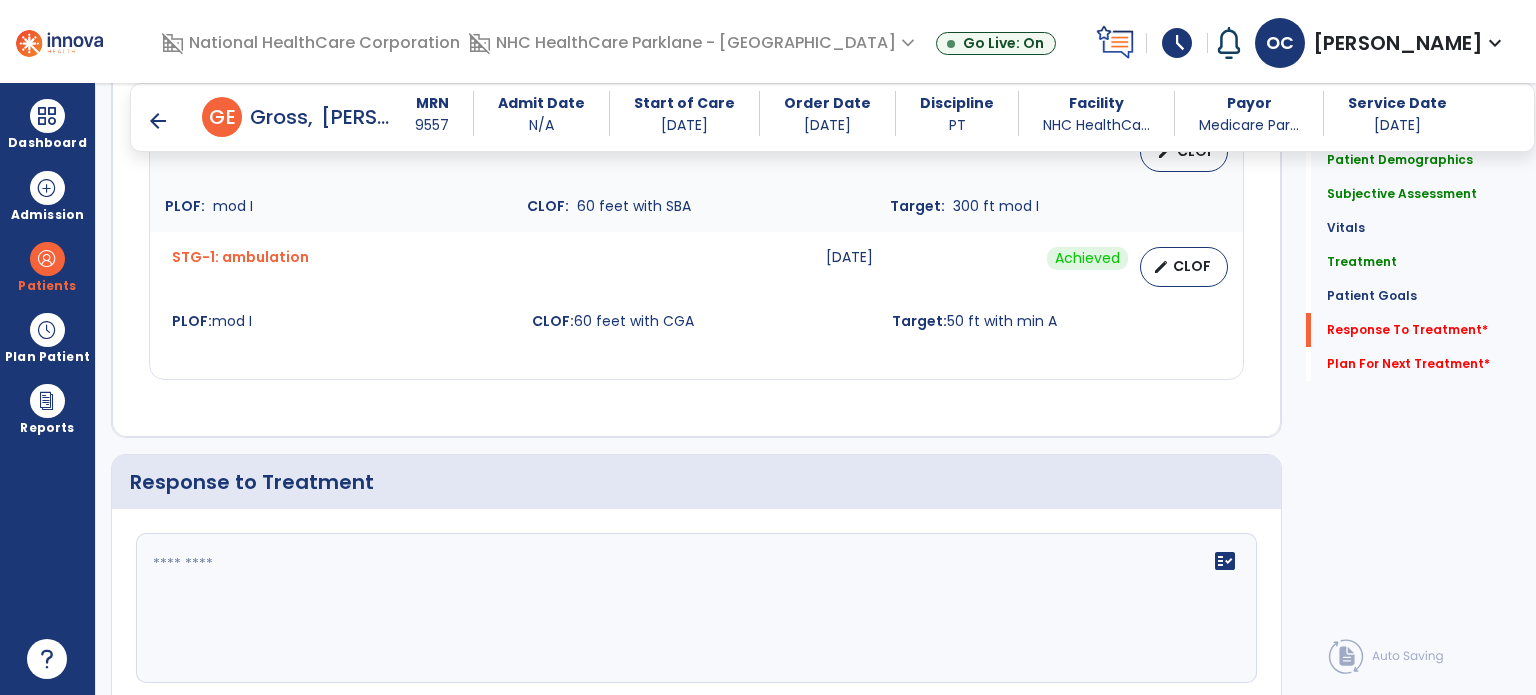 scroll, scrollTop: 2510, scrollLeft: 0, axis: vertical 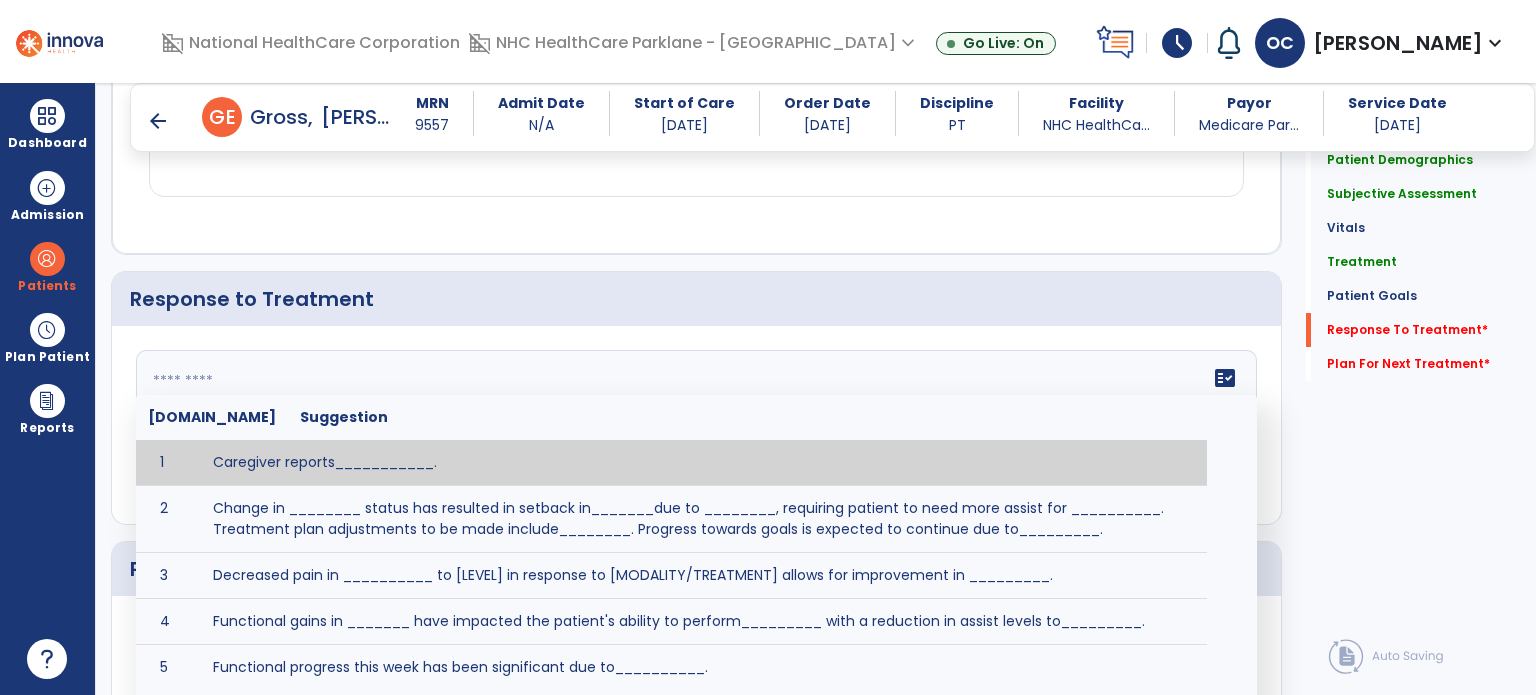 click on "fact_check  [DOMAIN_NAME] Suggestion 1 Caregiver reports___________. 2 Change in ________ status has resulted in setback in_______due to ________, requiring patient to need more assist for __________.   Treatment plan adjustments to be made include________.  Progress towards goals is expected to continue due to_________. 3 Decreased pain in __________ to [LEVEL] in response to [MODALITY/TREATMENT] allows for improvement in _________. 4 Functional gains in _______ have impacted the patient's ability to perform_________ with a reduction in assist levels to_________. 5 Functional progress this week has been significant due to__________. 6 Gains in ________ have improved the patient's ability to perform ______with decreased levels of assist to___________. 7 Improvement in ________allows patient to tolerate higher levels of challenges in_________. 8 Pain in [AREA] has decreased to [LEVEL] in response to [TREATMENT/MODALITY], allowing fore ease in completing__________. 9 10 11 12 13 14 15 16 17 18 19 20 21" 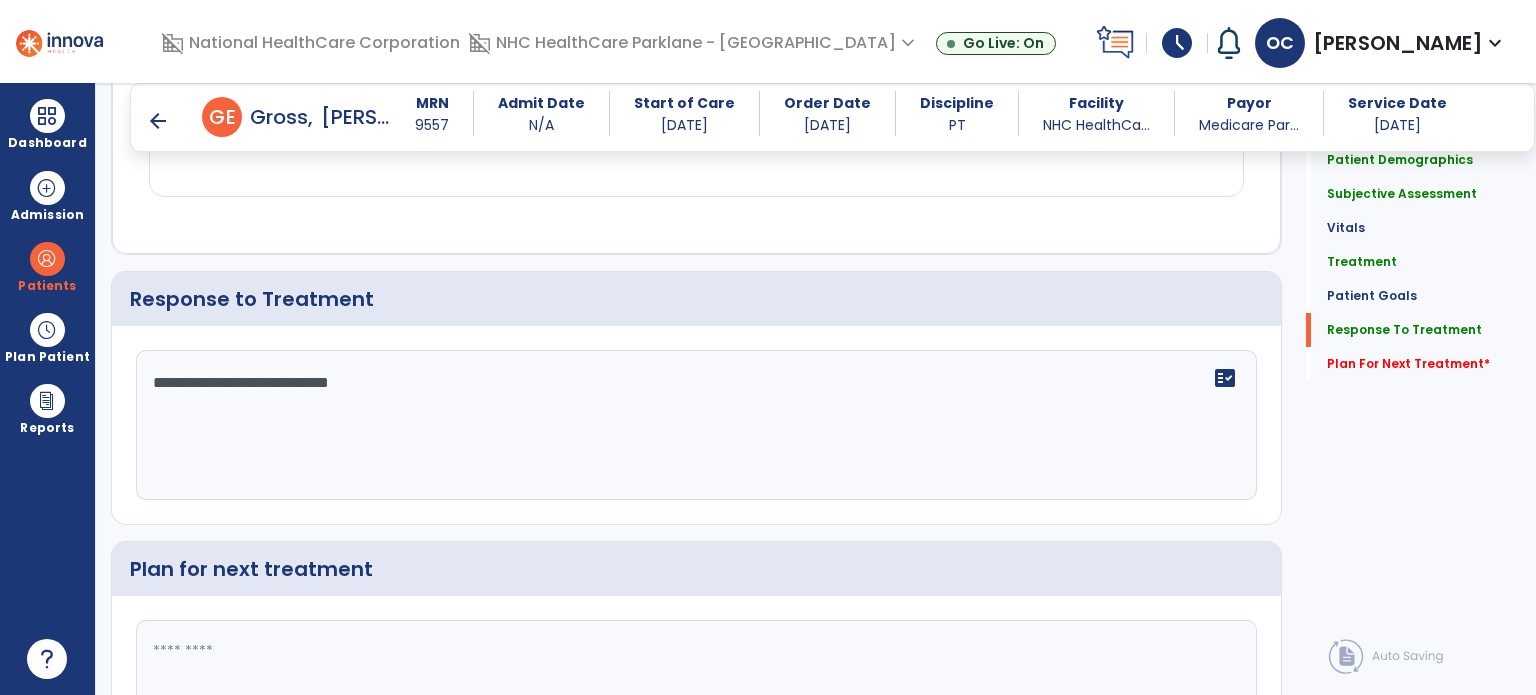 scroll, scrollTop: 2669, scrollLeft: 0, axis: vertical 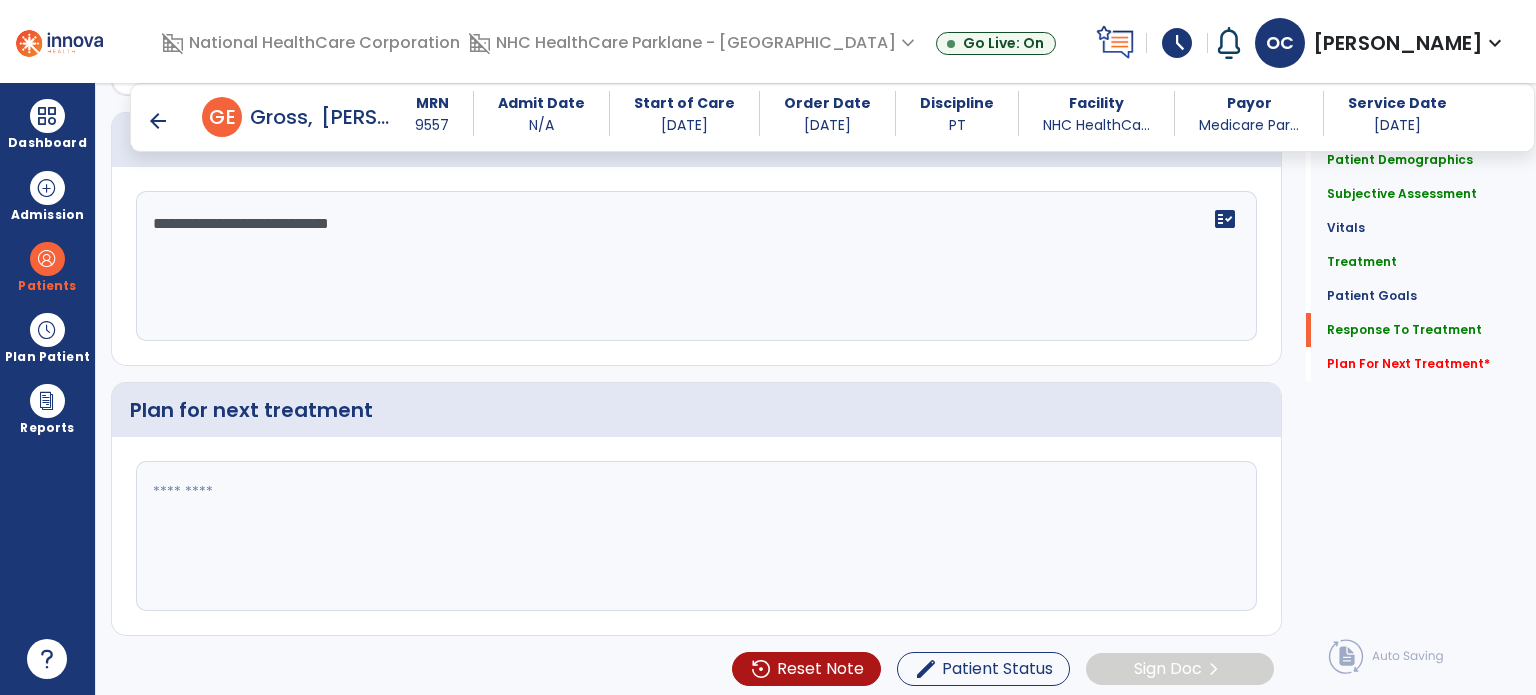 type on "**********" 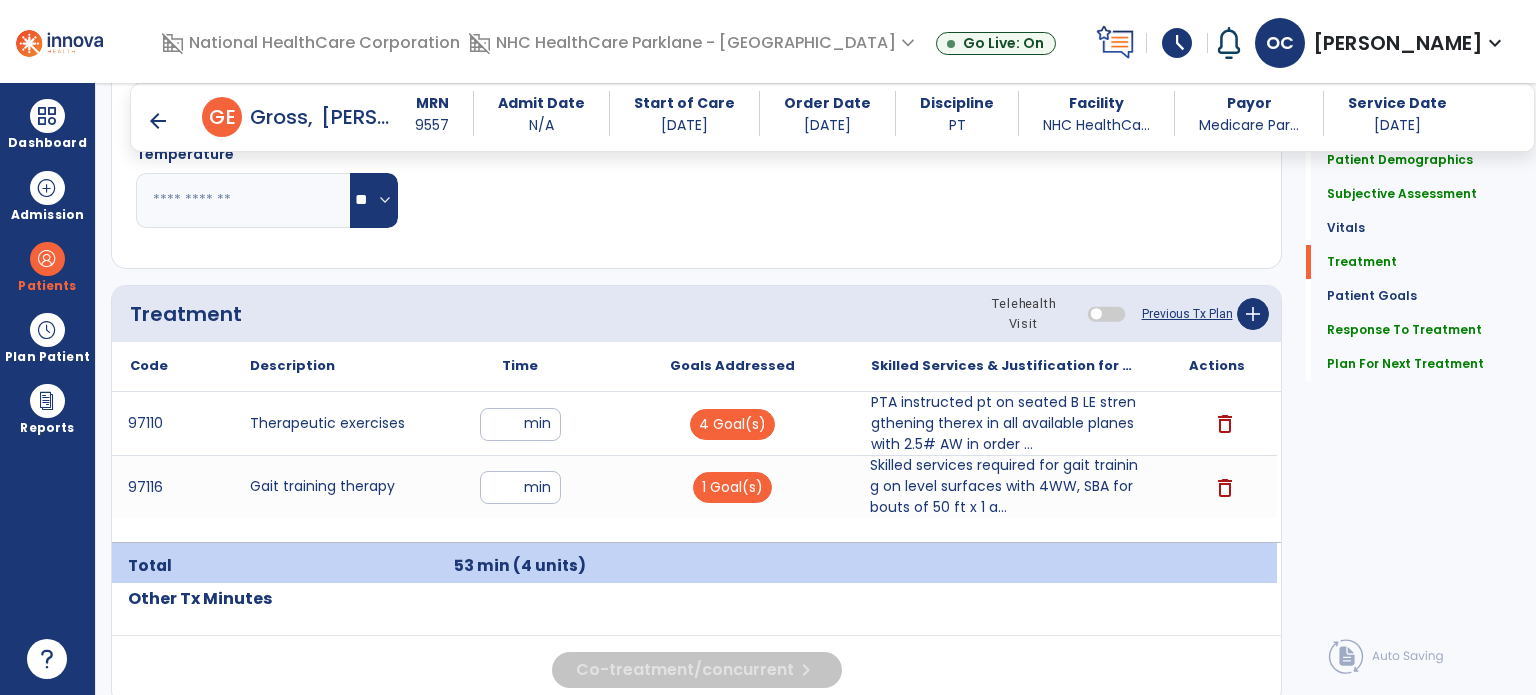 scroll, scrollTop: 1073, scrollLeft: 0, axis: vertical 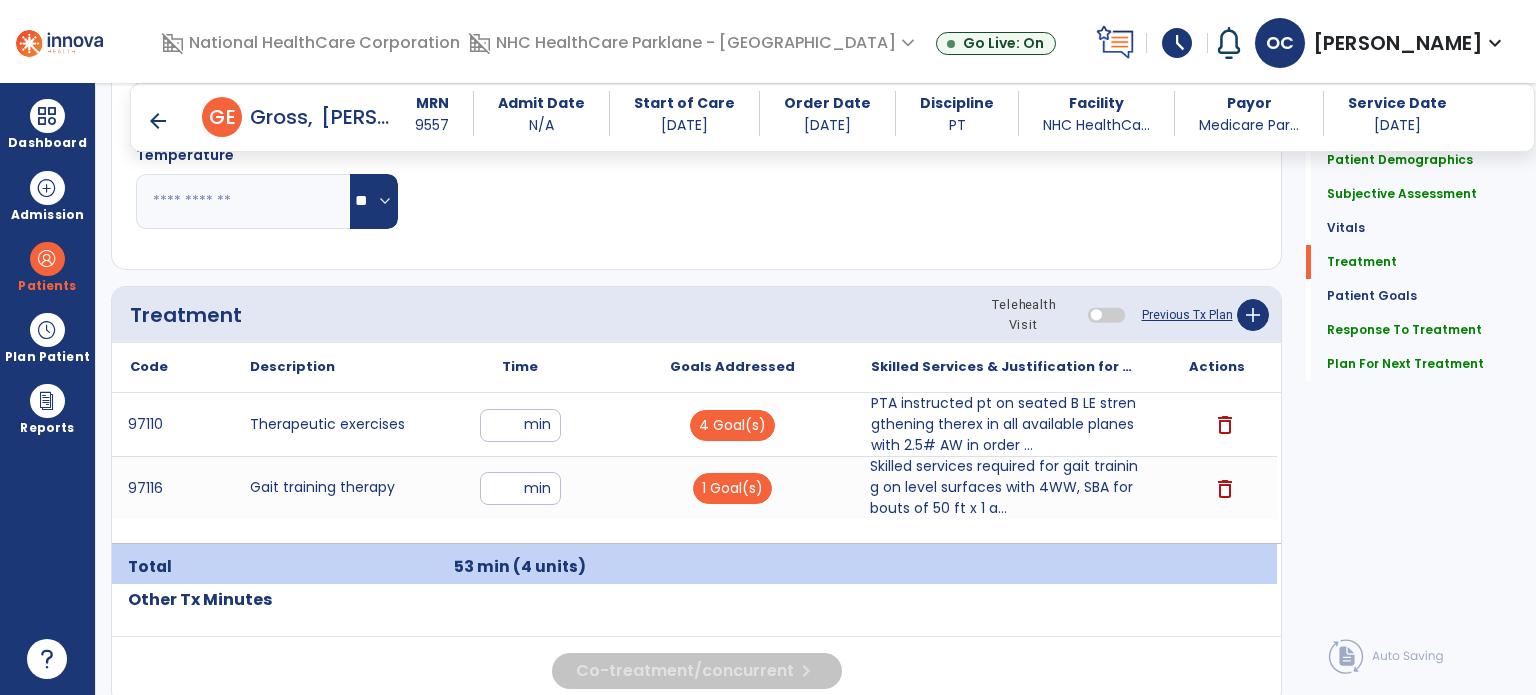 type on "**********" 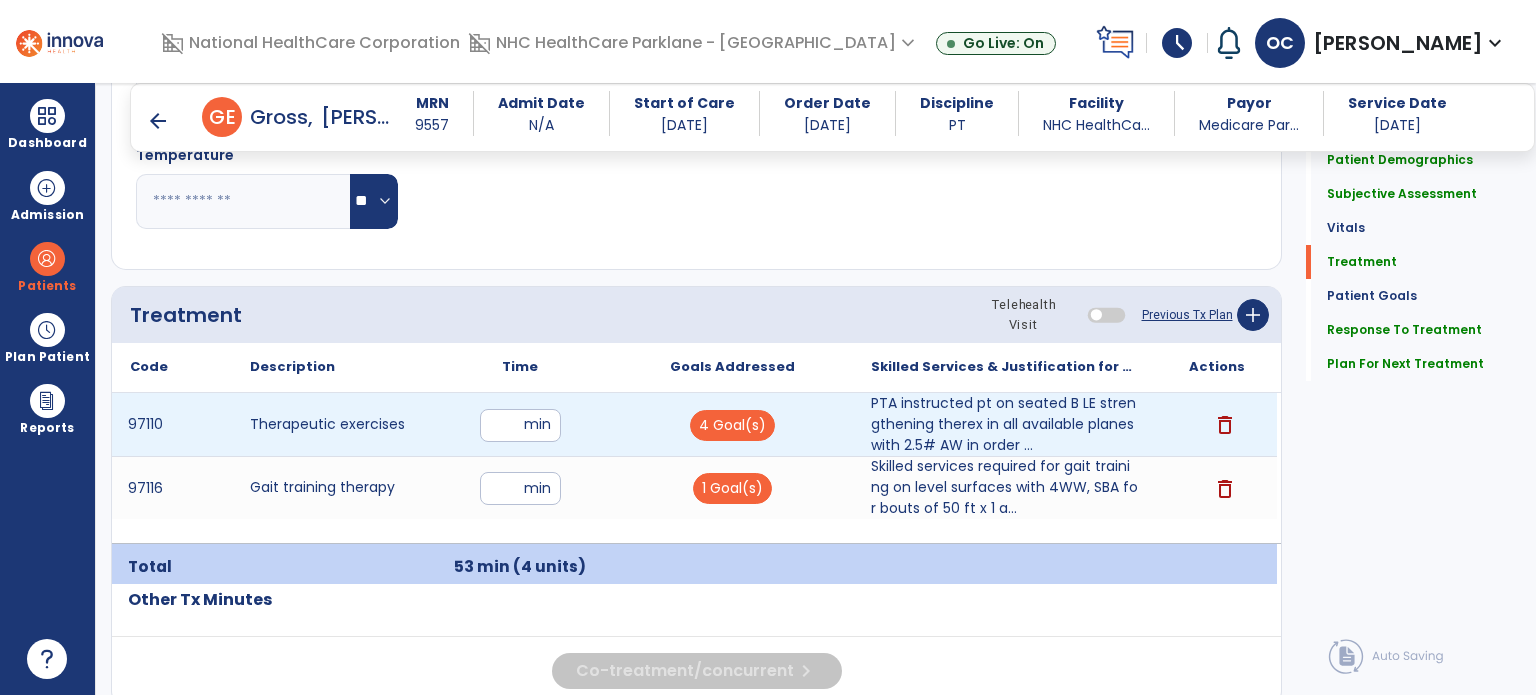 click on "4 Goal(s)" at bounding box center (732, 424) 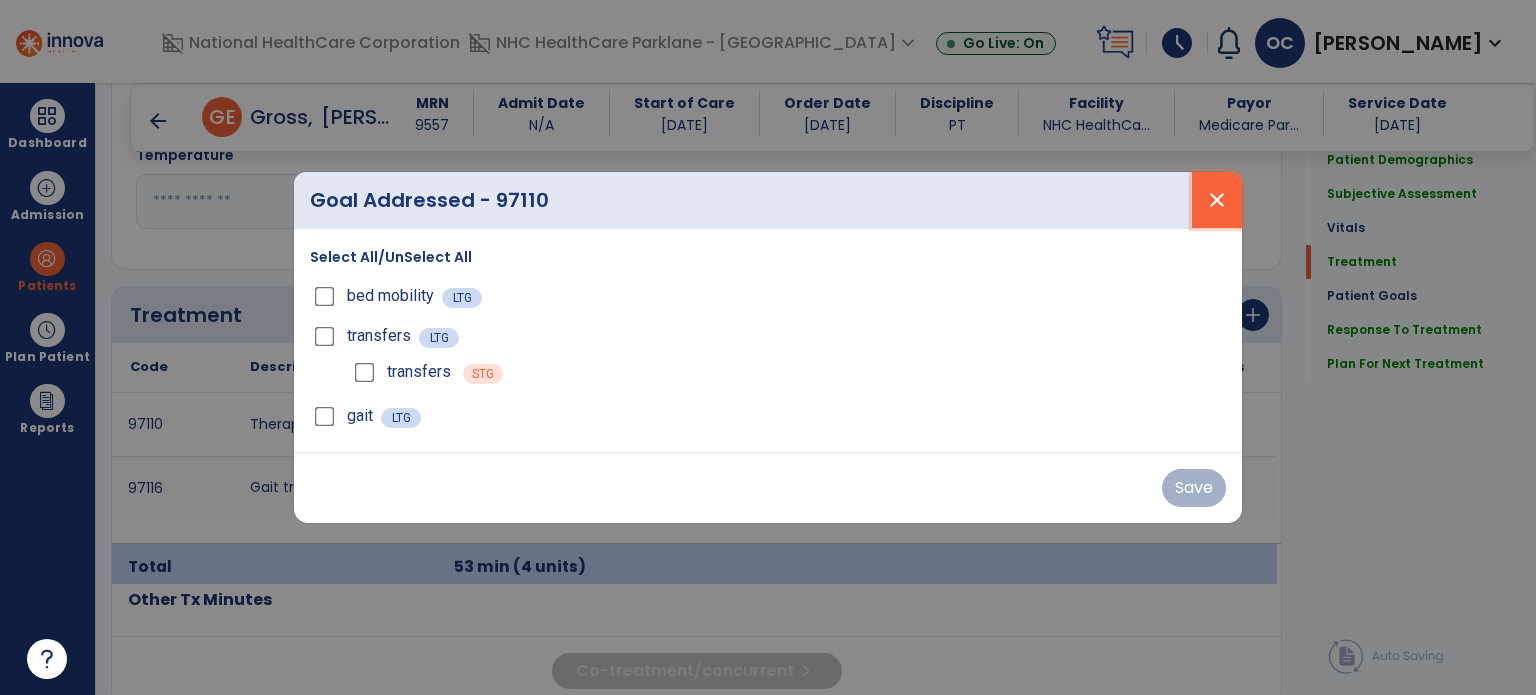 click on "close" at bounding box center [1217, 200] 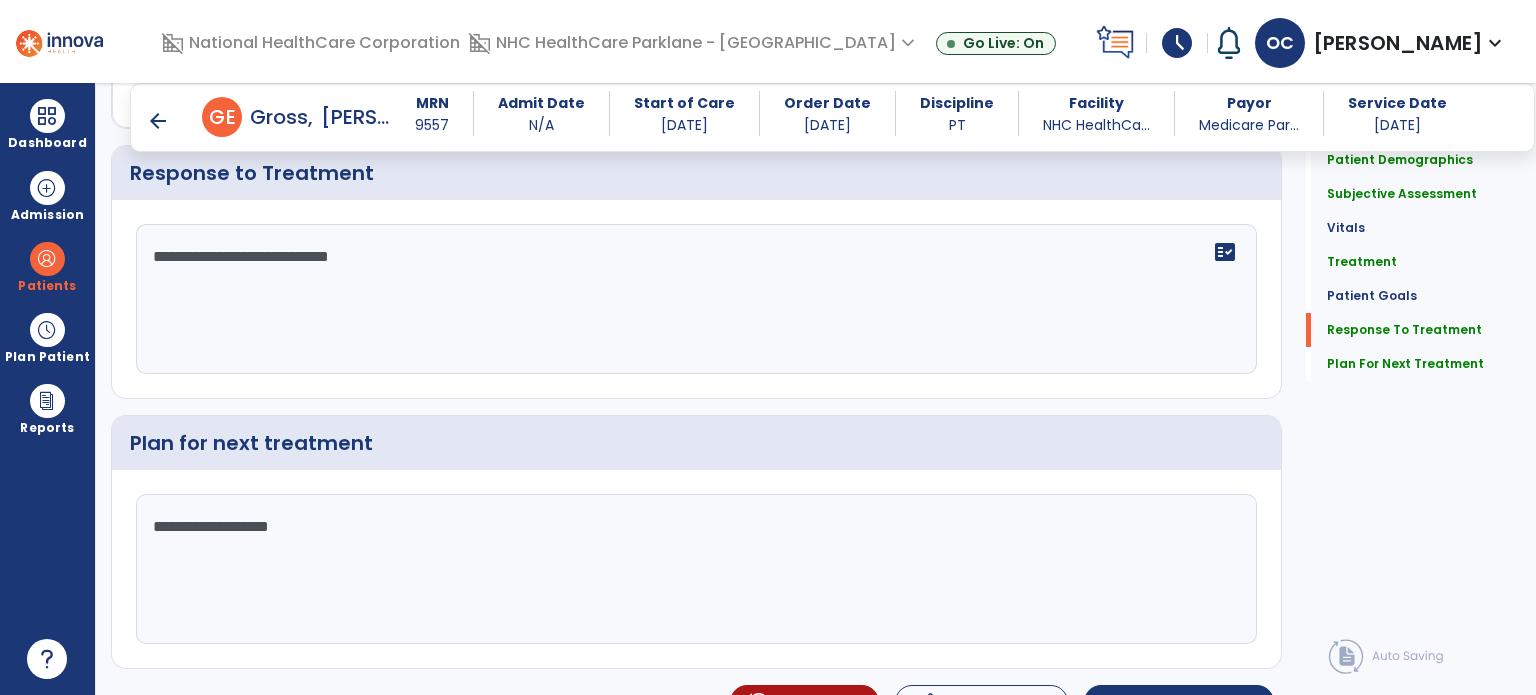 scroll, scrollTop: 2669, scrollLeft: 0, axis: vertical 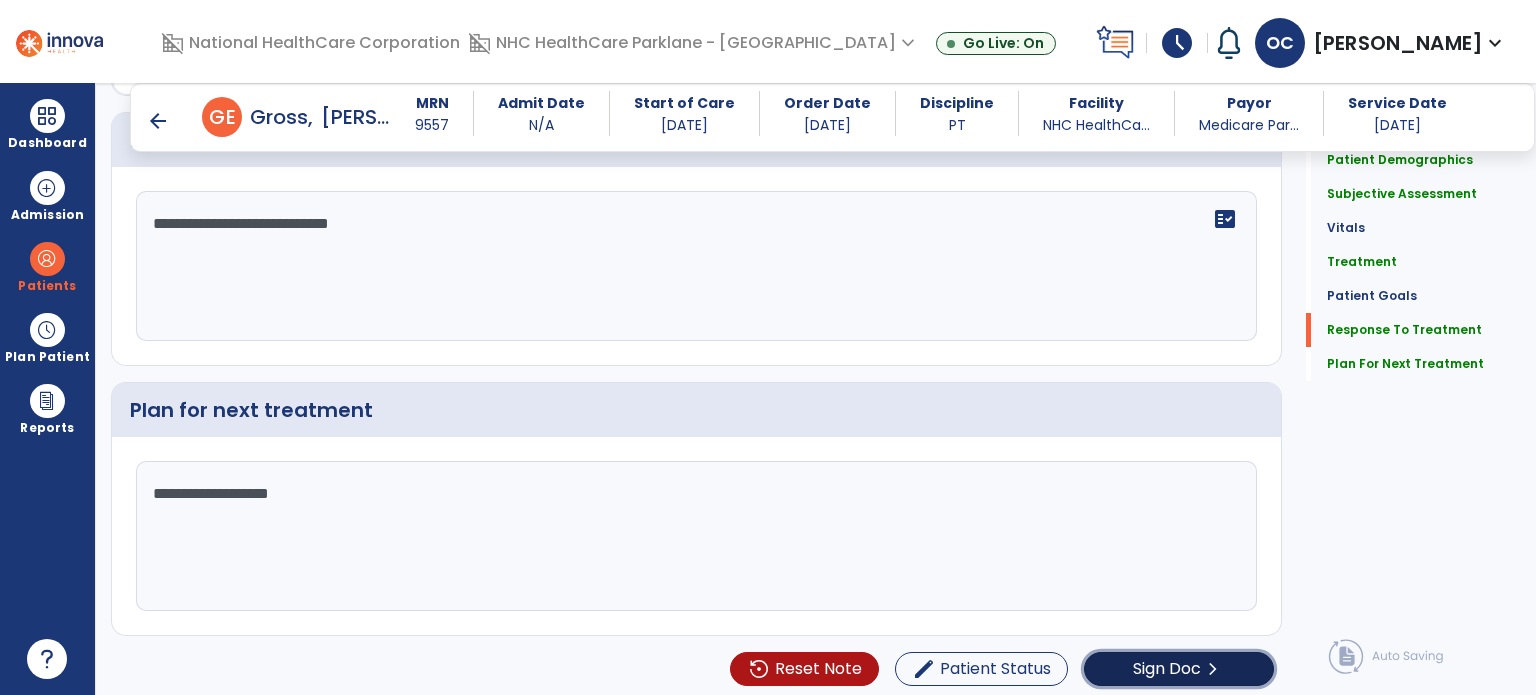 click on "chevron_right" 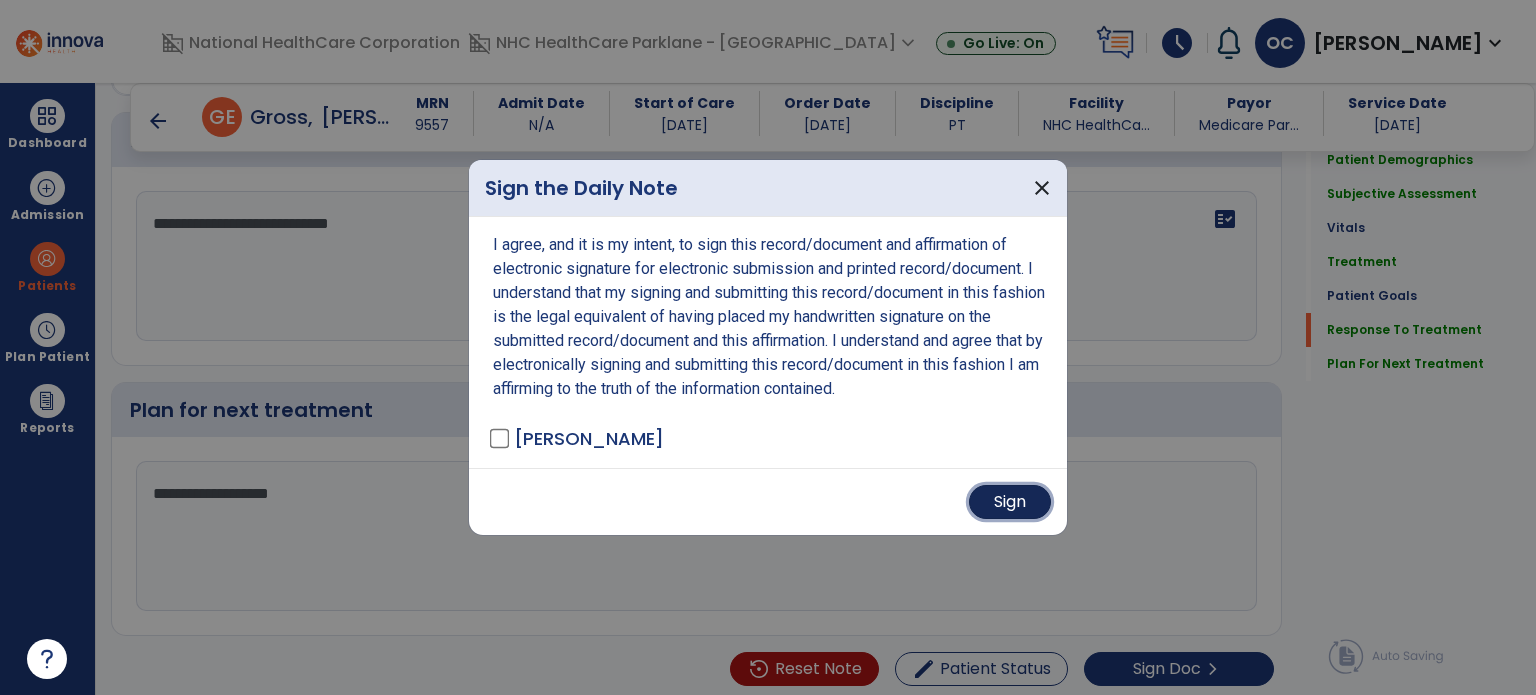 click on "Sign" at bounding box center [1010, 502] 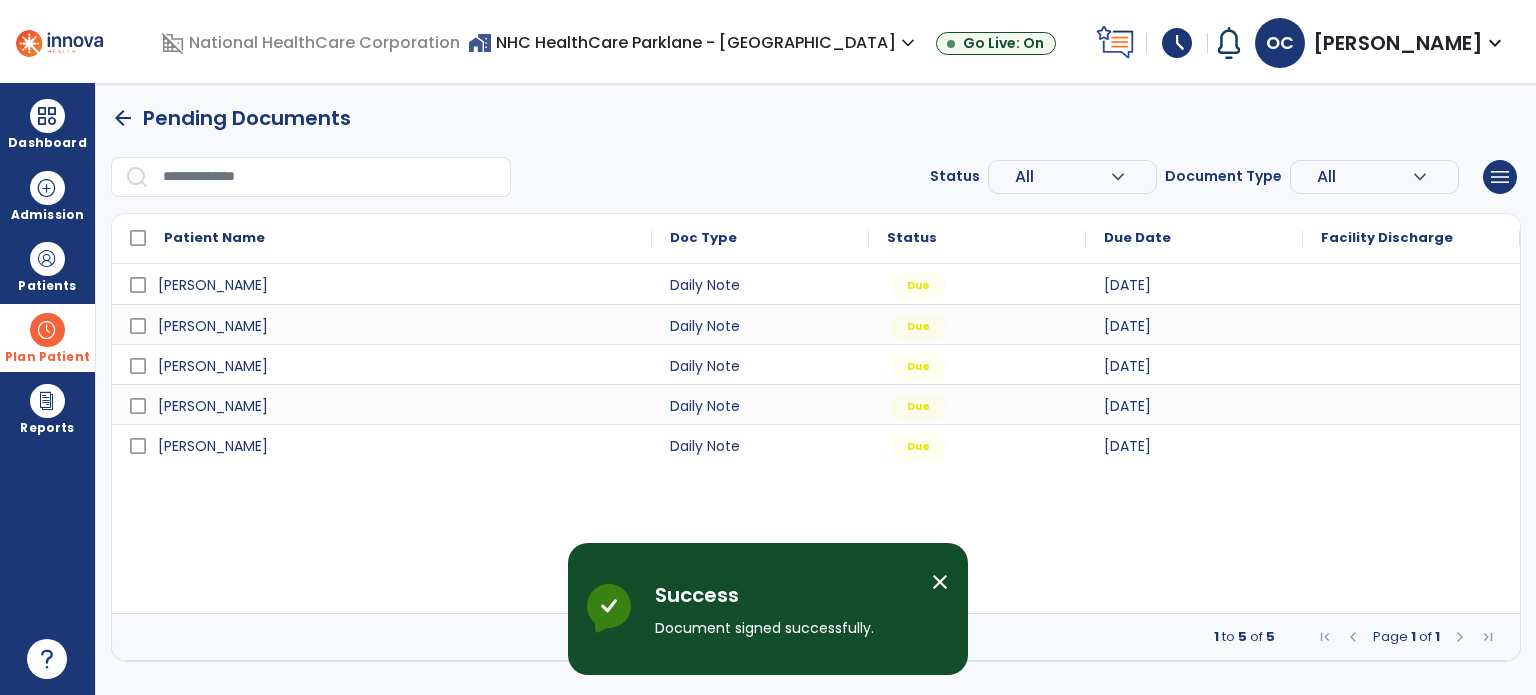 scroll, scrollTop: 0, scrollLeft: 0, axis: both 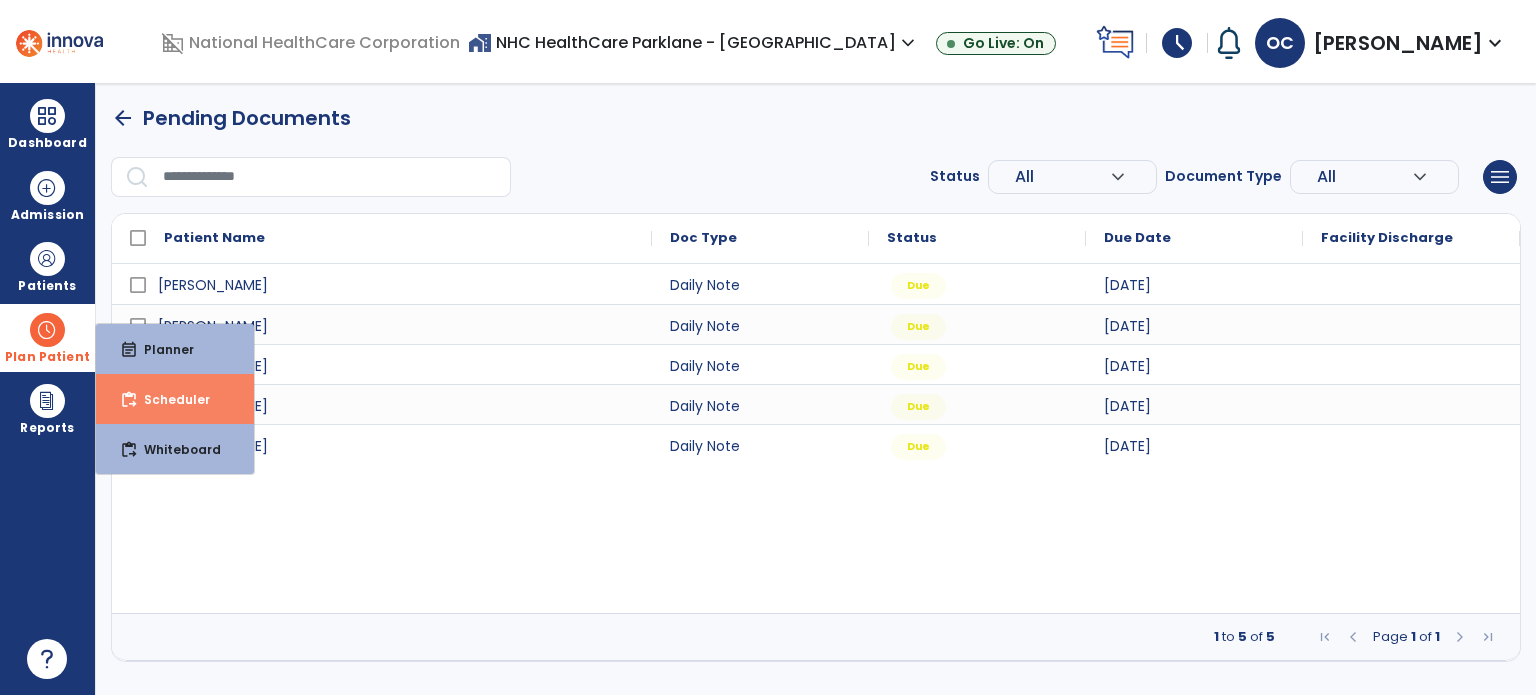 click on "content_paste_go  Scheduler" at bounding box center (175, 399) 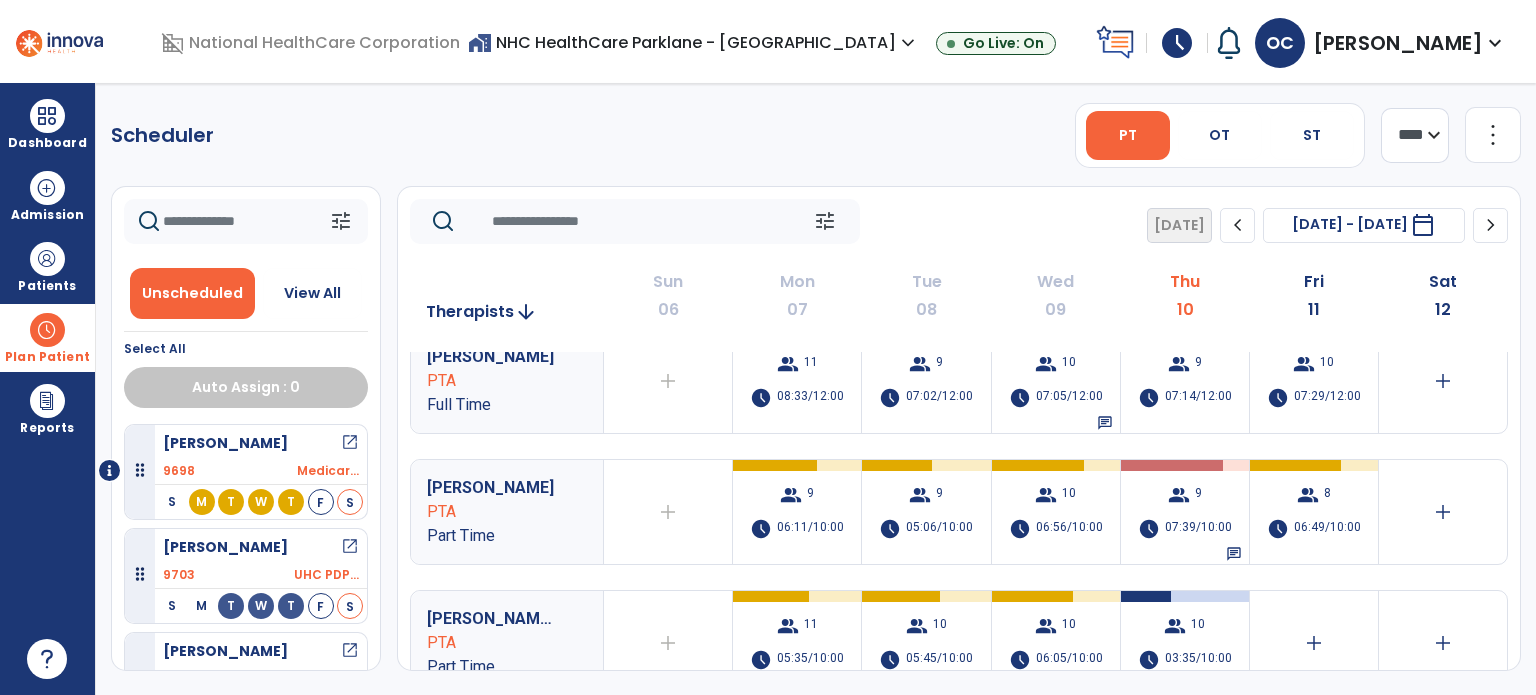scroll, scrollTop: 287, scrollLeft: 0, axis: vertical 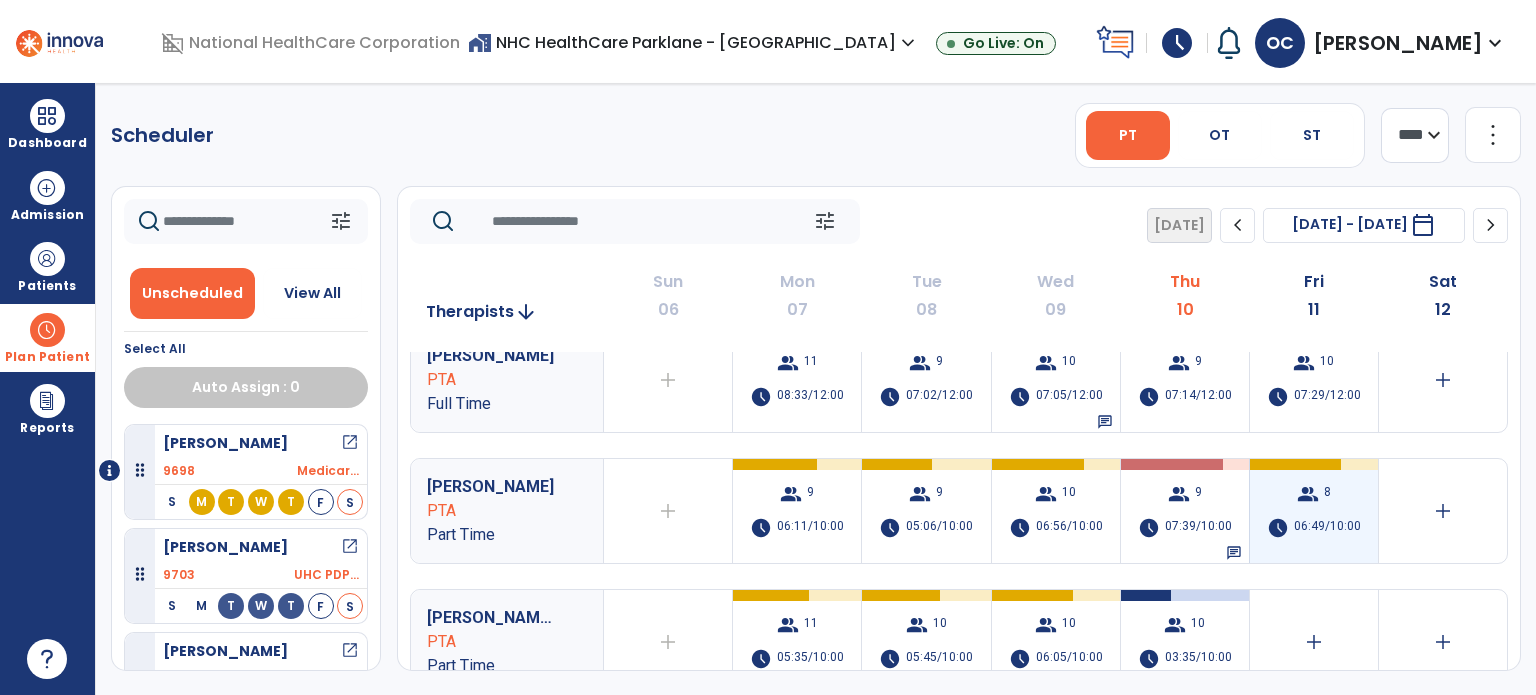 click on "group  8  schedule  06:49/10:00" at bounding box center [1314, 511] 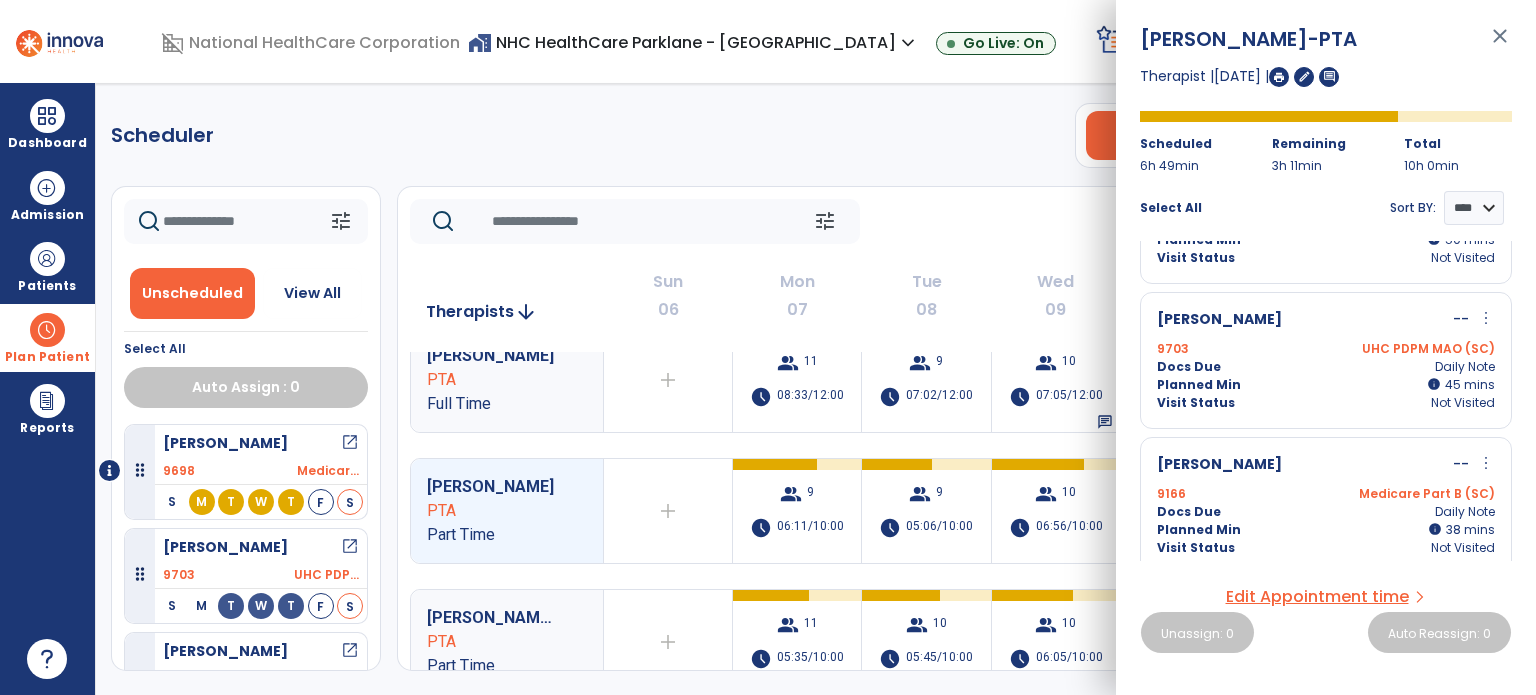 scroll, scrollTop: 835, scrollLeft: 0, axis: vertical 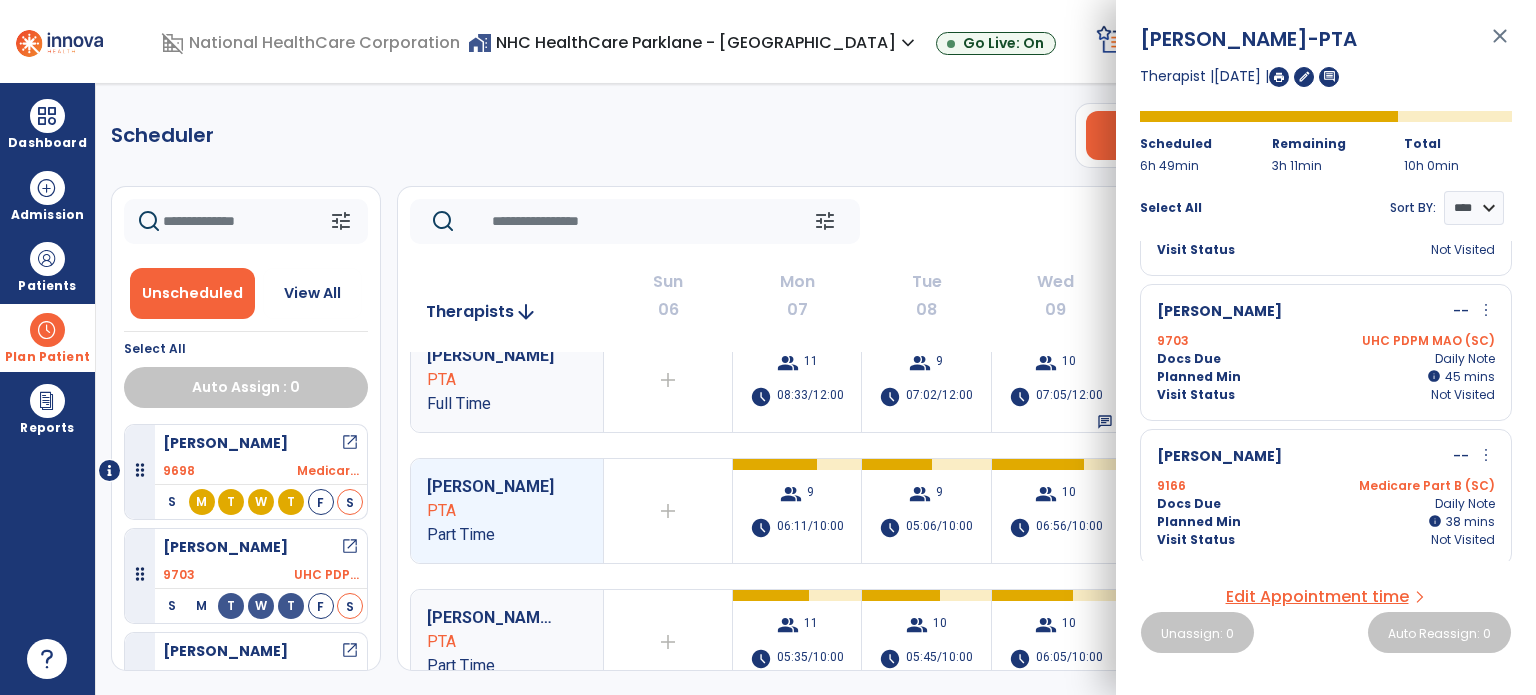click on "Scheduler   PT   OT   ST  **** *** more_vert  Manage Labor   View All Therapists   Print   tune   Unscheduled   View All  Select All  Auto Assign : 0   [PERSON_NAME]   open_in_new  9698 Medicar...  S M T W T F S  [PERSON_NAME]   open_in_new  9703 UHC PDP...  S M T W T F S  [PERSON_NAME]   open_in_new  9693 Aetna C...  S M T W T F S  [PERSON_NAME]   open_in_new  9702 Medicar...  S M T W T F S  [PERSON_NAME]   open_in_new  9667 Medicar...  S M T W T F S  [PERSON_NAME]   open_in_new  9348 UHC Lev...  S M T W T F S  tune   [DATE]  chevron_left [DATE] - [DATE]  *********  calendar_today  chevron_right   Therapists  arrow_downward Sun  06  Mon  07  Tue  08  Wed  09  Thu  10  Fri  11  Sat  12  [PERSON_NAME] PT Full Time  add  Therapist not available for the day  group  17  schedule  08:00/12:00   group  7  schedule  05:38/12:00   group  13  schedule  08:15/12:00   group  15  schedule  06:38/12:00   group  15  schedule  07:36/12:00   add  [PERSON_NAME] PT PRN  add  Therapist not available for the day" at bounding box center (816, 389) 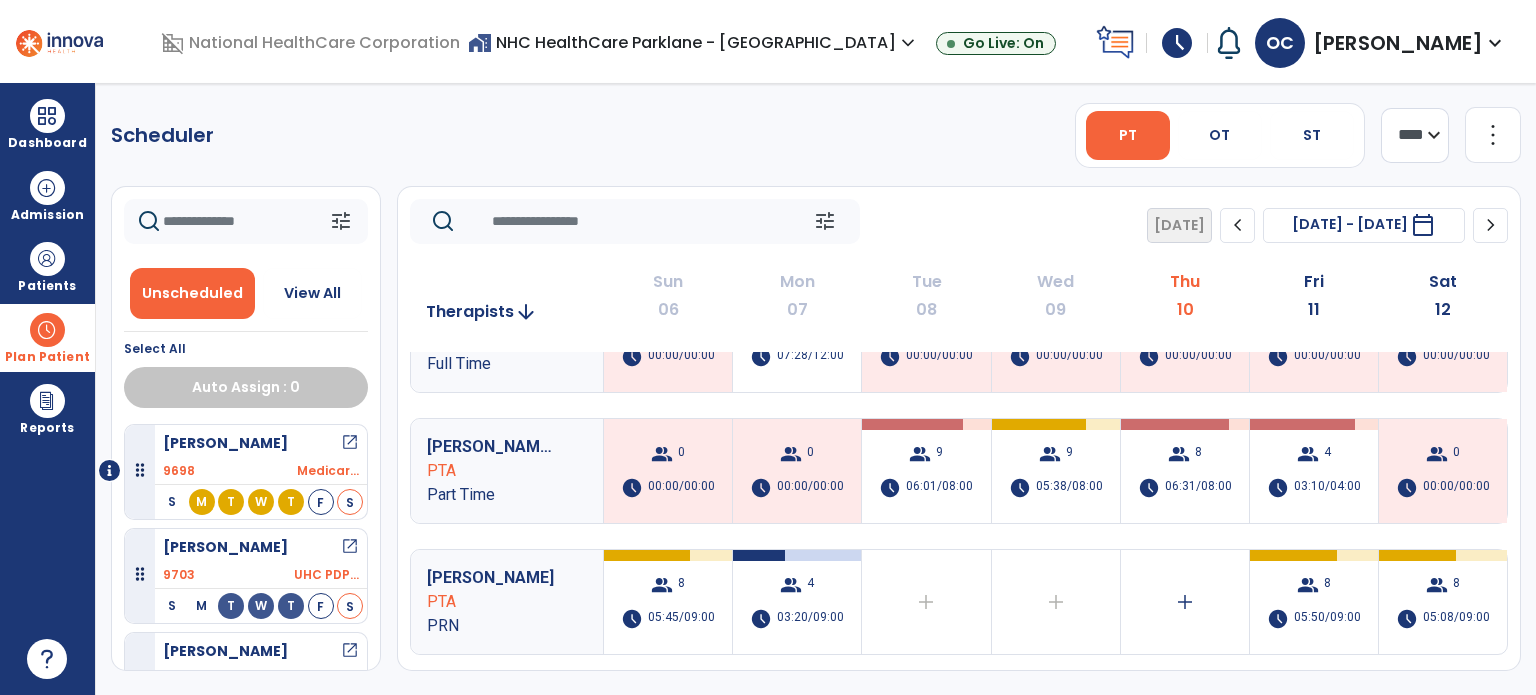 scroll, scrollTop: 822, scrollLeft: 0, axis: vertical 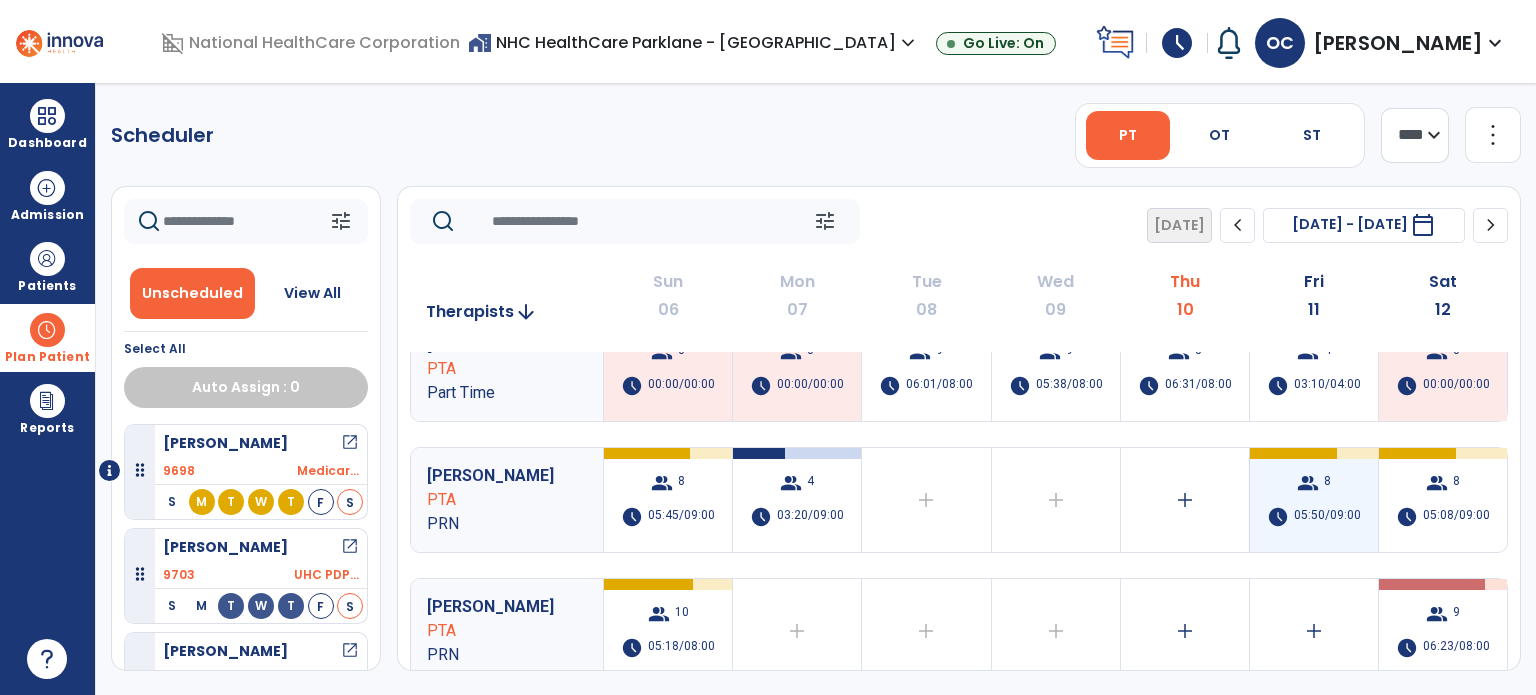 click on "schedule" at bounding box center (1278, 517) 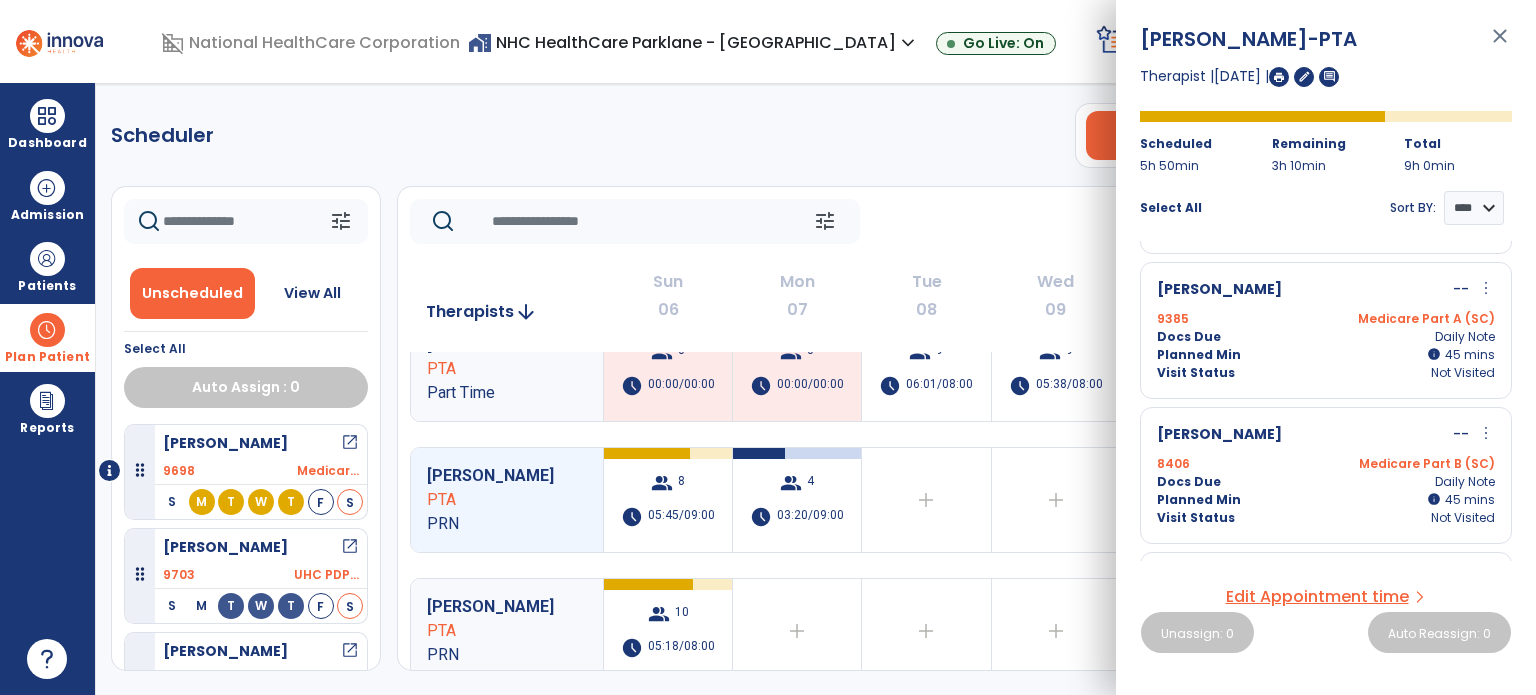scroll, scrollTop: 420, scrollLeft: 0, axis: vertical 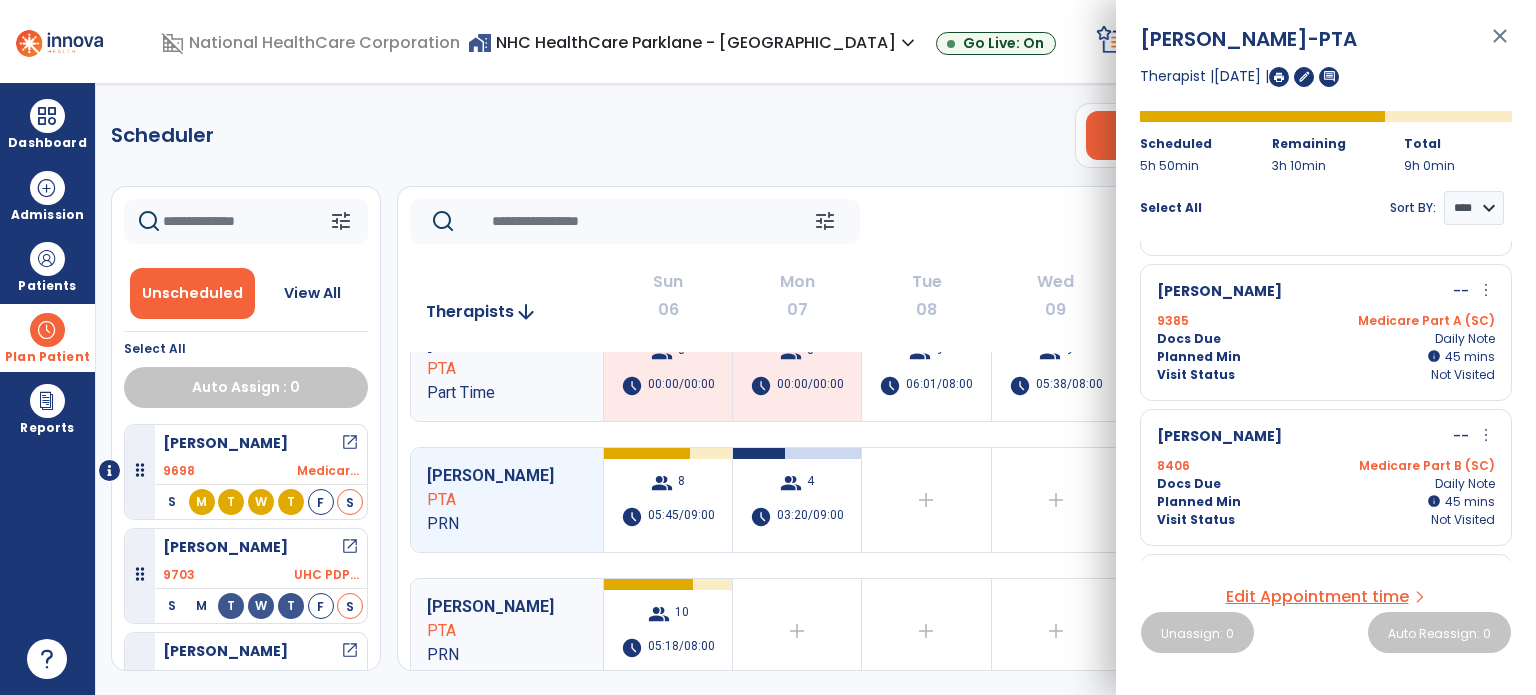 drag, startPoint x: 1258, startPoint y: 347, endPoint x: 1293, endPoint y: 408, distance: 70.327805 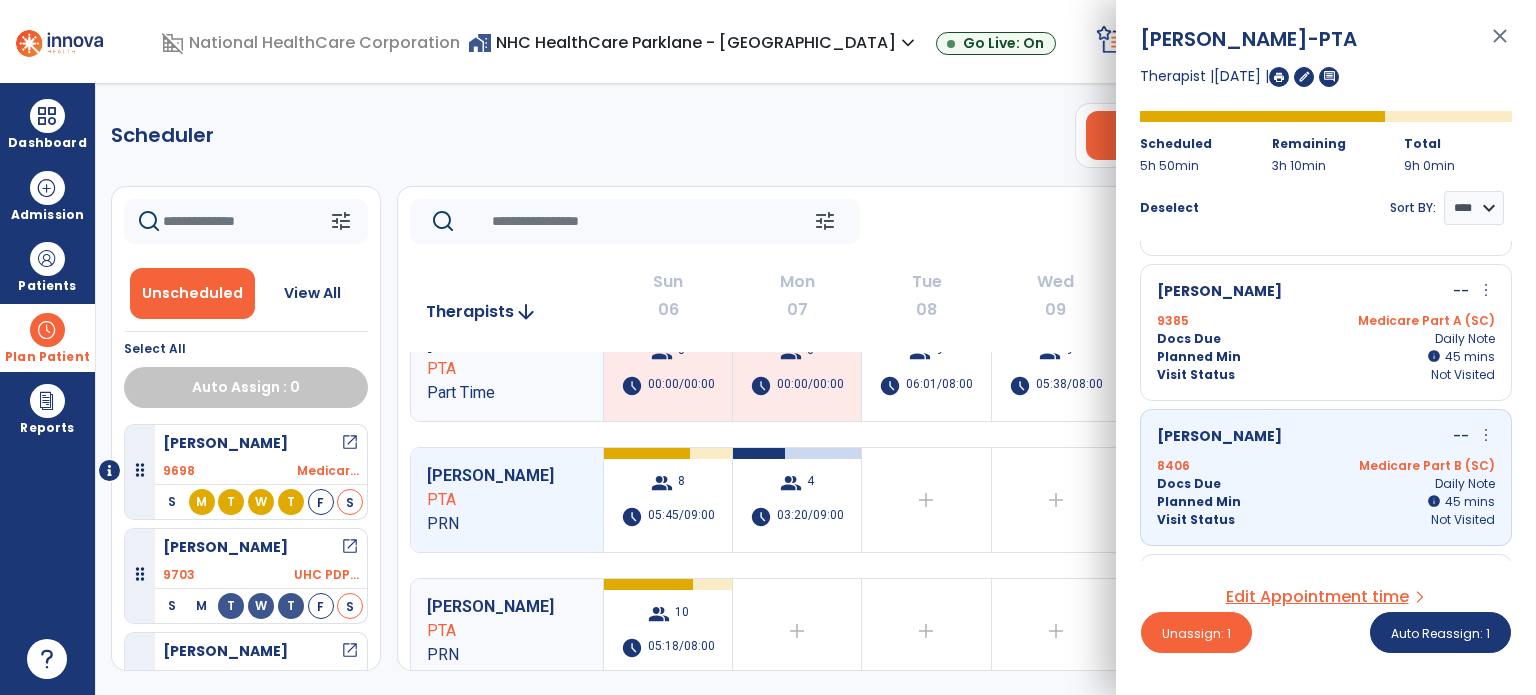 click on "[PERSON_NAME]   --  more_vert  edit   Edit Session   alt_route   Split Minutes" at bounding box center (1326, 292) 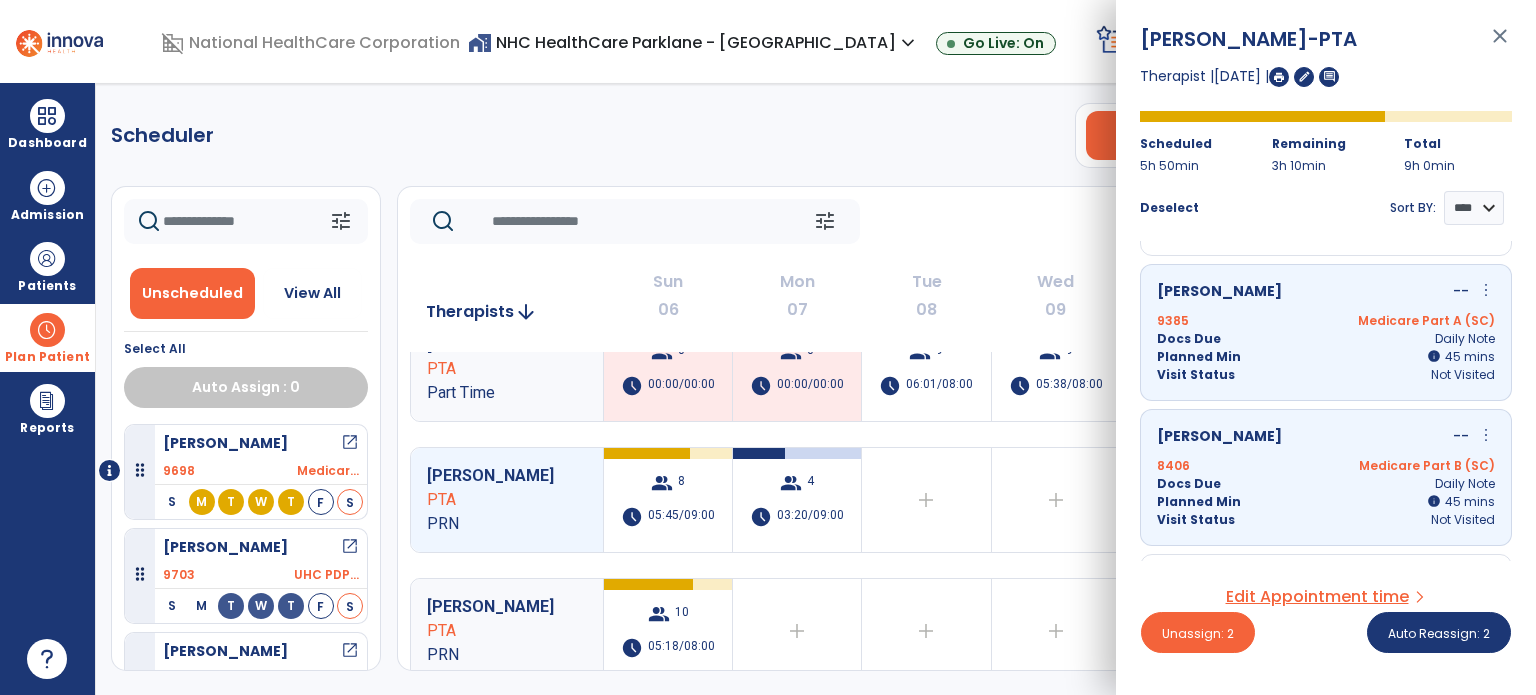 click on "Scheduler   PT   OT   ST  **** *** more_vert  Manage Labor   View All Therapists   Print   tune   Unscheduled   View All  Select All  Auto Assign : 0   [PERSON_NAME]   open_in_new  9698 Medicar...  S M T W T F S  [PERSON_NAME]   open_in_new  9703 UHC PDP...  S M T W T F S  [PERSON_NAME]   open_in_new  9693 Aetna C...  S M T W T F S  [PERSON_NAME]   open_in_new  9702 Medicar...  S M T W T F S  [PERSON_NAME]   open_in_new  9667 Medicar...  S M T W T F S  [PERSON_NAME]   open_in_new  9348 UHC Lev...  S M T W T F S  tune   [DATE]  chevron_left [DATE] - [DATE]  *********  calendar_today  chevron_right   Therapists  arrow_downward Sun  06  Mon  07  Tue  08  Wed  09  Thu  10  Fri  11  Sat  12  [PERSON_NAME] PT Full Time  add  Therapist not available for the day  group  17  schedule  08:00/12:00   group  7  schedule  05:38/12:00   group  13  schedule  08:15/12:00   group  15  schedule  06:38/12:00   group  15  schedule  07:36/12:00   add  [PERSON_NAME] PT PRN  add  Therapist not available for the day" at bounding box center [816, 389] 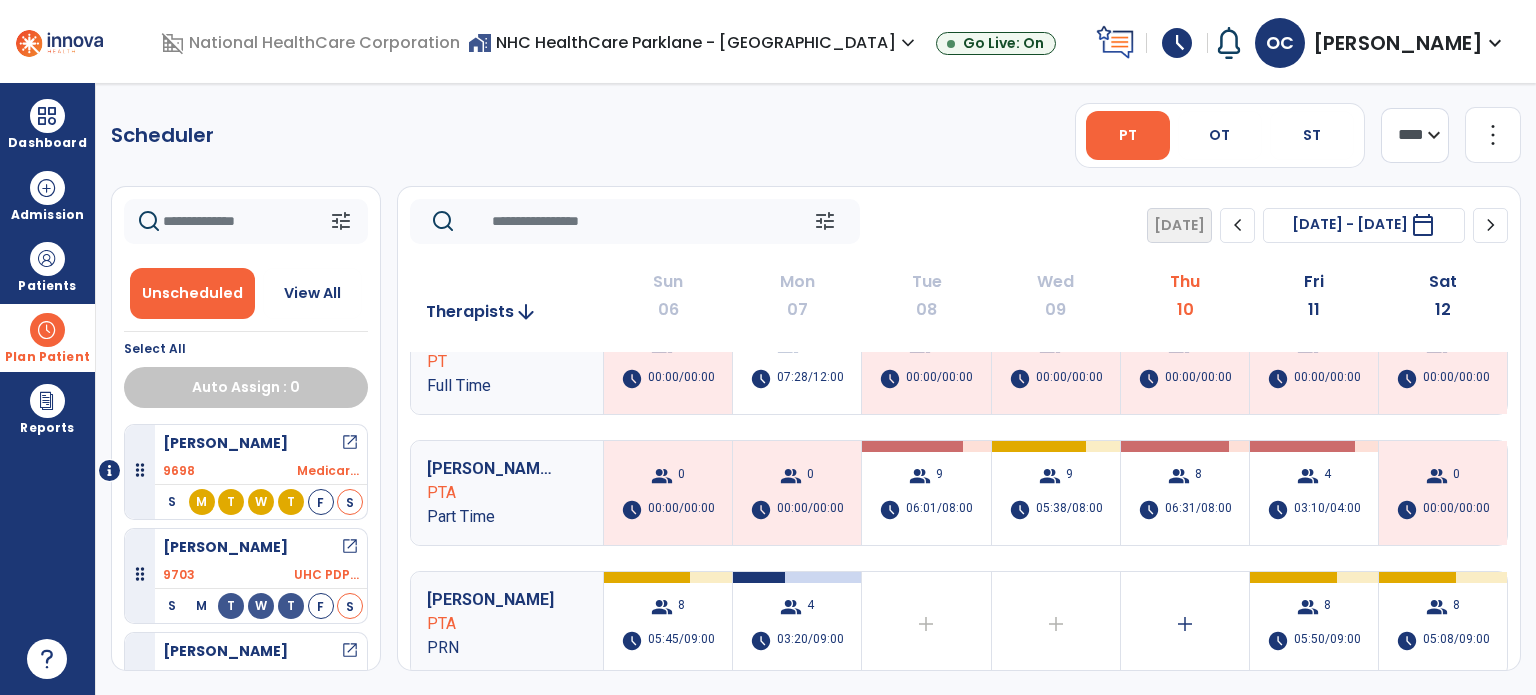 scroll, scrollTop: 796, scrollLeft: 0, axis: vertical 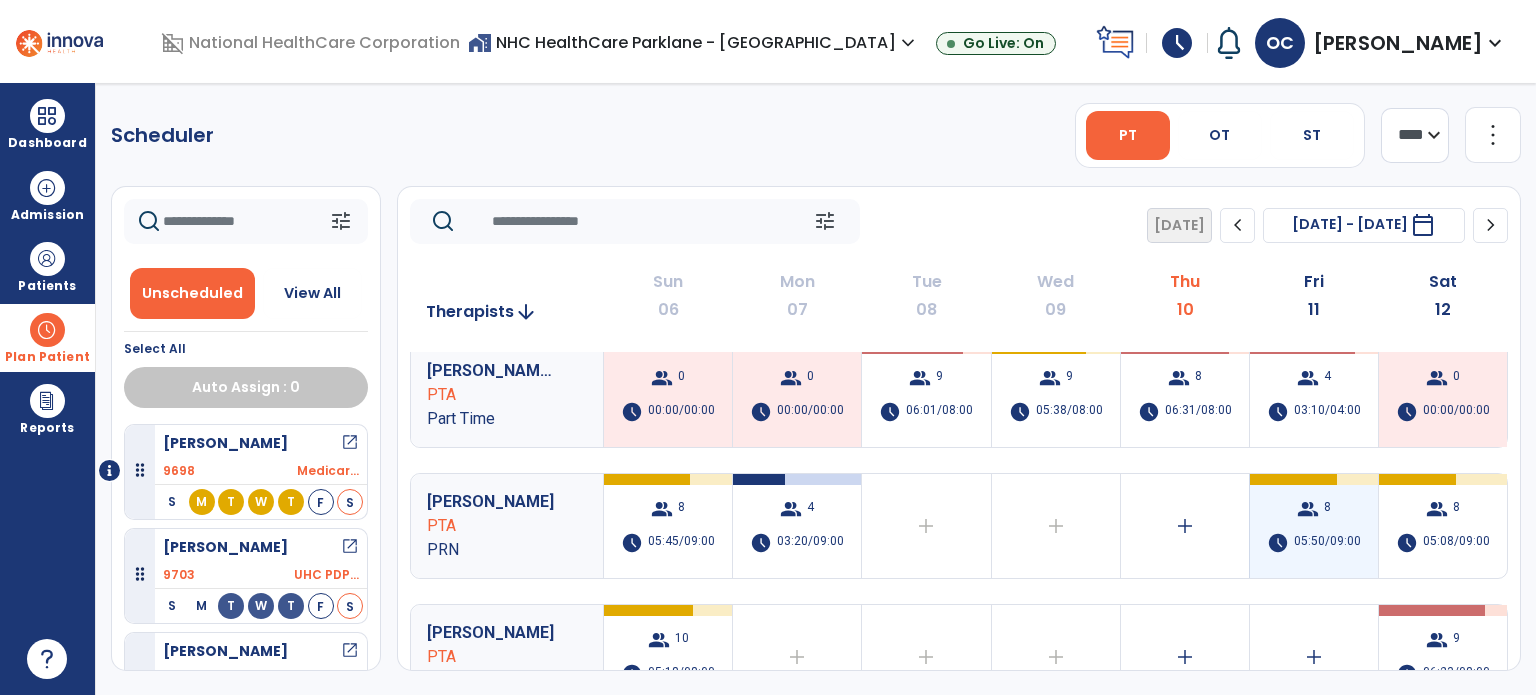 click on "group  8  schedule  05:50/09:00" at bounding box center [1314, 526] 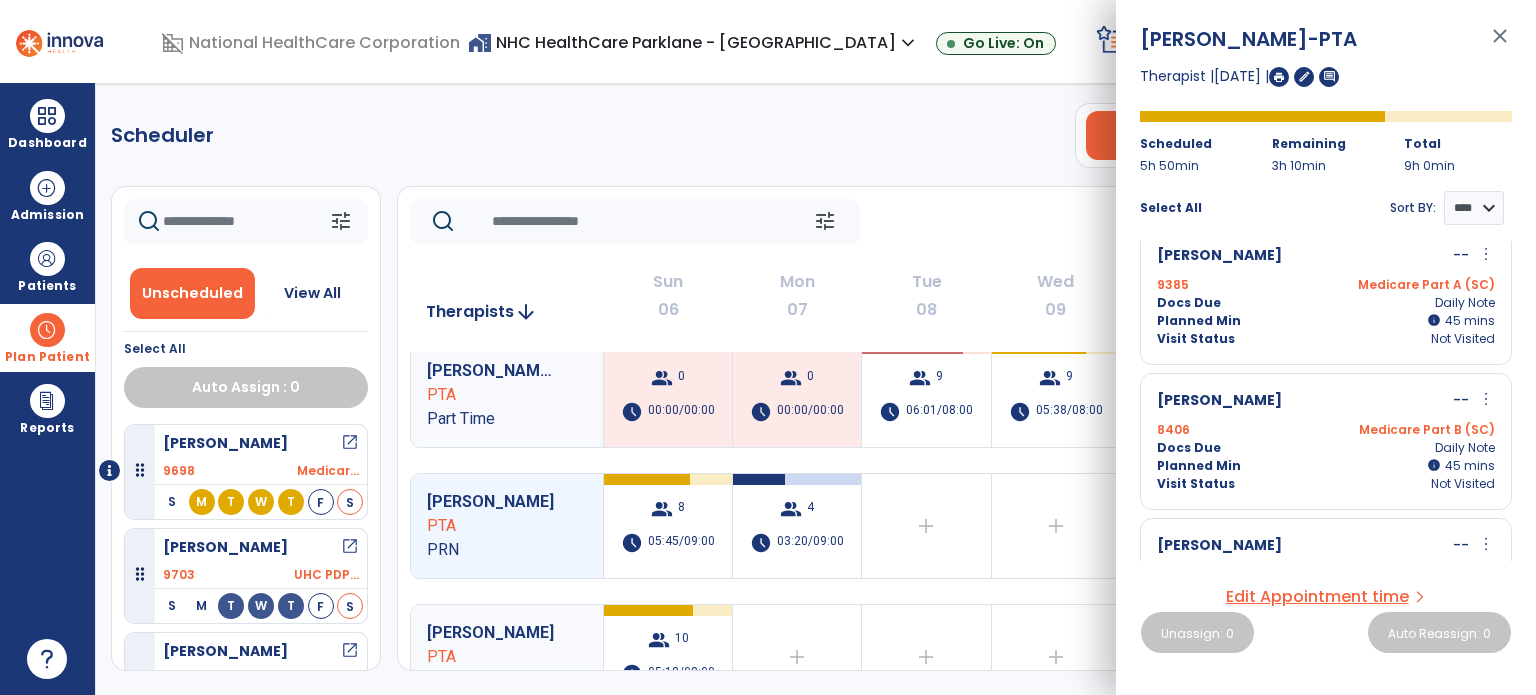 scroll, scrollTop: 408, scrollLeft: 0, axis: vertical 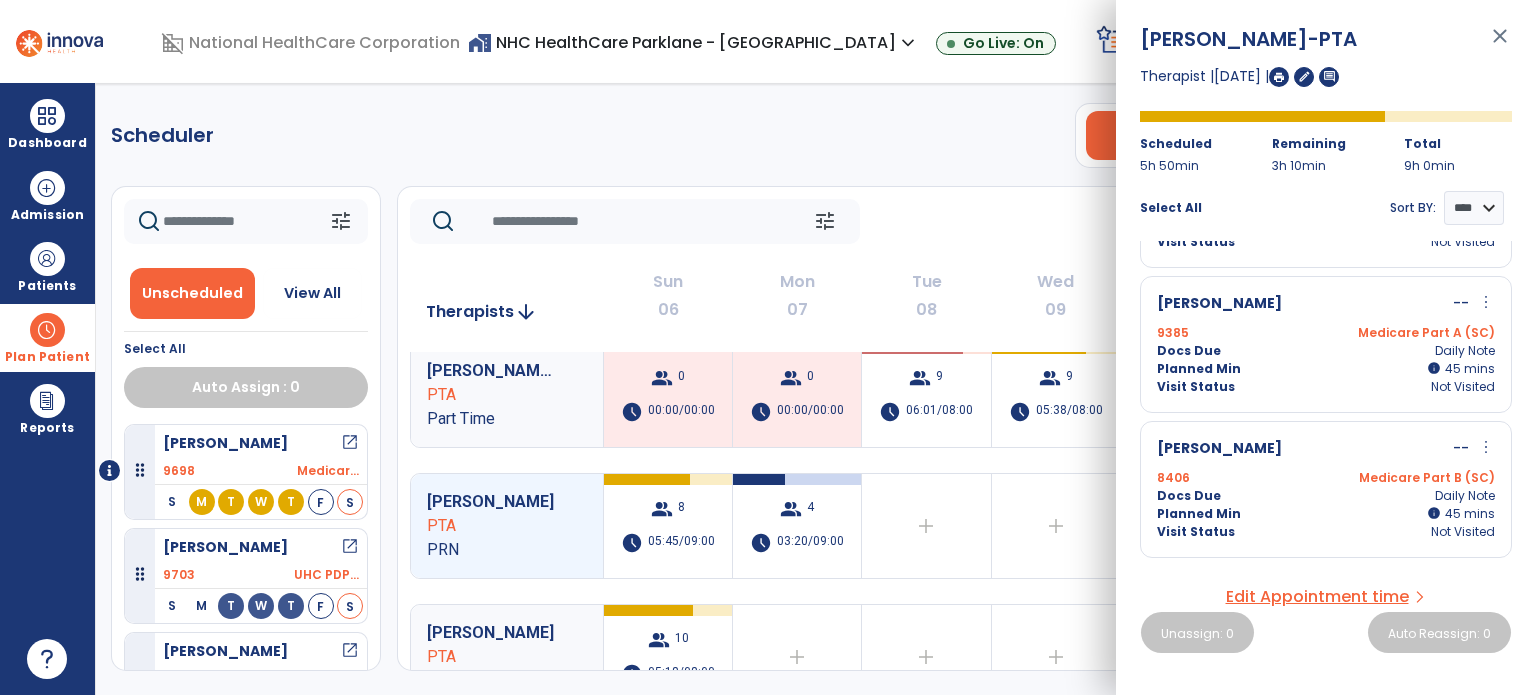 click on "Docs Due Daily Note" at bounding box center (1326, 496) 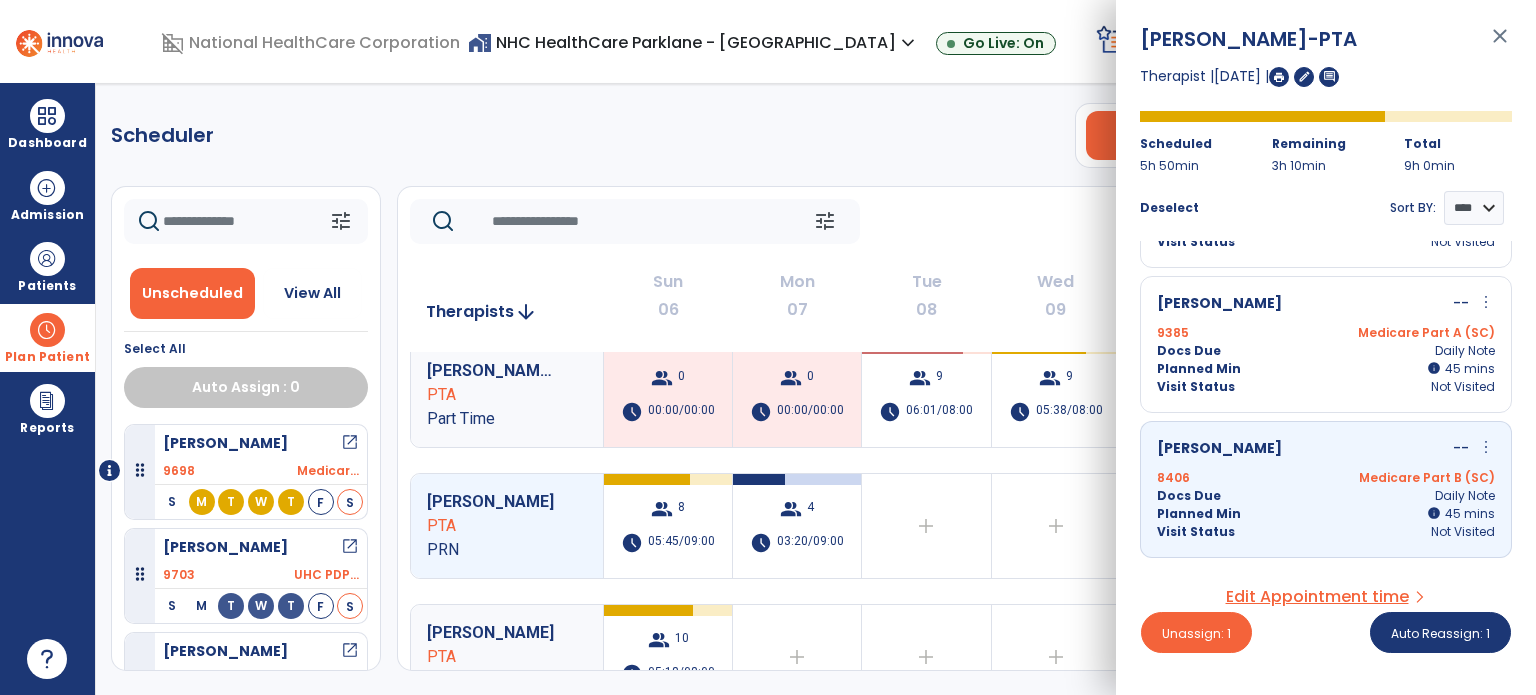 click on "Docs Due Daily Note" at bounding box center [1326, 351] 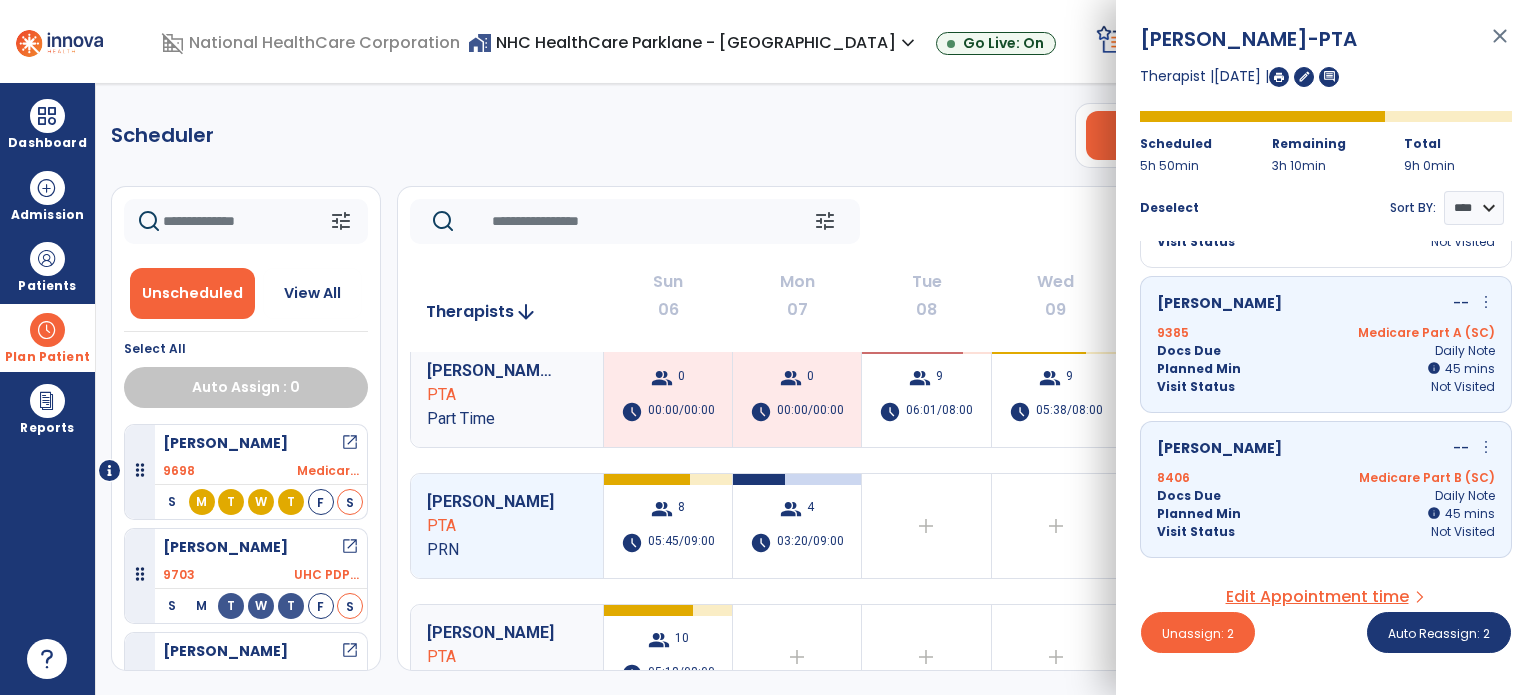 click on "expand_more" at bounding box center [908, 43] 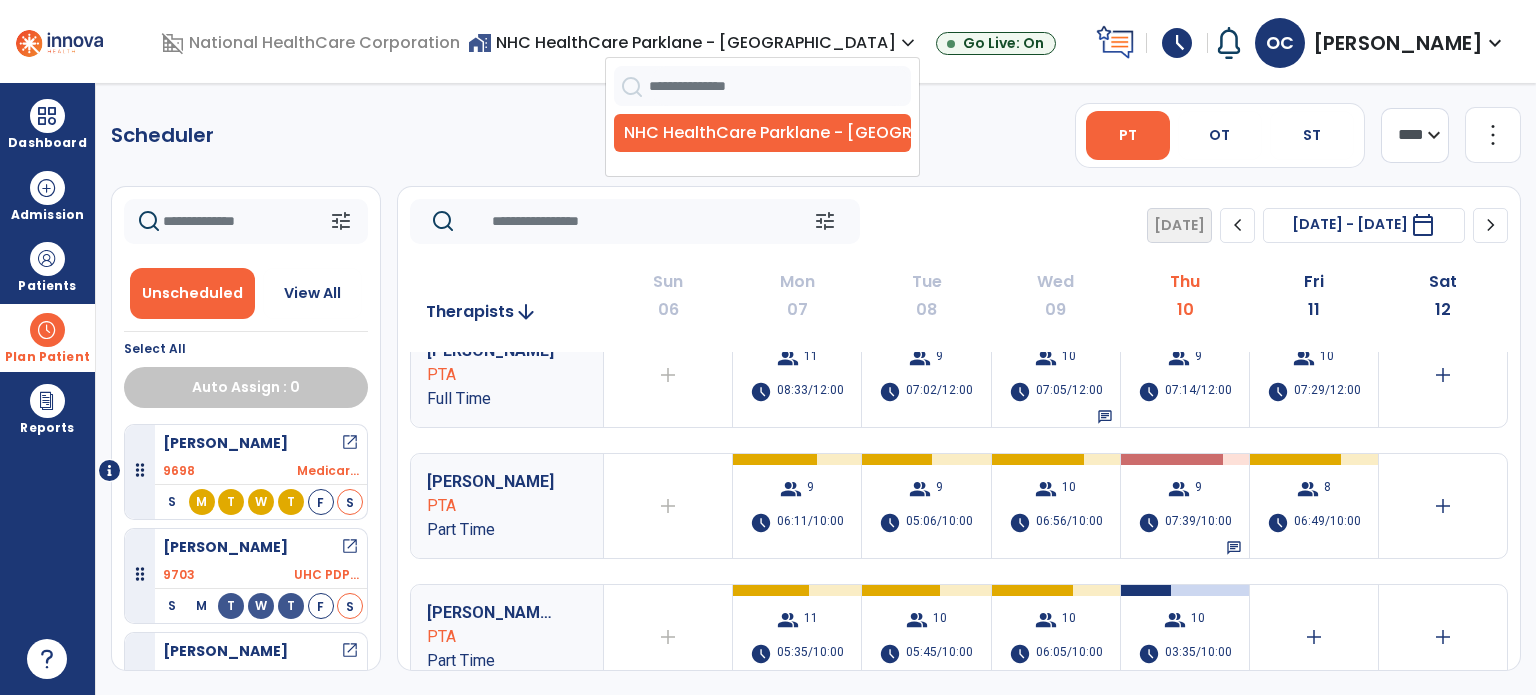 scroll, scrollTop: 291, scrollLeft: 0, axis: vertical 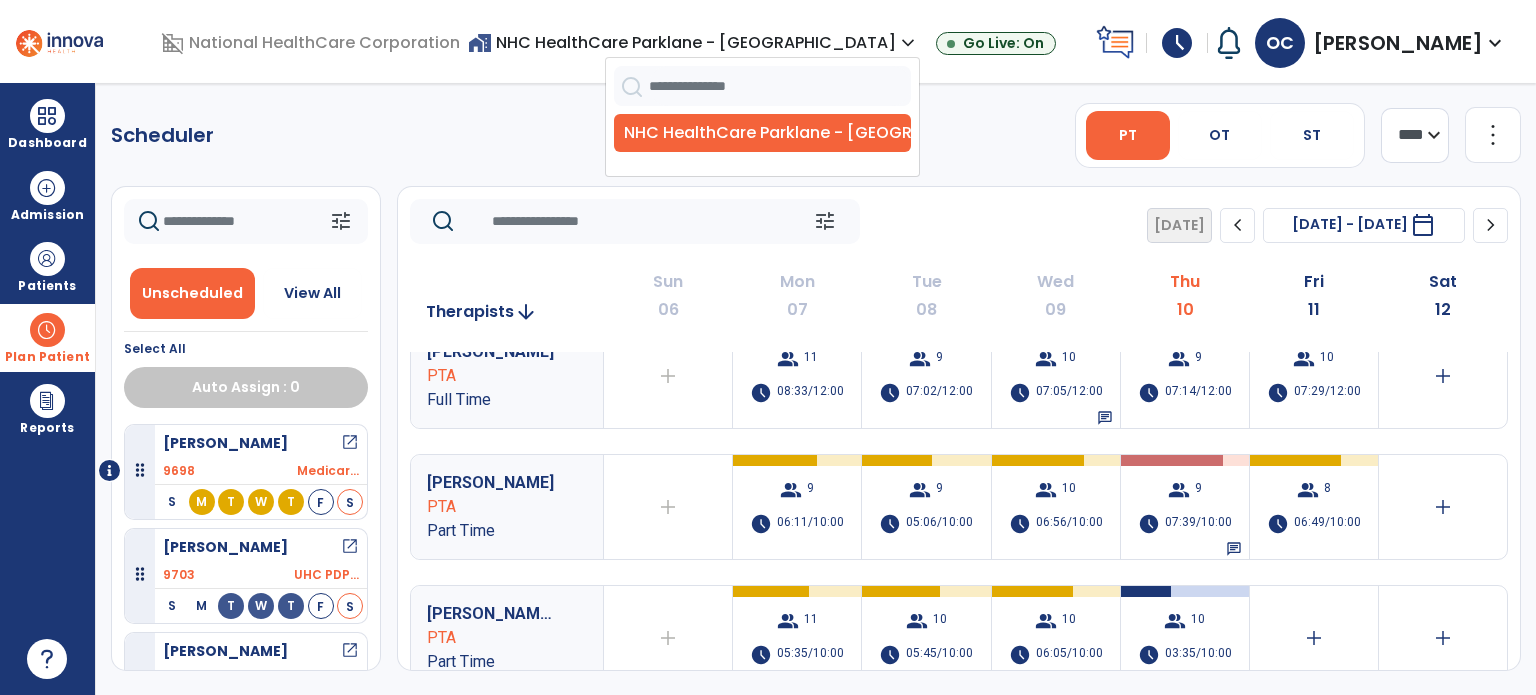 click on "Scheduler   PT   OT   ST  **** *** more_vert  Manage Labor   View All Therapists   Print" 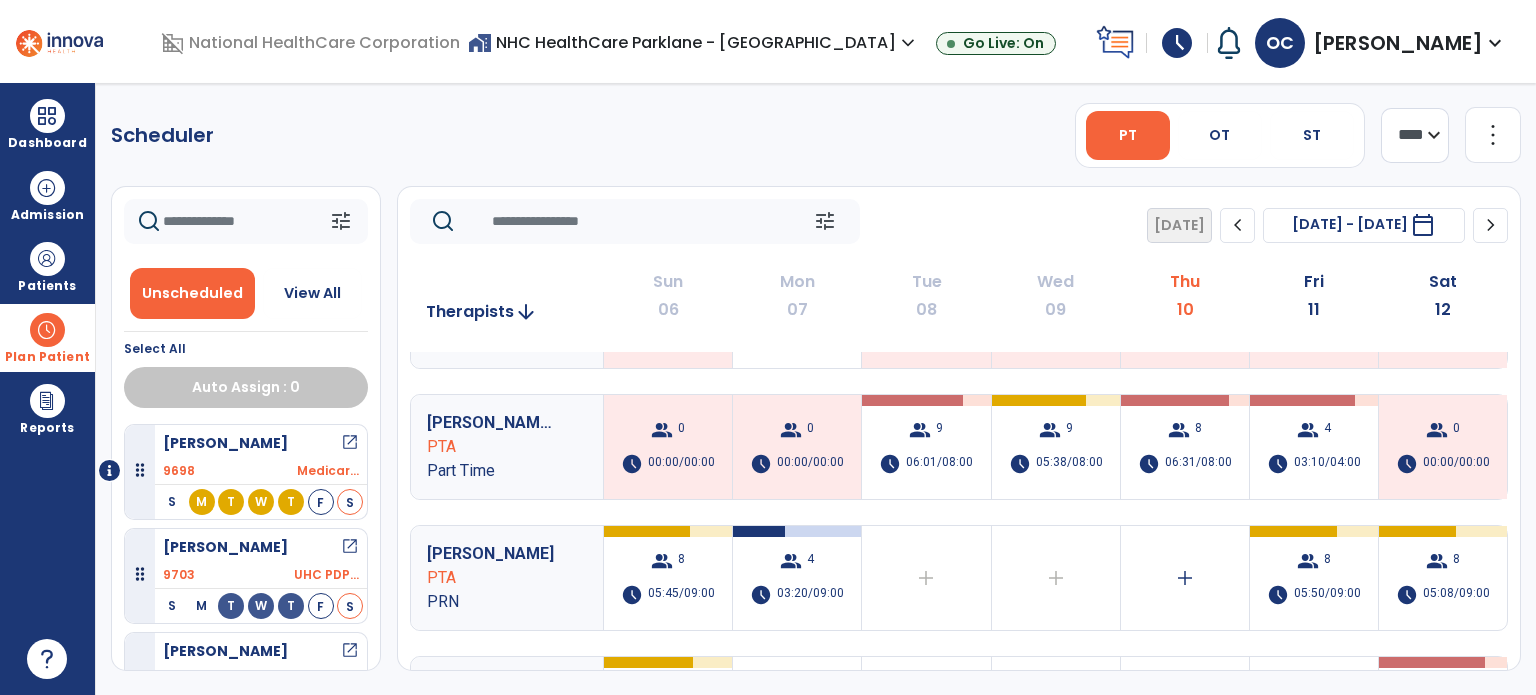 scroll, scrollTop: 743, scrollLeft: 0, axis: vertical 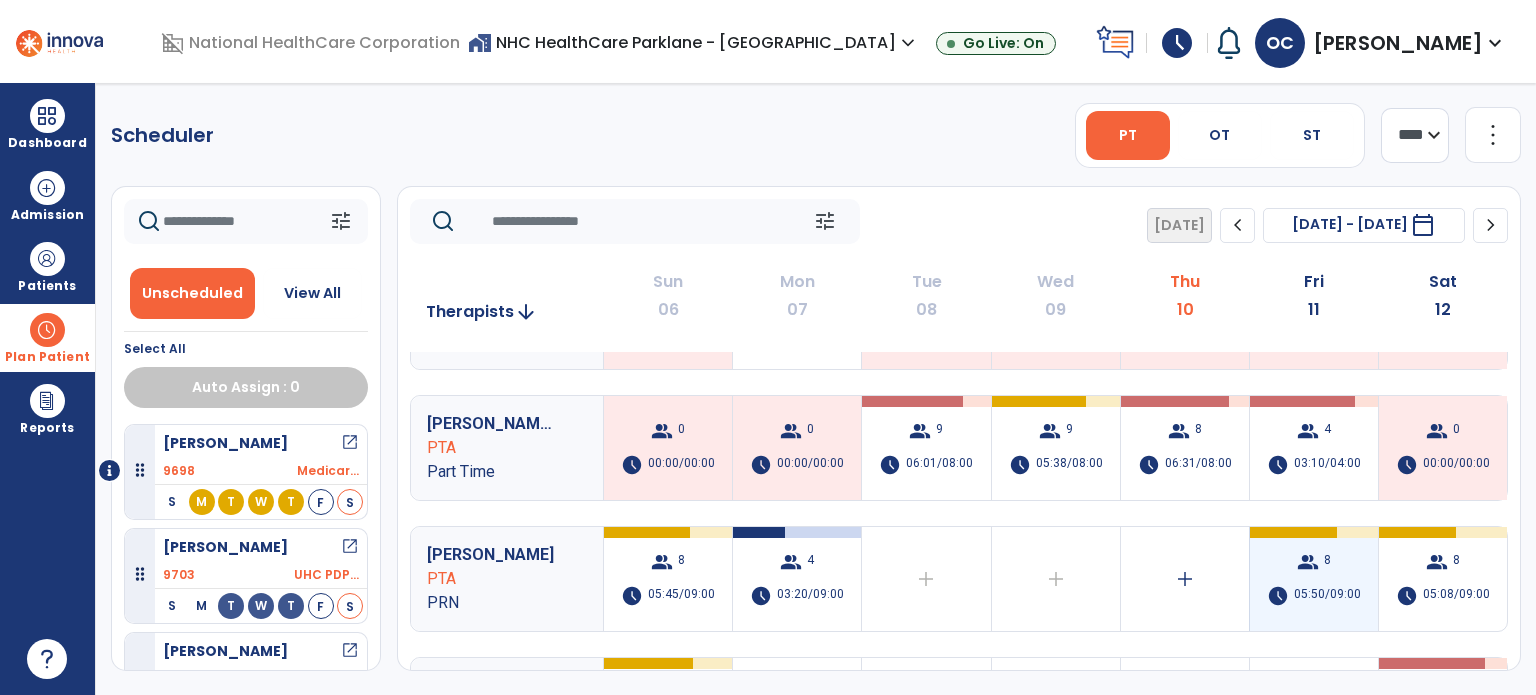 click on "group  8  schedule  05:50/09:00" at bounding box center [1314, 579] 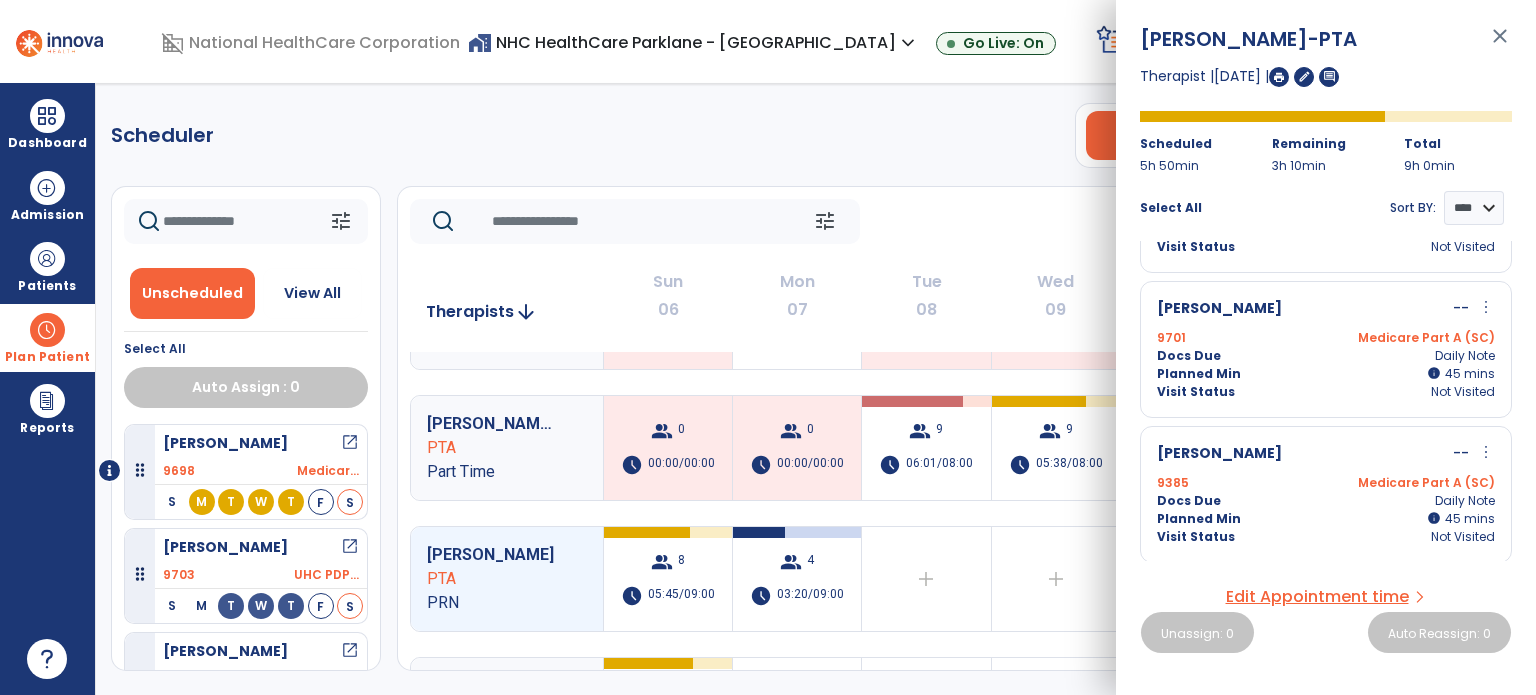 scroll, scrollTop: 324, scrollLeft: 0, axis: vertical 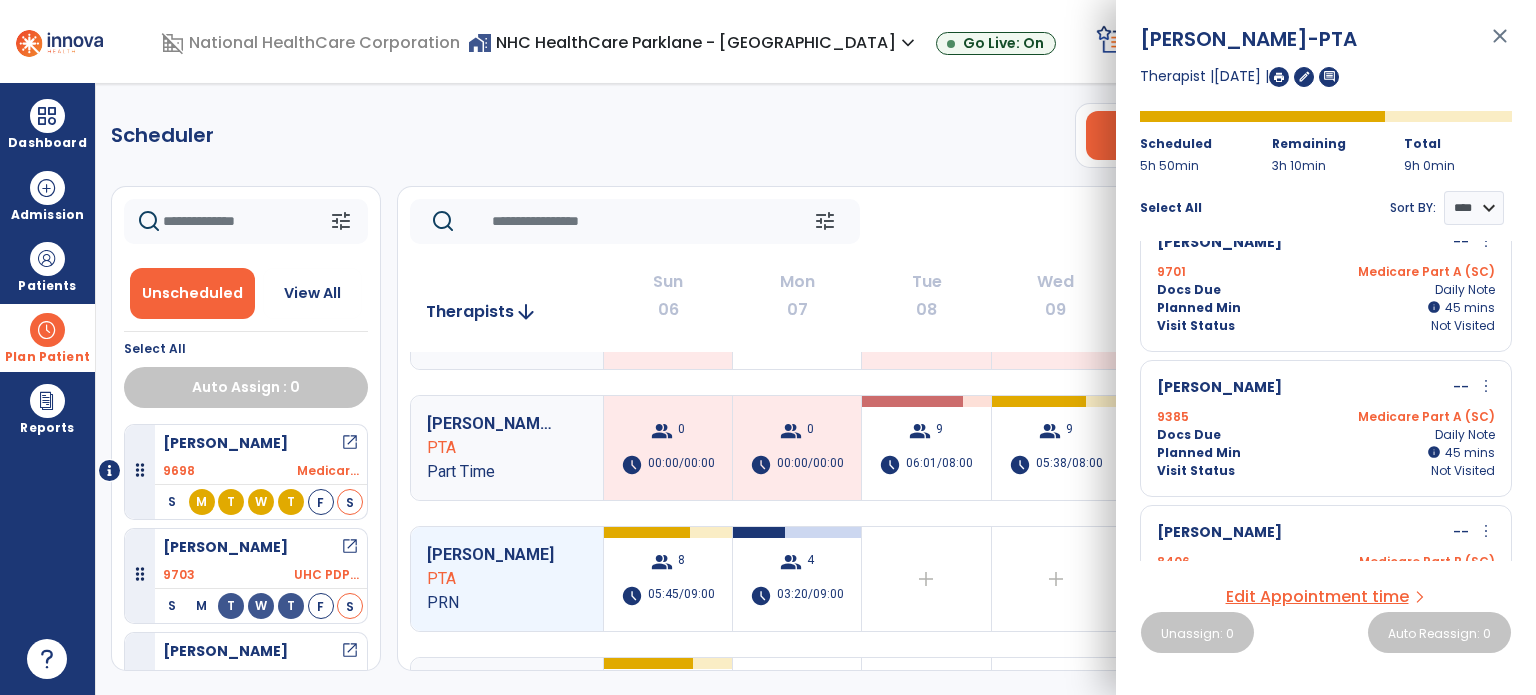 click on "Scheduler   PT   OT   ST  **** *** more_vert  Manage Labor   View All Therapists   Print" 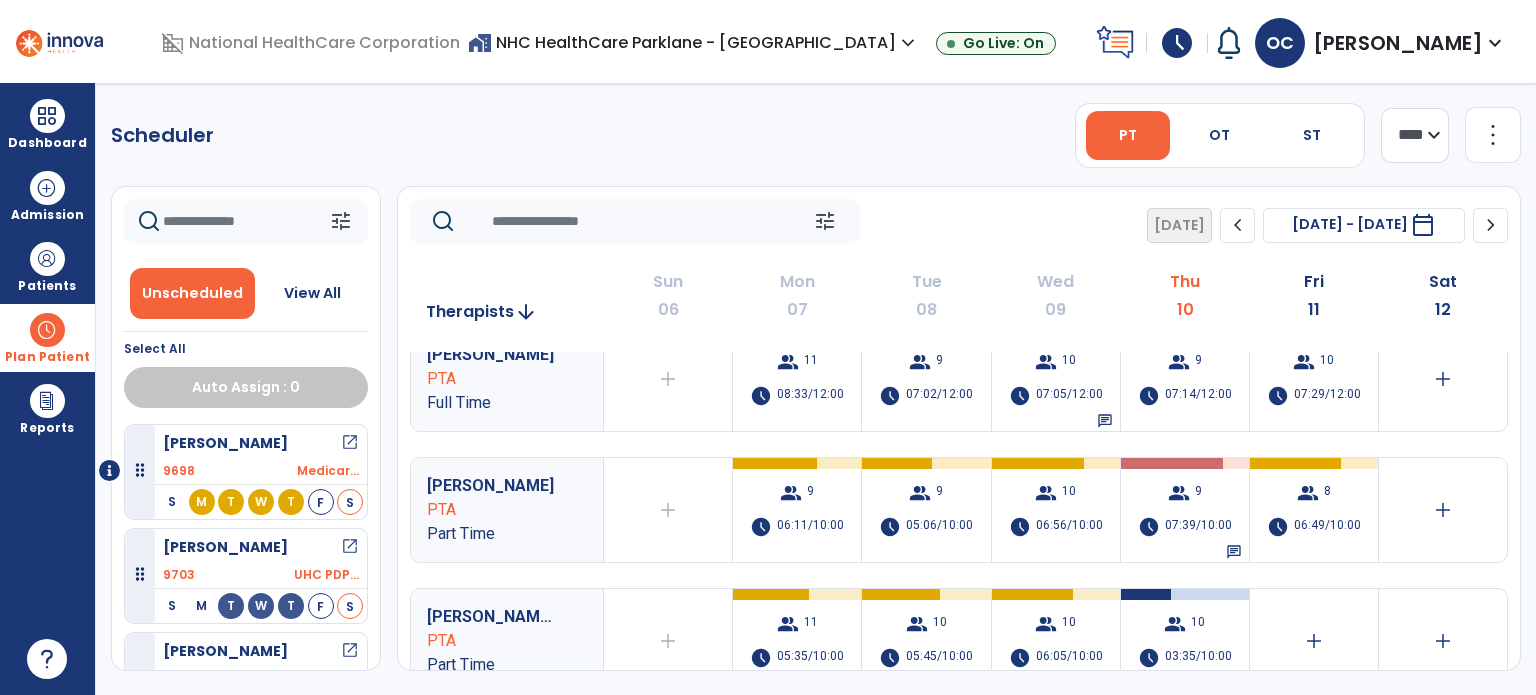scroll, scrollTop: 288, scrollLeft: 0, axis: vertical 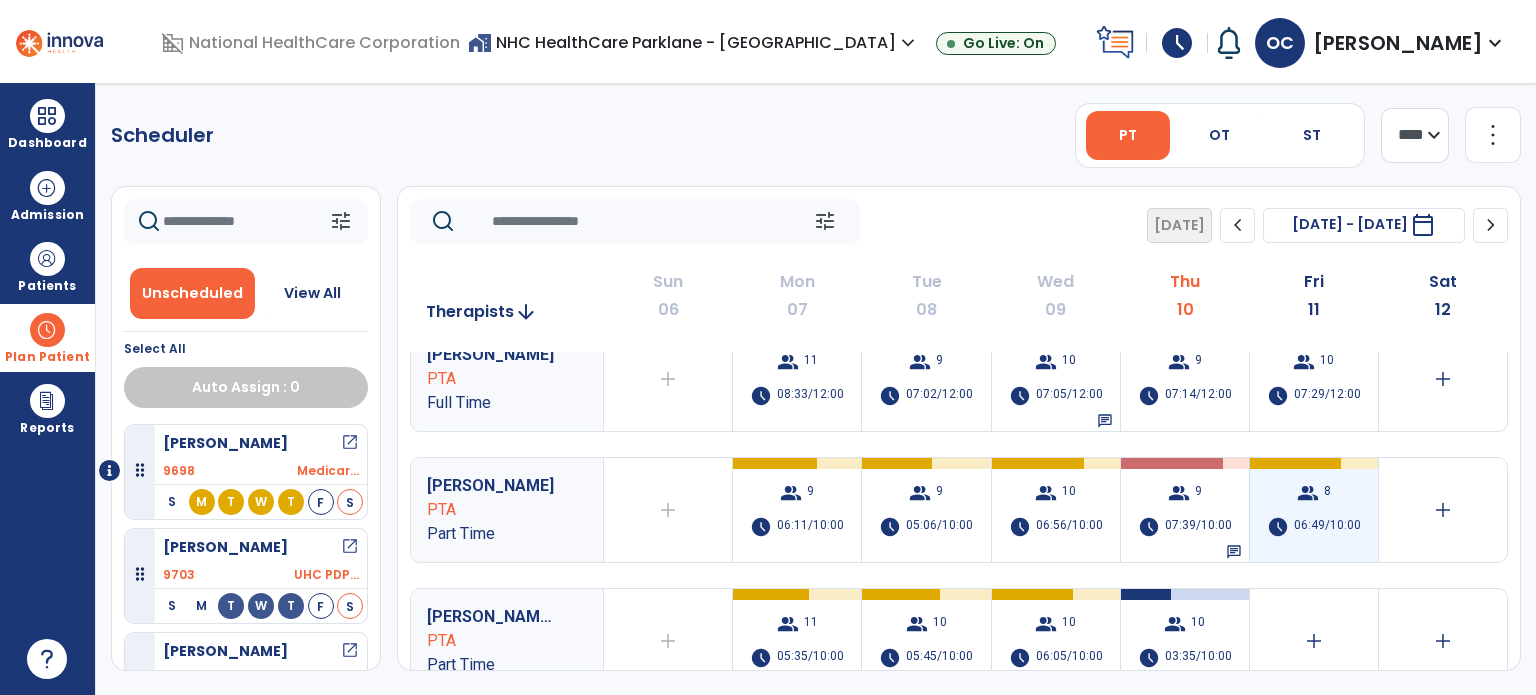 click on "group  8  schedule  06:49/10:00" at bounding box center (1314, 510) 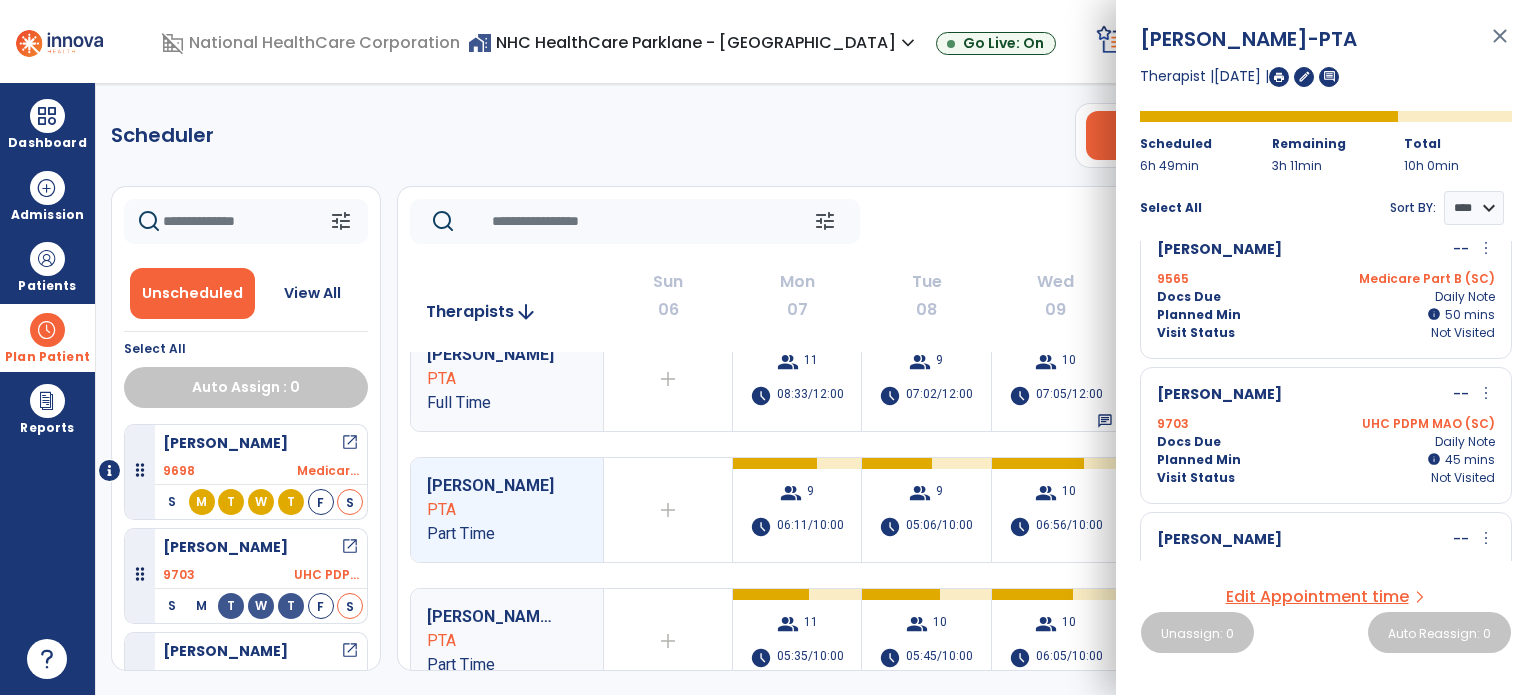 scroll, scrollTop: 835, scrollLeft: 0, axis: vertical 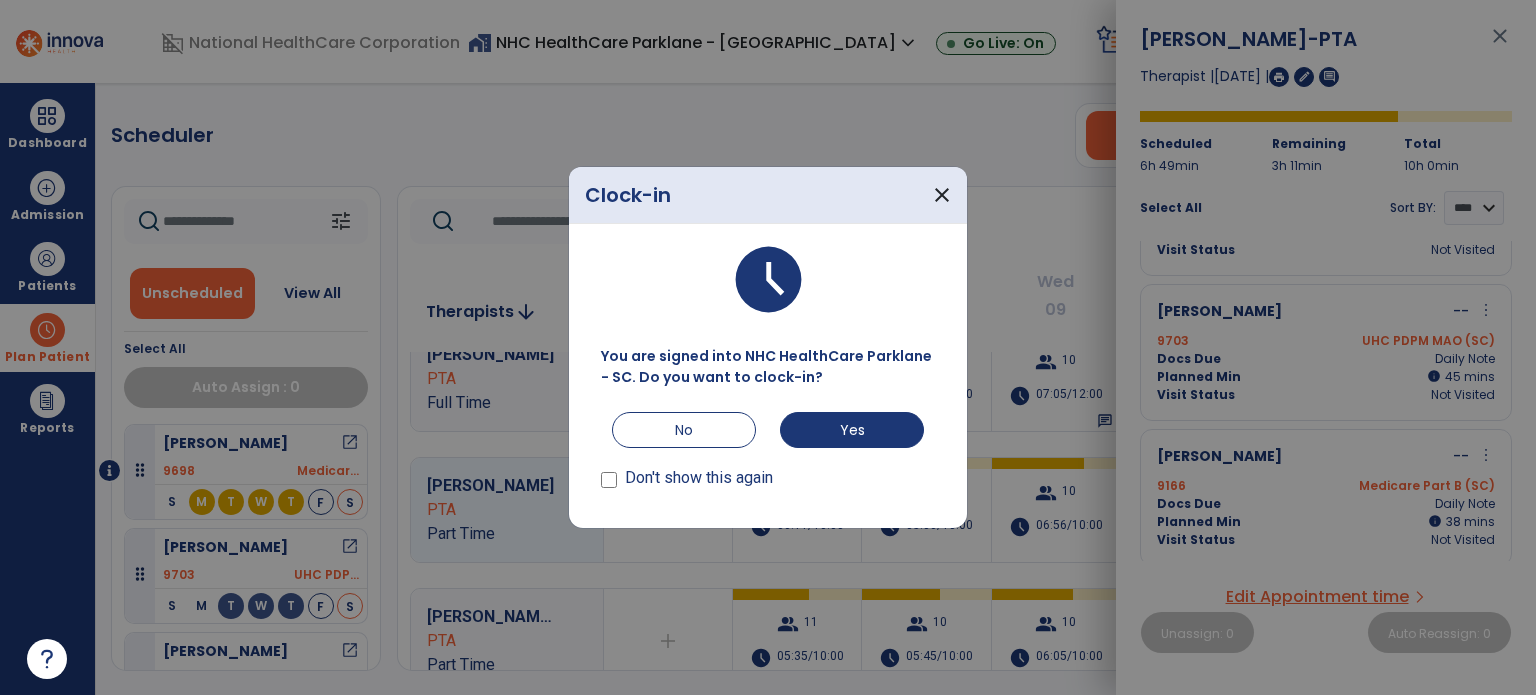 click on "You are signed into NHC HealthCare Parklane - SC. Do you want to clock-in?   No   Yes      Don't show this again" at bounding box center [768, 419] 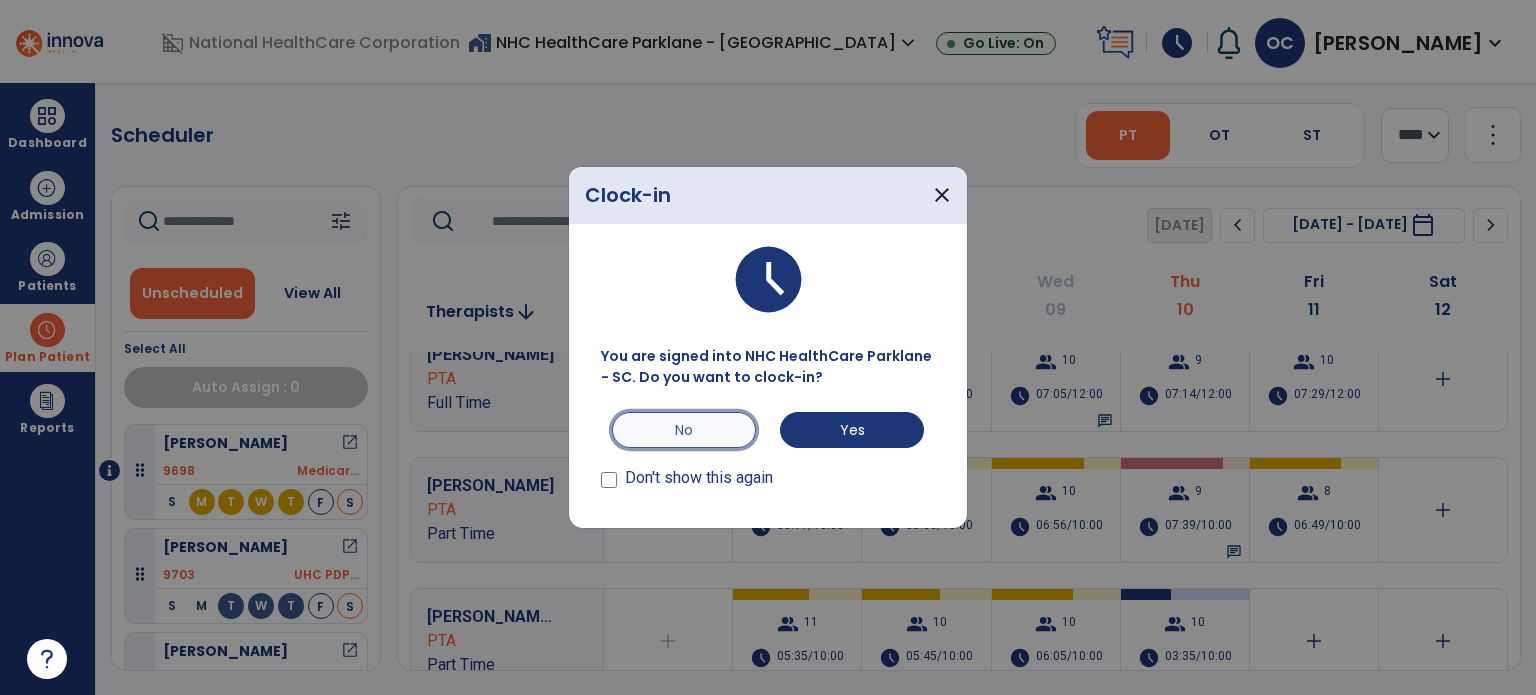 click on "No" at bounding box center [684, 430] 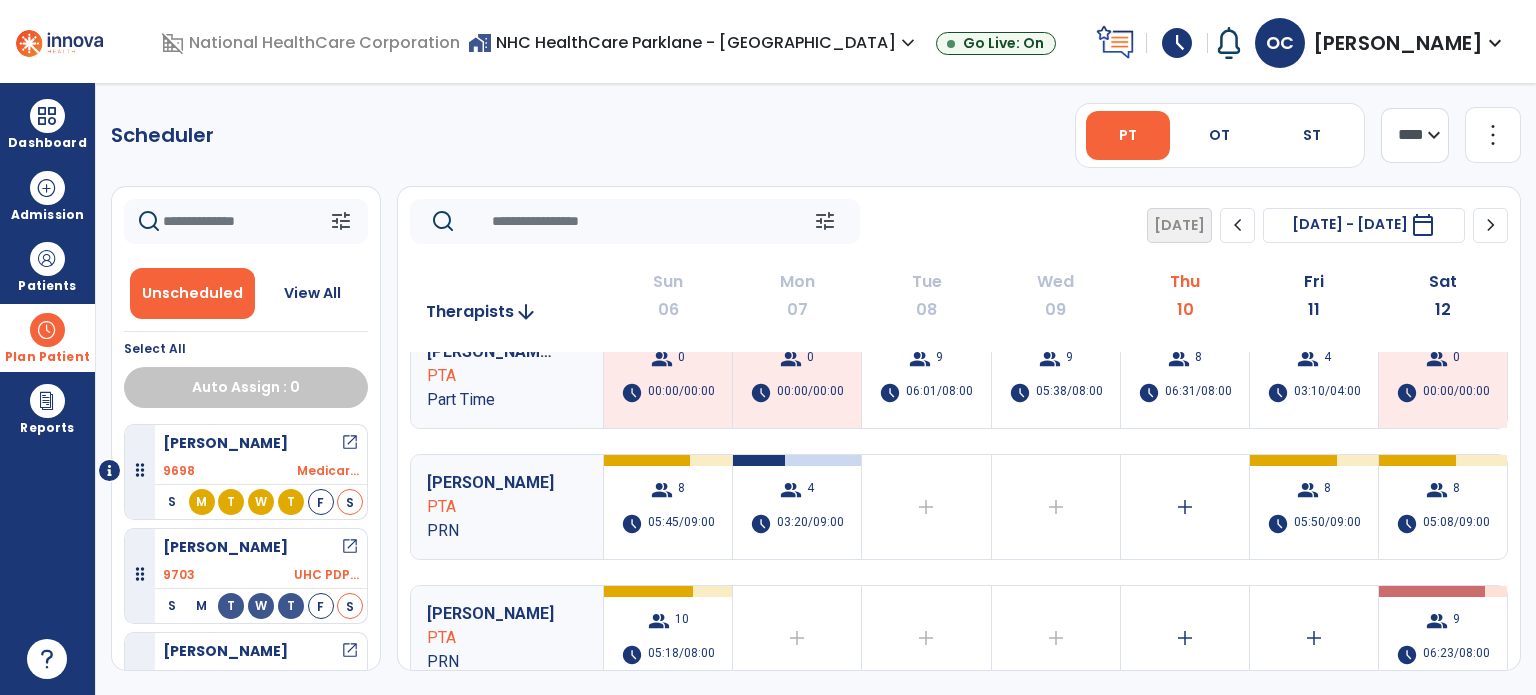scroll, scrollTop: 816, scrollLeft: 0, axis: vertical 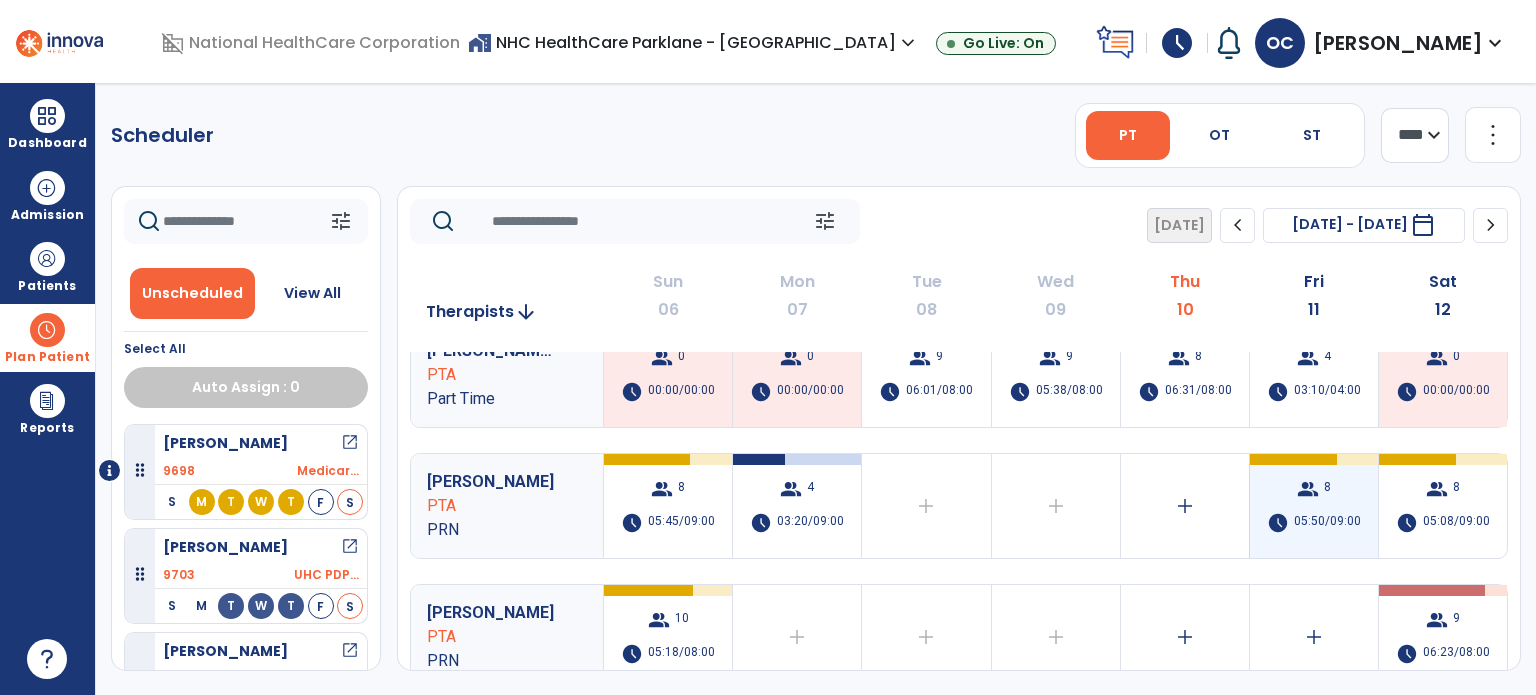 click on "group  8  schedule  05:50/09:00" at bounding box center (1314, 506) 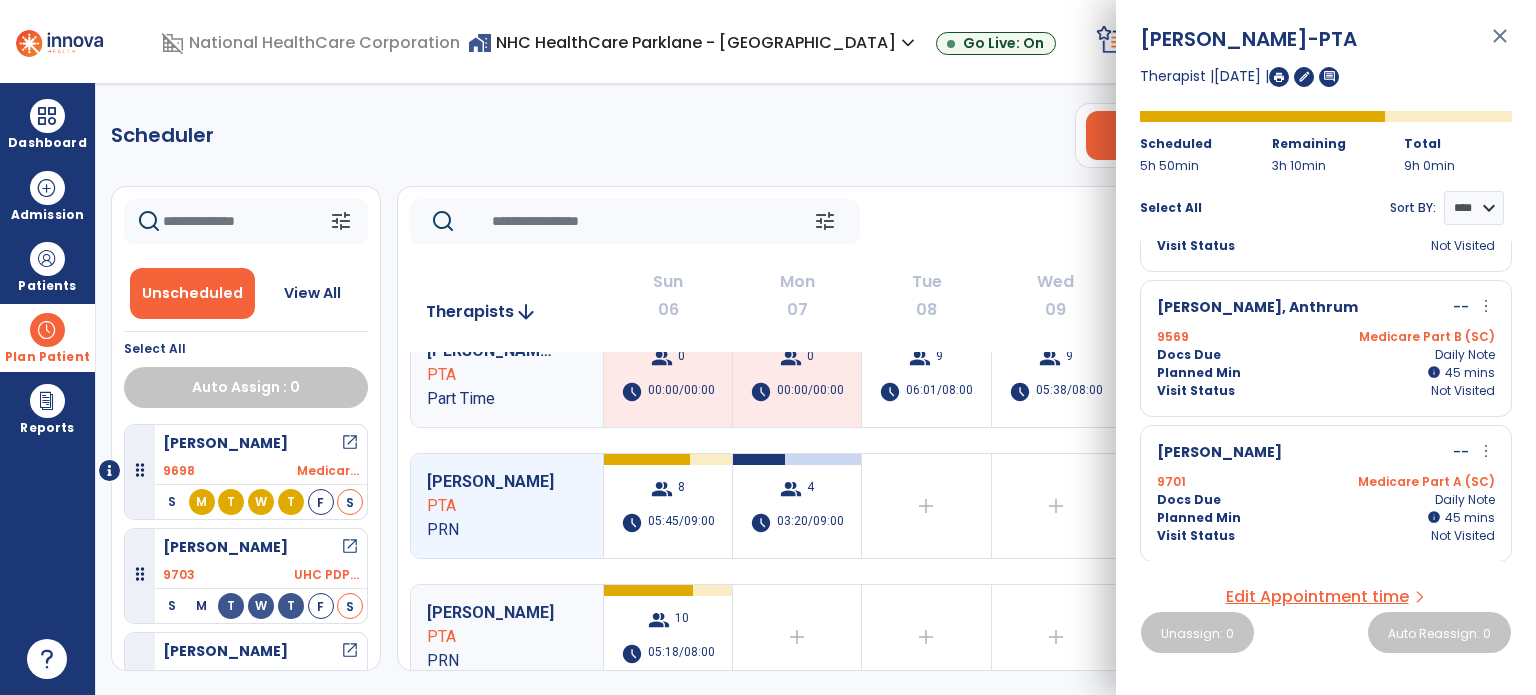 scroll, scrollTop: 264, scrollLeft: 0, axis: vertical 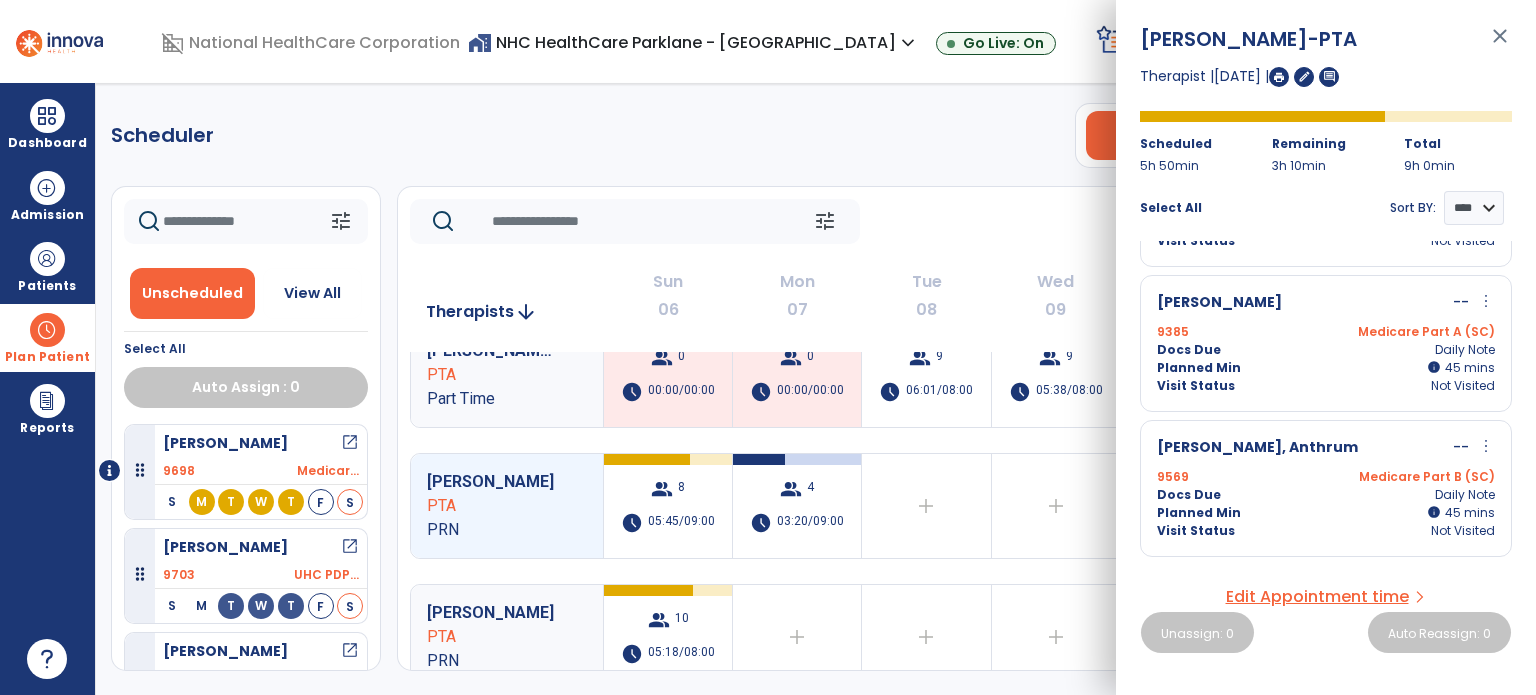 click on "Planned Min  info   45 I 45 mins" at bounding box center [1326, 368] 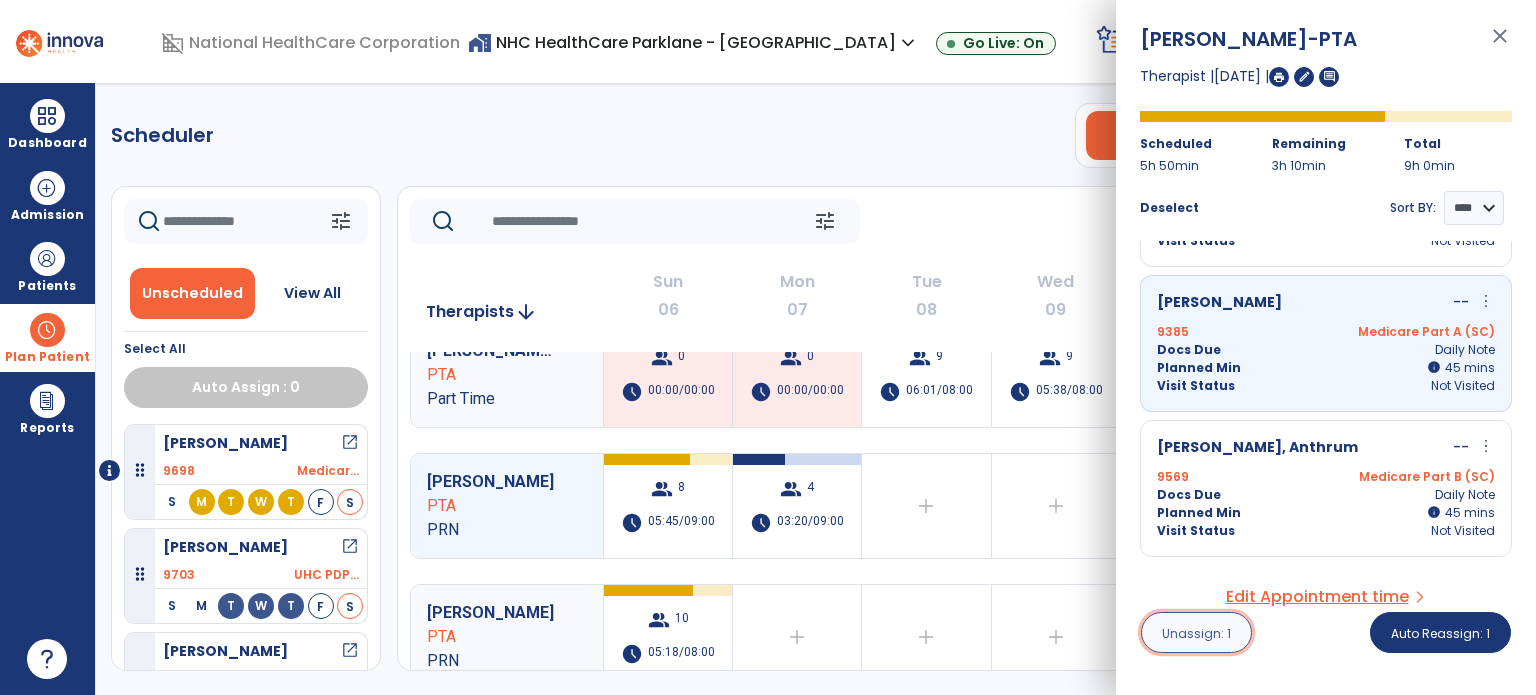 click on "Unassign: 1" at bounding box center (1196, 633) 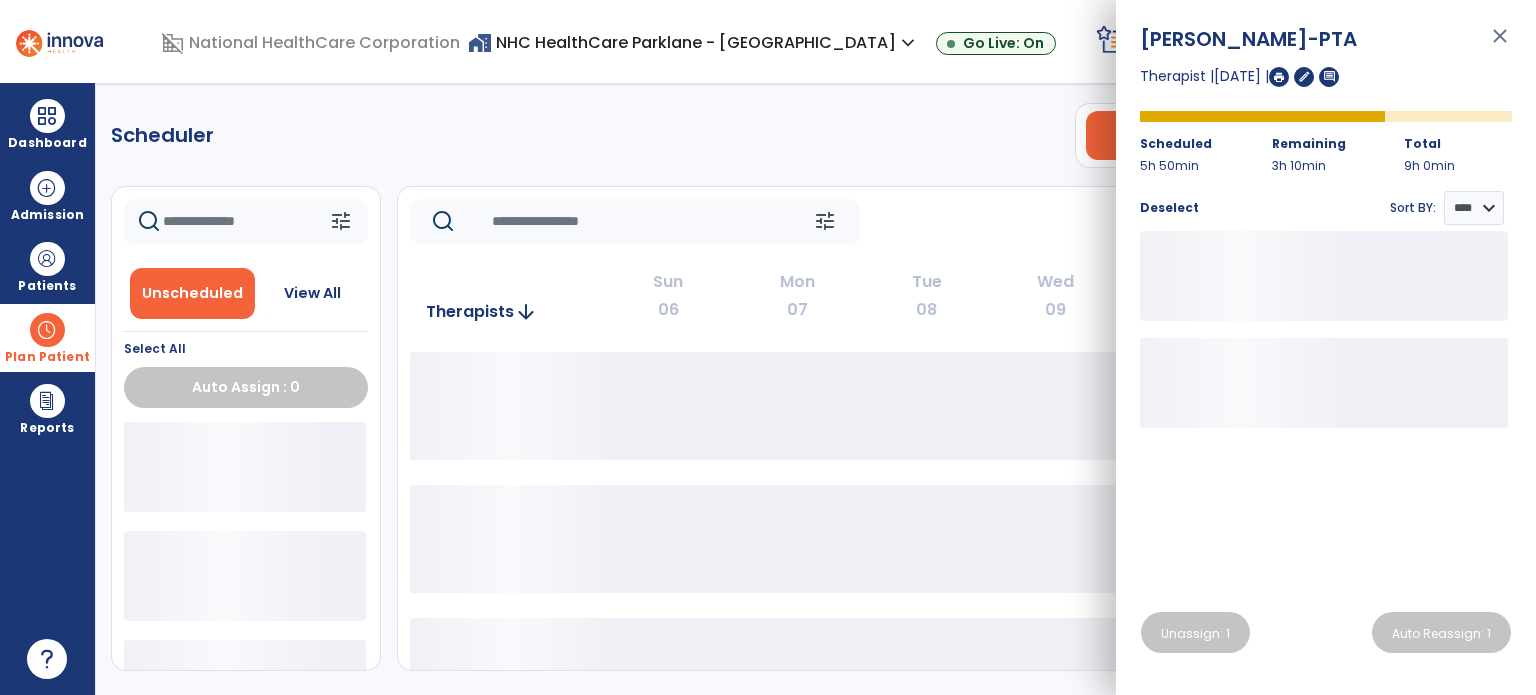click on "tune   [DATE]  chevron_left [DATE] - [DATE]  *********  calendar_today  chevron_right" 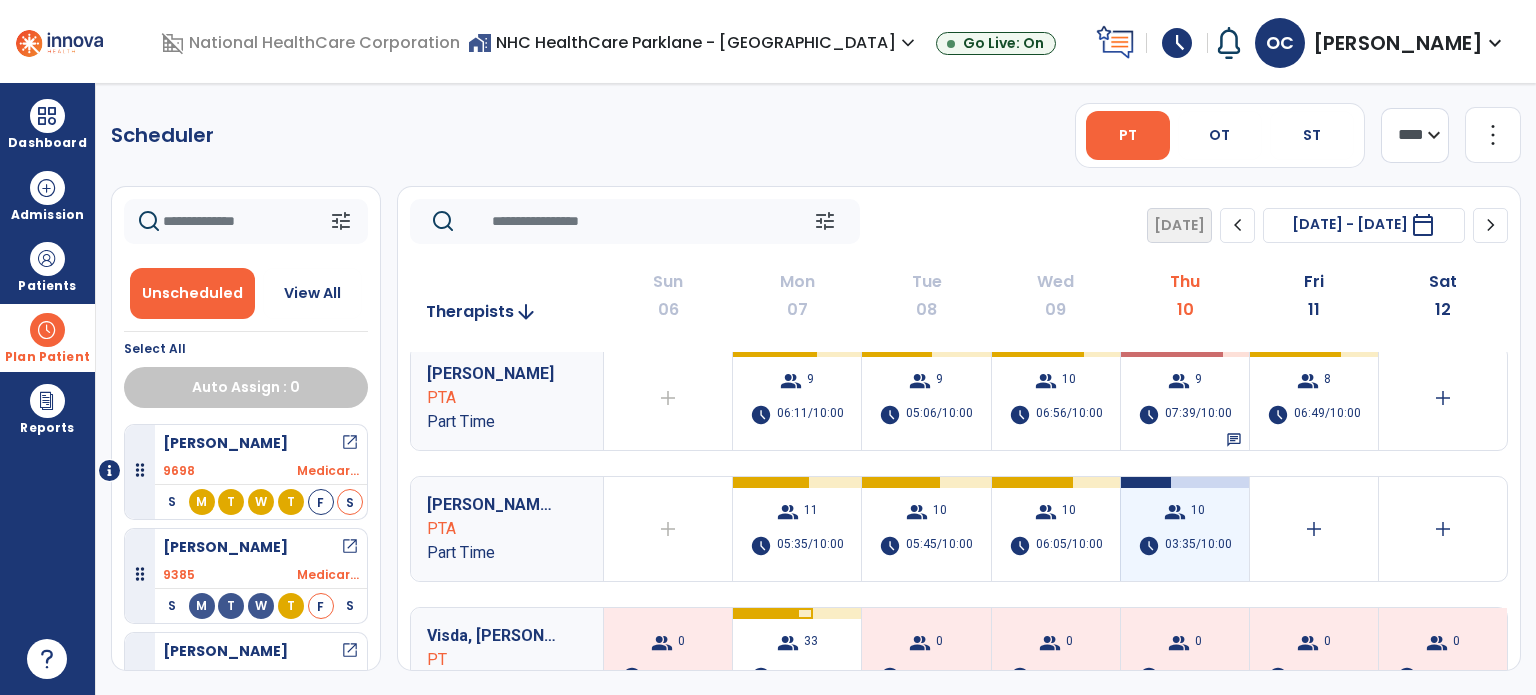 scroll, scrollTop: 294, scrollLeft: 0, axis: vertical 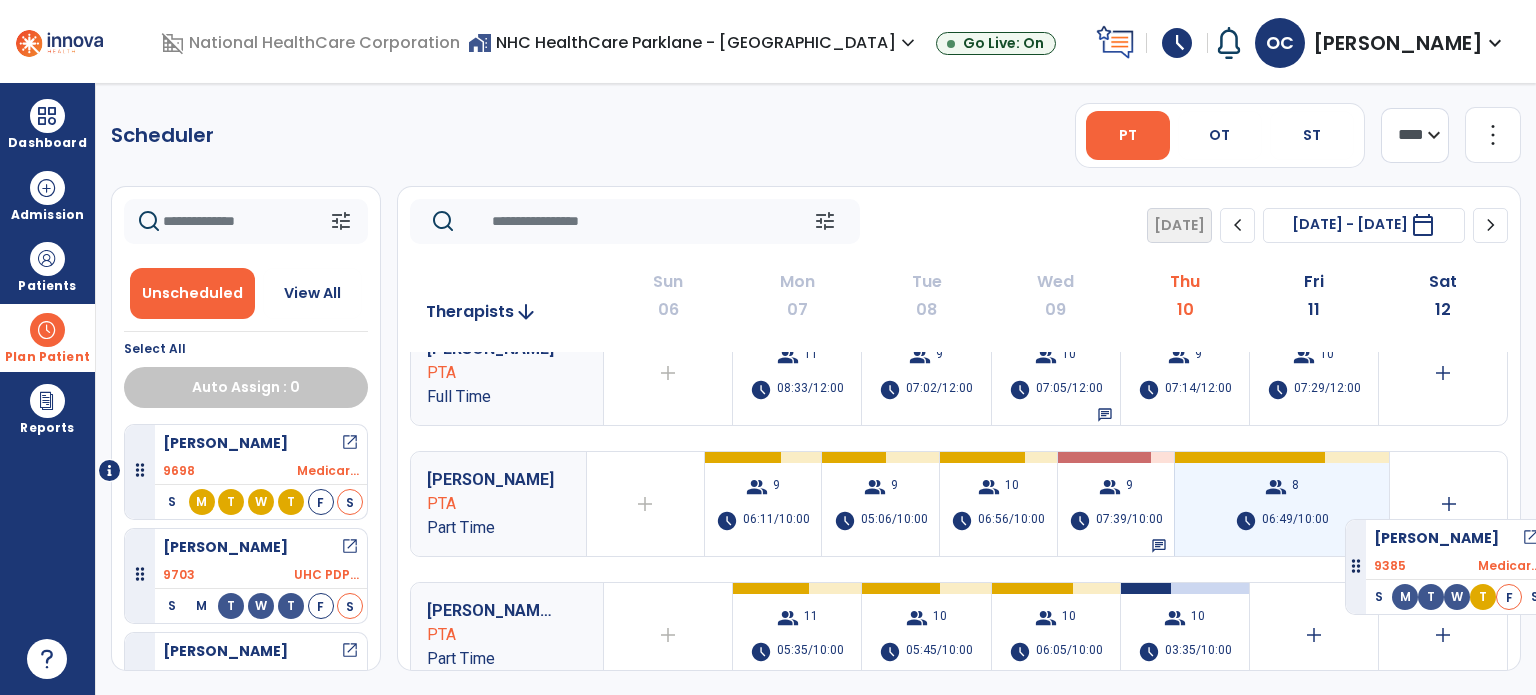 drag, startPoint x: 232, startPoint y: 560, endPoint x: 1346, endPoint y: 503, distance: 1115.4573 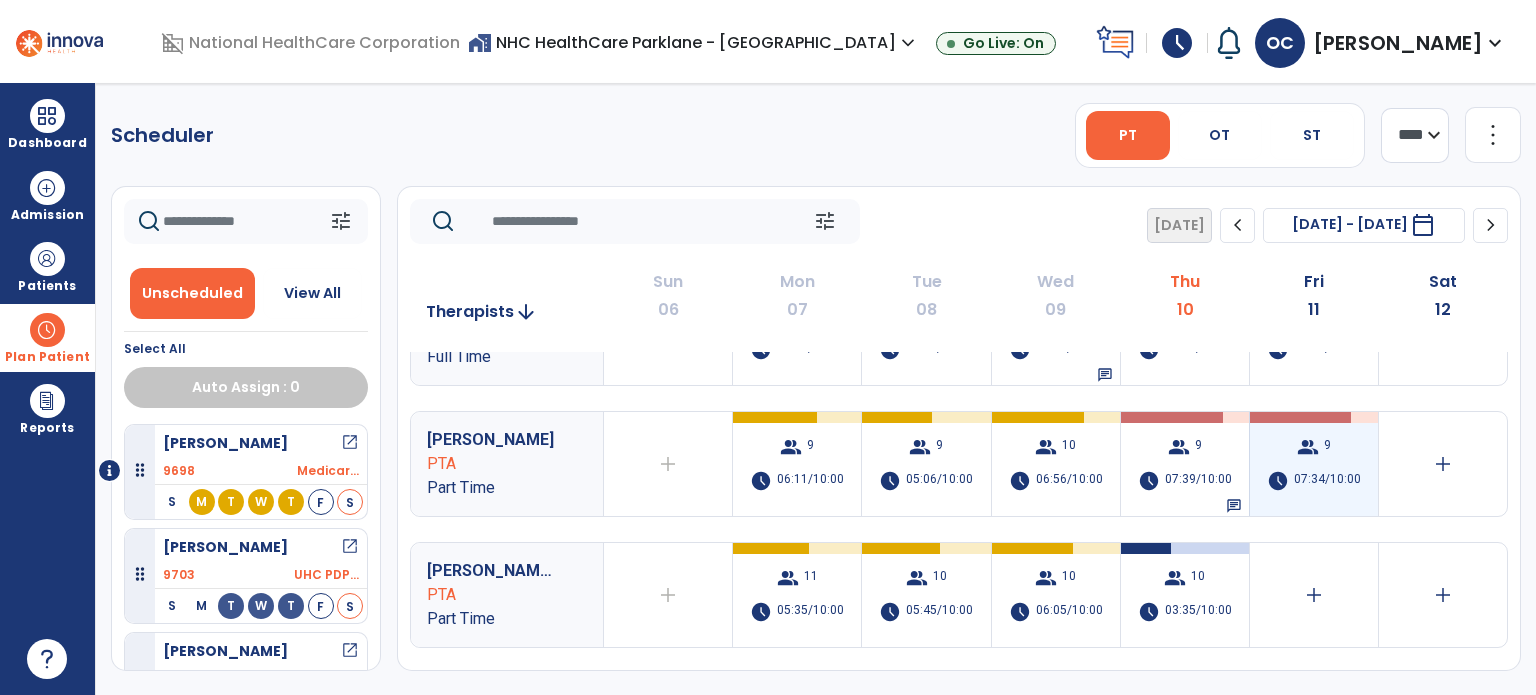 scroll, scrollTop: 358, scrollLeft: 0, axis: vertical 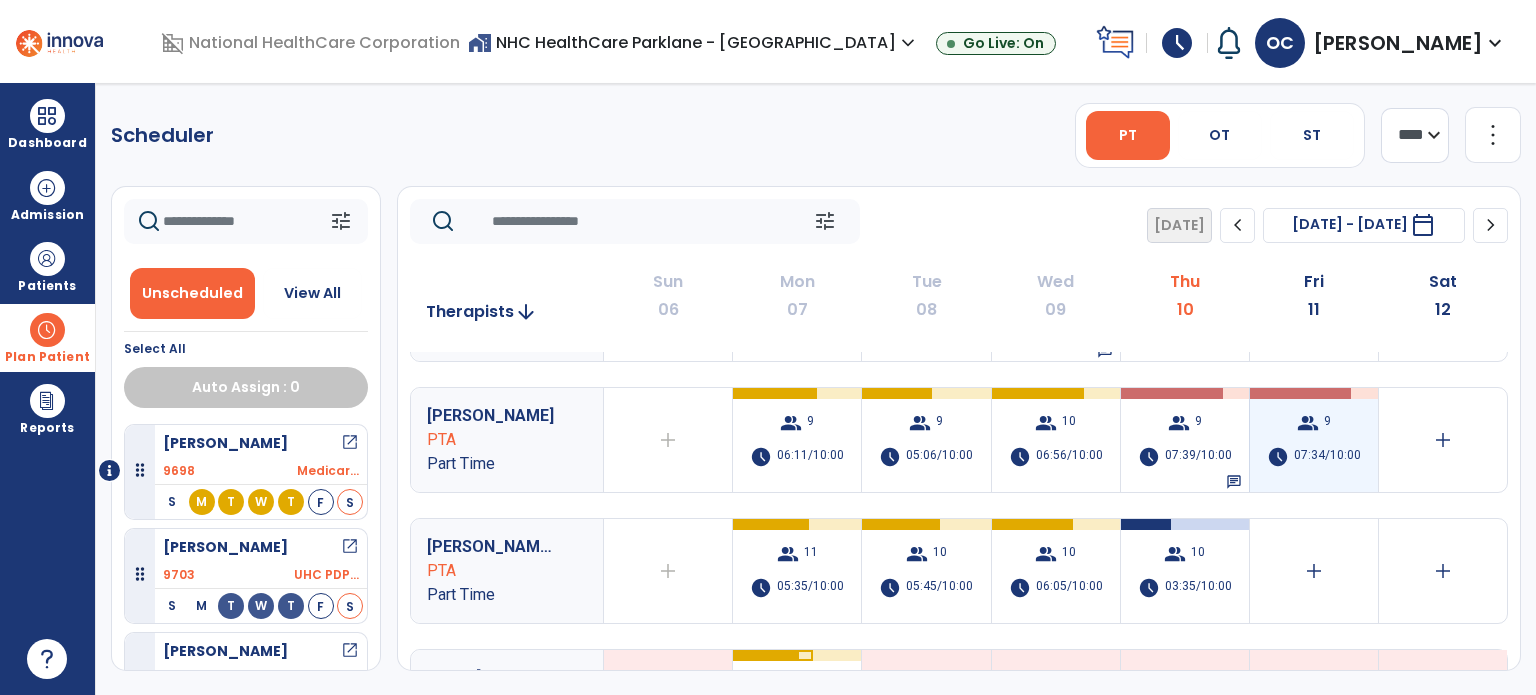 click on "group  9  schedule  07:34/10:00" at bounding box center [1314, 440] 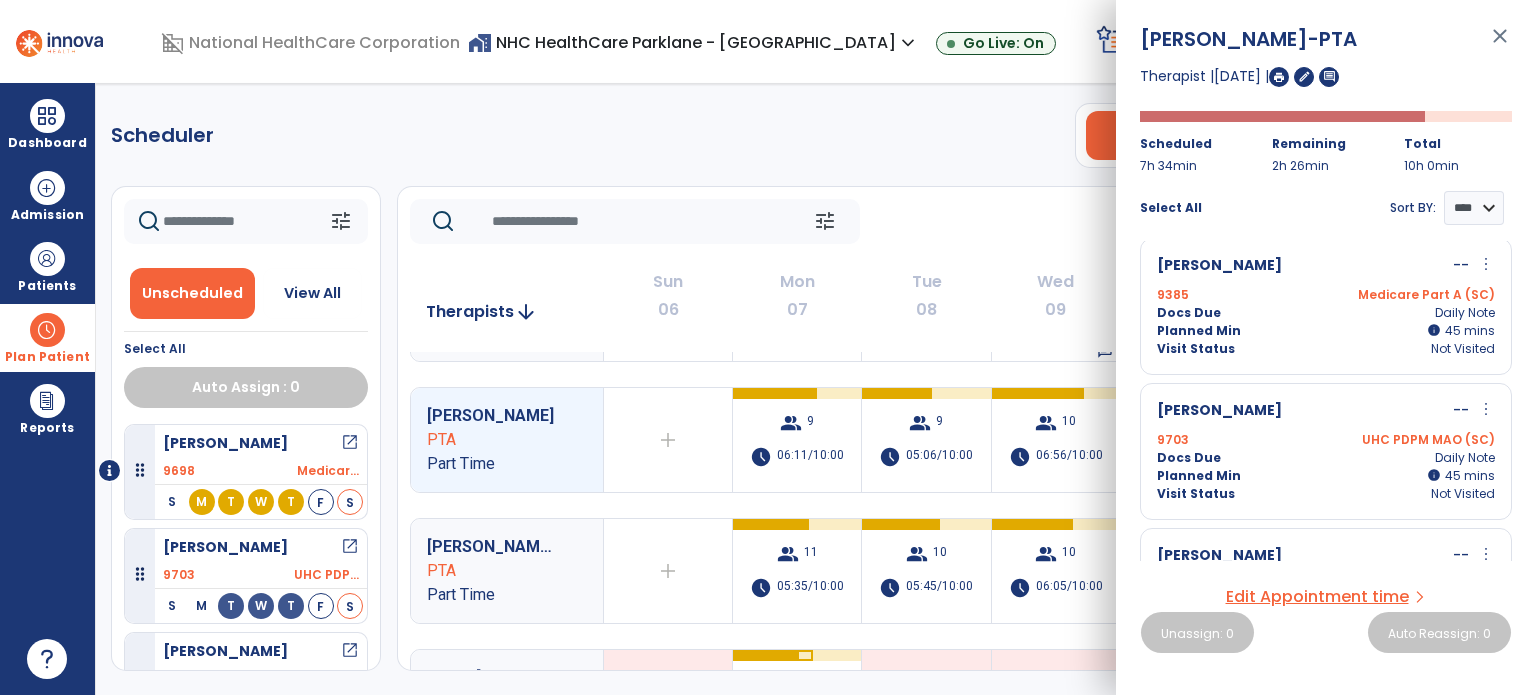 scroll, scrollTop: 880, scrollLeft: 0, axis: vertical 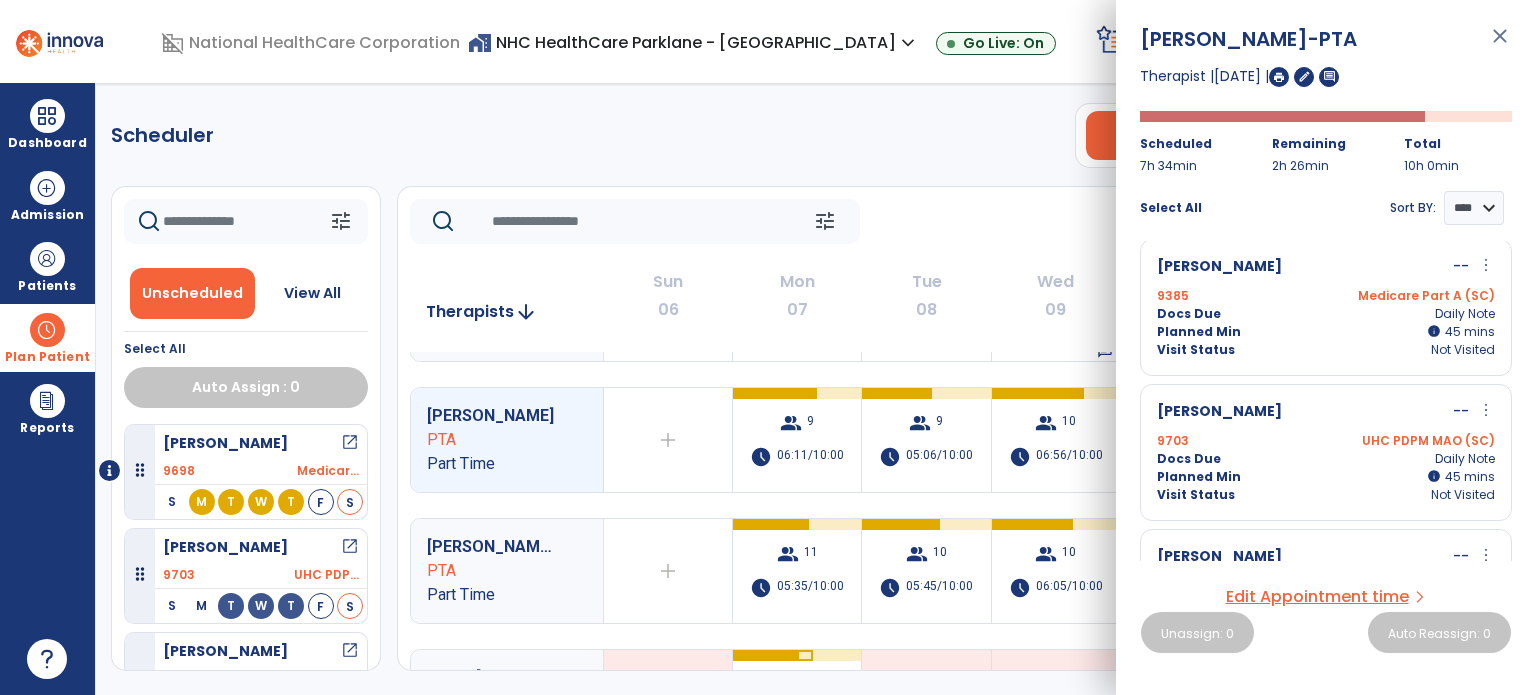 click on "tune   [DATE]  chevron_left [DATE] - [DATE]  *********  calendar_today  chevron_right" 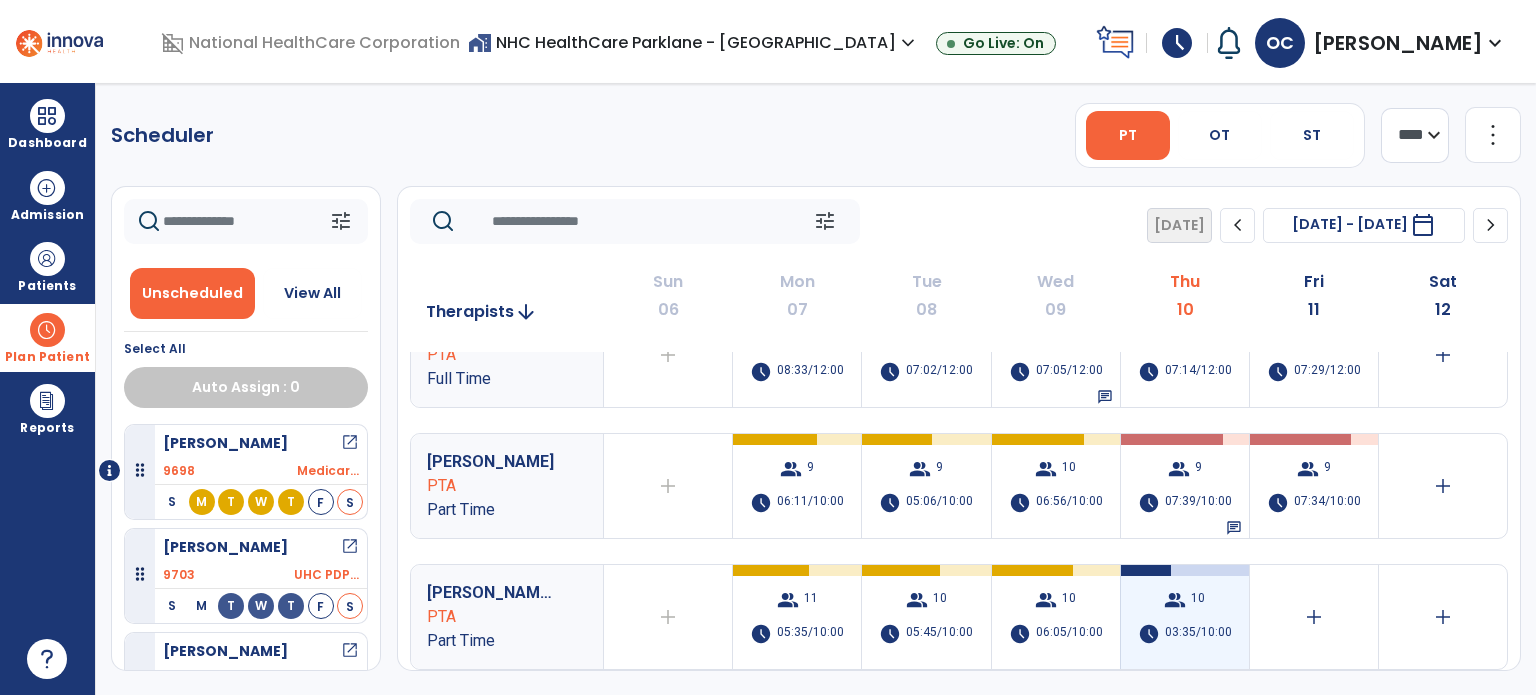 scroll, scrollTop: 271, scrollLeft: 0, axis: vertical 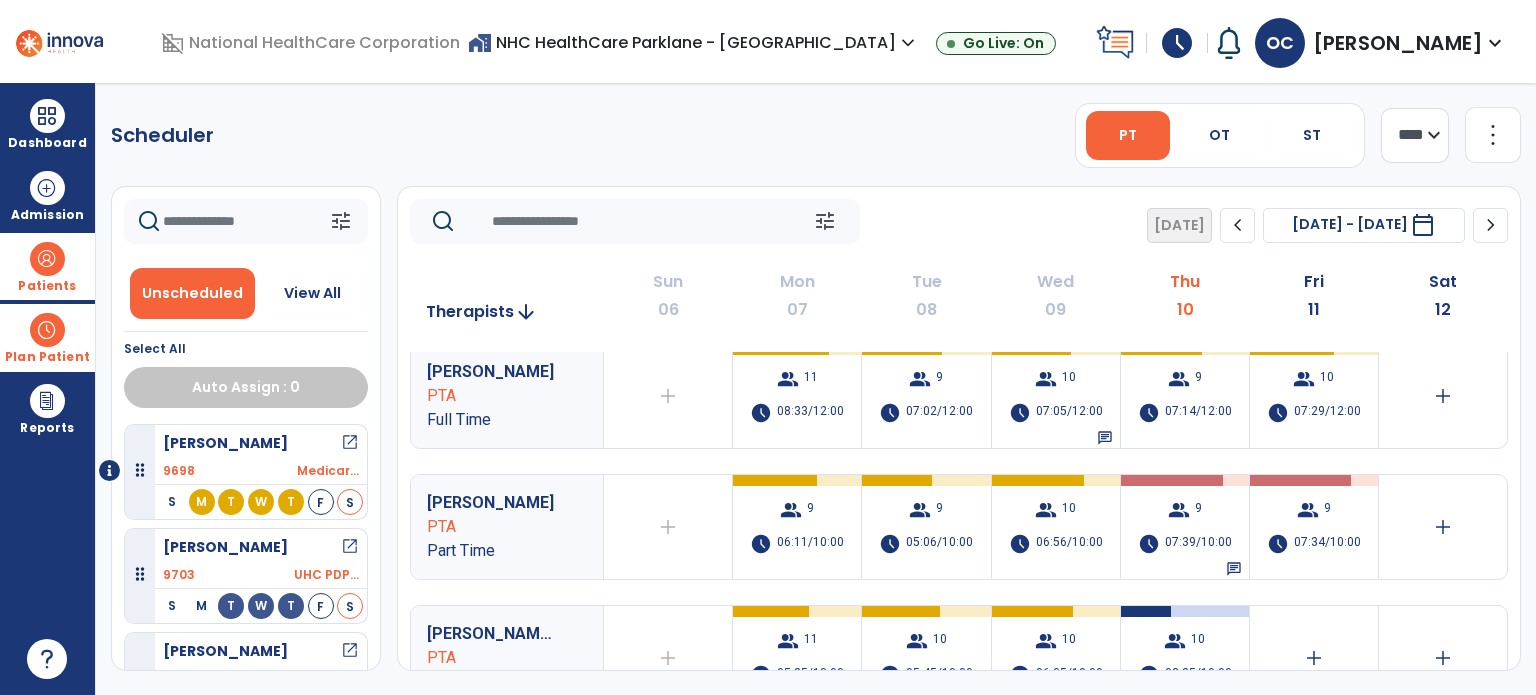 click on "Patients" at bounding box center (47, 266) 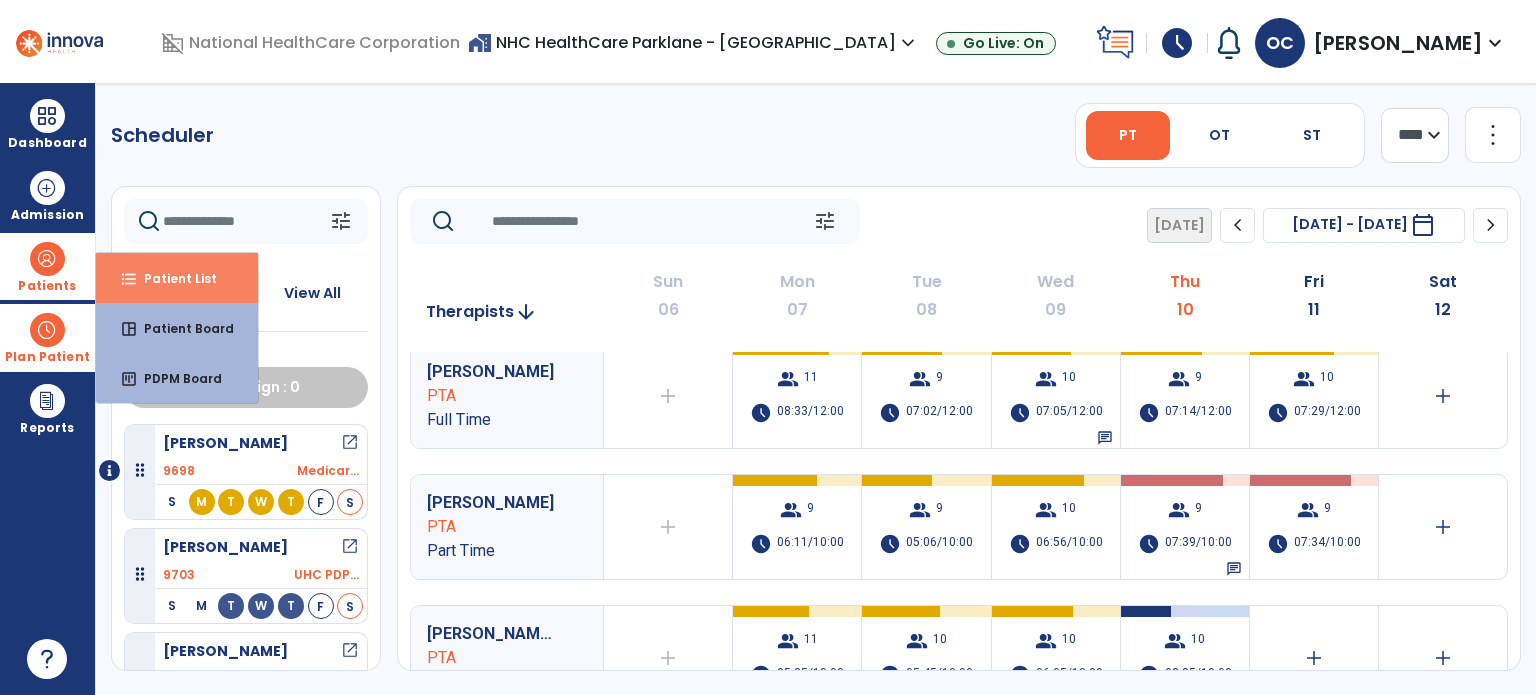 click on "format_list_bulleted  Patient List" at bounding box center (177, 278) 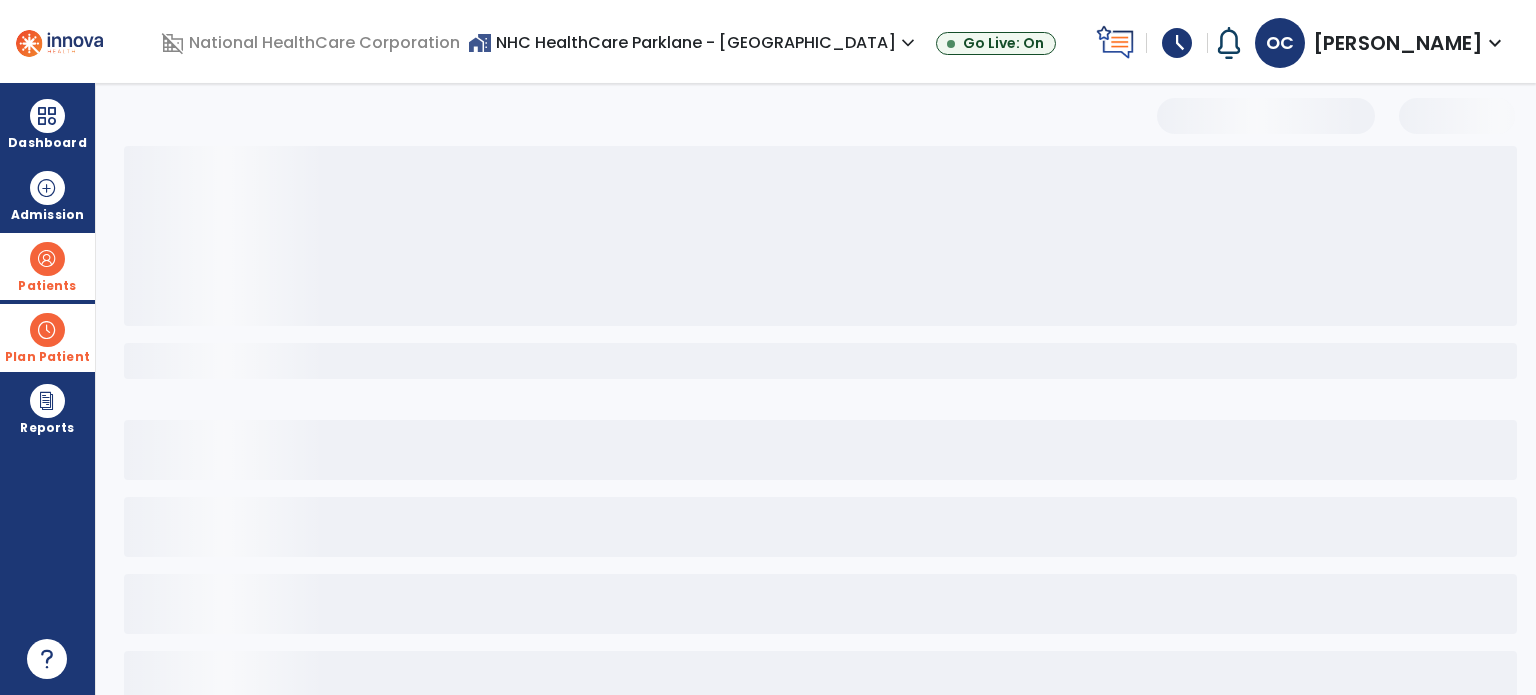 select on "***" 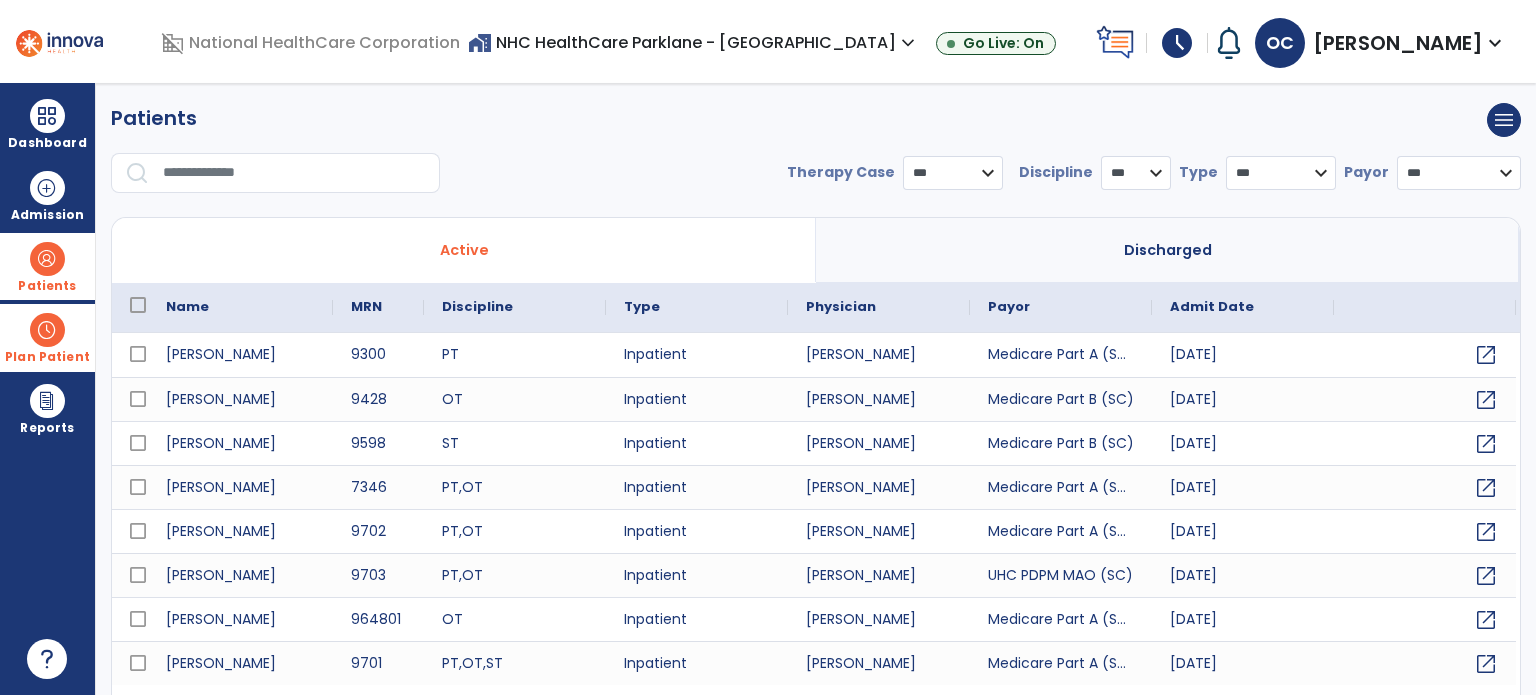 click at bounding box center [294, 173] 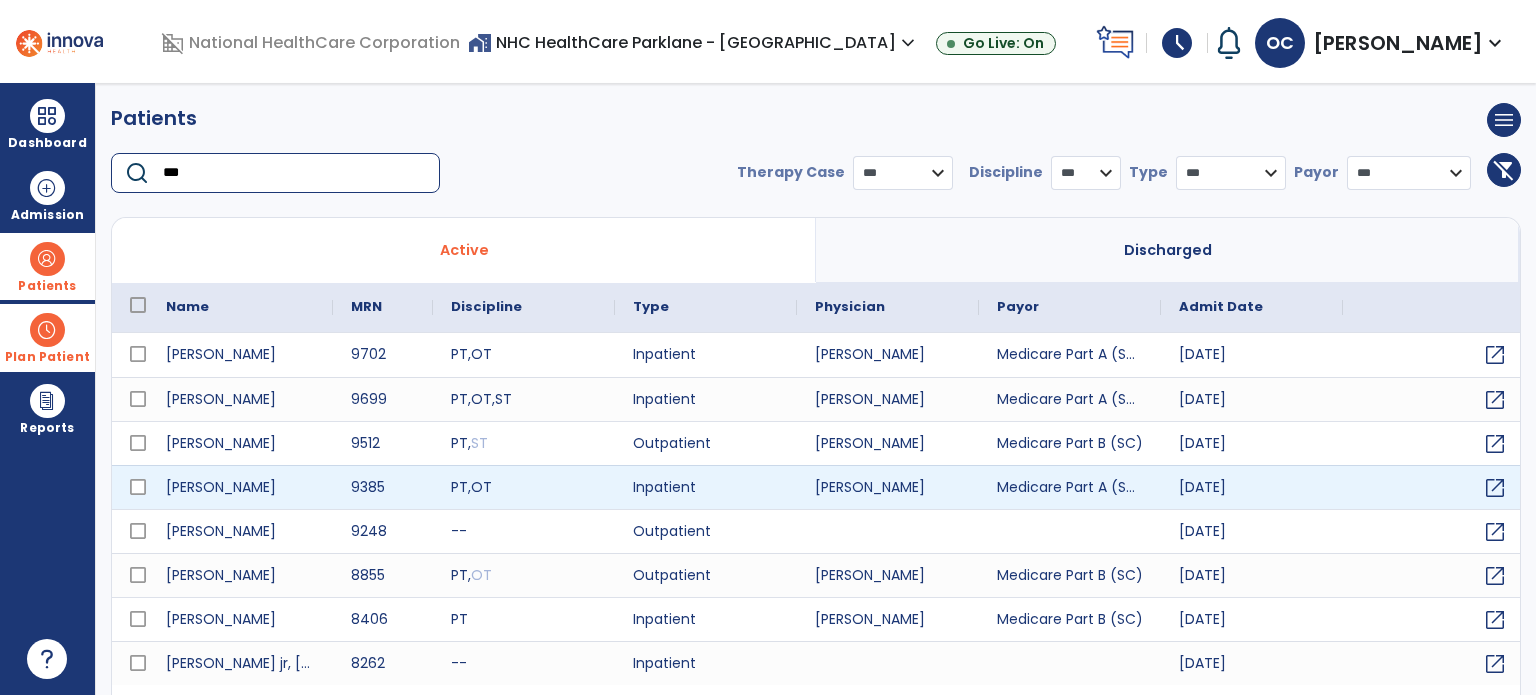 type on "***" 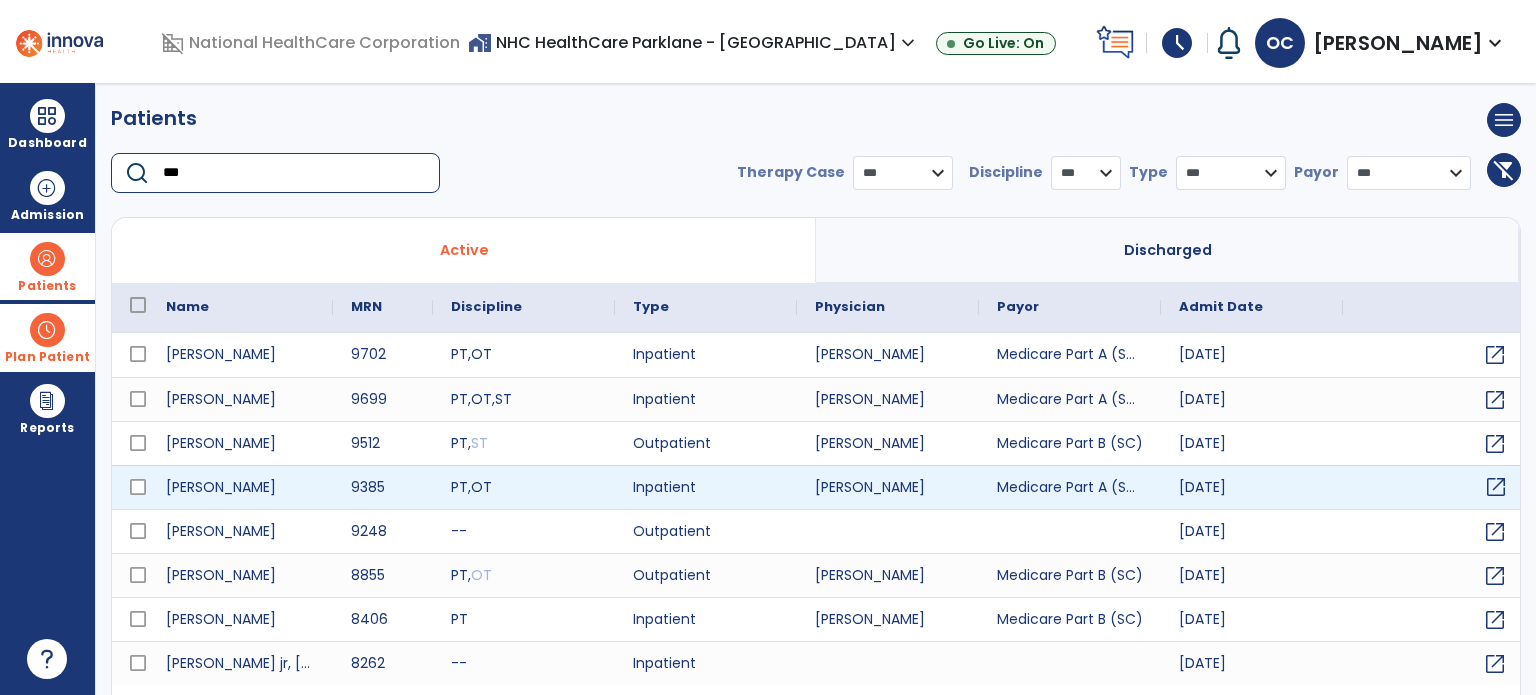 click on "open_in_new" at bounding box center (1434, 487) 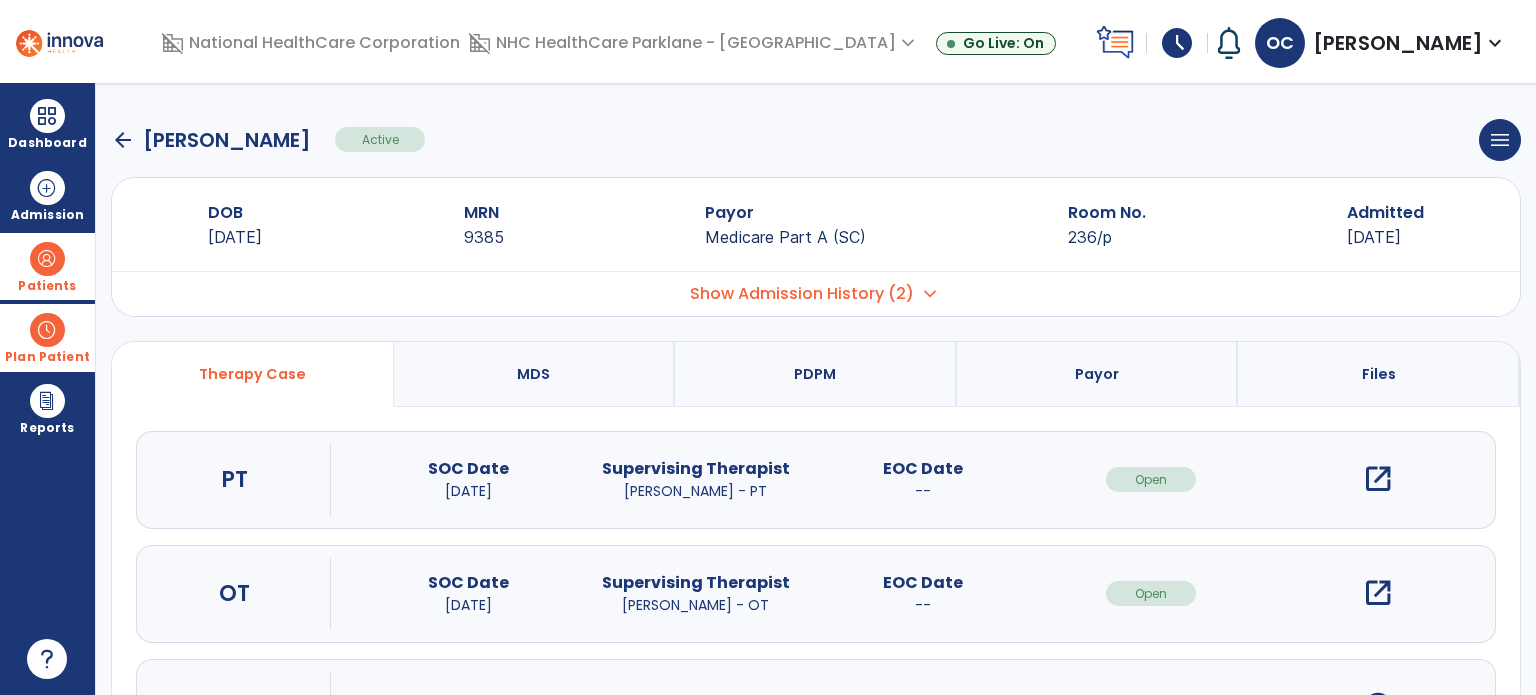 click on "open_in_new" at bounding box center (1378, 479) 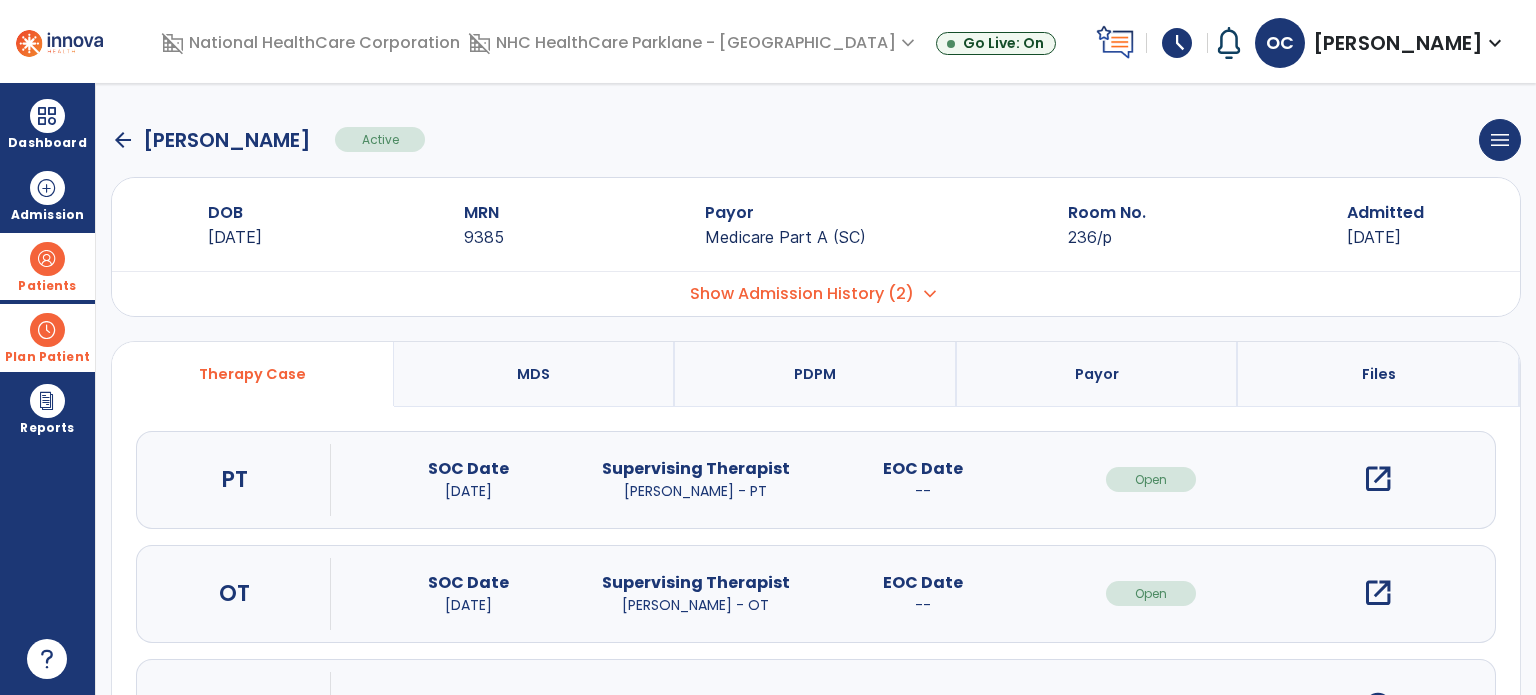 click on "open_in_new" at bounding box center (1378, 479) 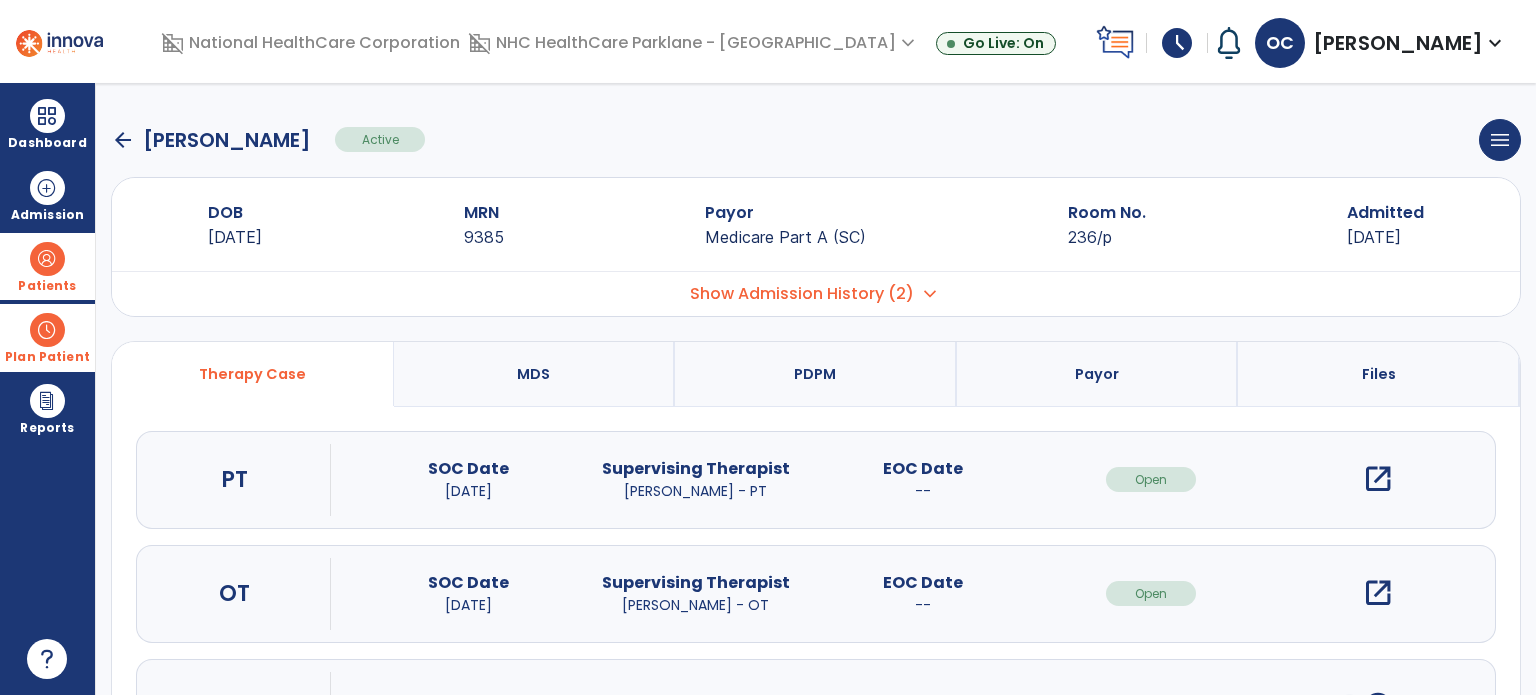click on "open_in_new" at bounding box center [1378, 479] 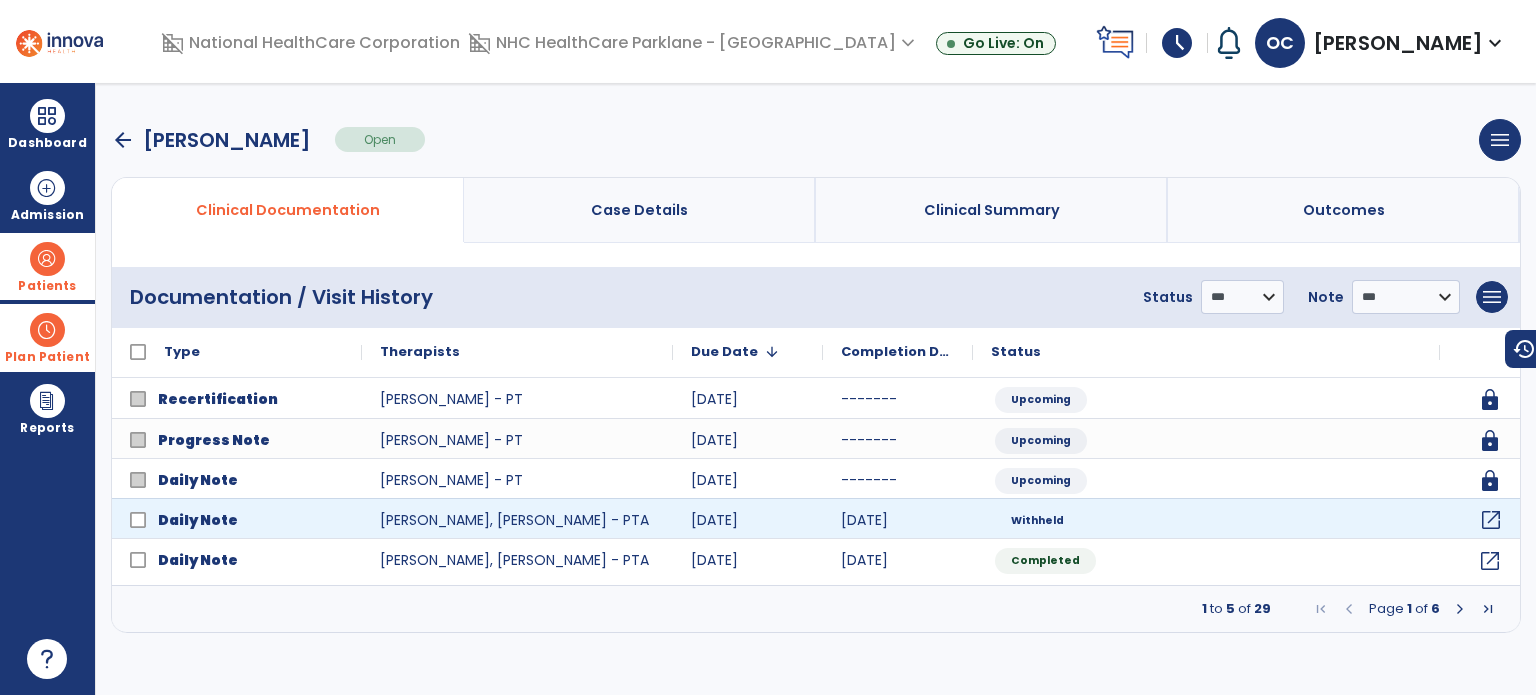 click on "open_in_new" 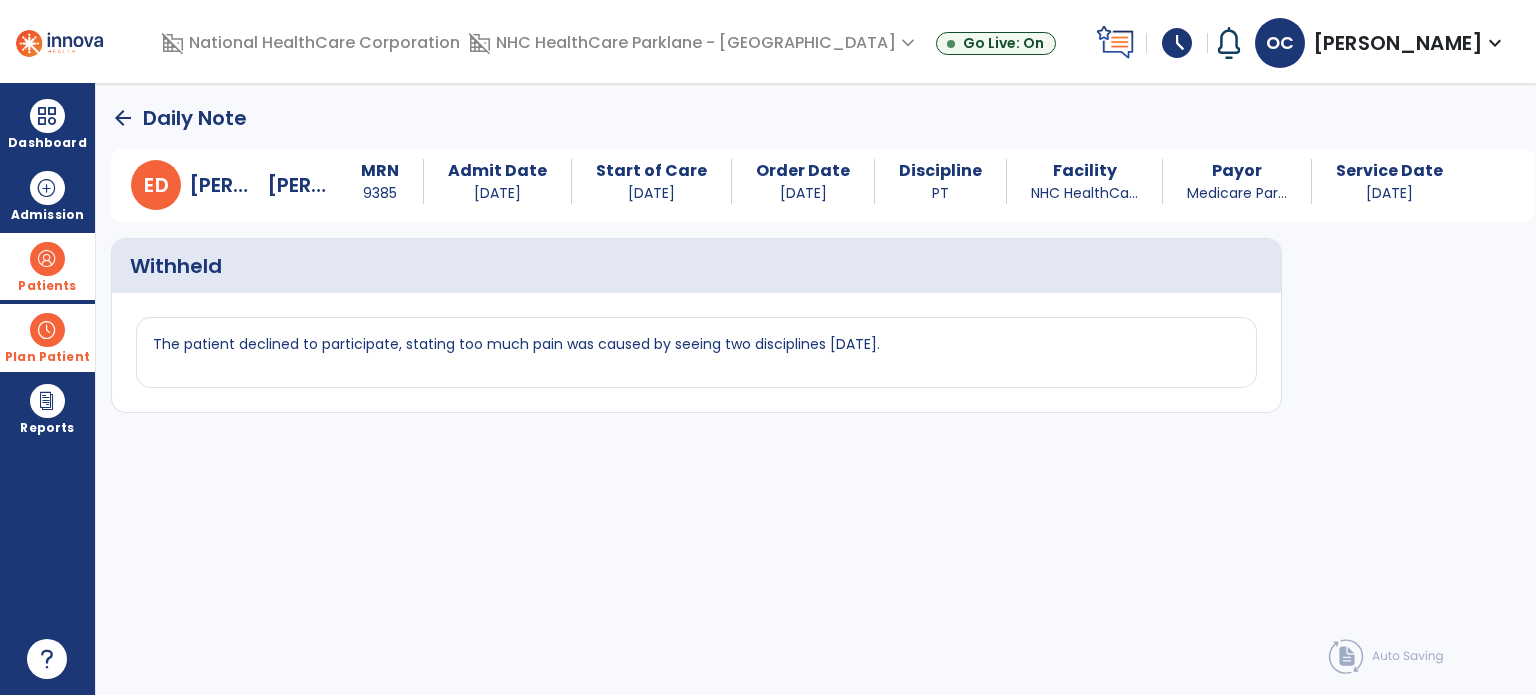 click on "arrow_back" 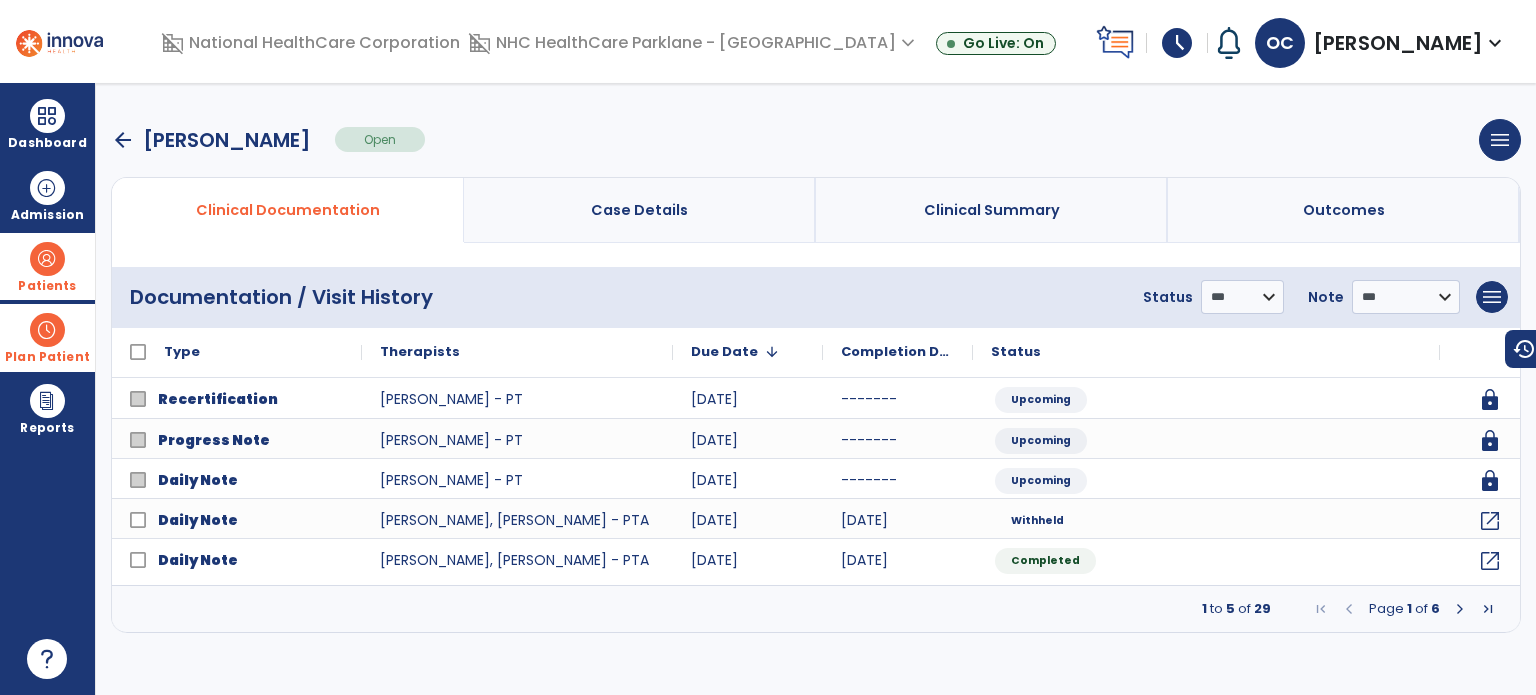 click at bounding box center [1460, 609] 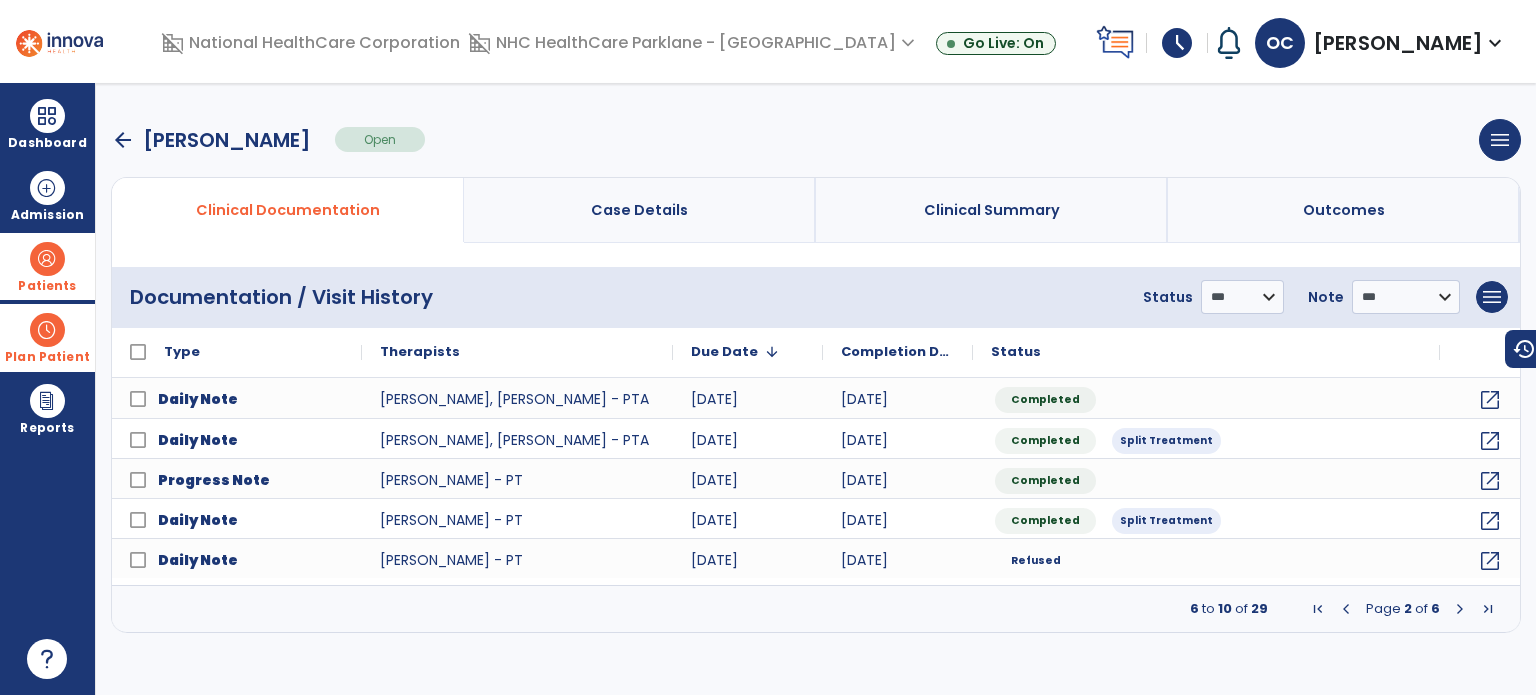 click at bounding box center (1346, 609) 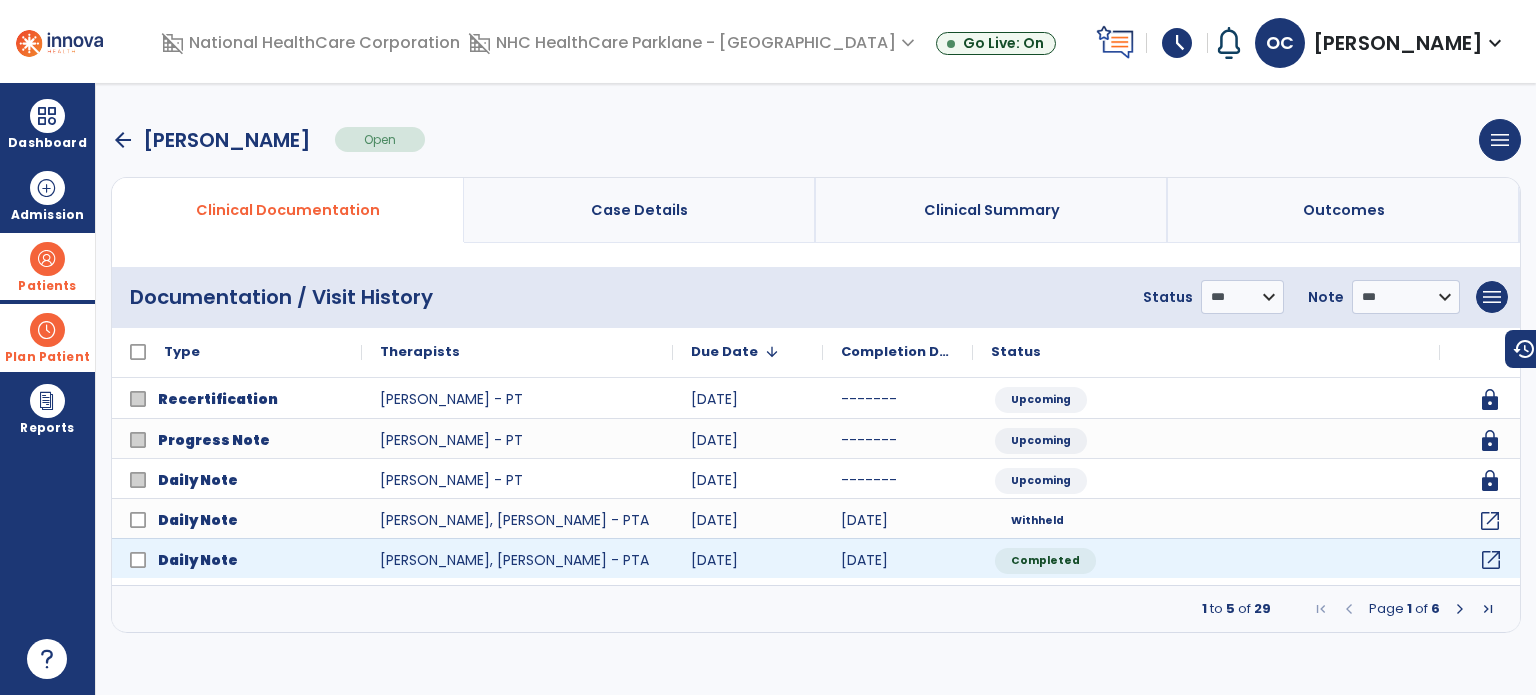 click on "open_in_new" 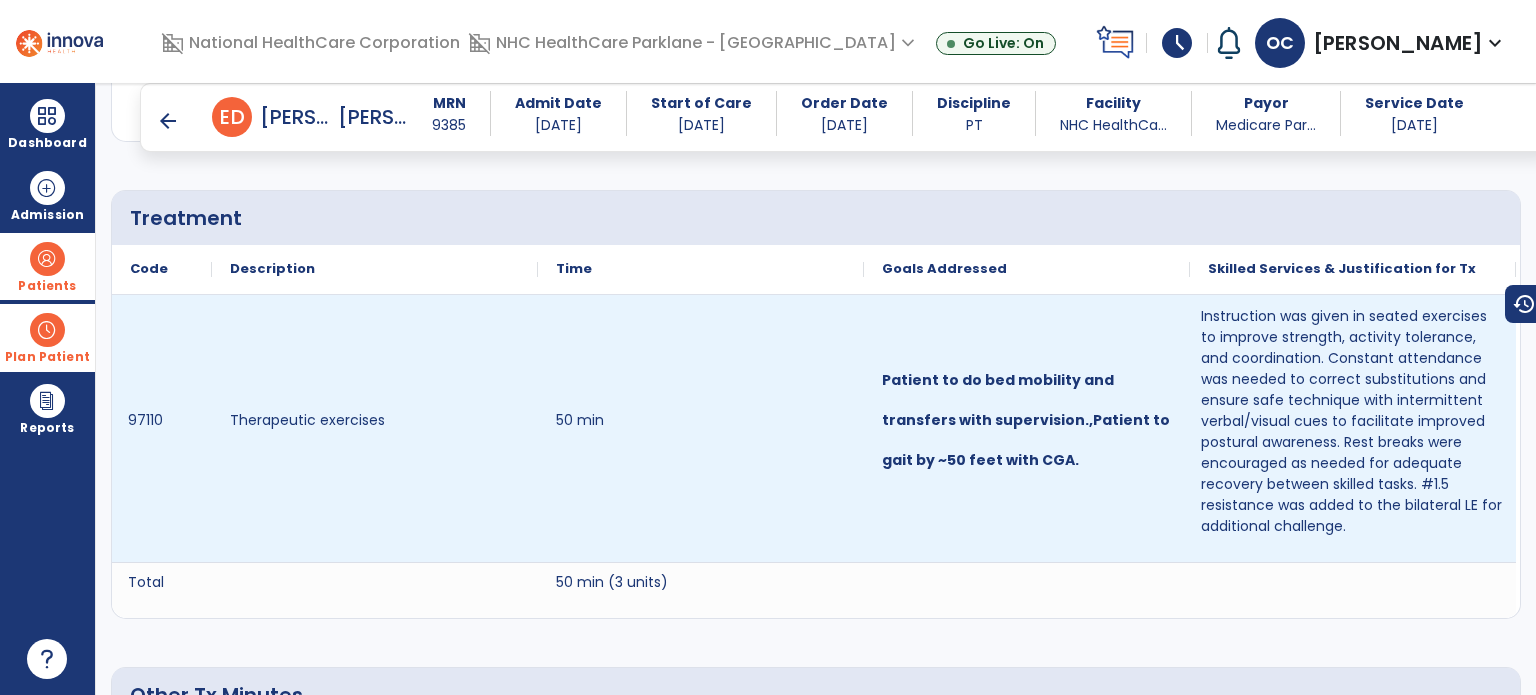 scroll, scrollTop: 1284, scrollLeft: 0, axis: vertical 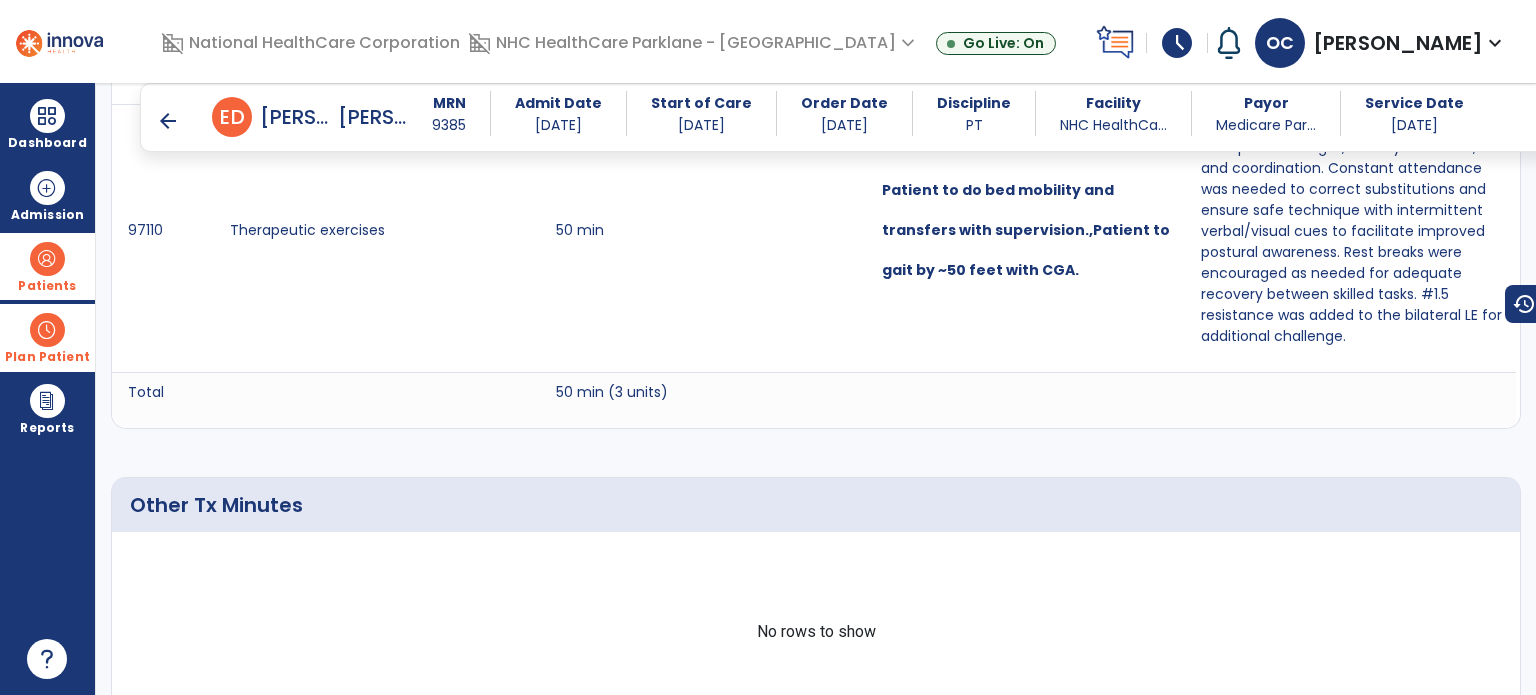click on "arrow_back" at bounding box center [168, 121] 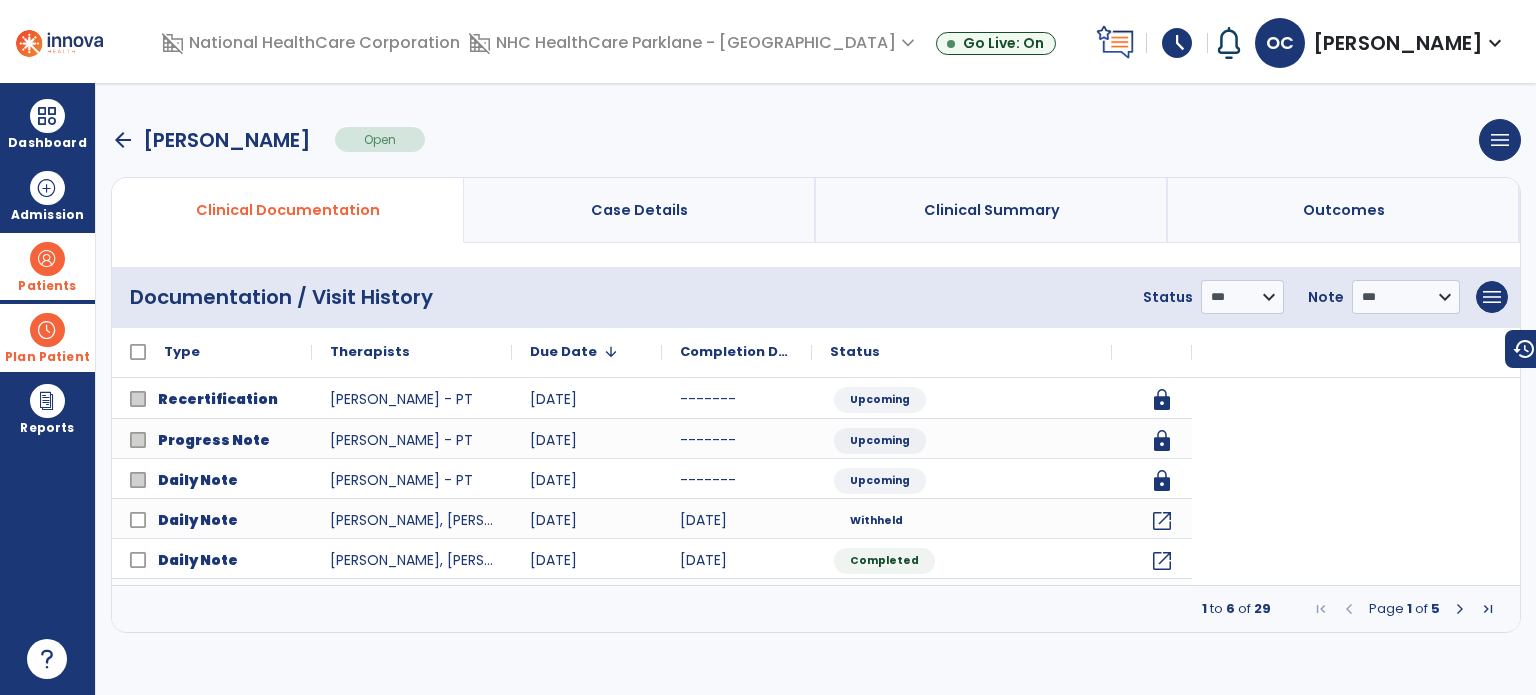 scroll, scrollTop: 0, scrollLeft: 0, axis: both 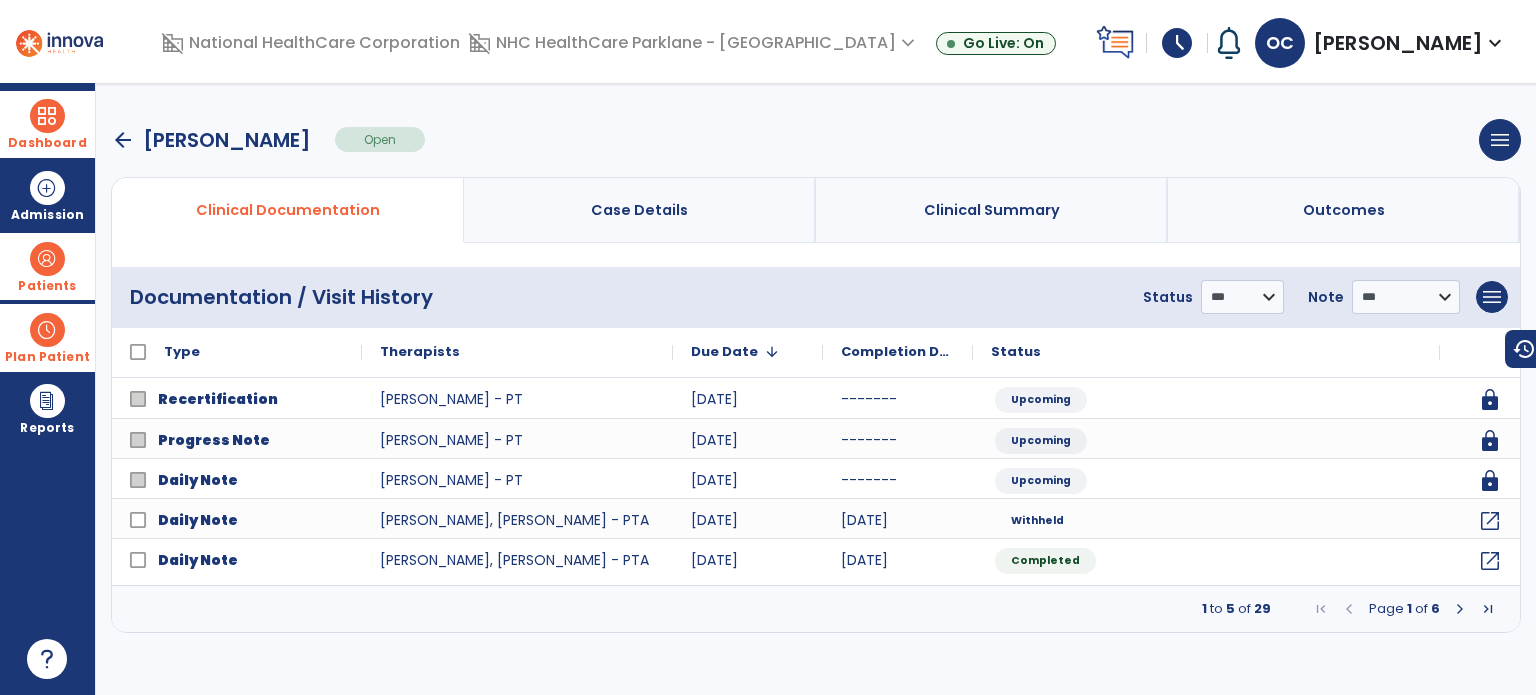 click on "Dashboard" at bounding box center (47, 124) 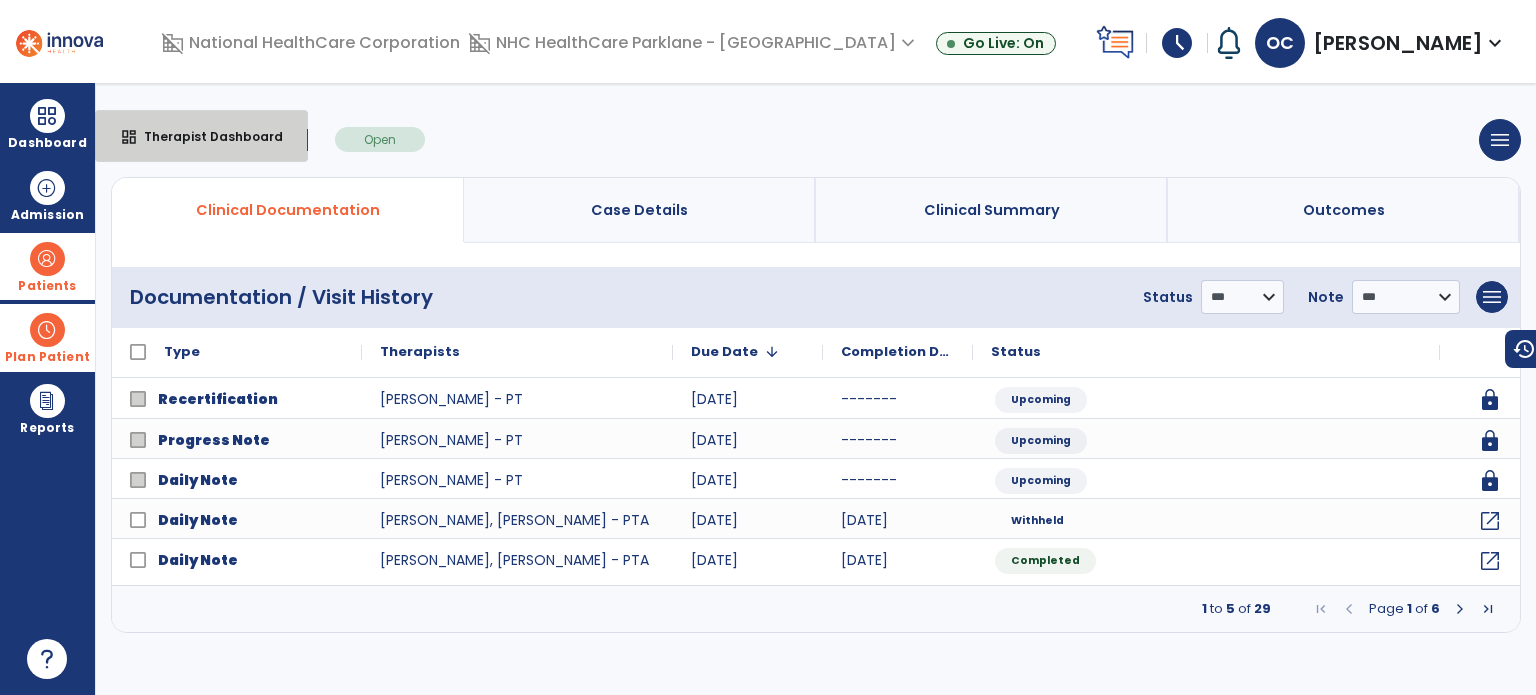 click on "dashboard  Therapist Dashboard" at bounding box center [201, 136] 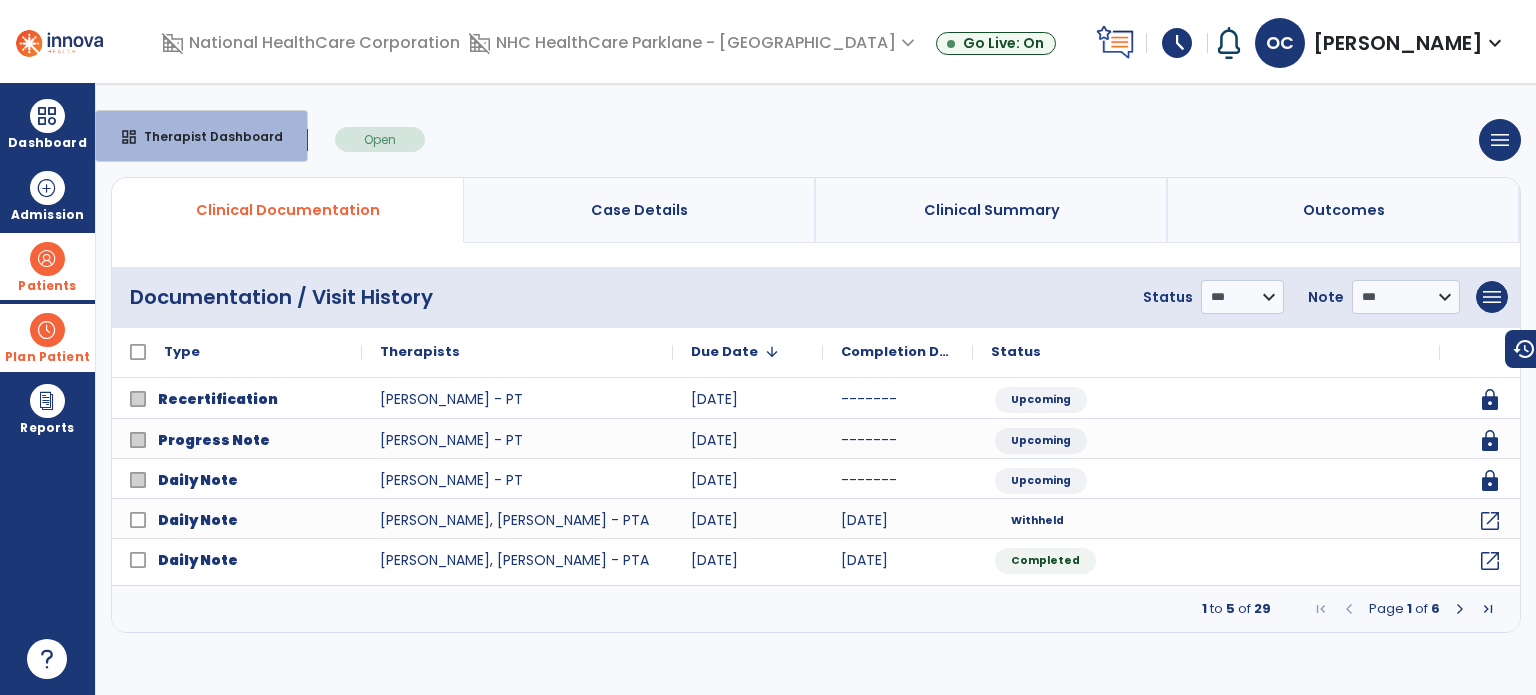select on "****" 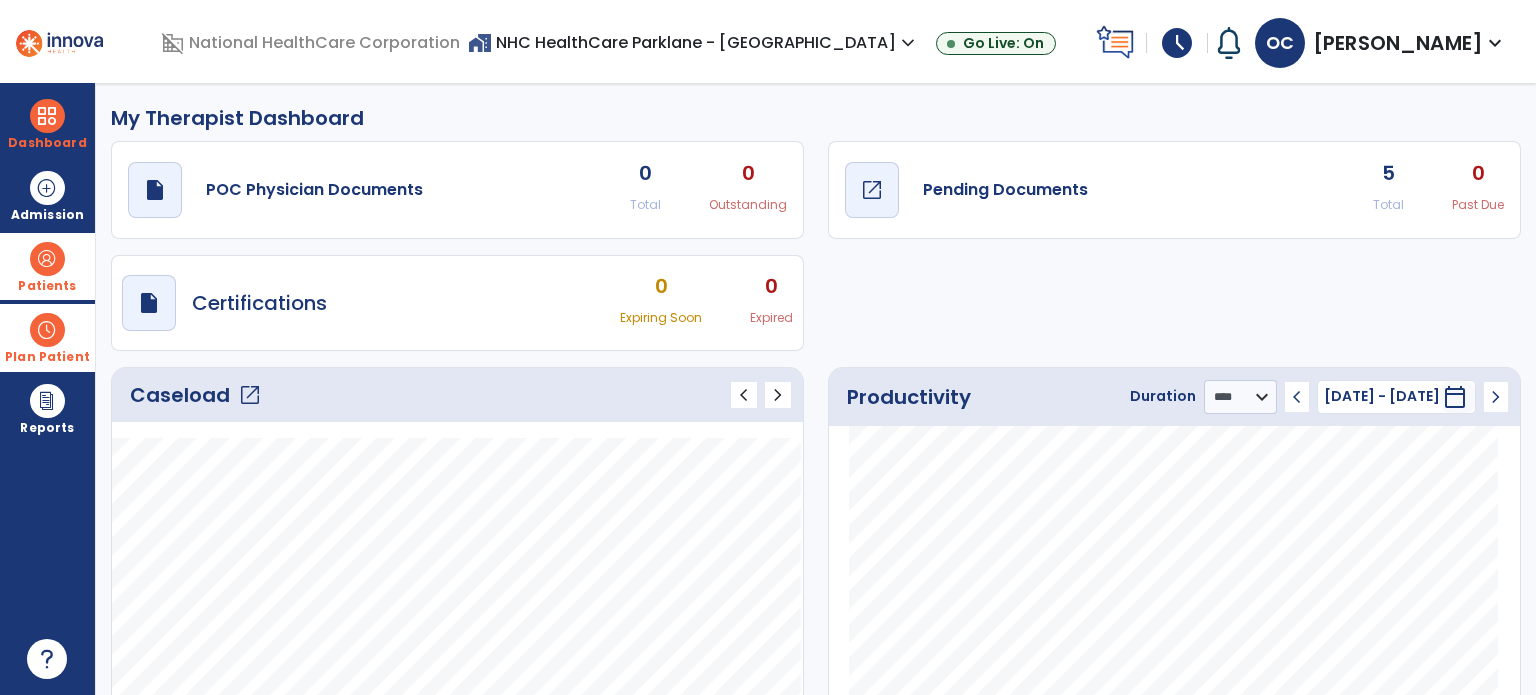 click on "draft   open_in_new" 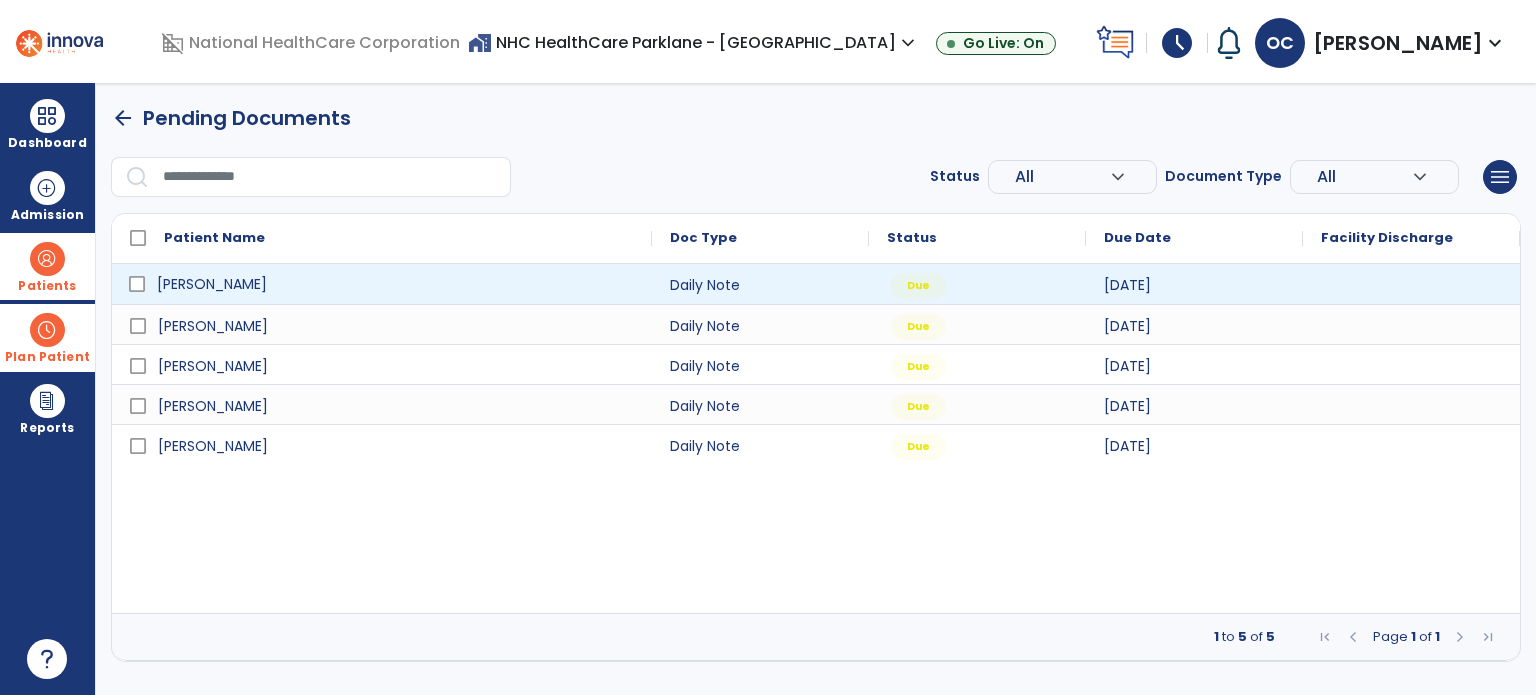 click on "[PERSON_NAME]" at bounding box center [396, 284] 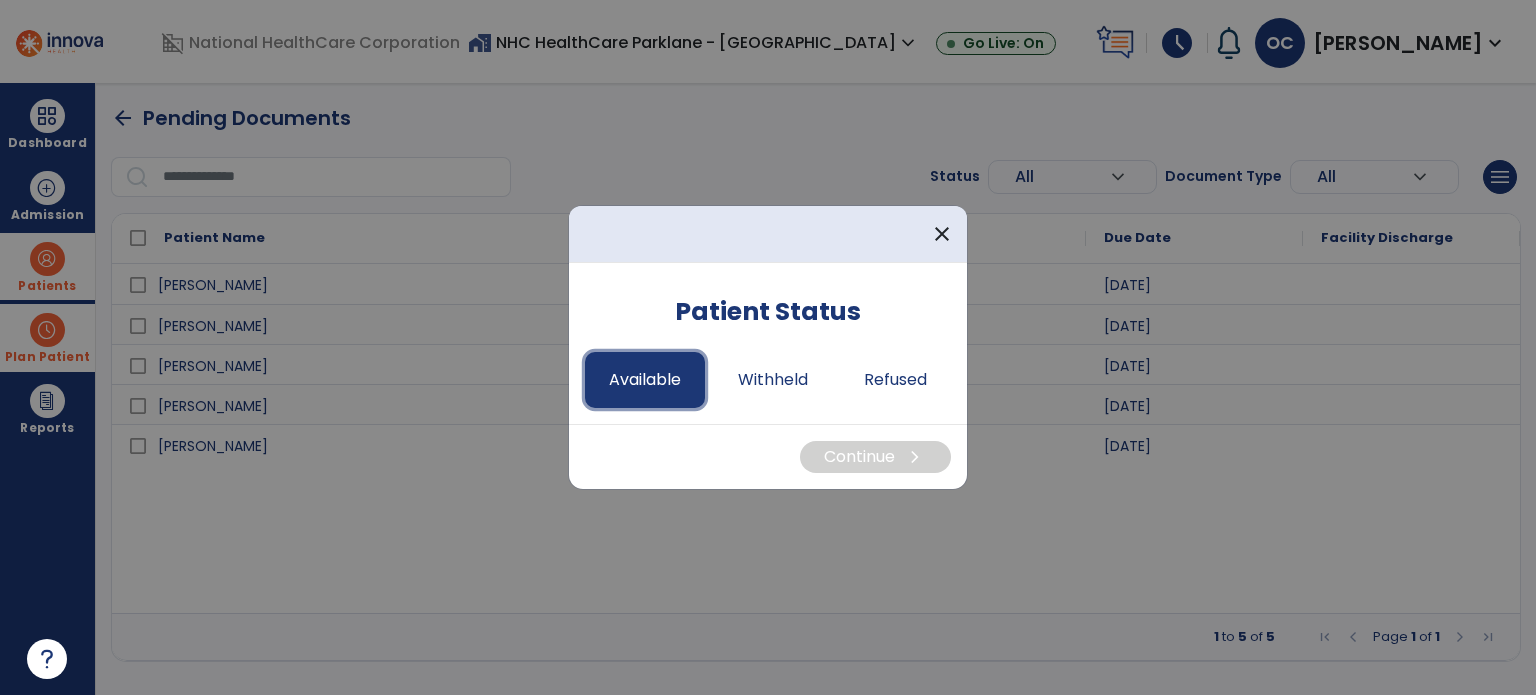 click on "Available" at bounding box center (645, 380) 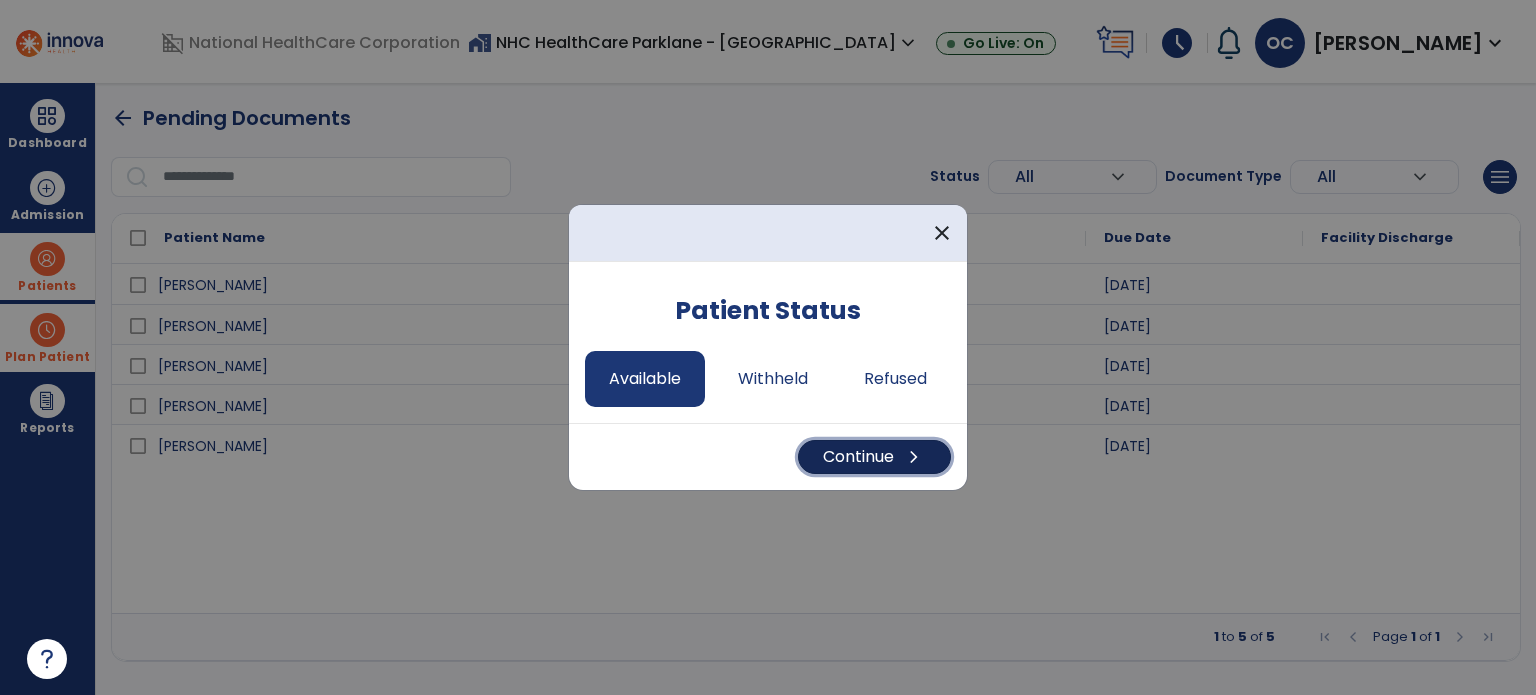 click on "Continue   chevron_right" at bounding box center [874, 457] 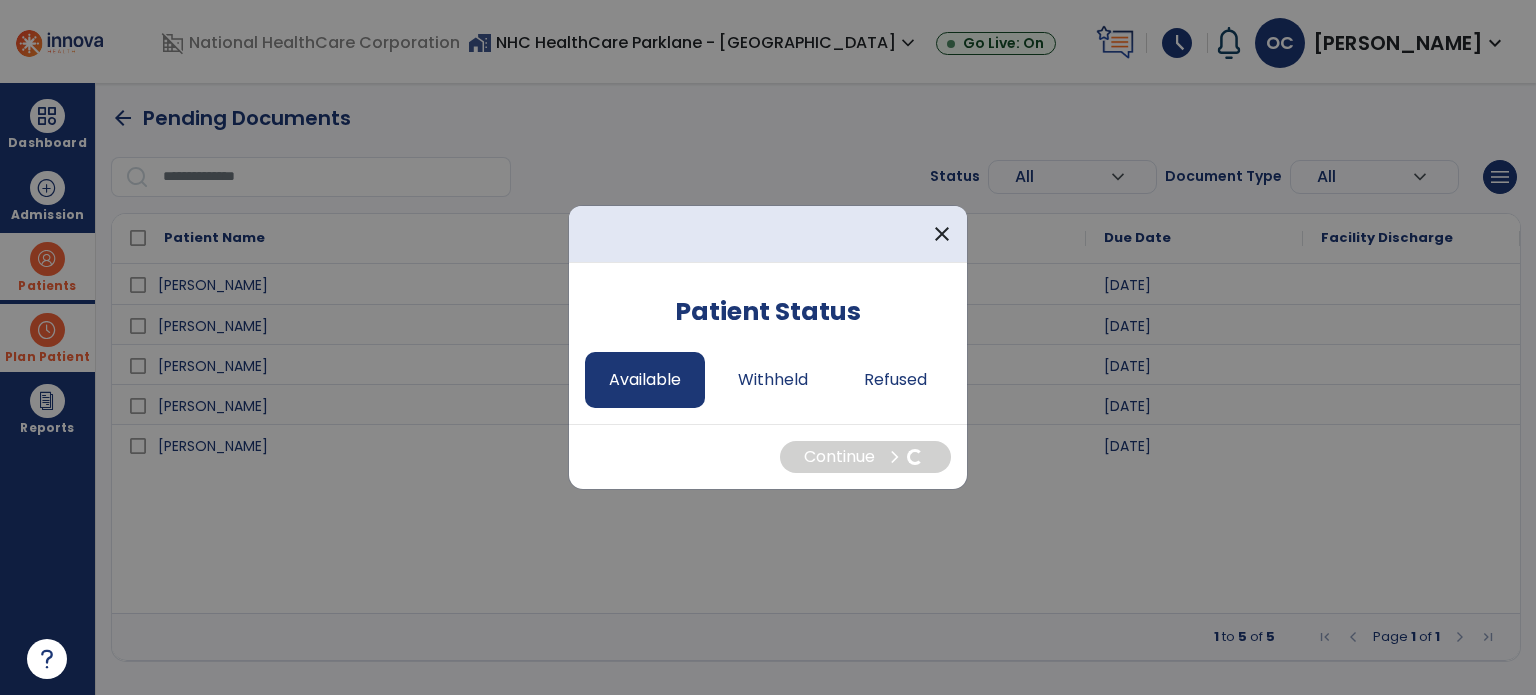 select on "*" 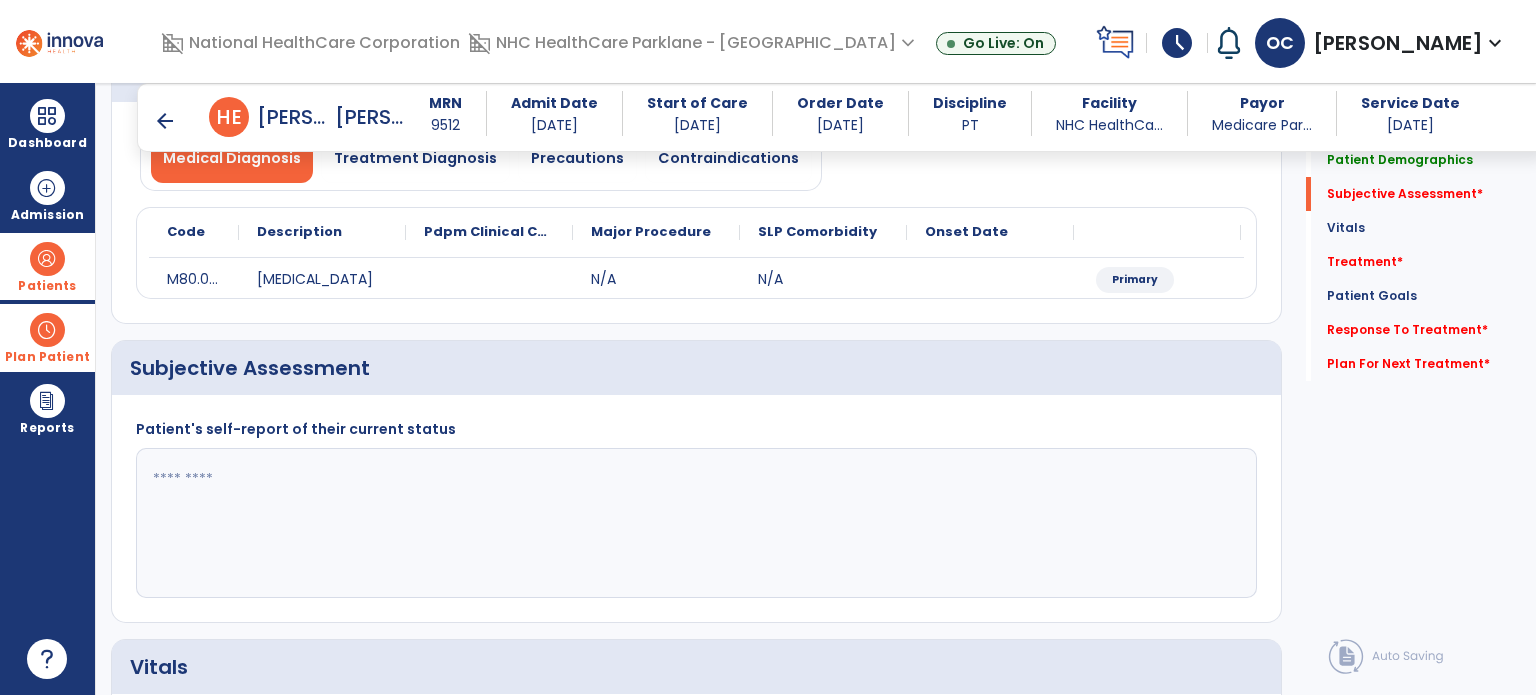 scroll, scrollTop: 222, scrollLeft: 0, axis: vertical 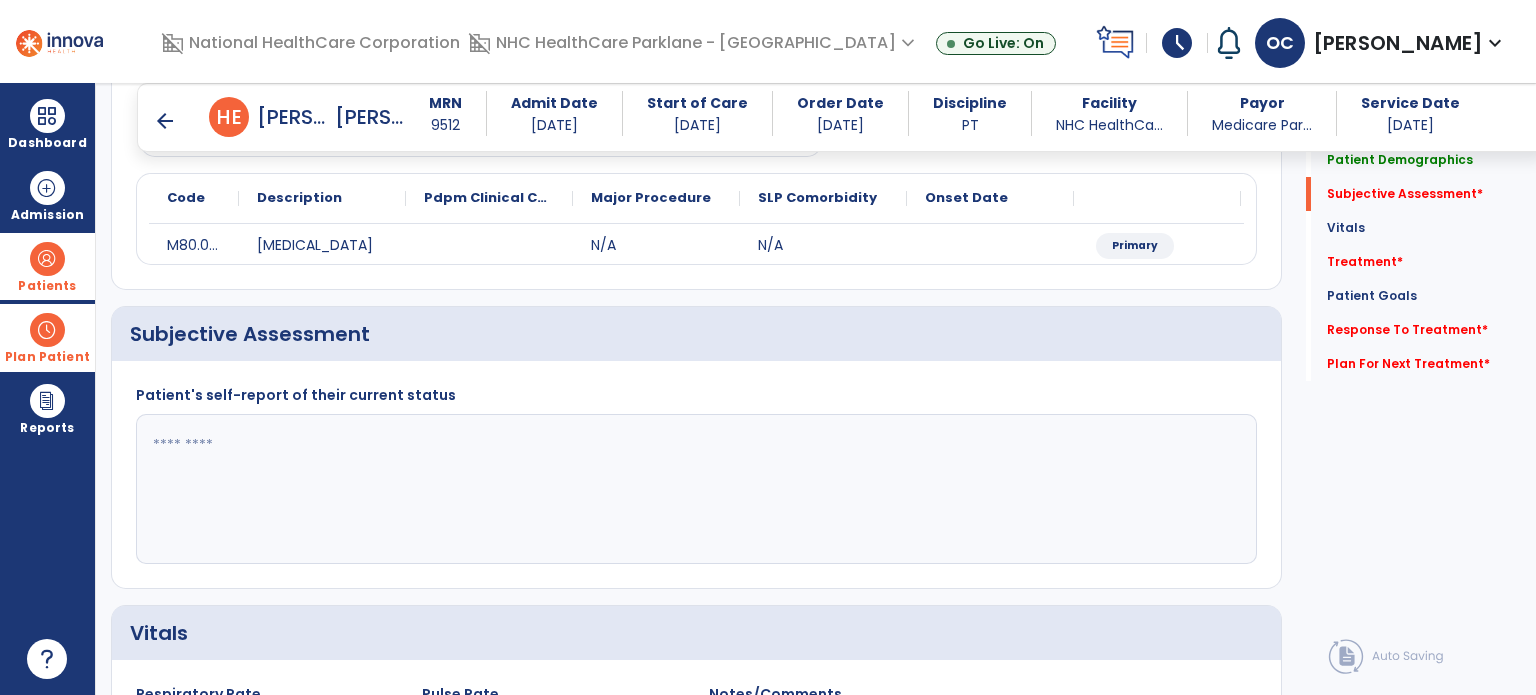 click 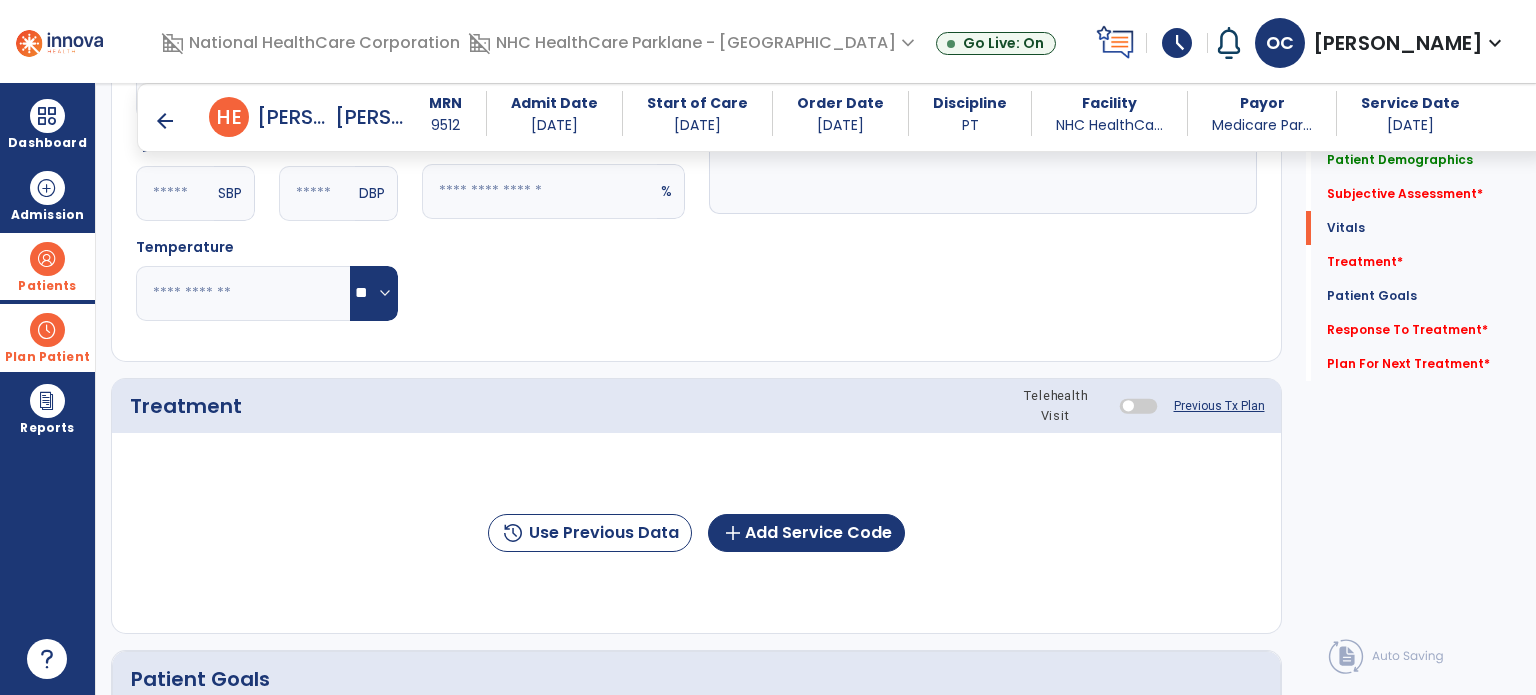 scroll, scrollTop: 1116, scrollLeft: 0, axis: vertical 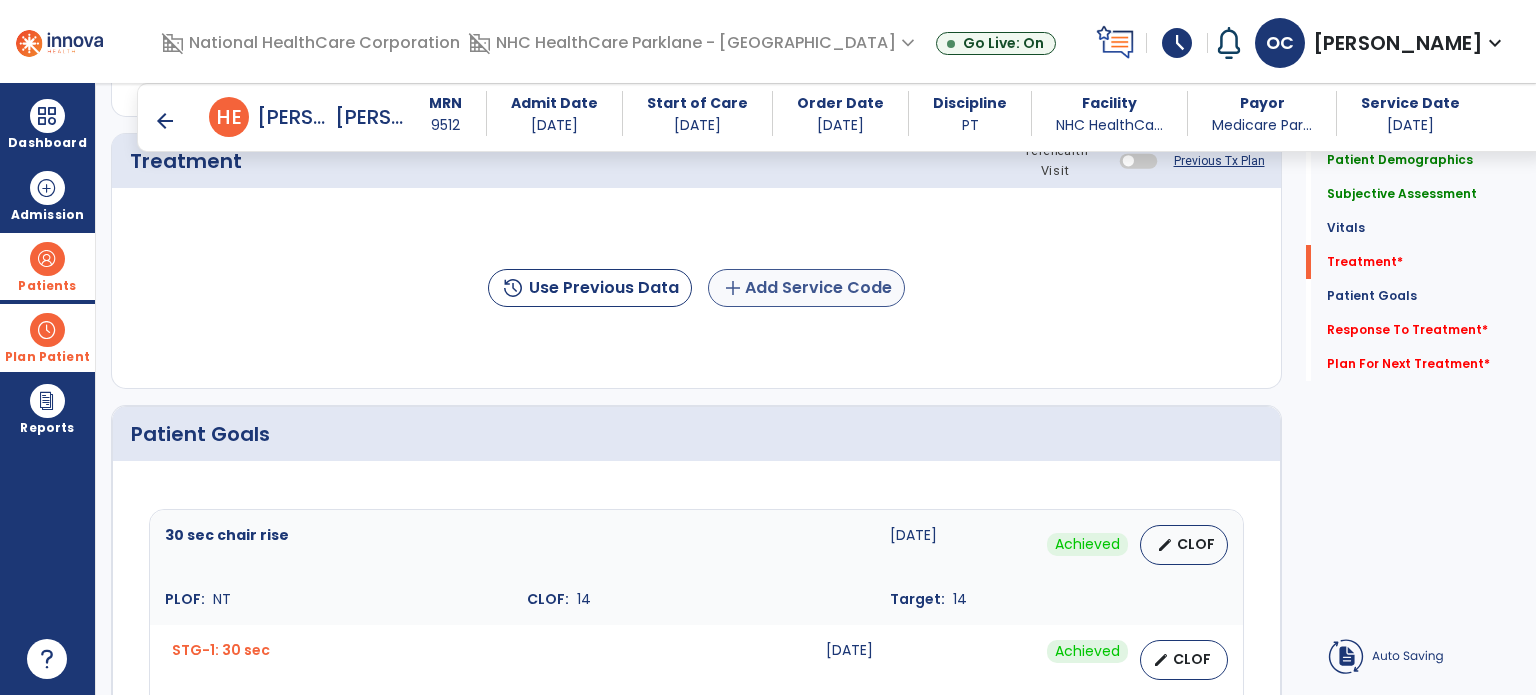type on "**********" 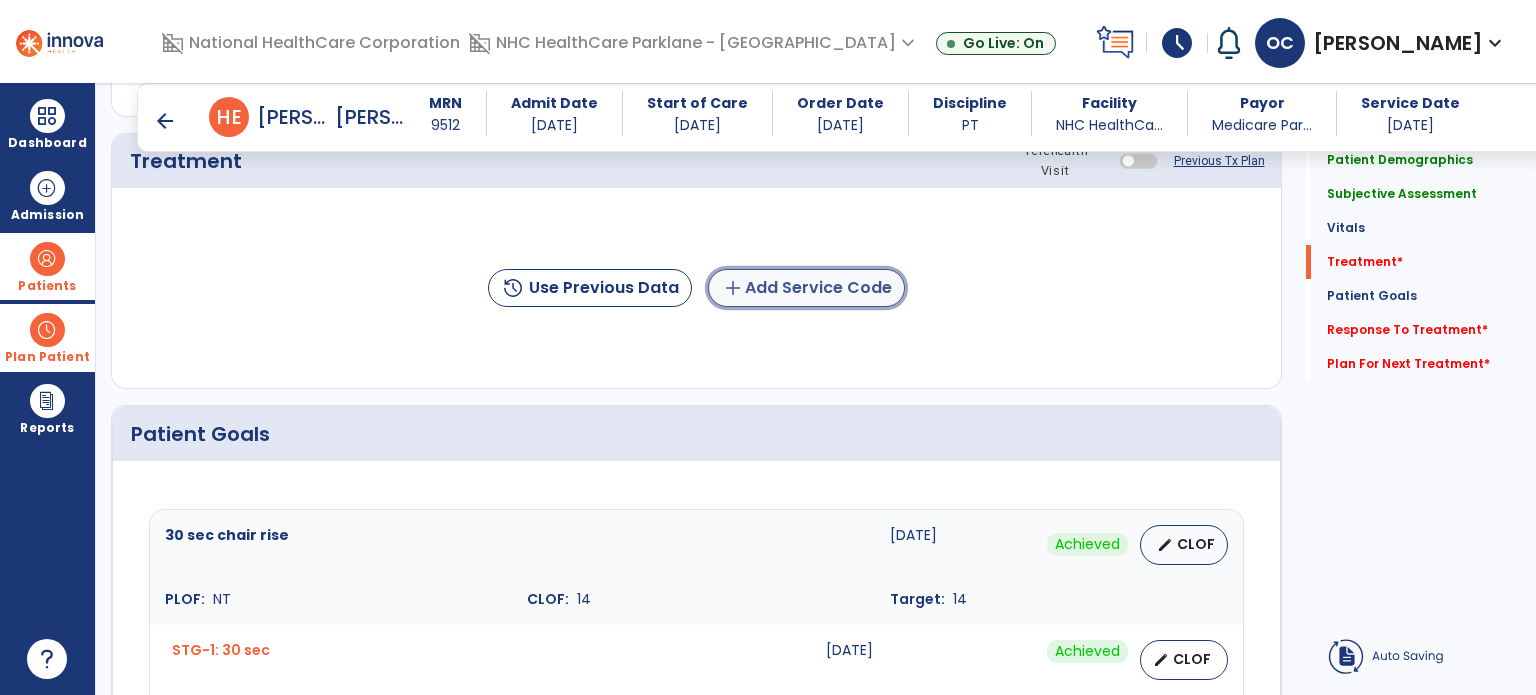 click on "add  Add Service Code" 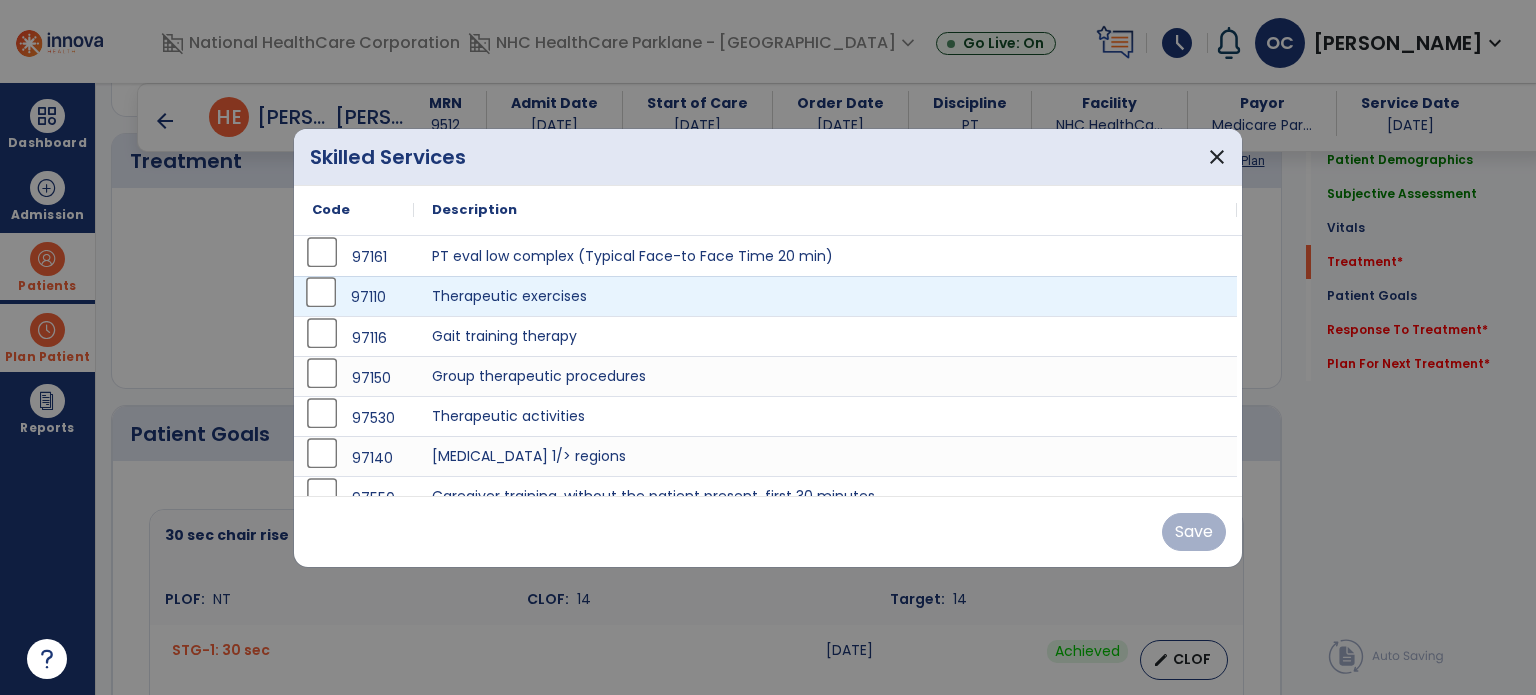 click on "97110" at bounding box center (354, 297) 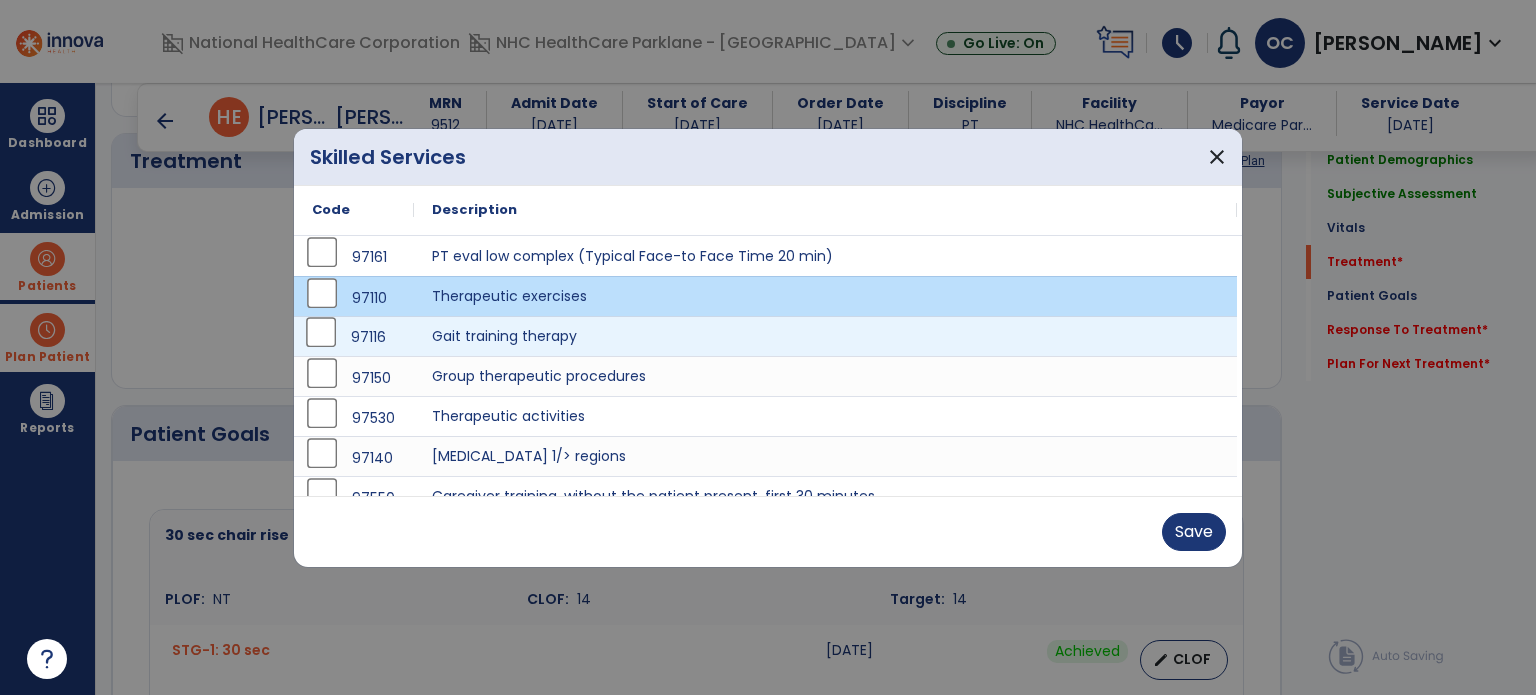 click on "97116" at bounding box center [354, 337] 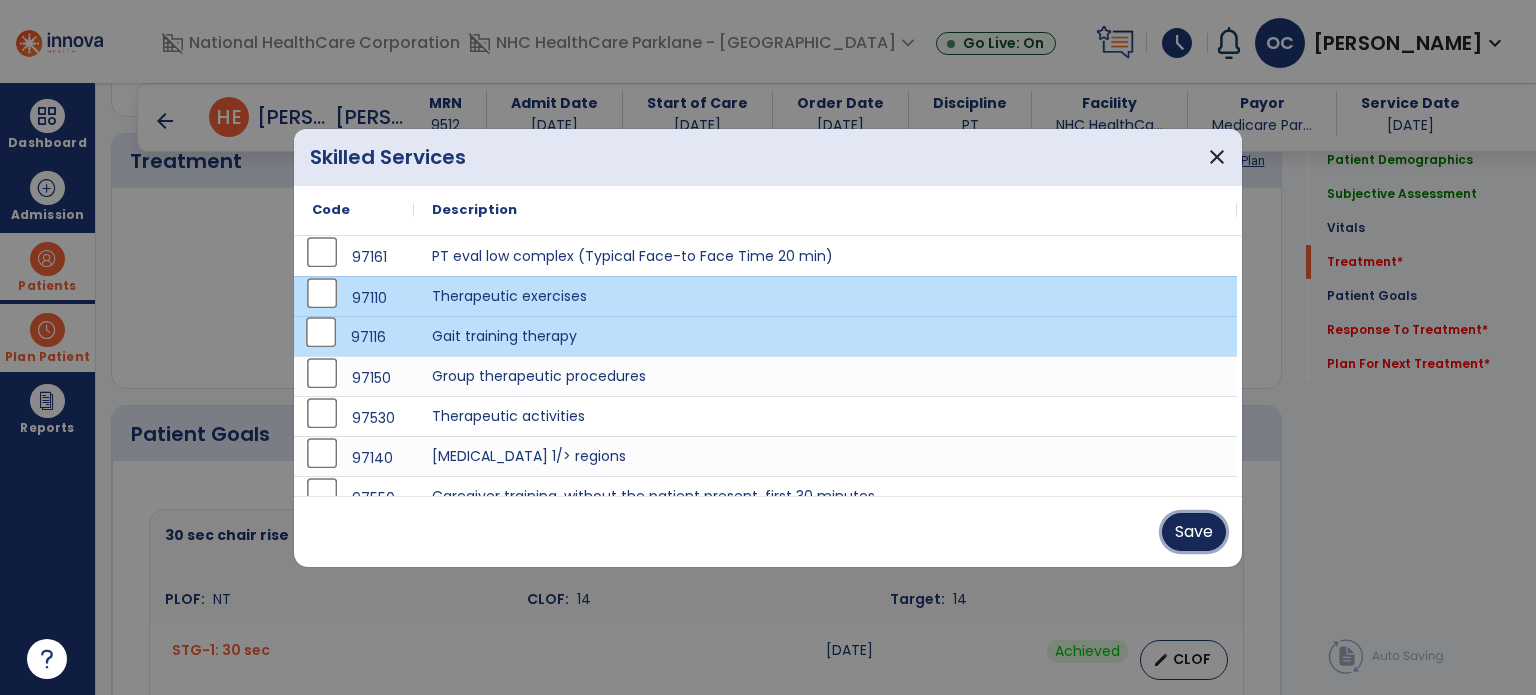 click on "Save" at bounding box center [1194, 532] 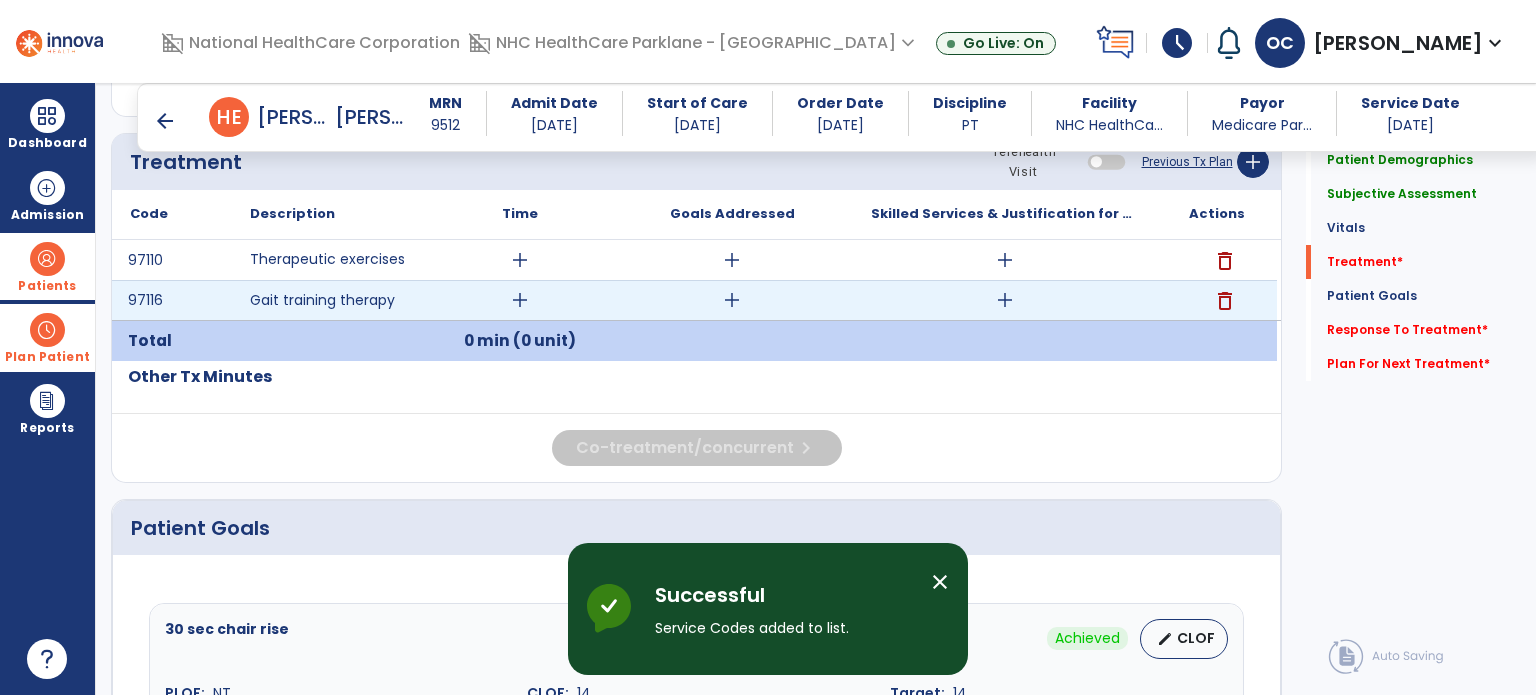 click on "delete" at bounding box center [1225, 301] 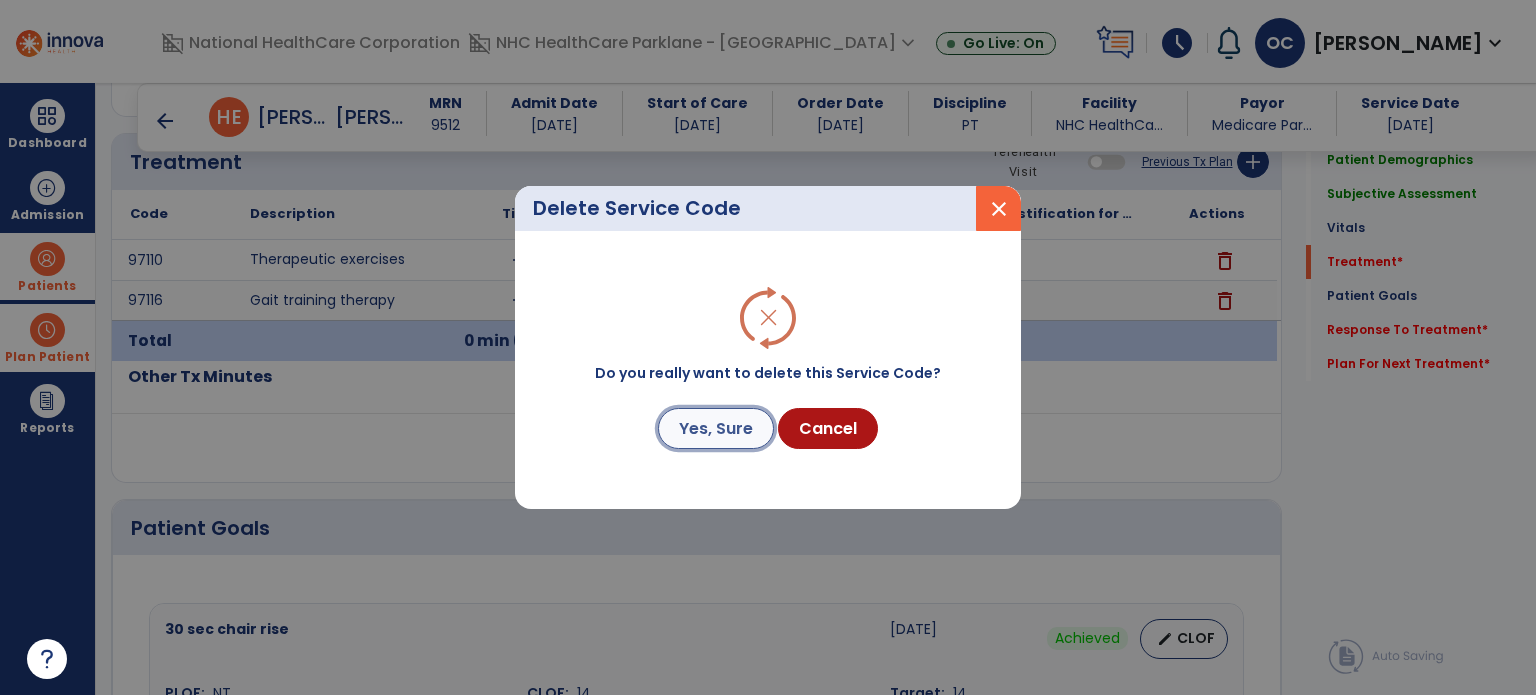 click on "Yes, Sure" at bounding box center (716, 428) 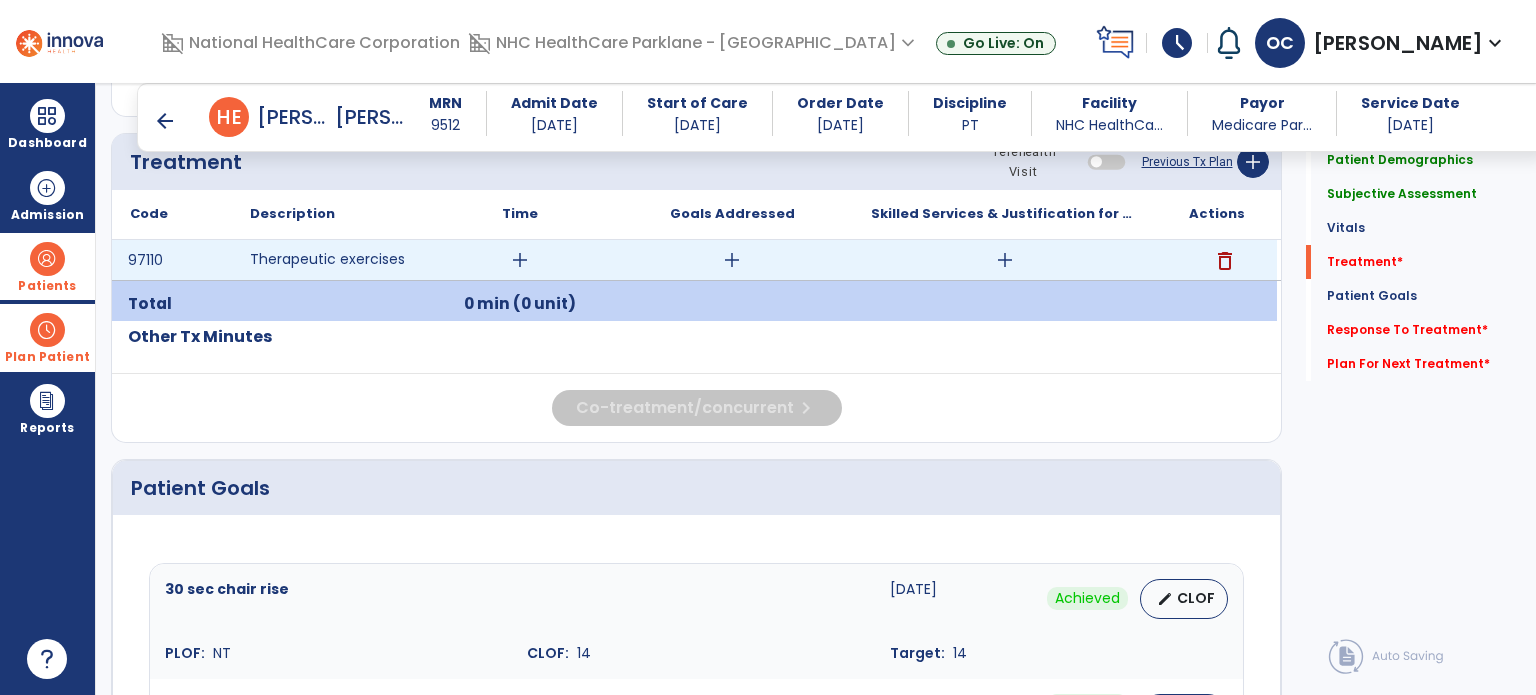 click on "add" at bounding box center [520, 260] 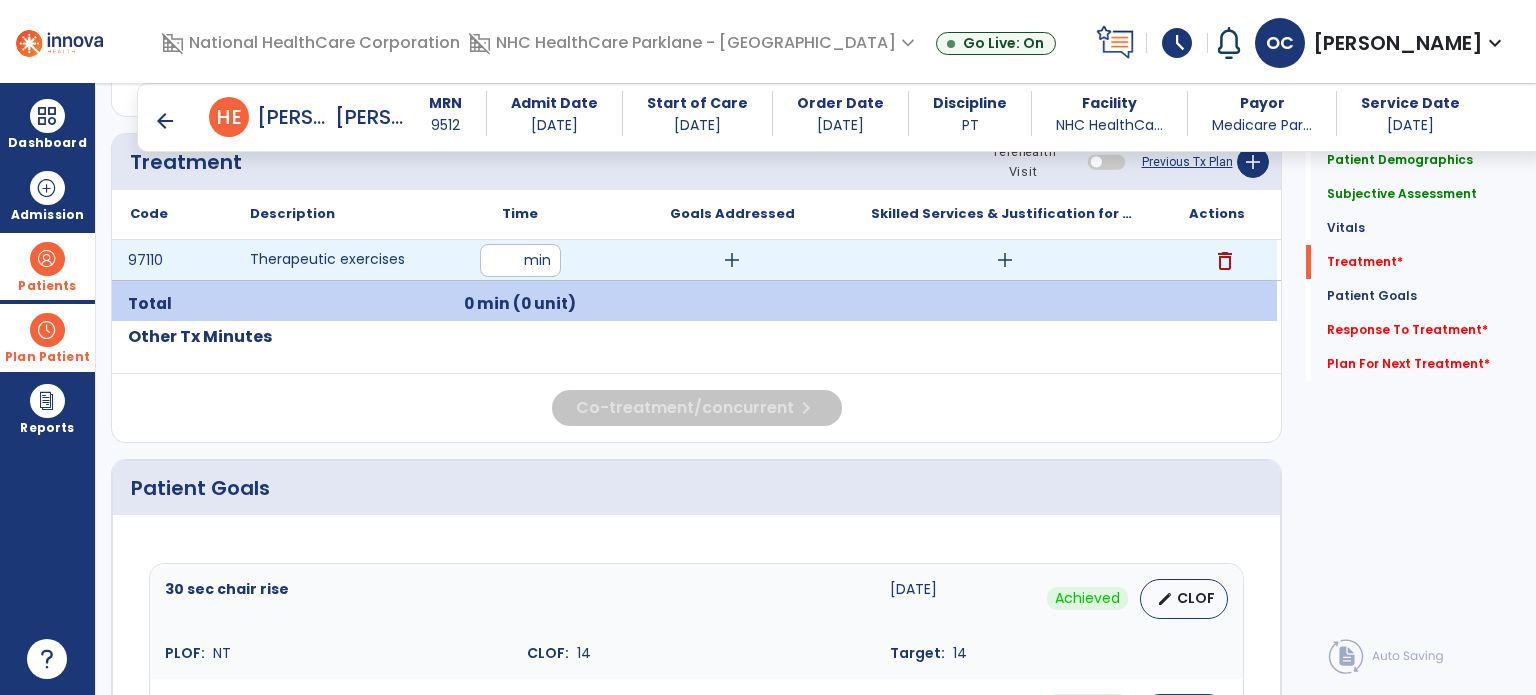 type on "**" 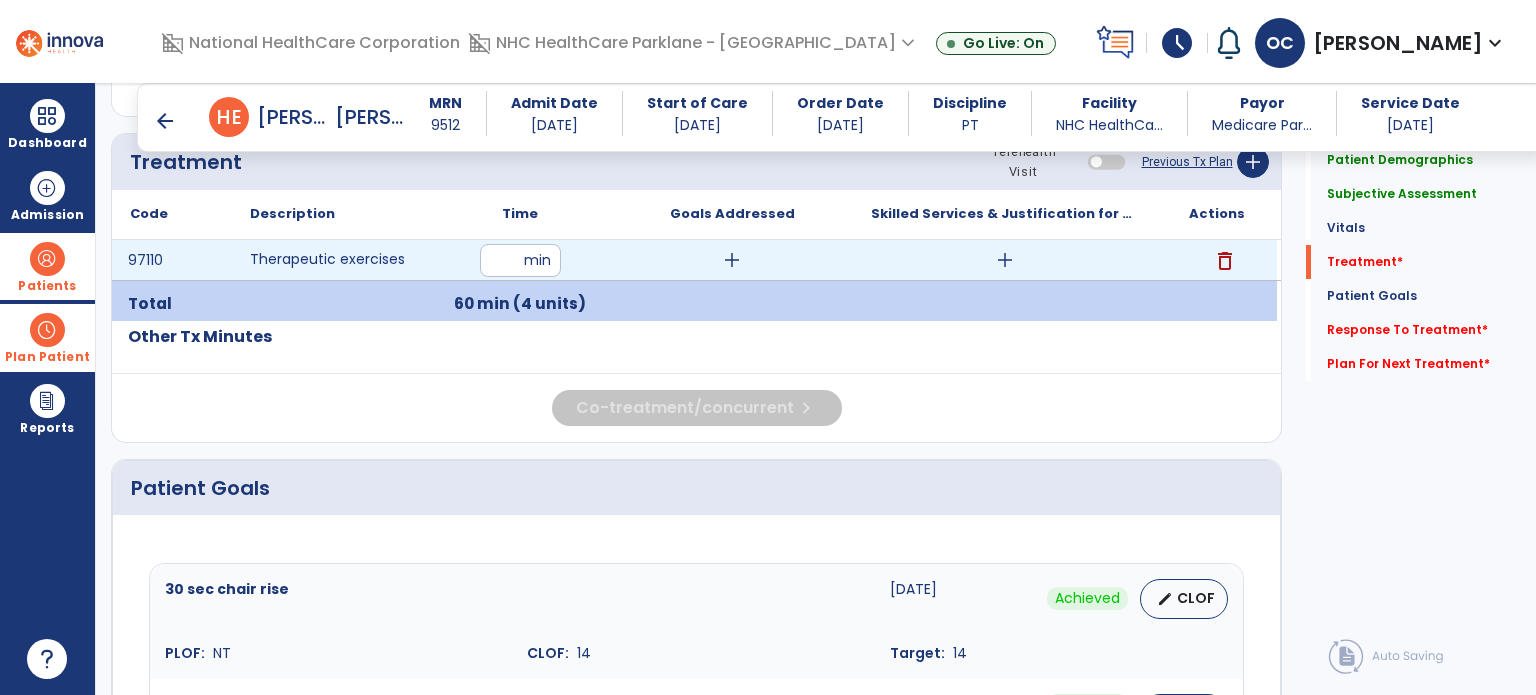 click on "add" at bounding box center [732, 260] 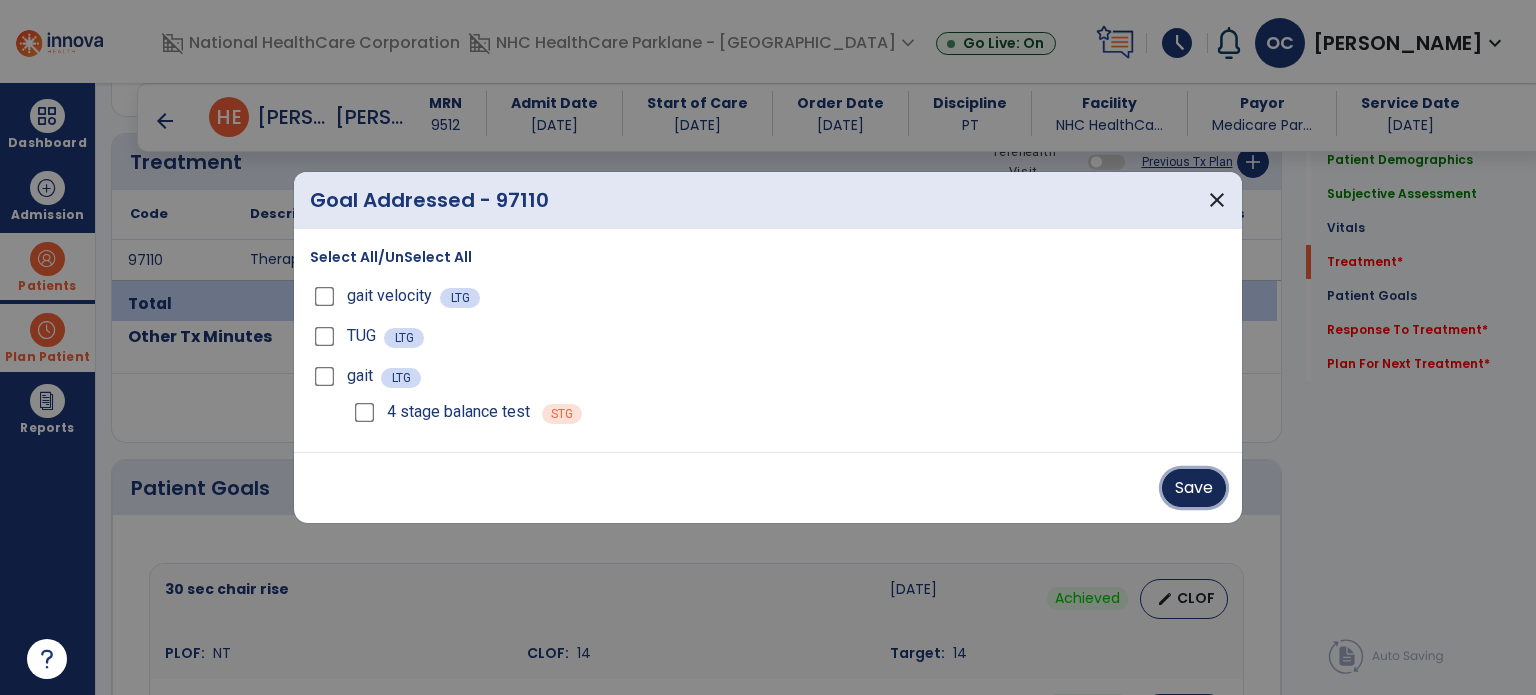 click on "Save" at bounding box center (1194, 488) 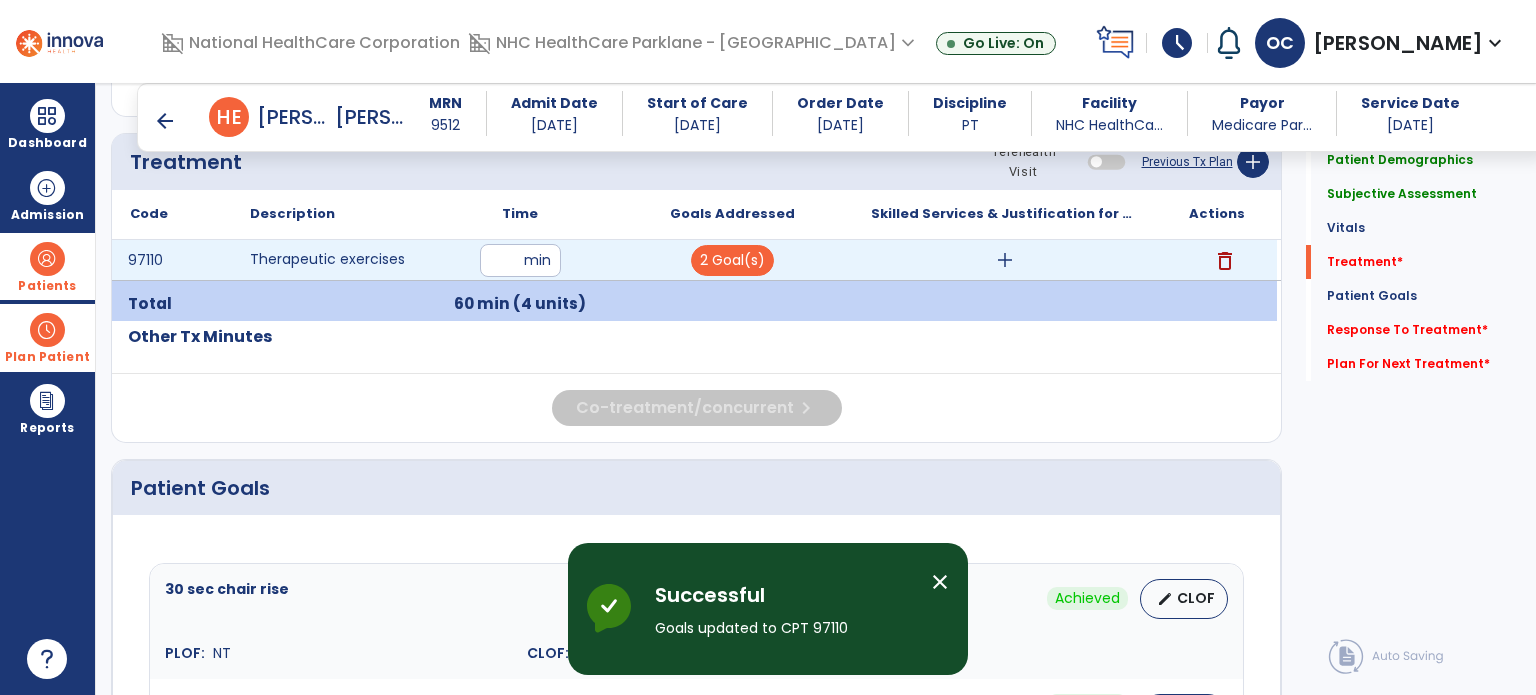 click on "add" at bounding box center [1005, 260] 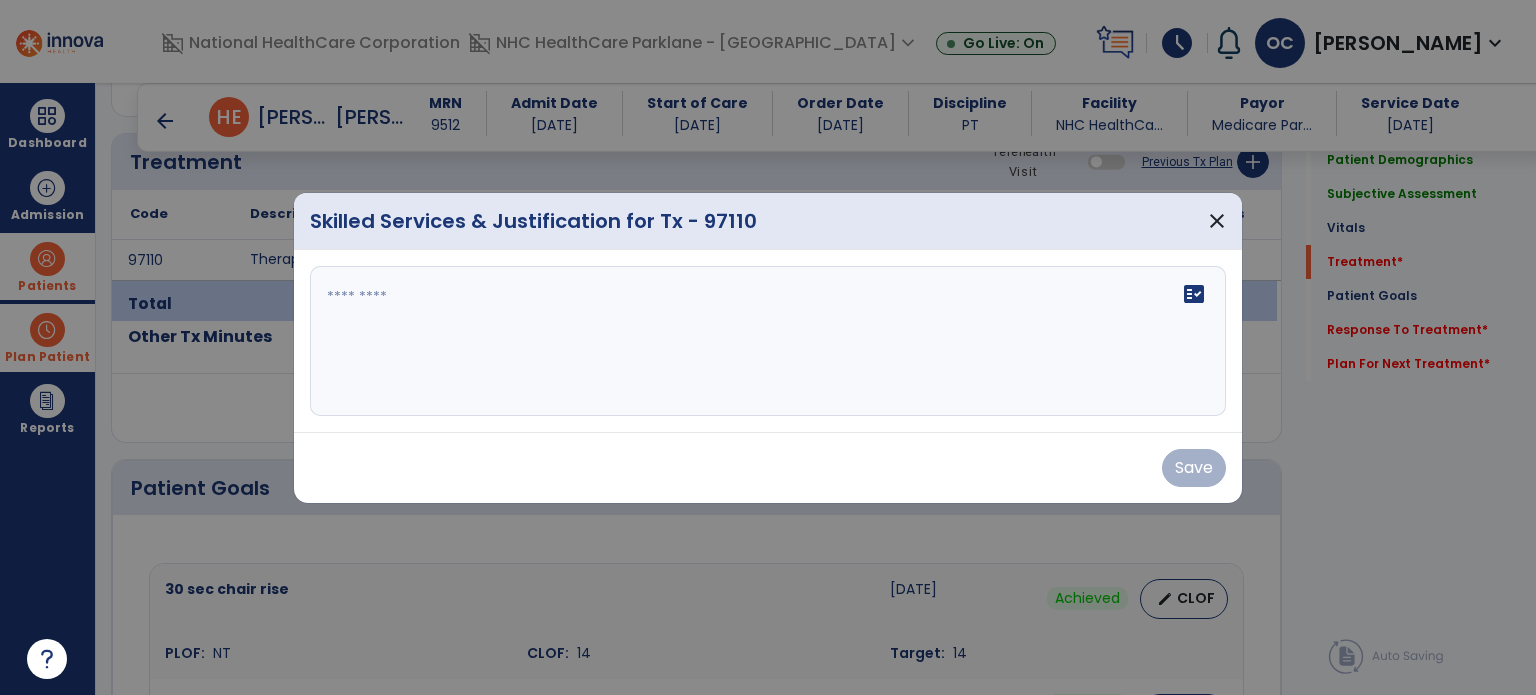 click on "fact_check" at bounding box center (768, 341) 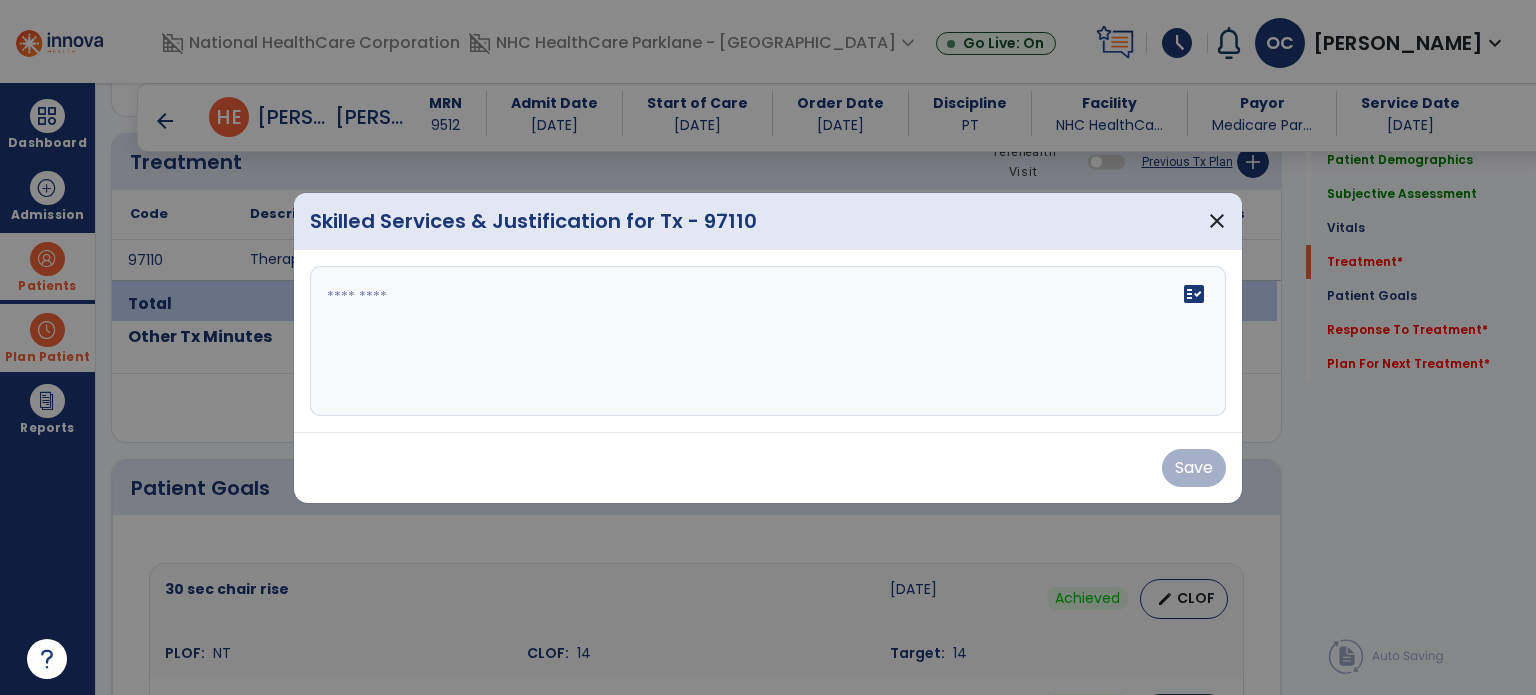 drag, startPoint x: 411, startPoint y: 323, endPoint x: 386, endPoint y: 179, distance: 146.15402 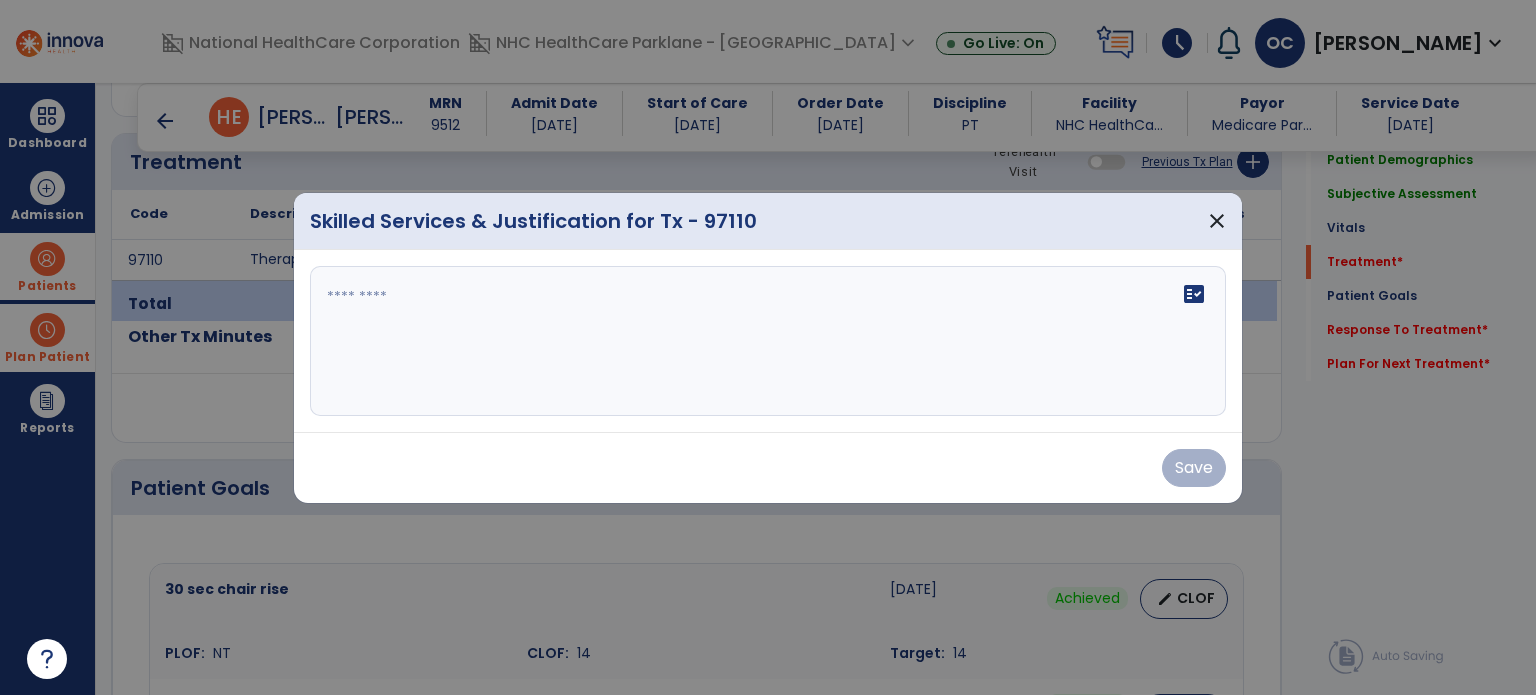 click at bounding box center (768, 341) 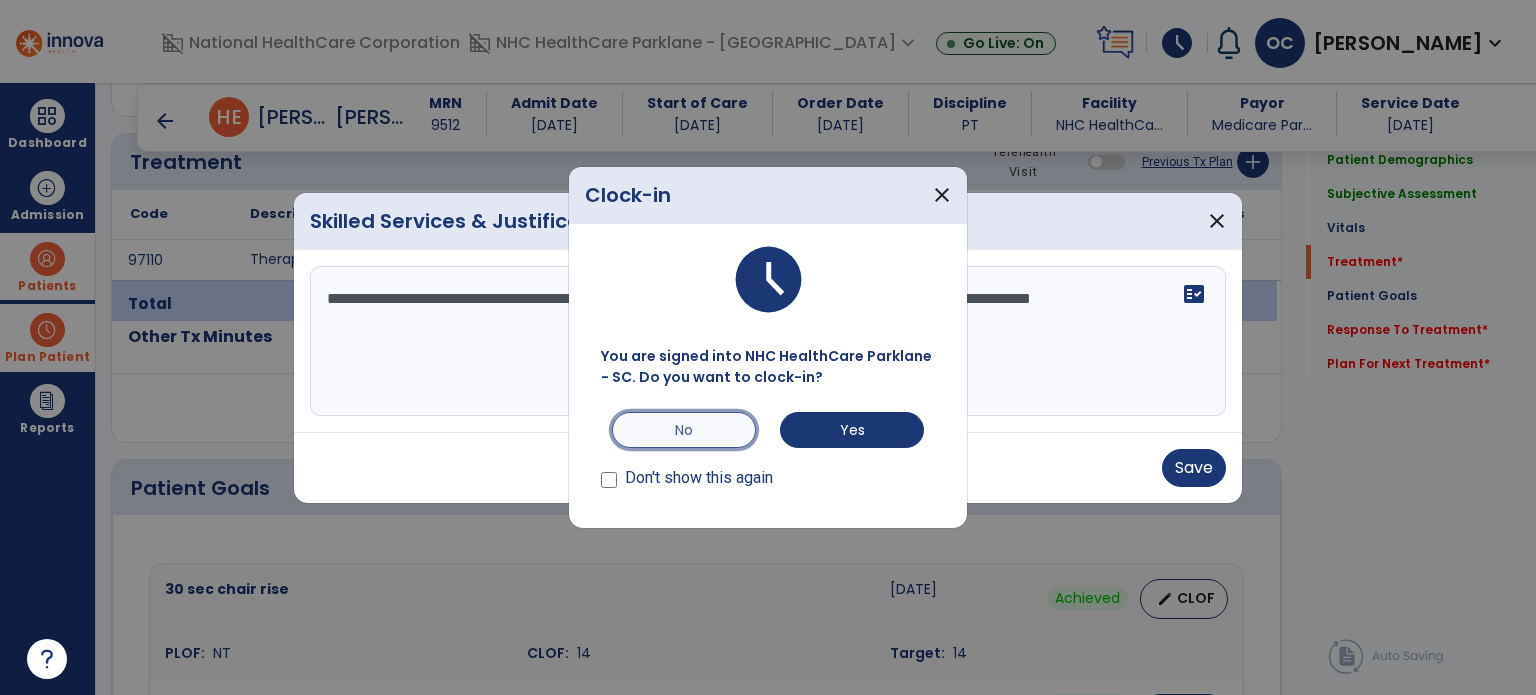 click on "No" at bounding box center (684, 430) 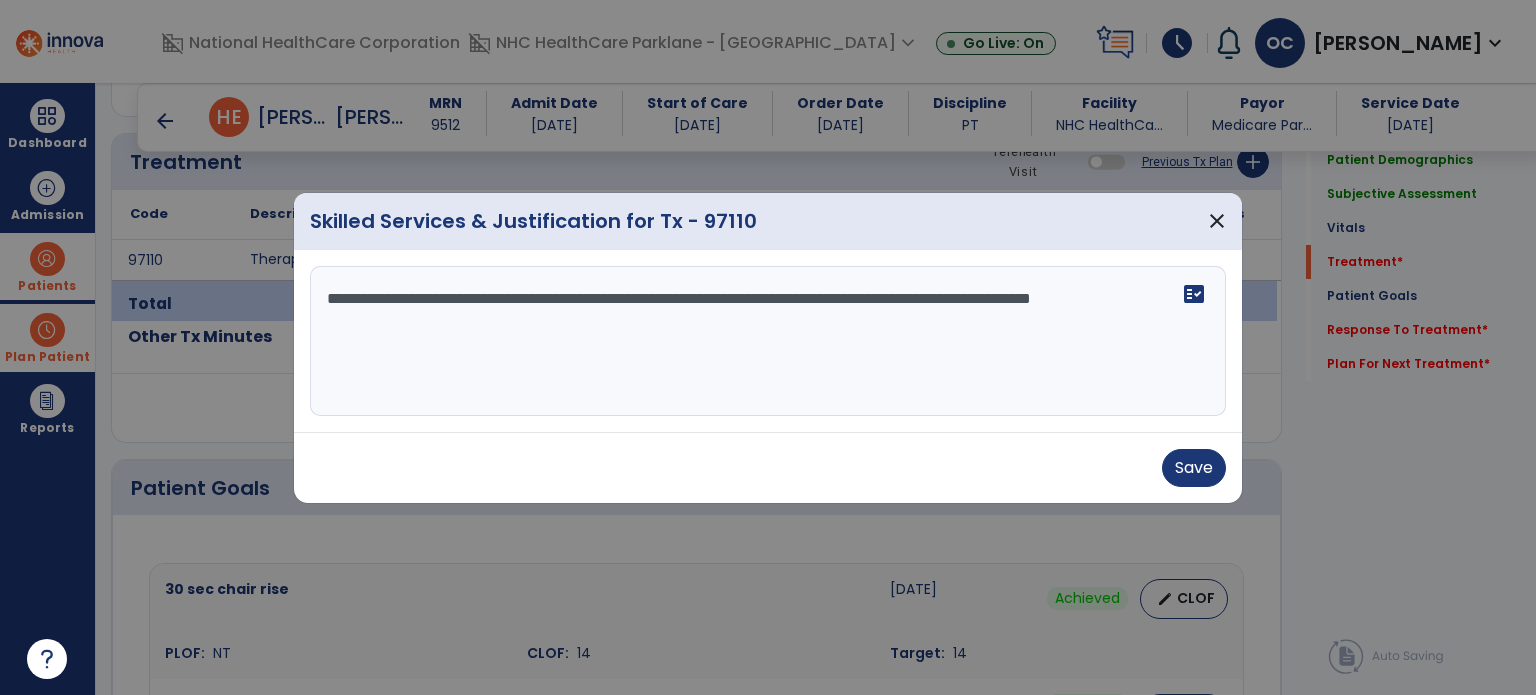 click on "**********" at bounding box center [768, 341] 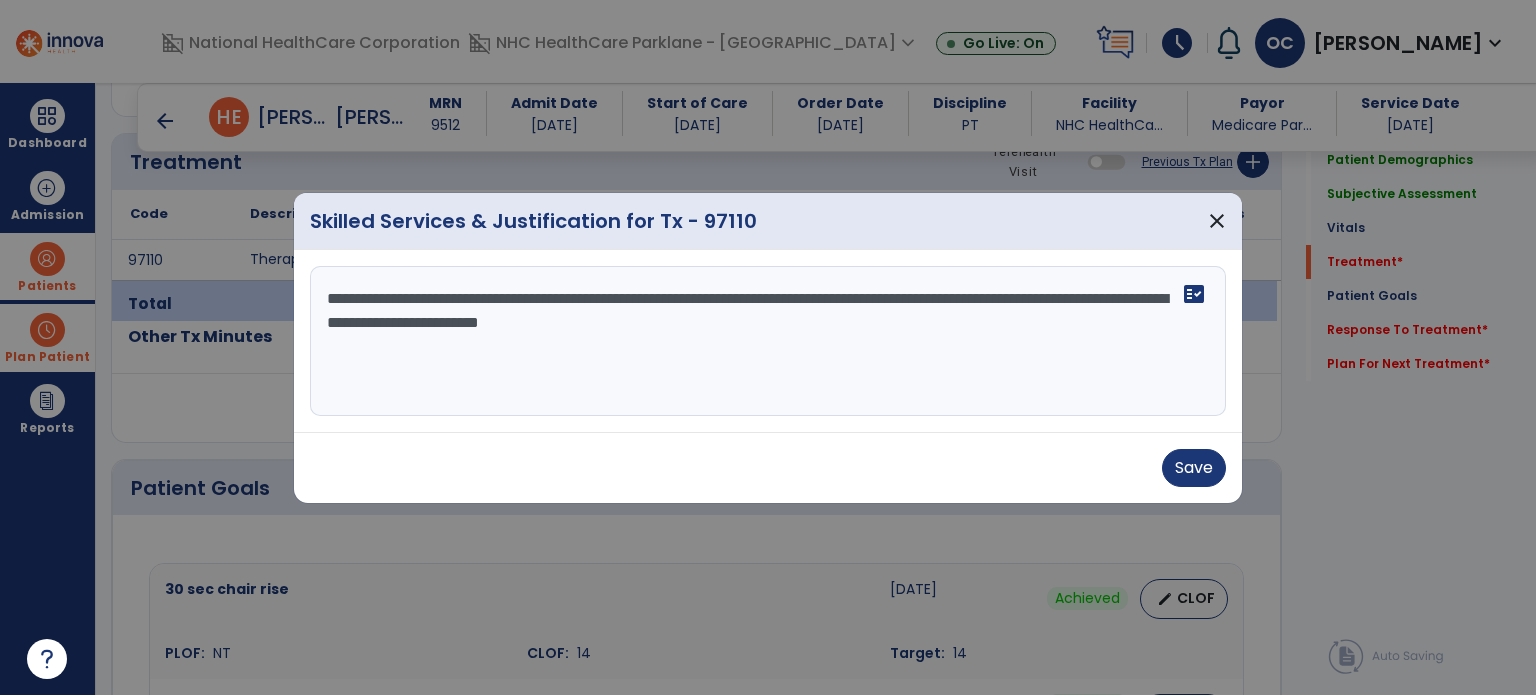 click on "**********" at bounding box center (768, 341) 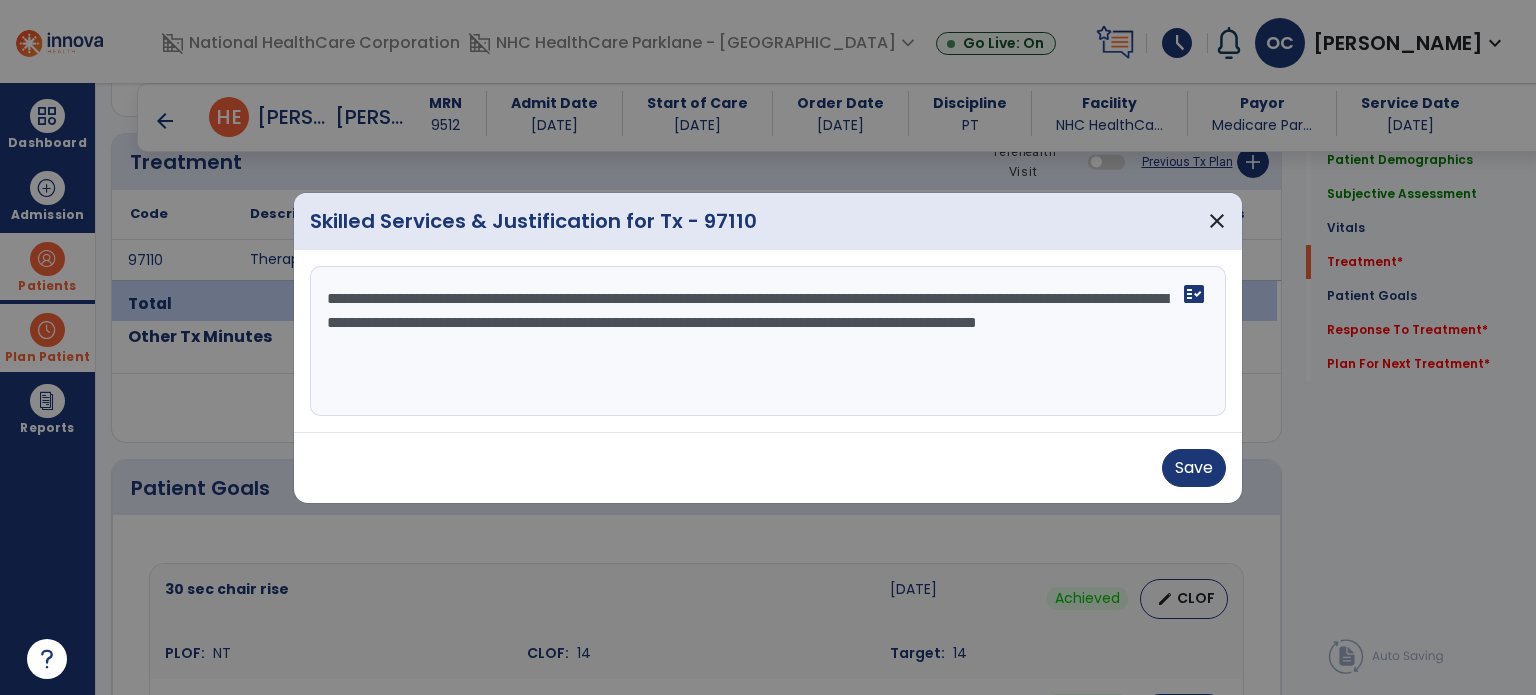 click on "**********" at bounding box center [768, 341] 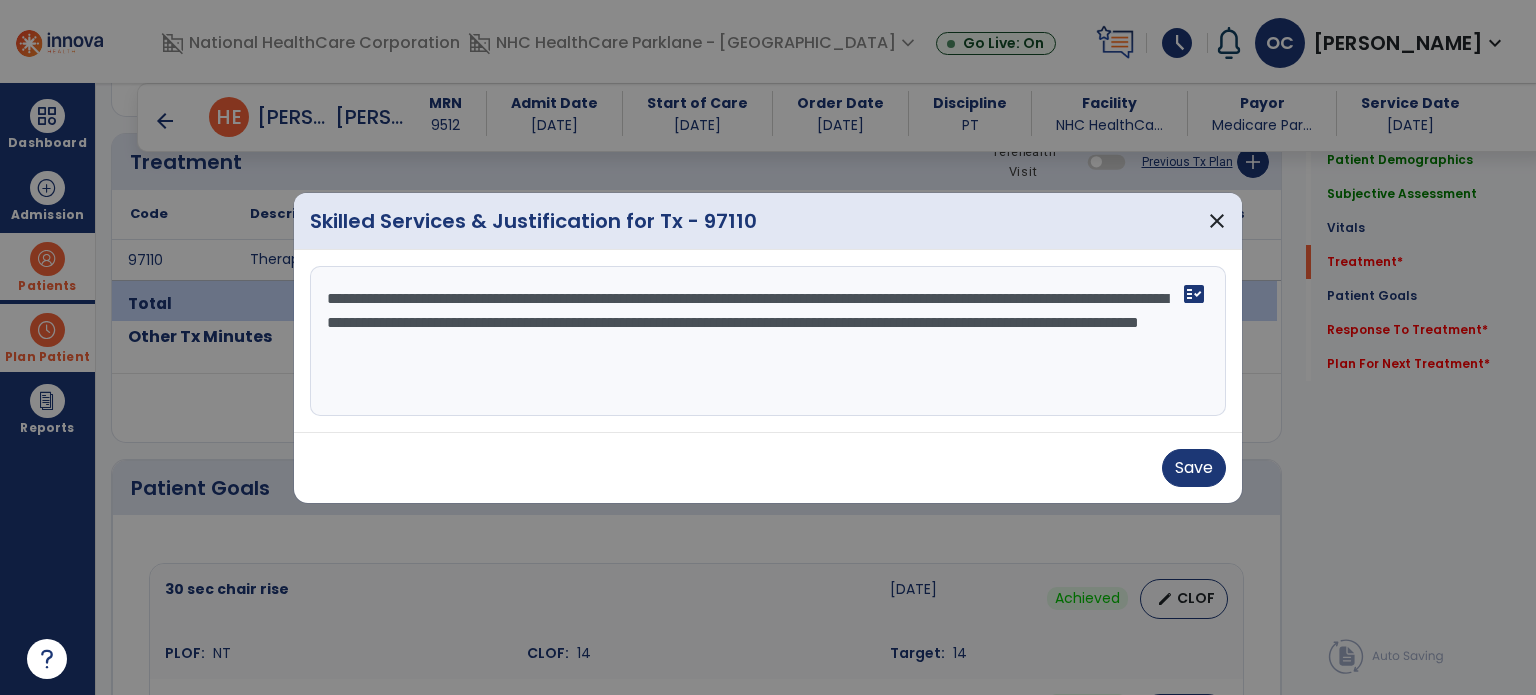click on "**********" at bounding box center [768, 341] 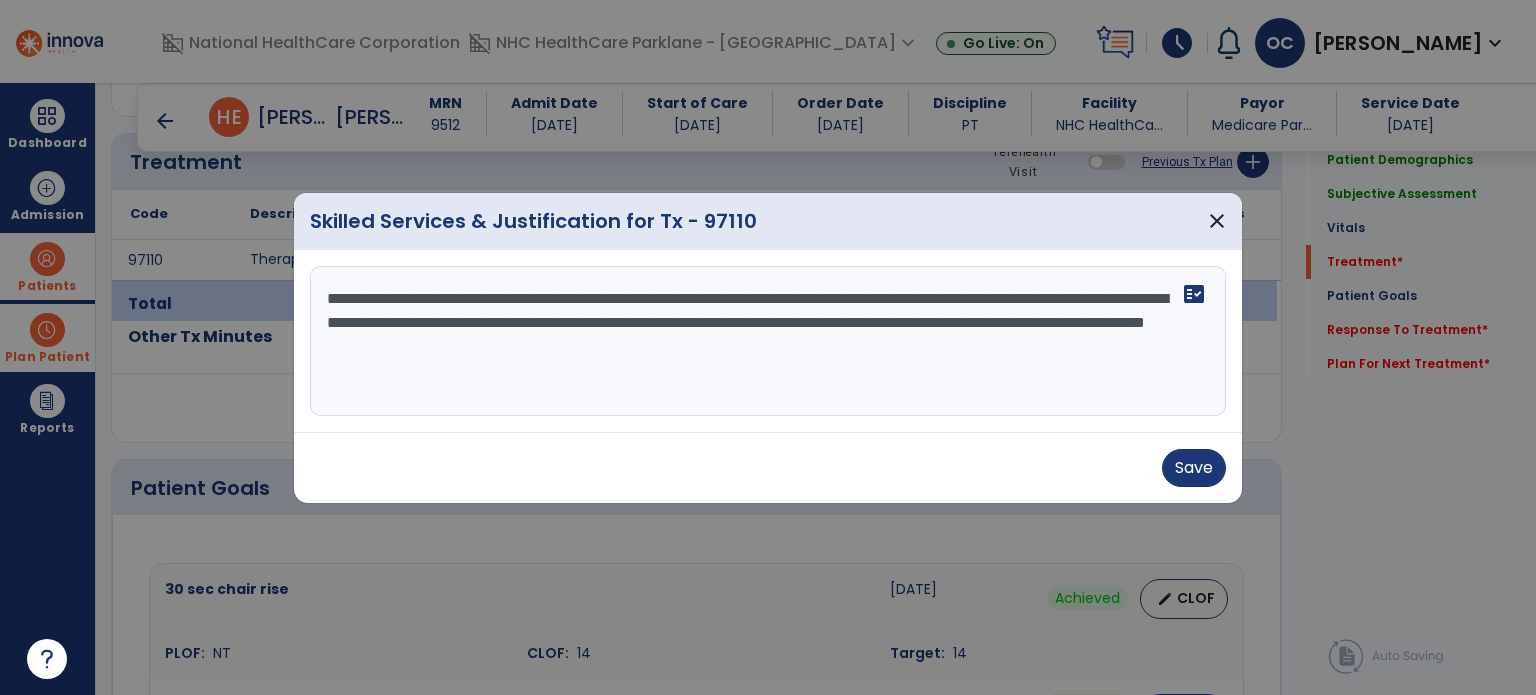 click on "**********" at bounding box center (768, 341) 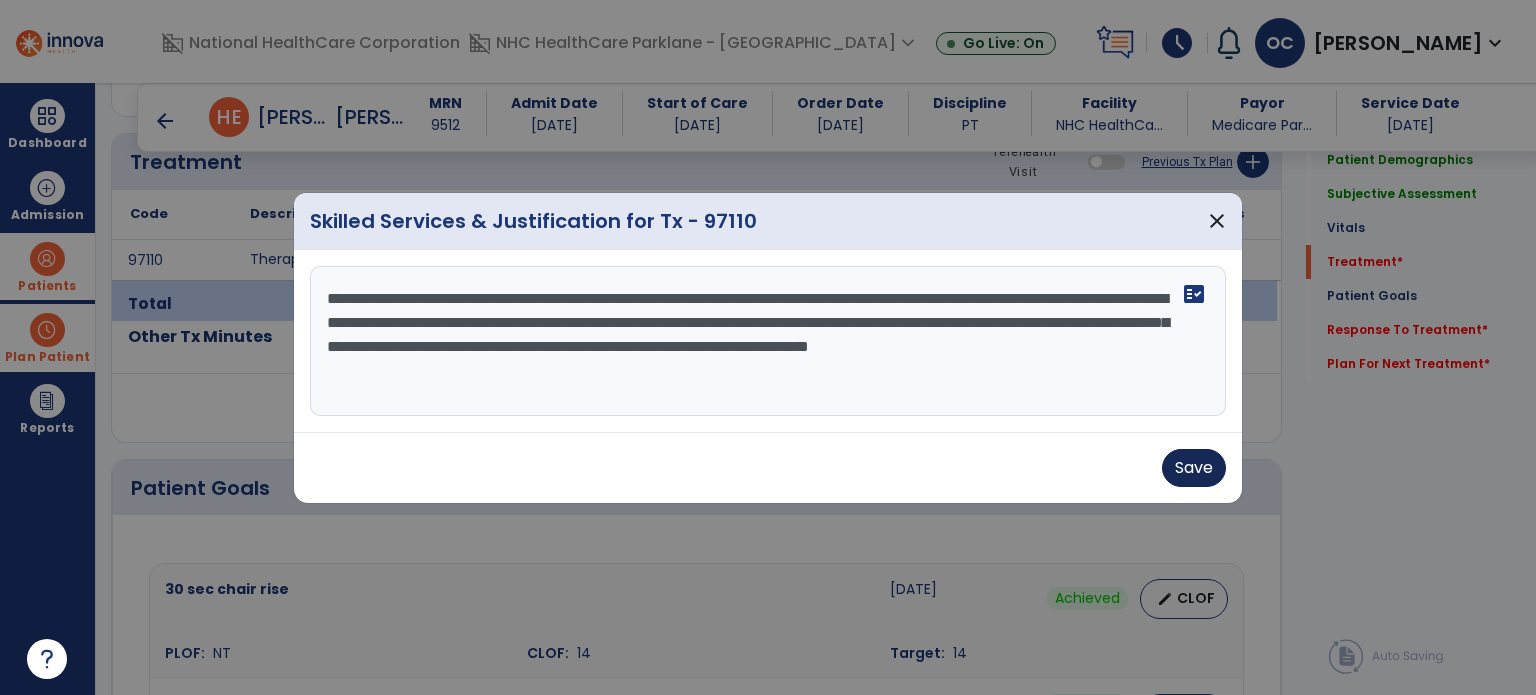 type on "**********" 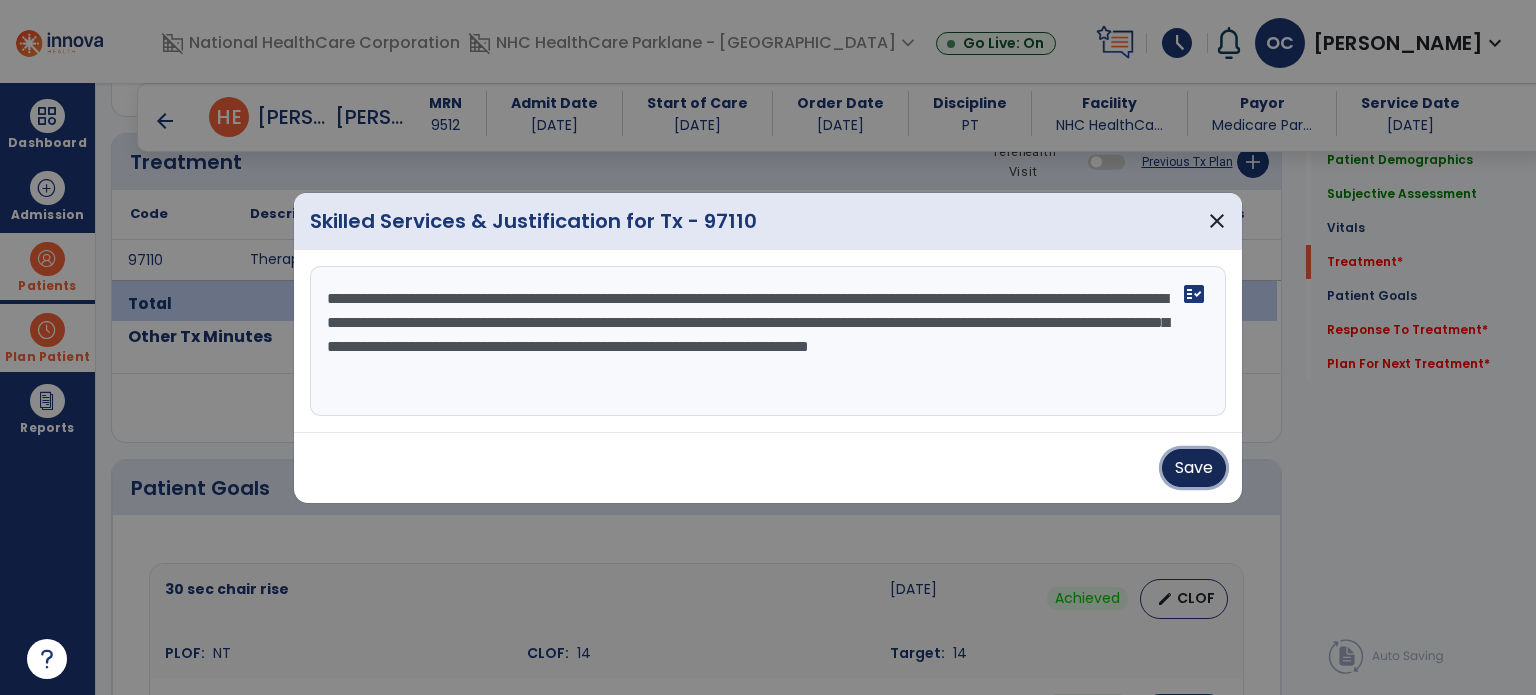 click on "Save" at bounding box center (1194, 468) 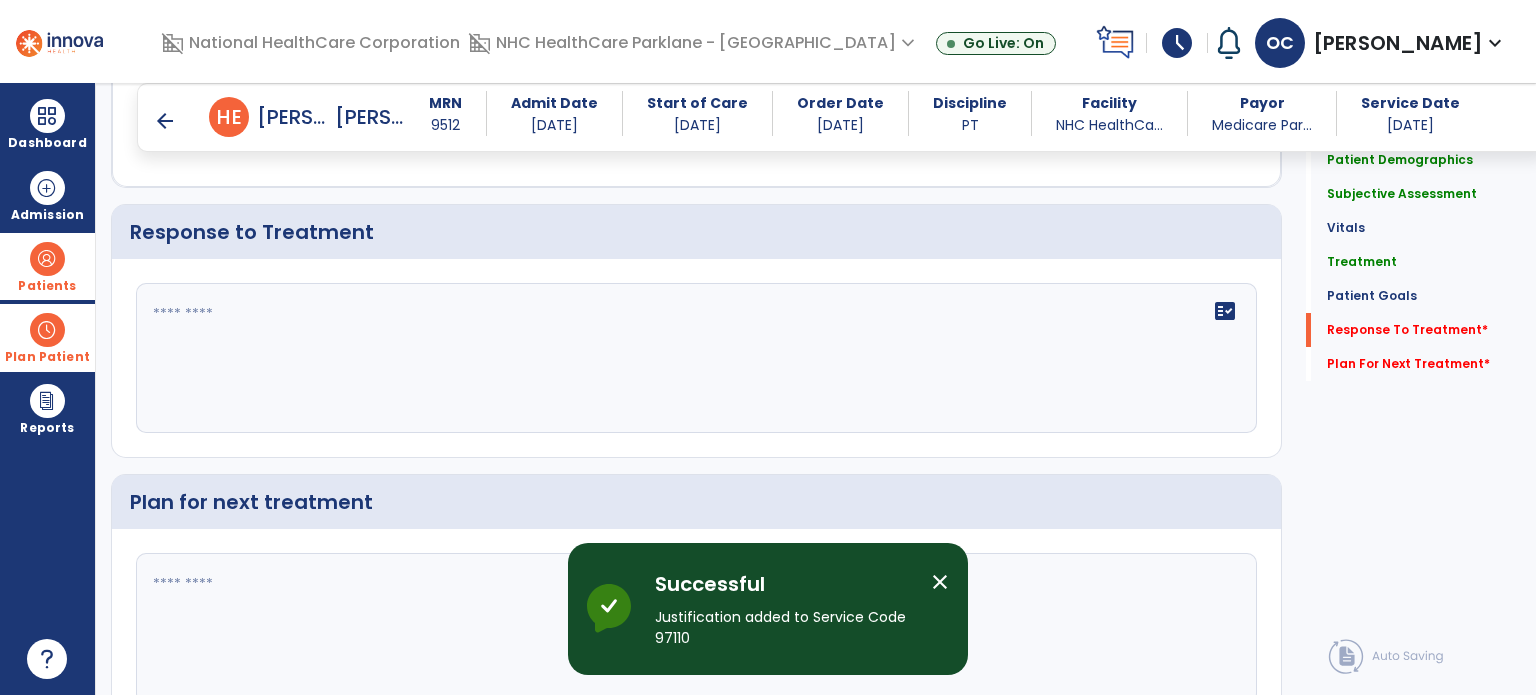 scroll, scrollTop: 2739, scrollLeft: 0, axis: vertical 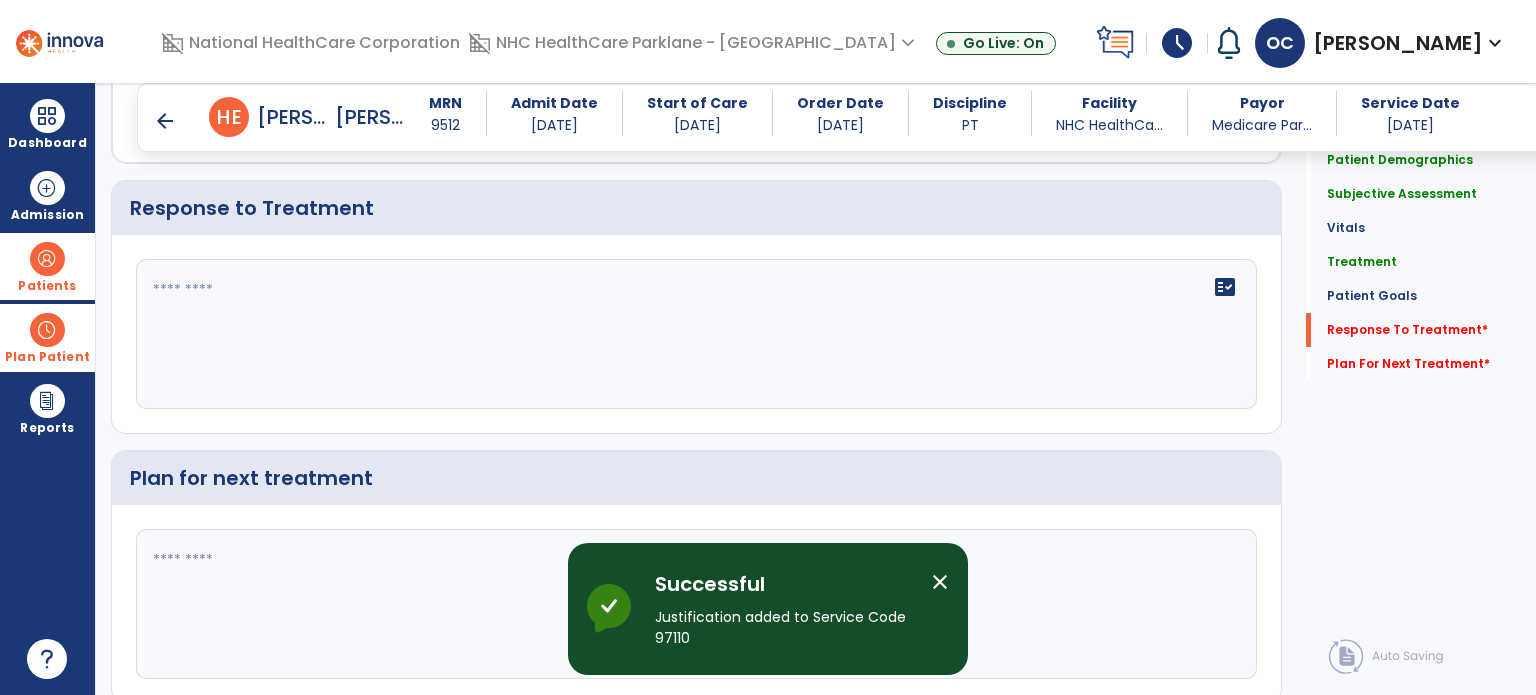 click on "fact_check" 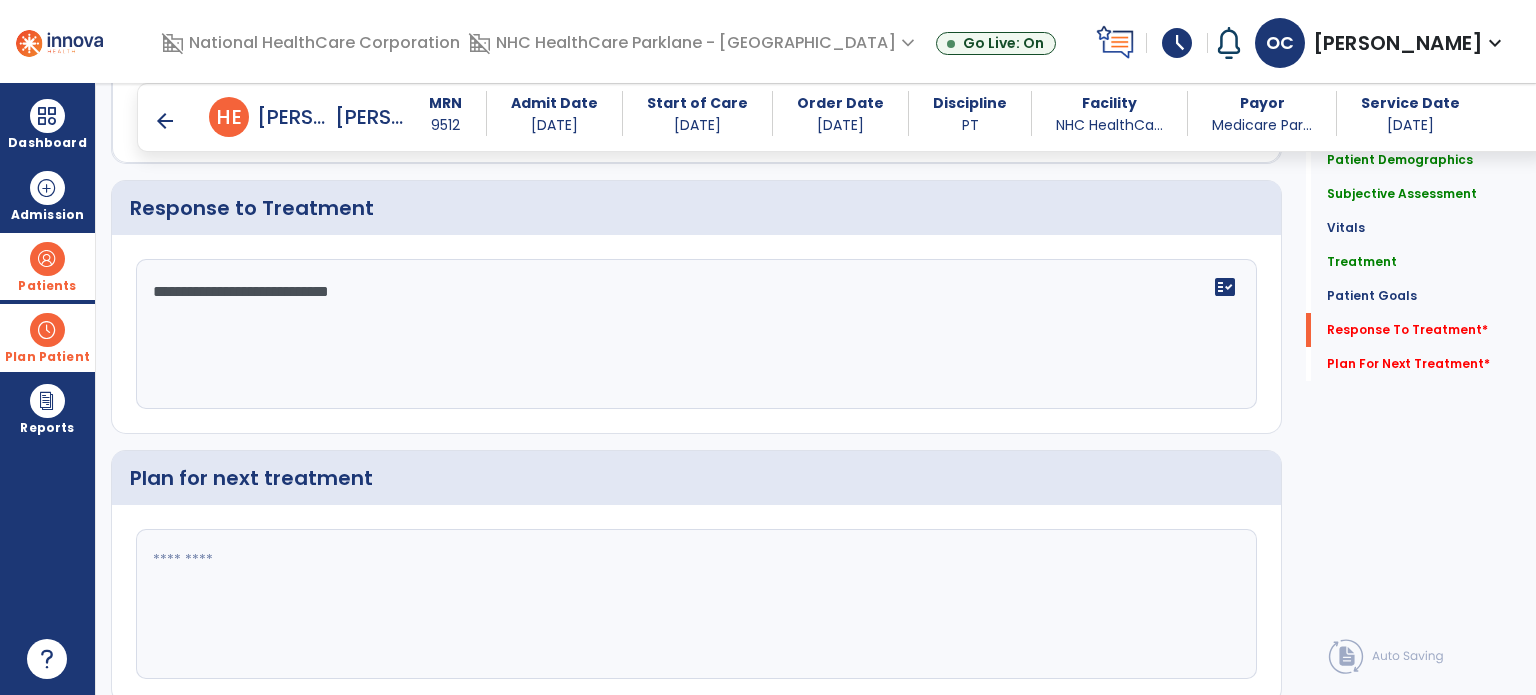 scroll, scrollTop: 2807, scrollLeft: 0, axis: vertical 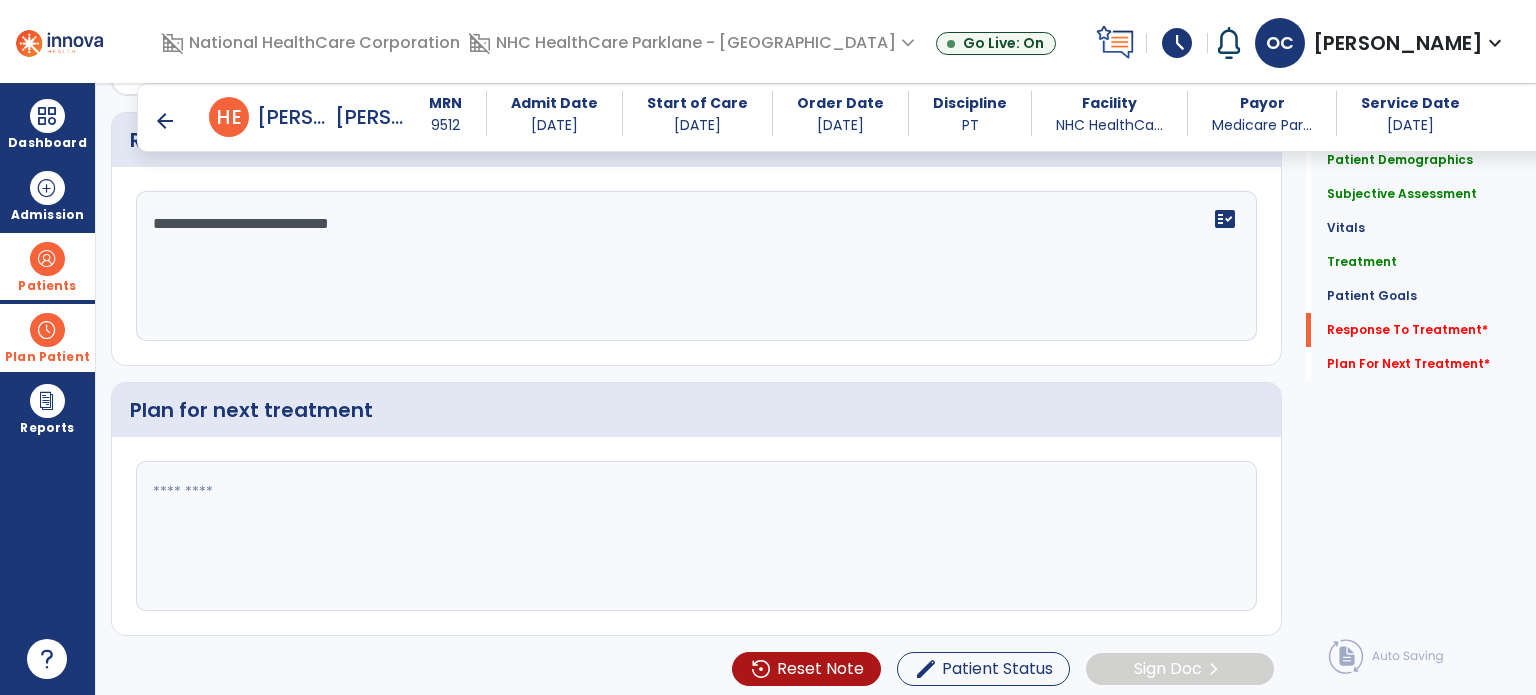 type on "**********" 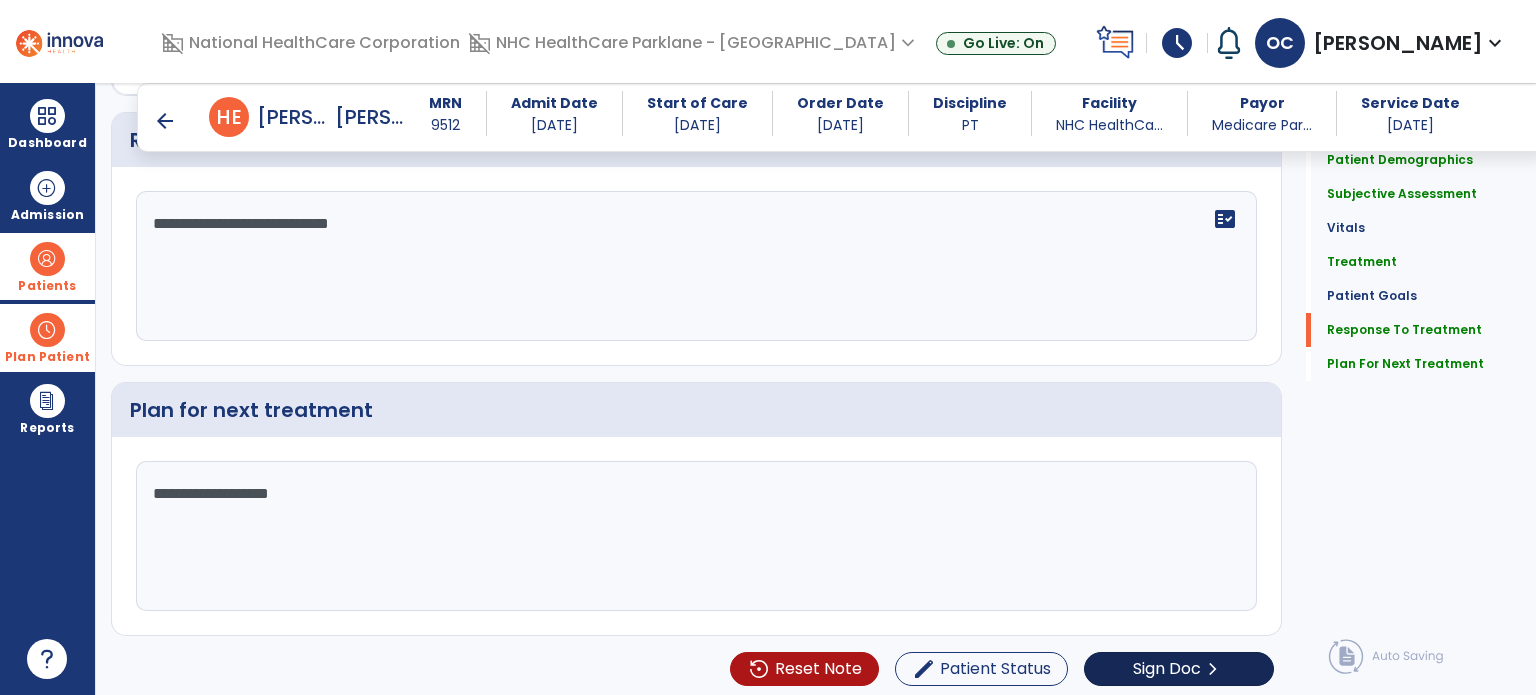 scroll, scrollTop: 2807, scrollLeft: 0, axis: vertical 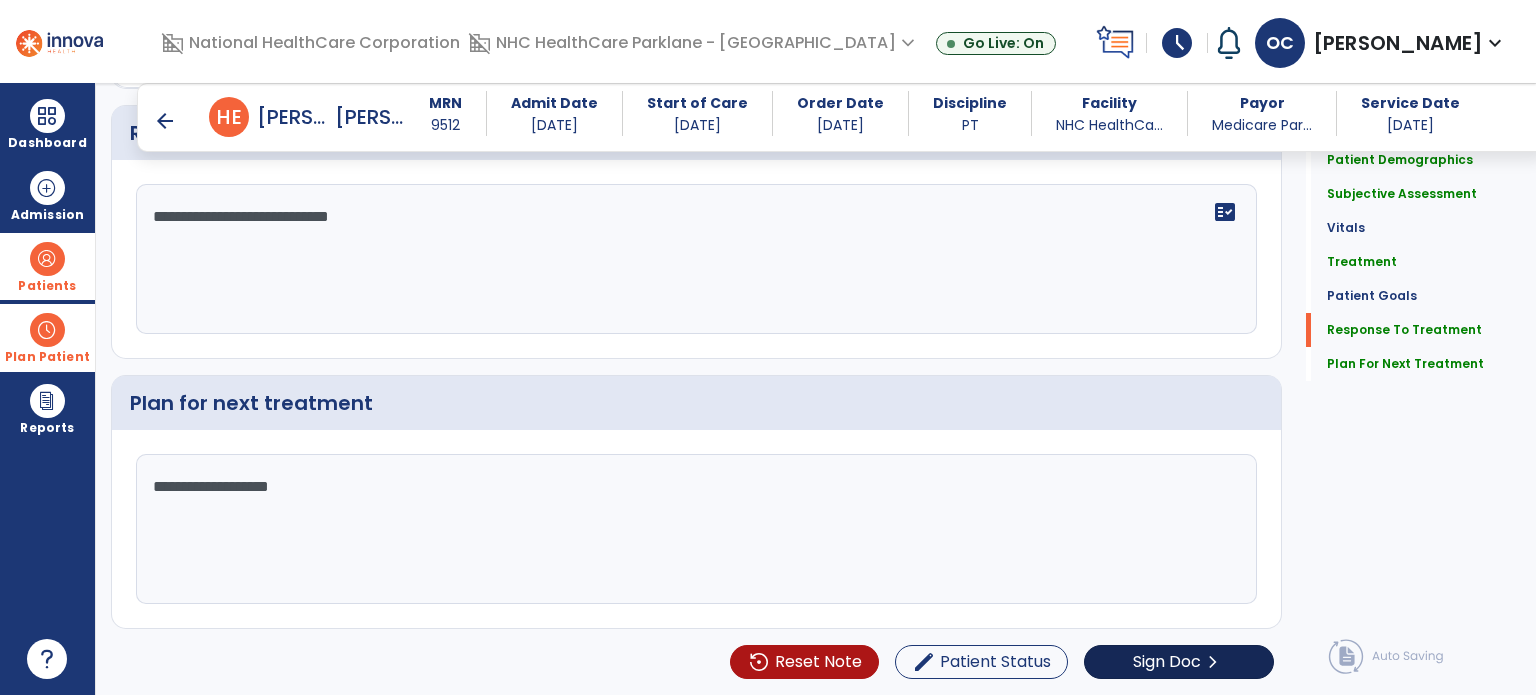 type on "**********" 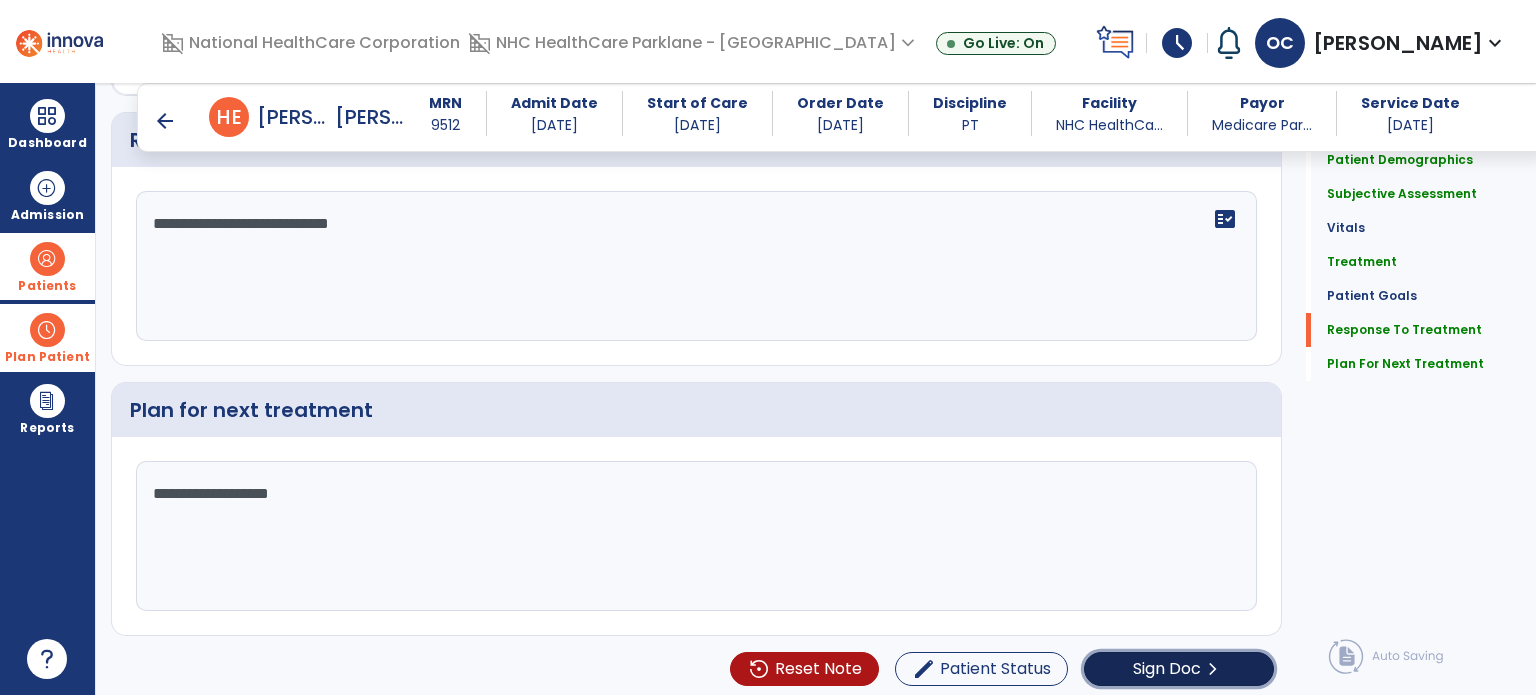 click on "Sign Doc" 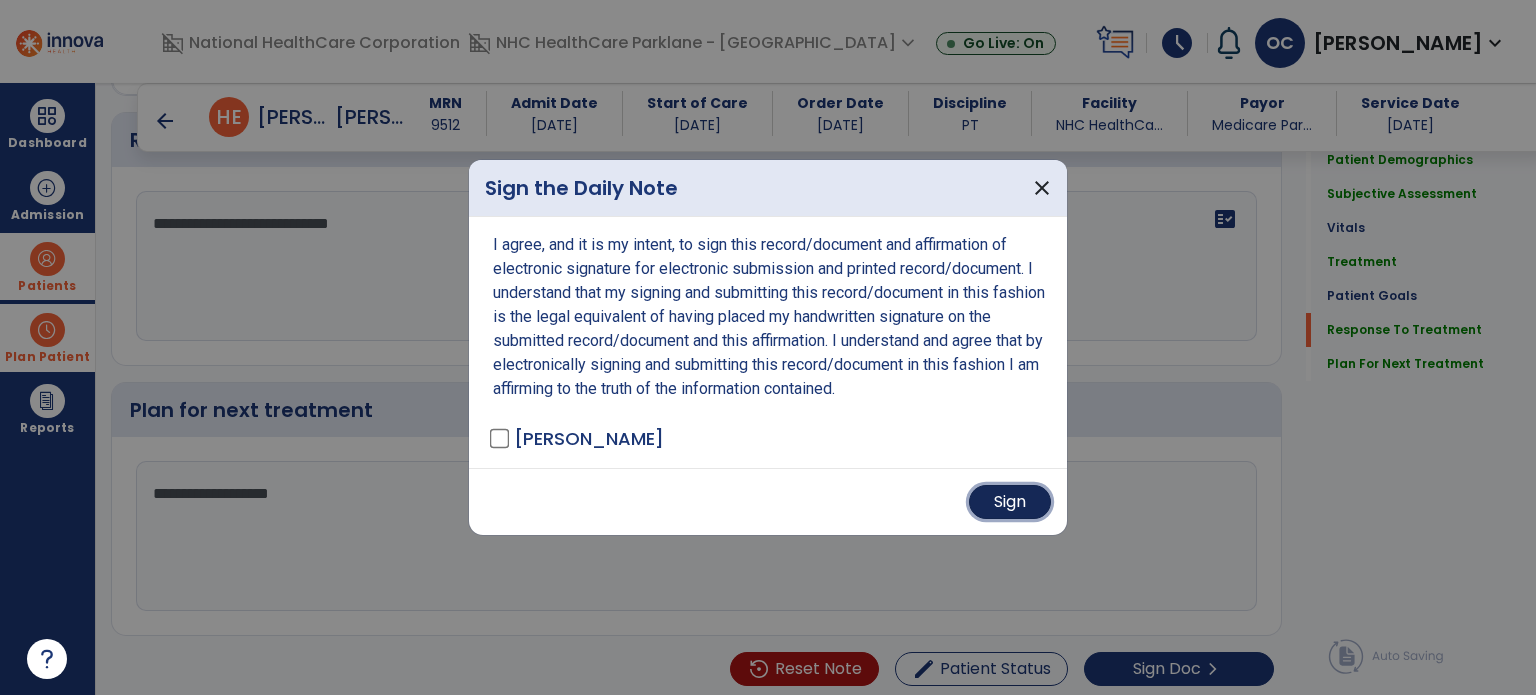 click on "Sign" at bounding box center [1010, 502] 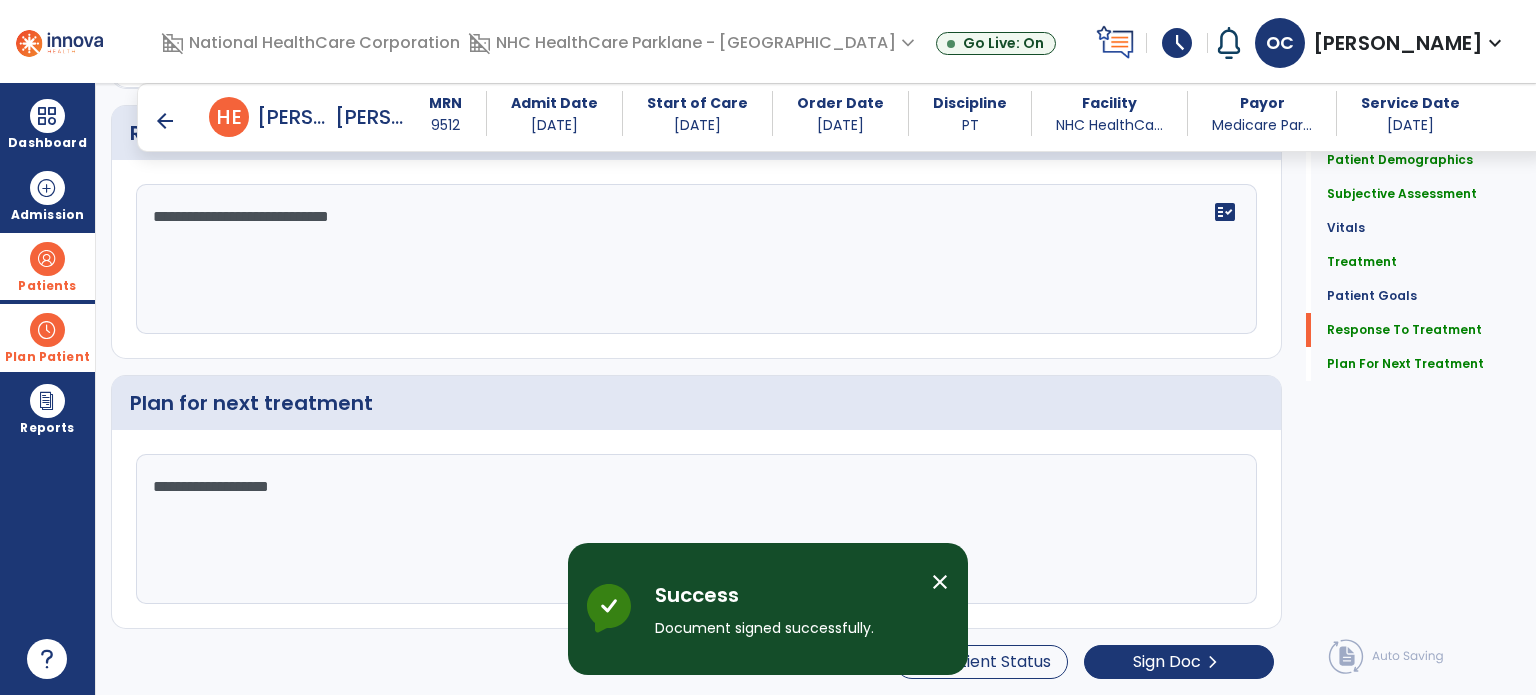 scroll, scrollTop: 0, scrollLeft: 0, axis: both 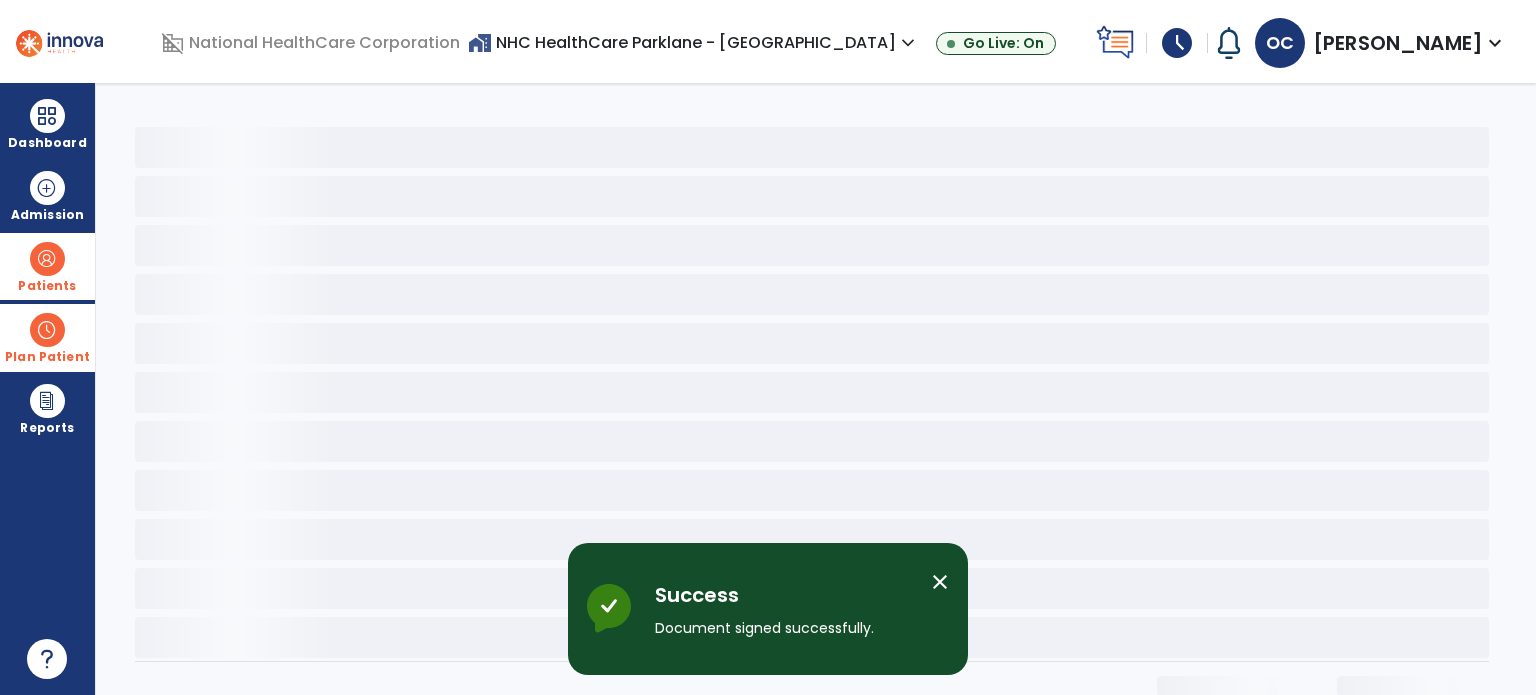click on "close" at bounding box center [940, 582] 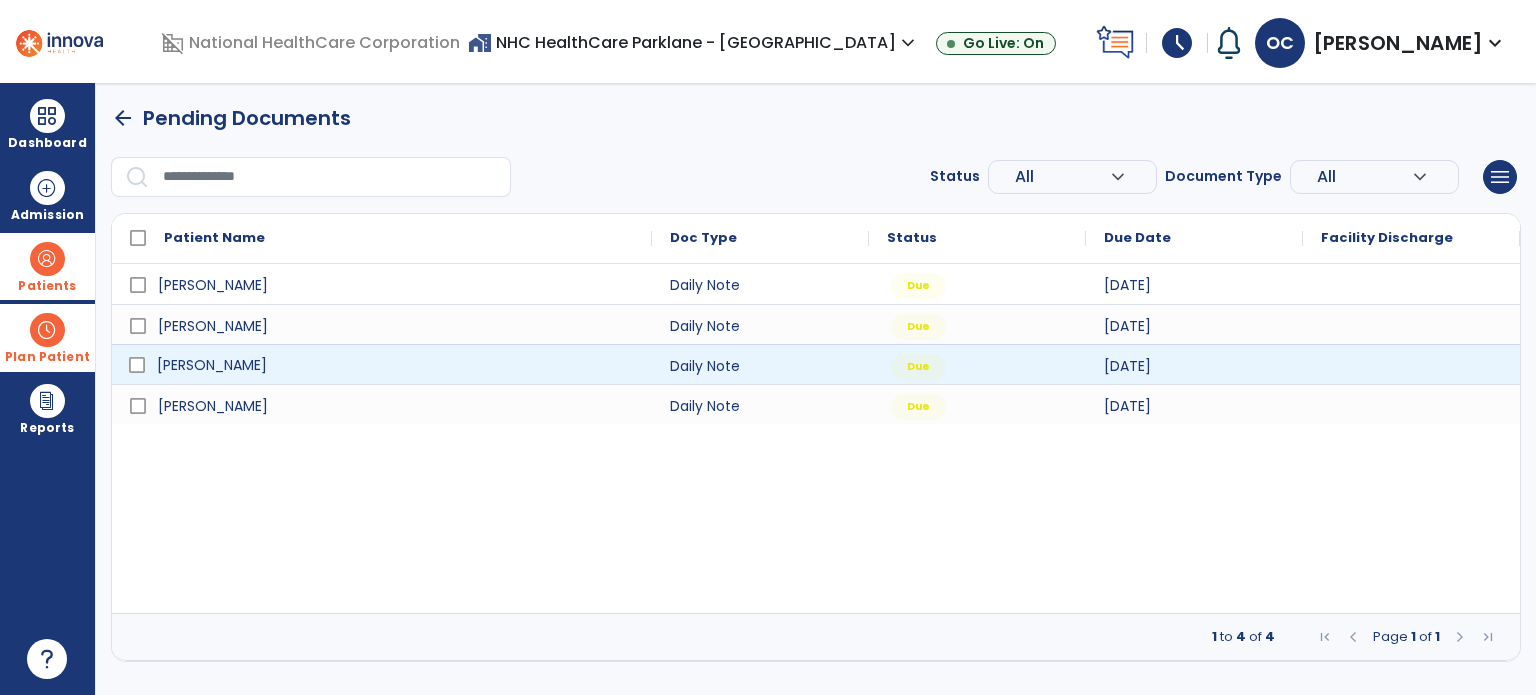 click on "[PERSON_NAME]" at bounding box center [396, 365] 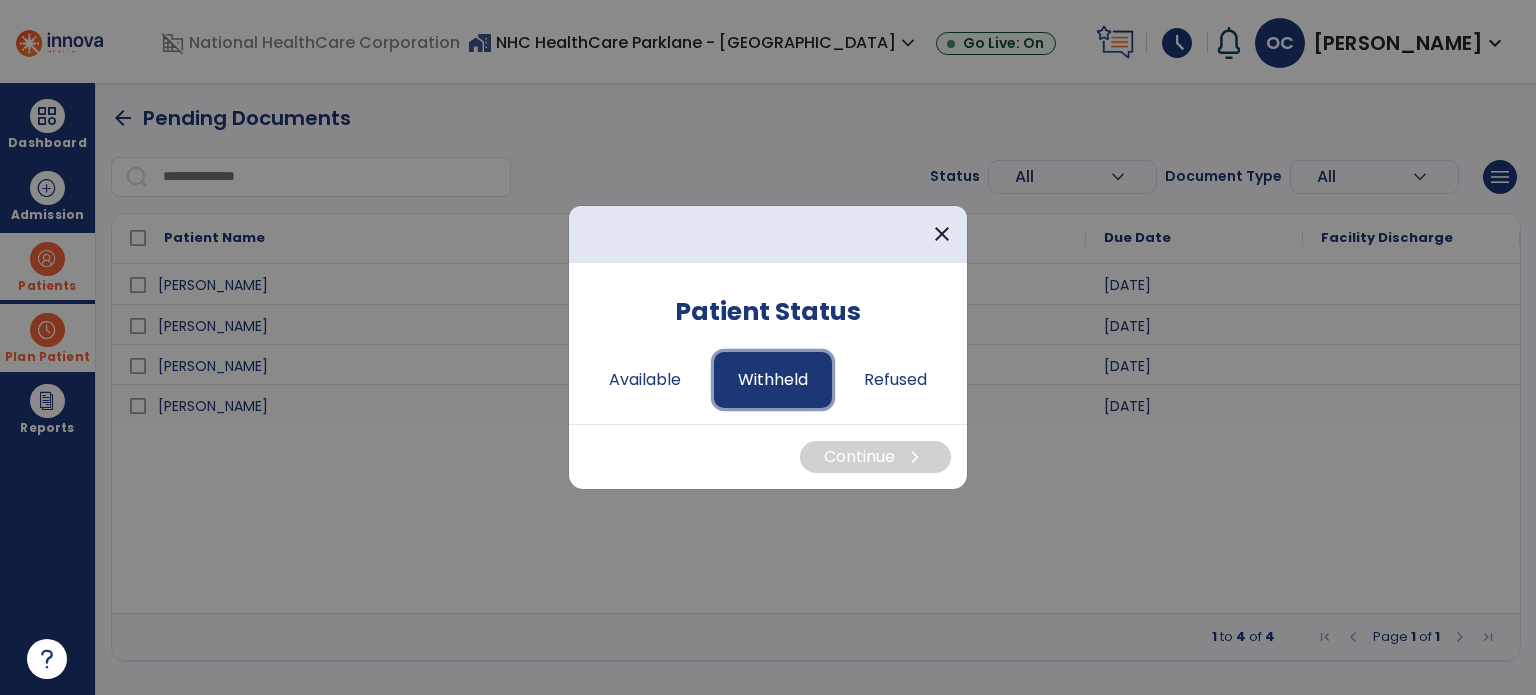 click on "Withheld" at bounding box center [773, 380] 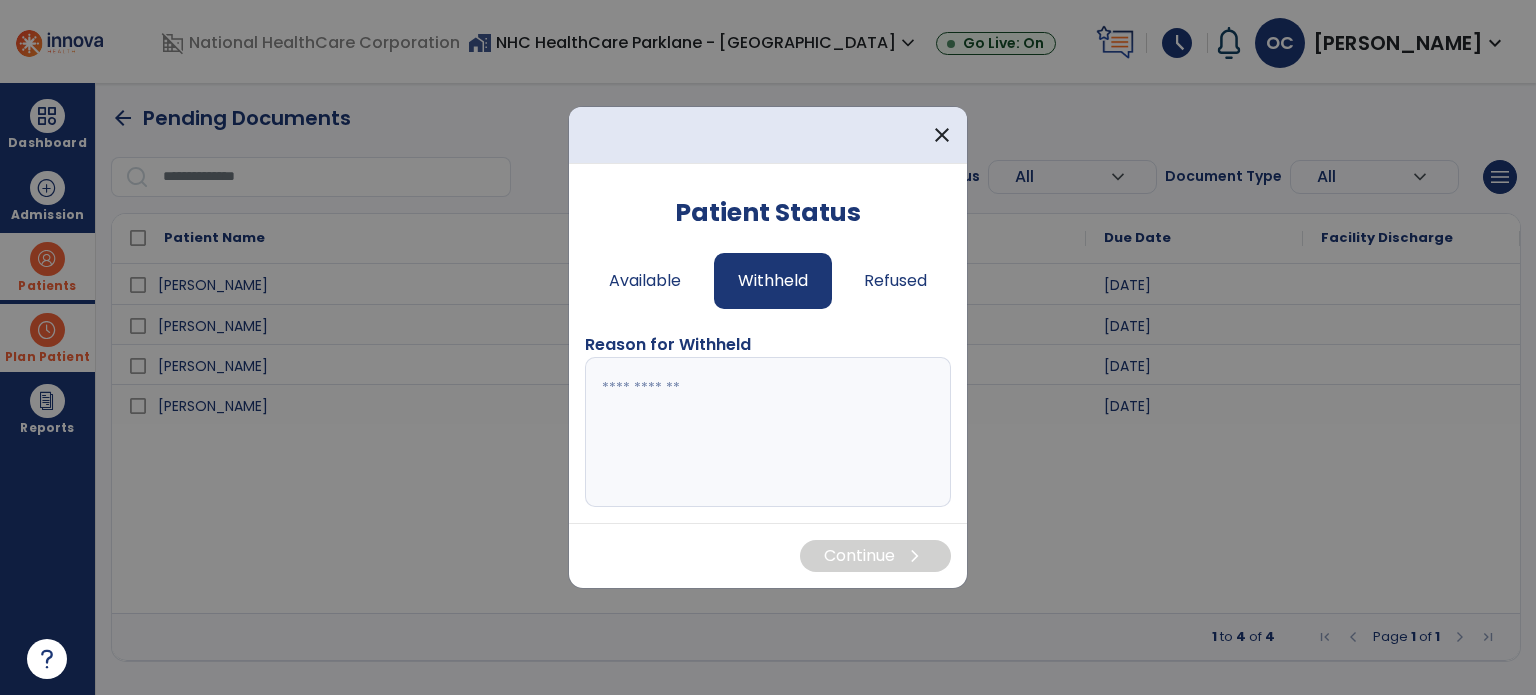click at bounding box center [768, 432] 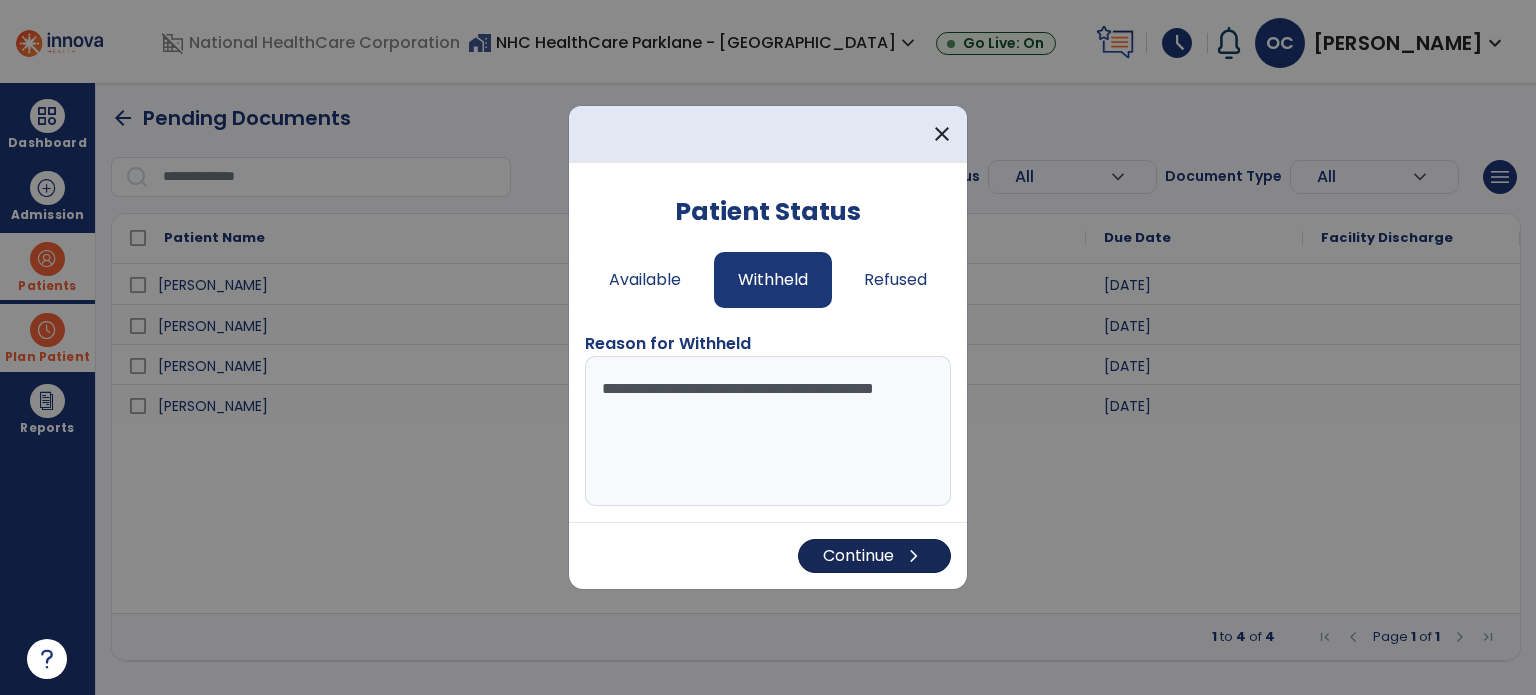 type on "**********" 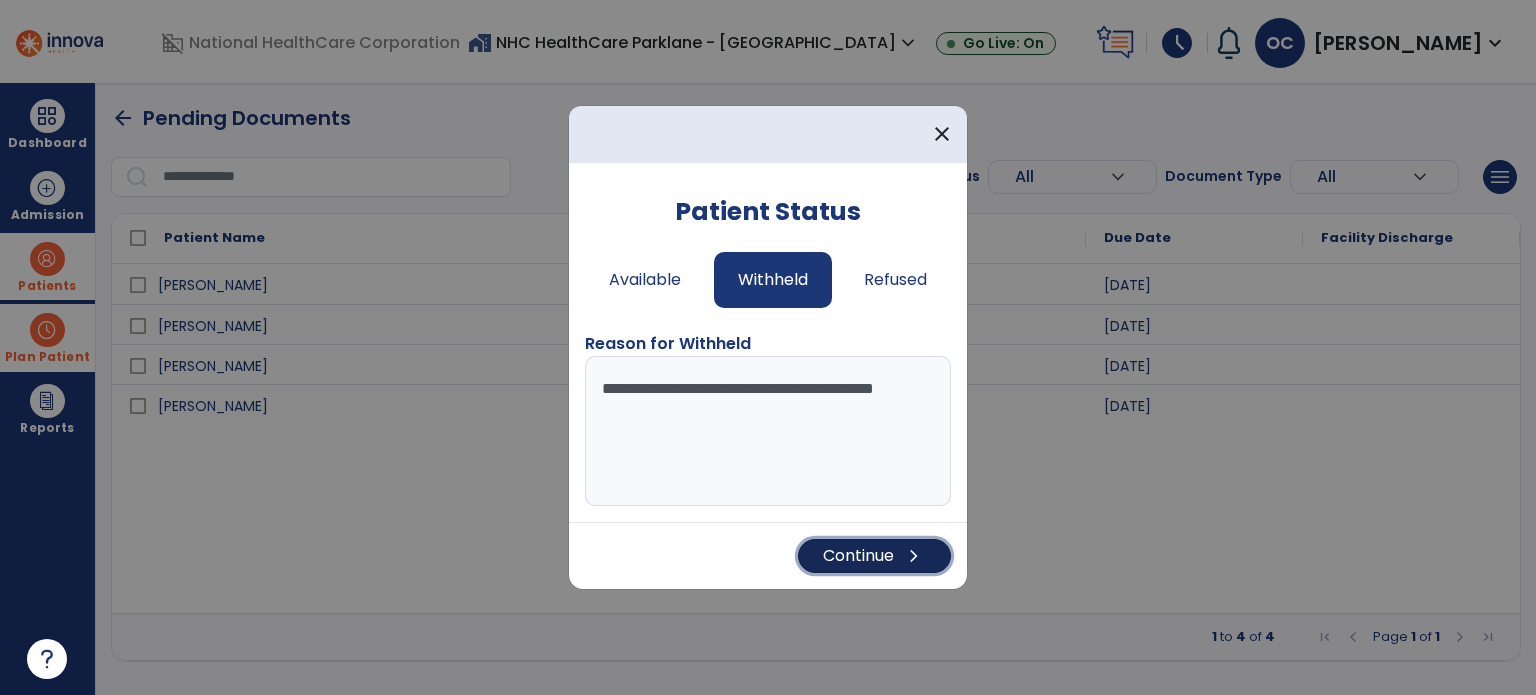 click on "Continue   chevron_right" at bounding box center (874, 556) 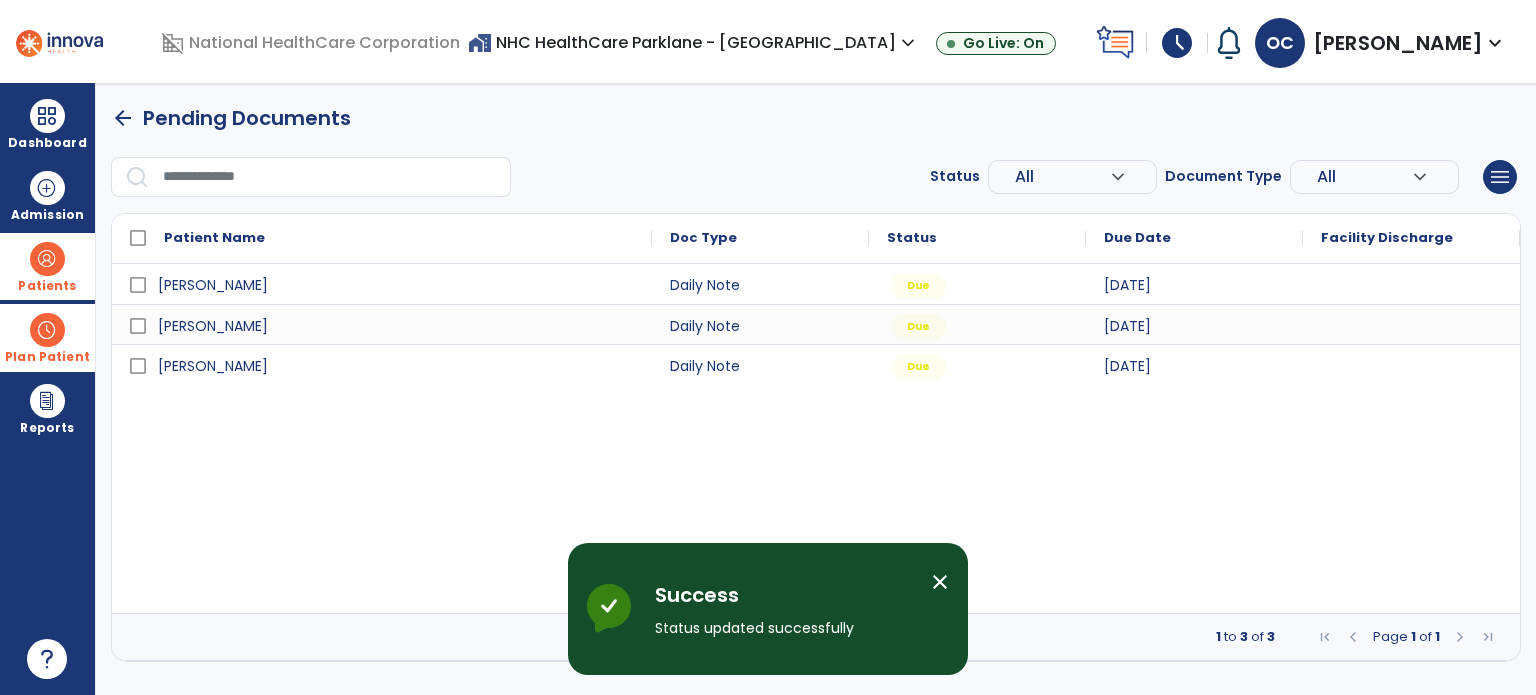 click on "[PERSON_NAME] Daily Note Due [DATE]
[PERSON_NAME] Daily Note Due [DATE]
[PERSON_NAME] Daily Note Due [DATE]" at bounding box center [816, 438] 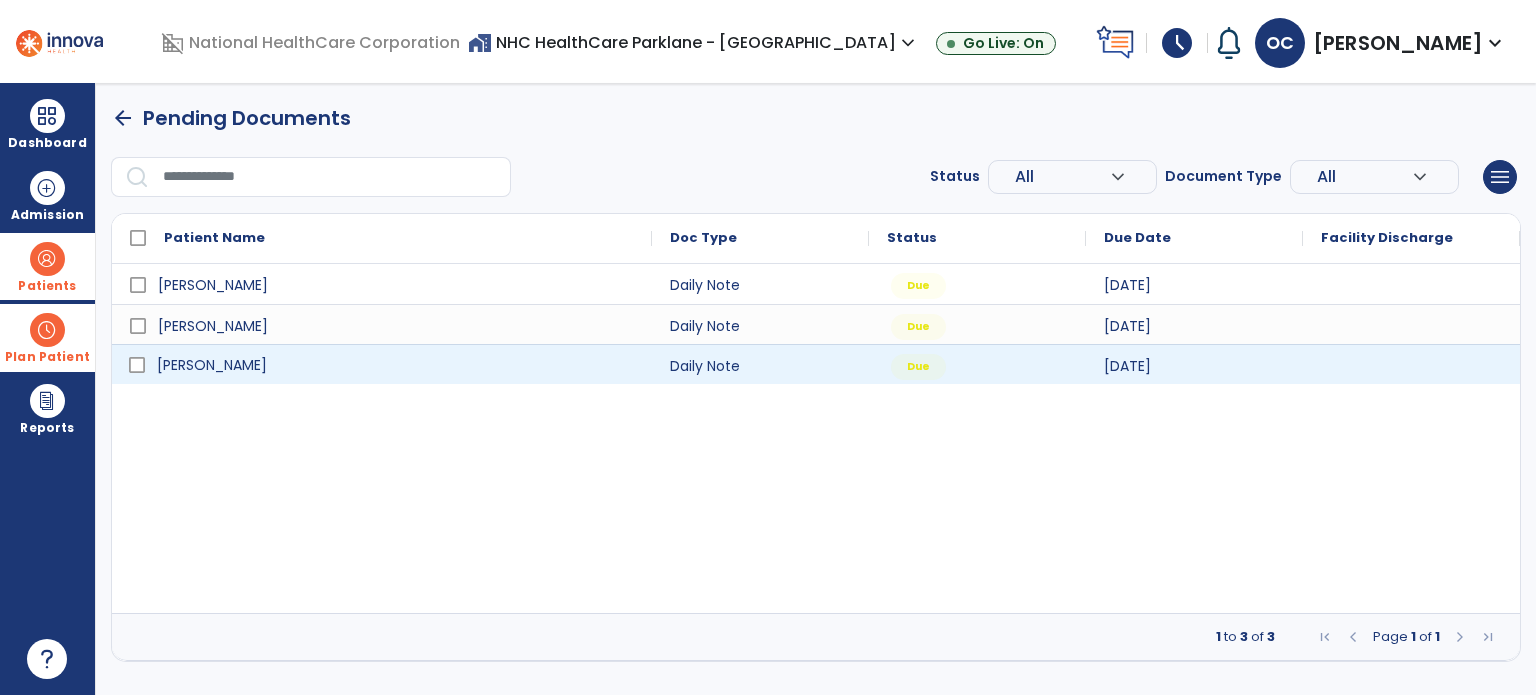click on "[PERSON_NAME]" at bounding box center (396, 365) 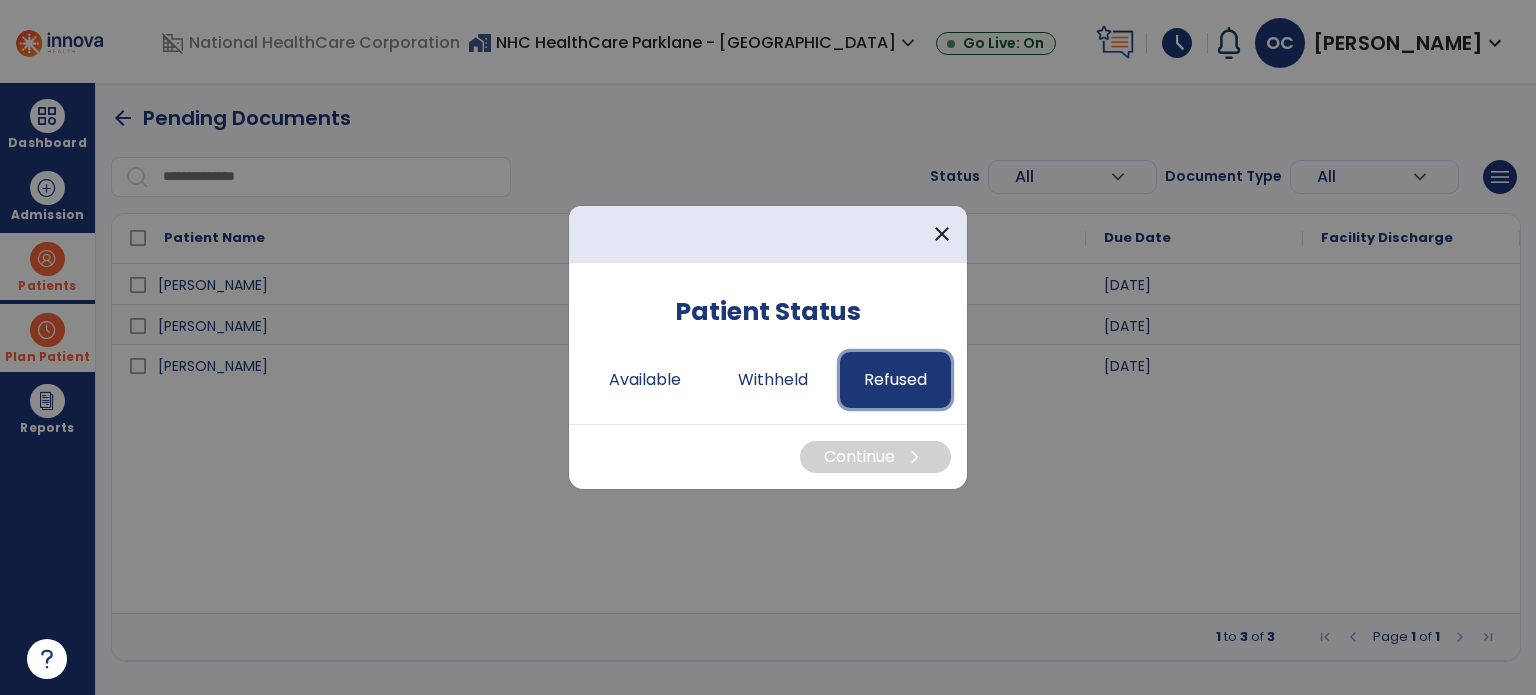 click on "Refused" at bounding box center (895, 380) 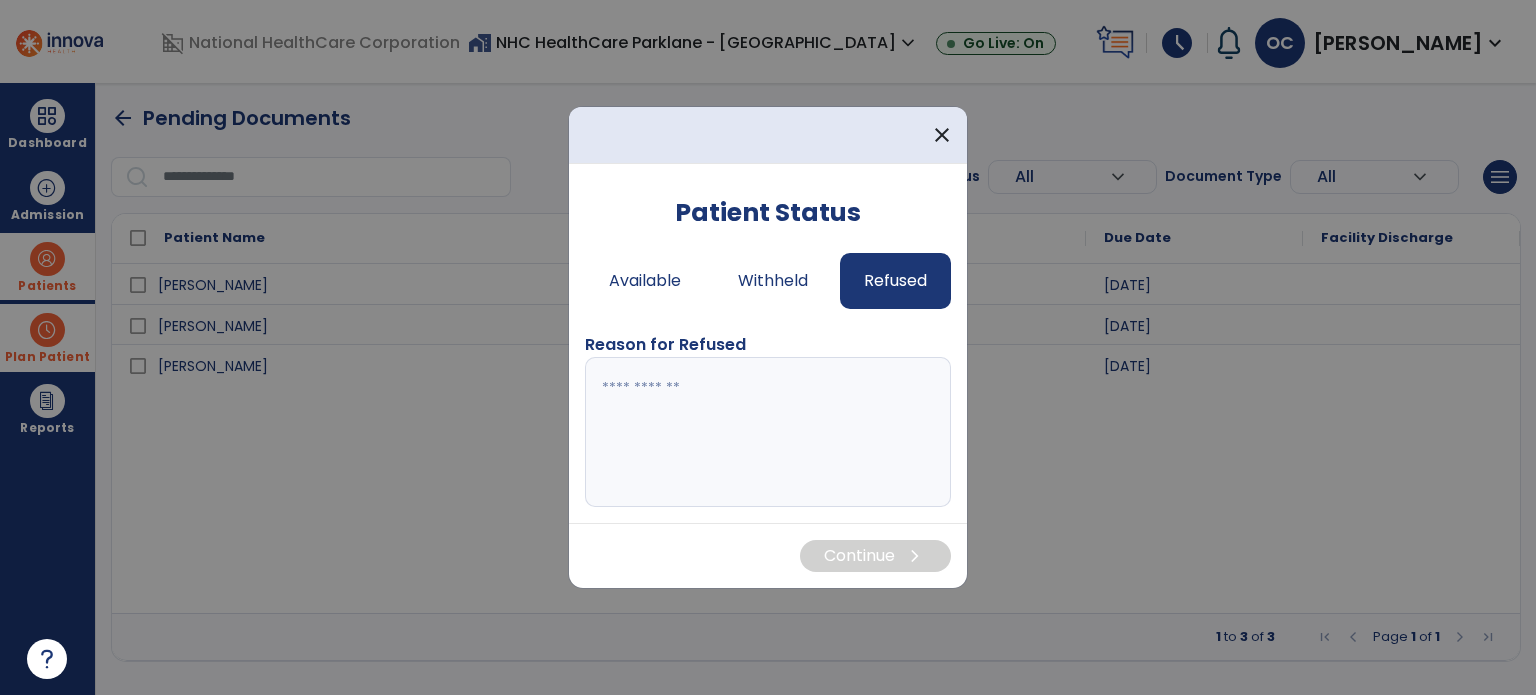 click at bounding box center (768, 432) 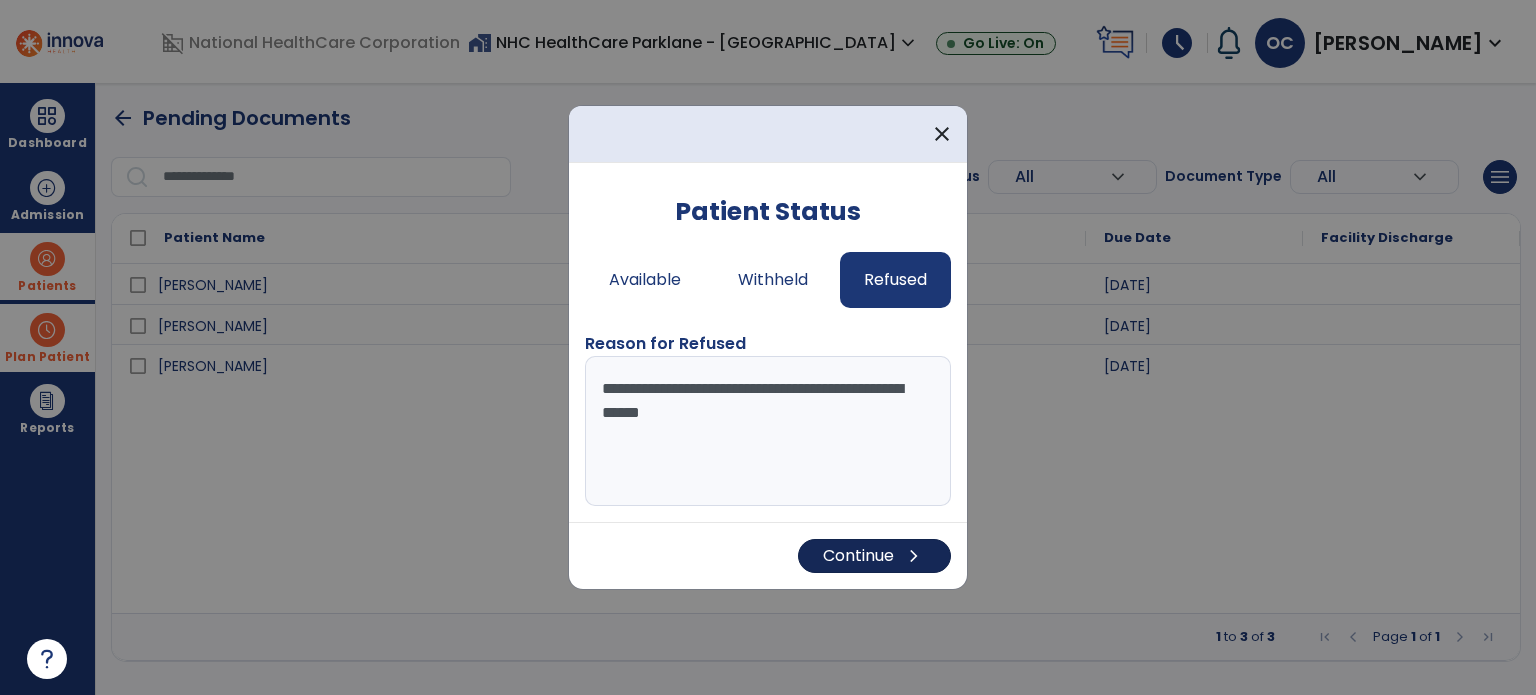 type on "**********" 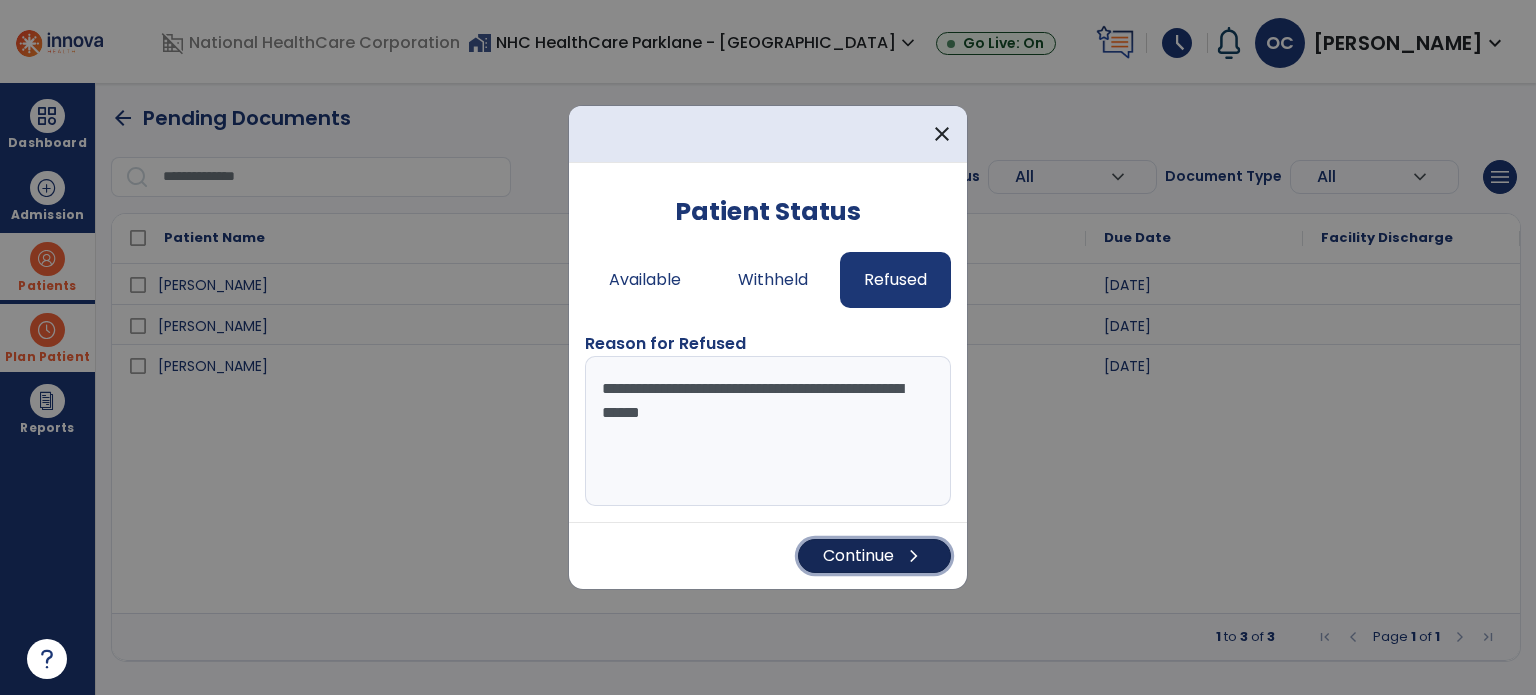 click on "chevron_right" at bounding box center (914, 556) 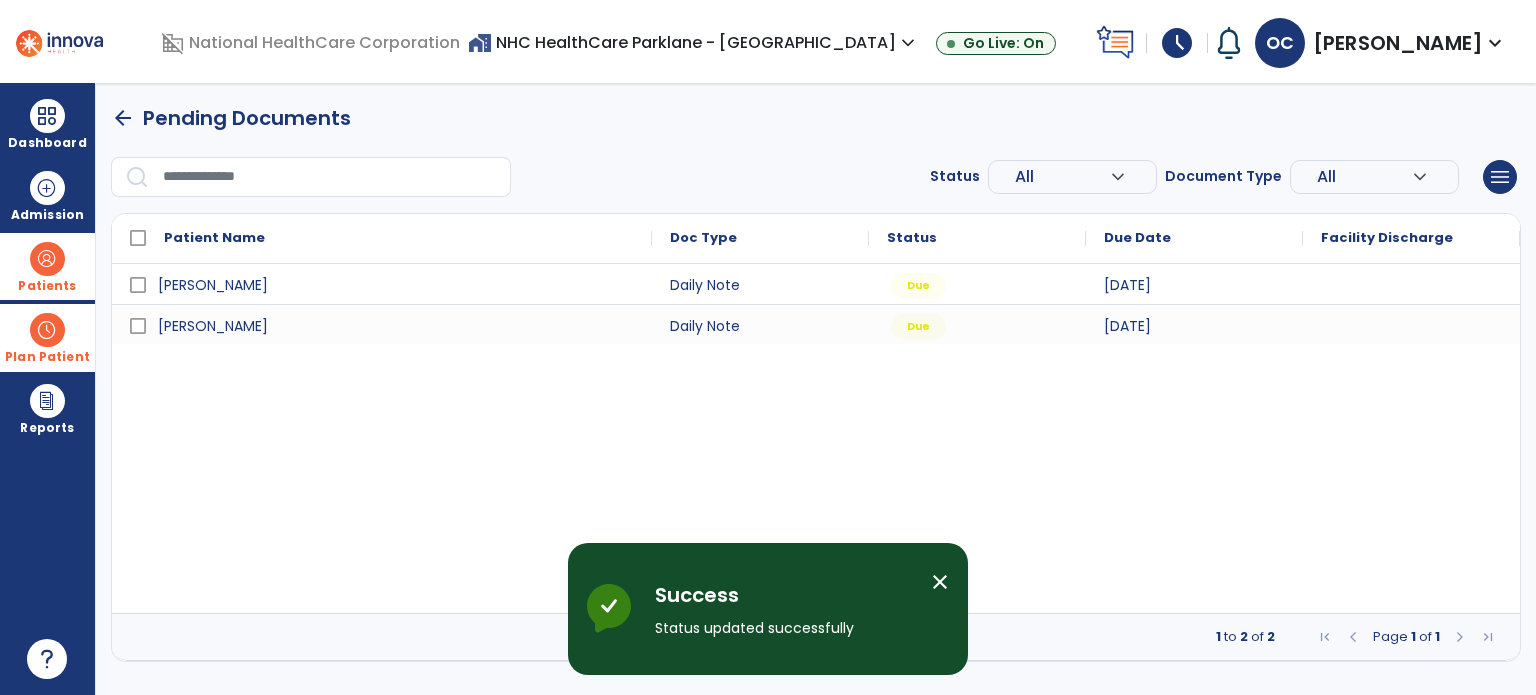 click on "close" at bounding box center (940, 582) 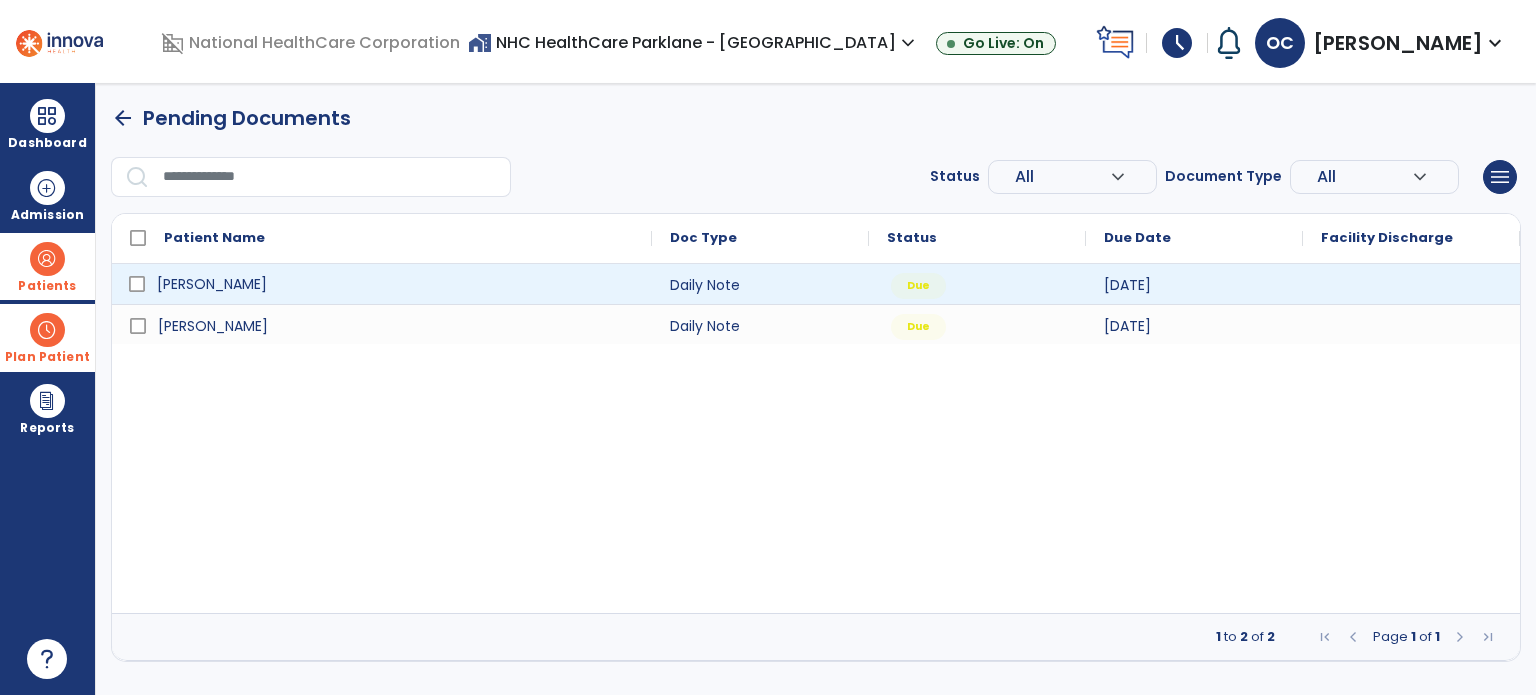 click on "[PERSON_NAME]" at bounding box center [396, 284] 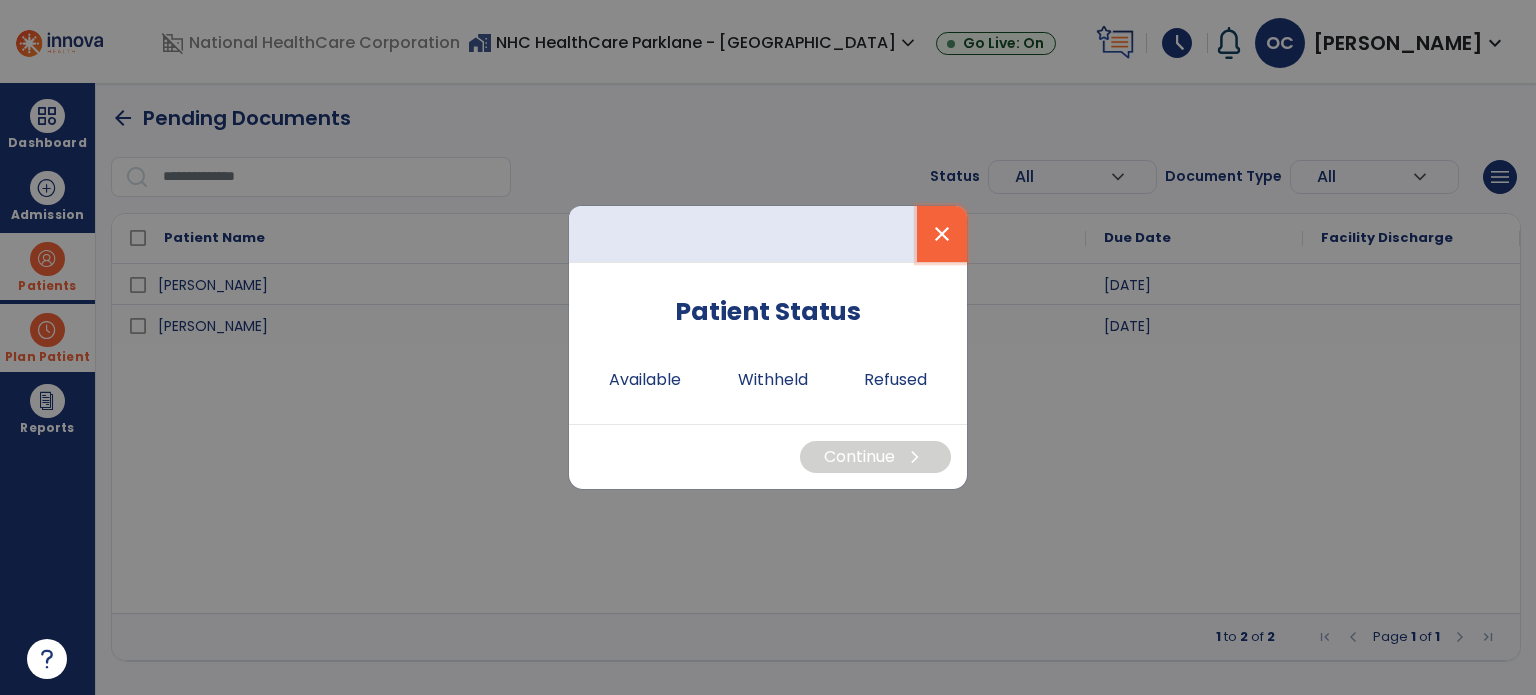 click on "close" at bounding box center (942, 234) 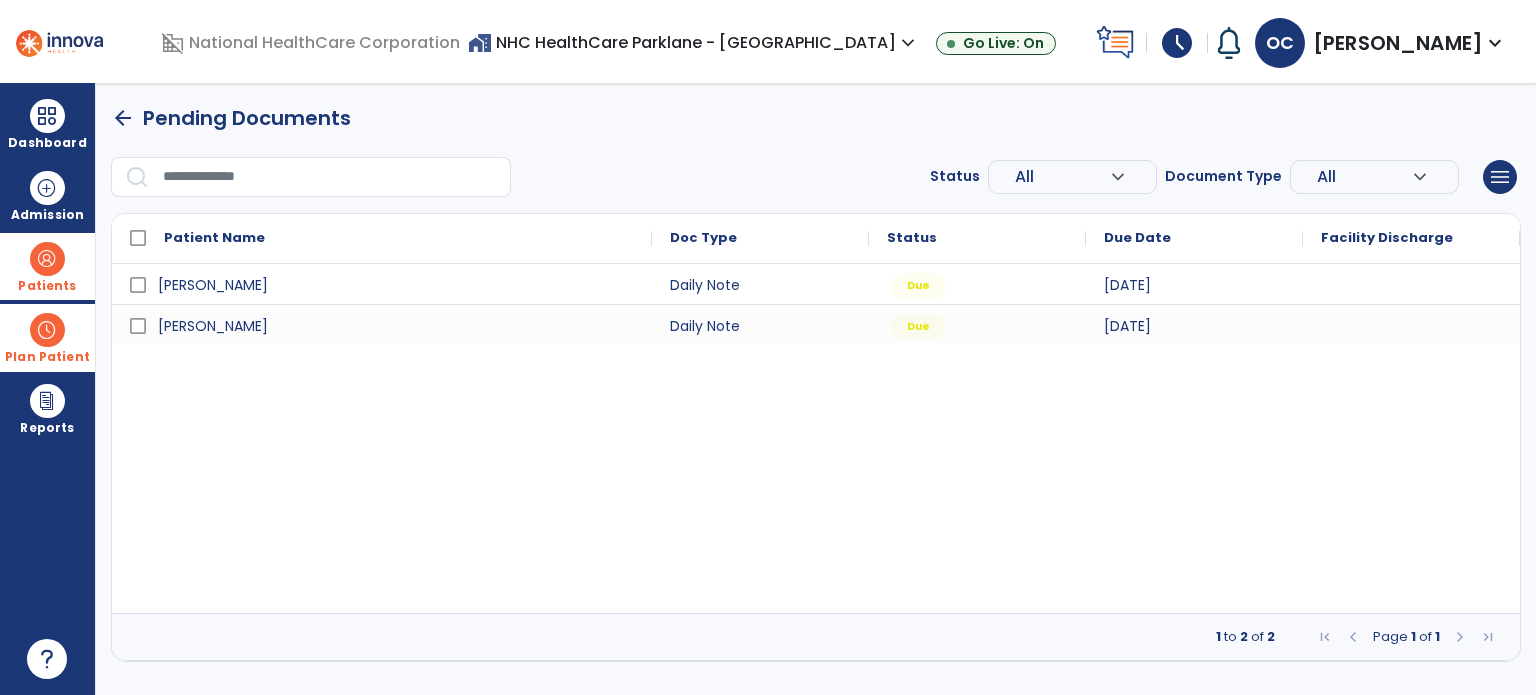 click on "Patient Name" at bounding box center [399, 238] 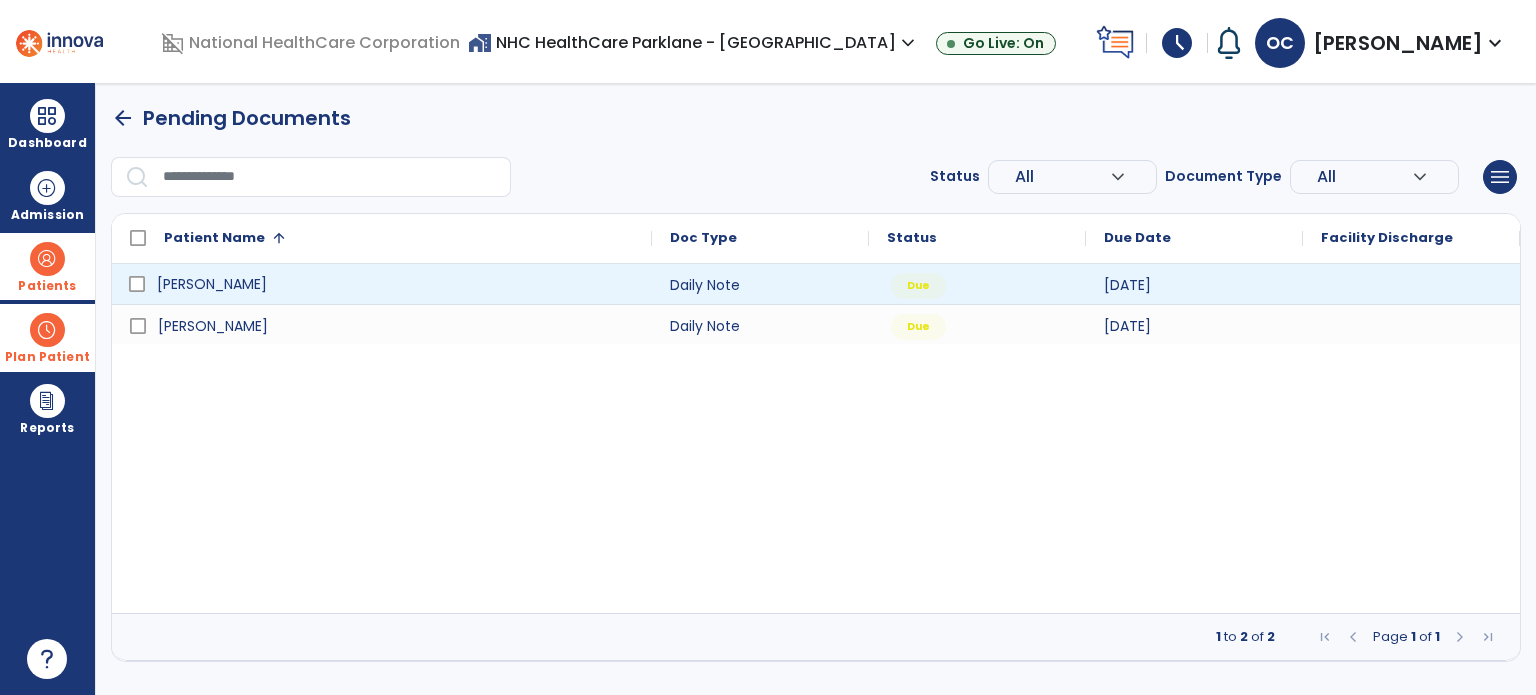 click on "[PERSON_NAME]" at bounding box center (396, 284) 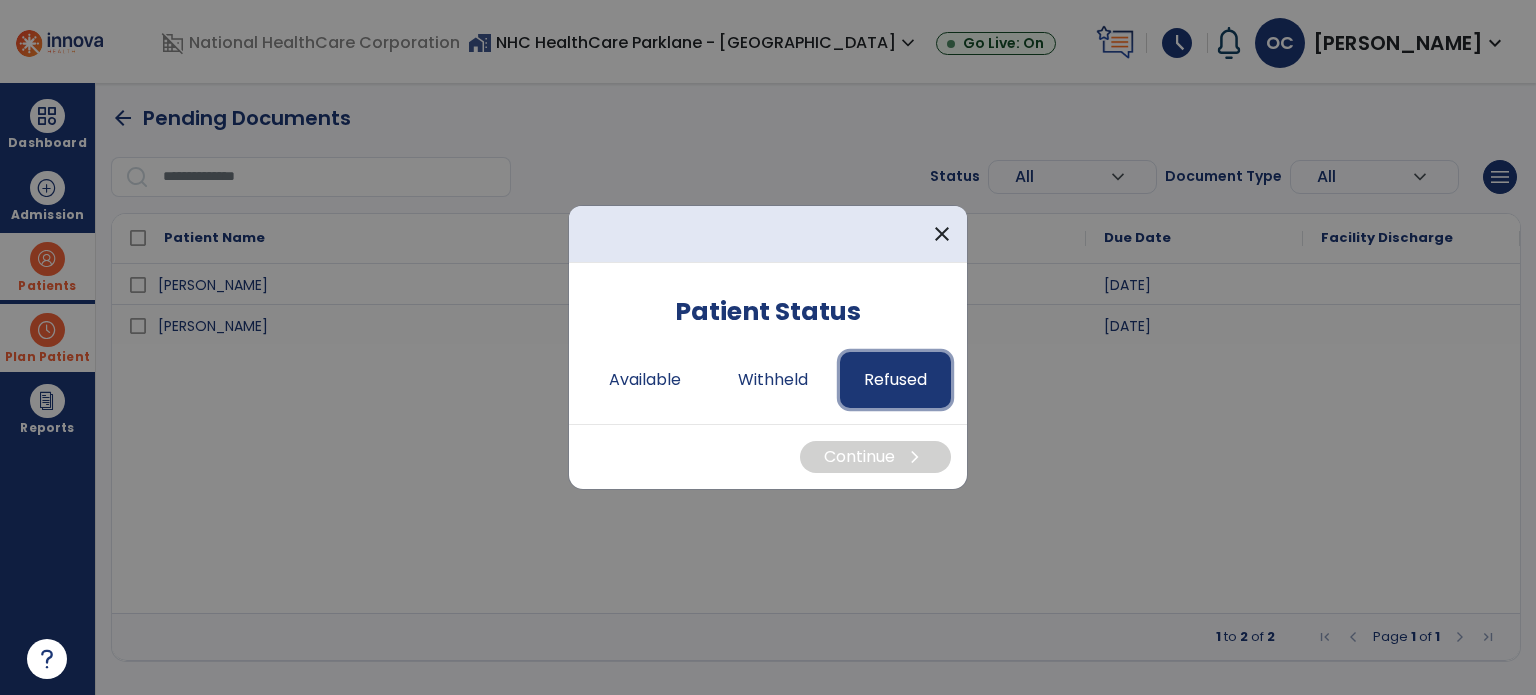 click on "Refused" at bounding box center (895, 380) 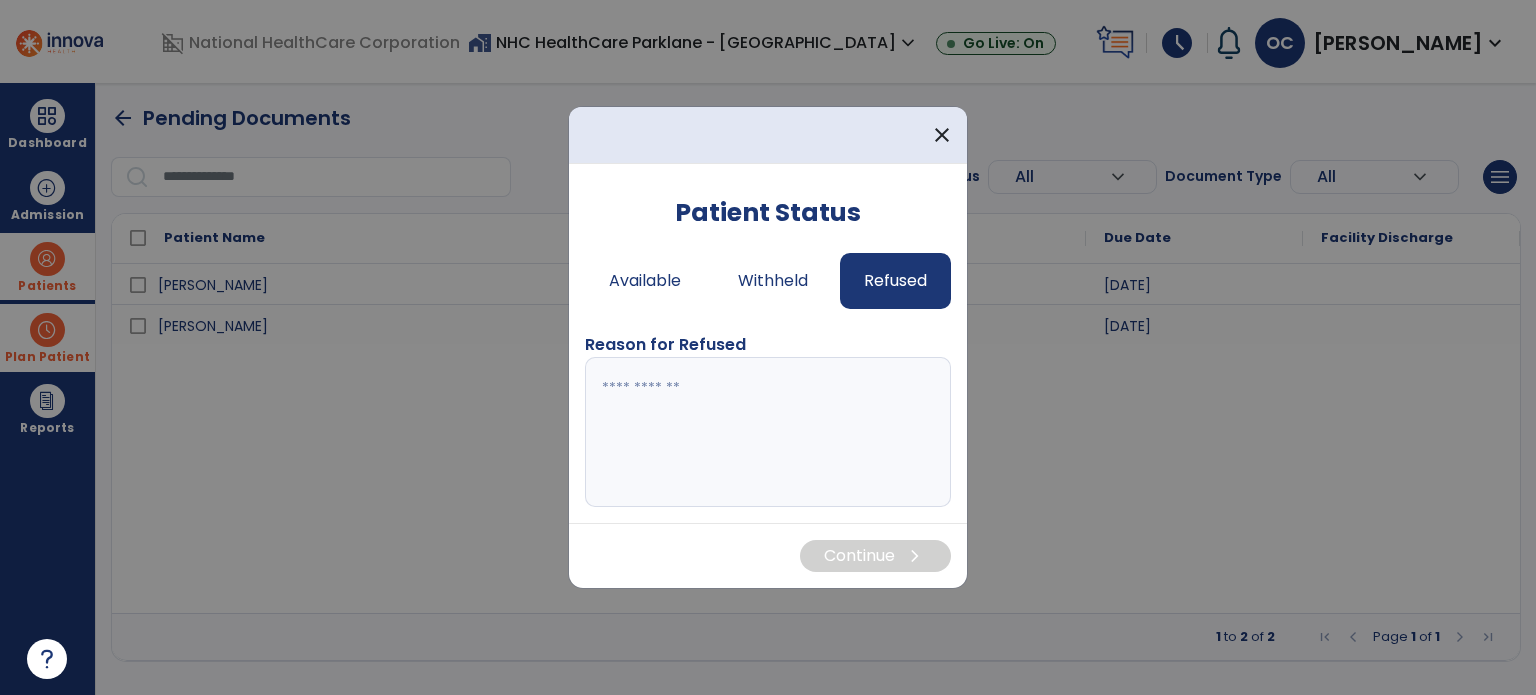 click at bounding box center (768, 432) 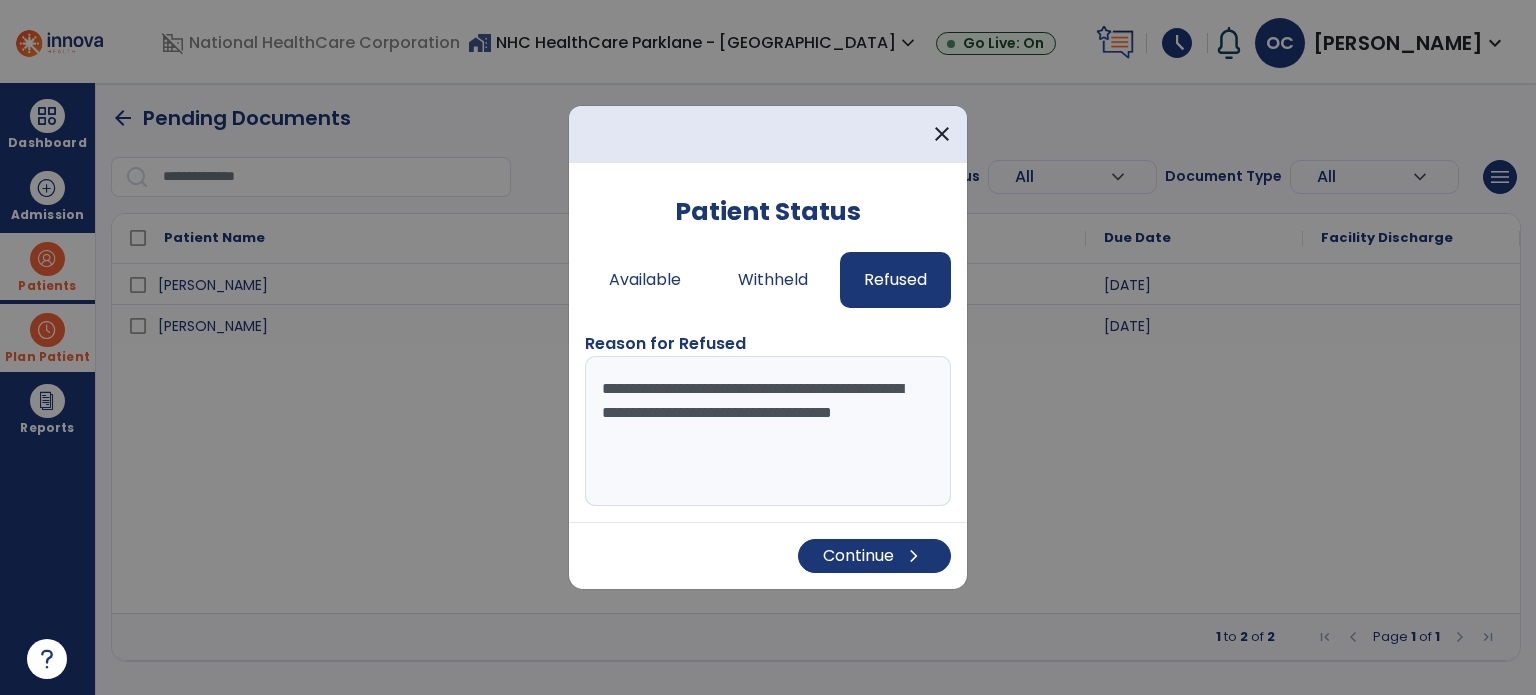 click on "**********" at bounding box center [768, 431] 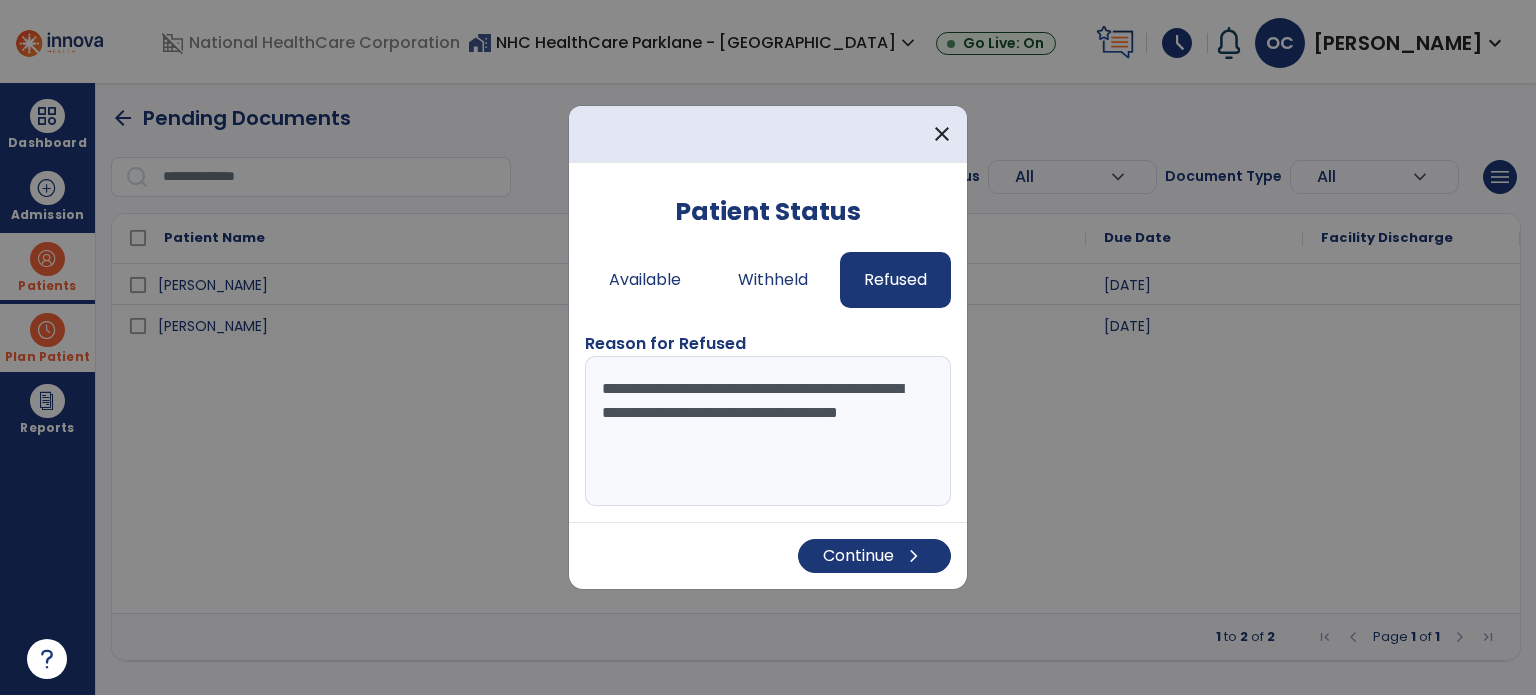 click on "**********" at bounding box center [768, 431] 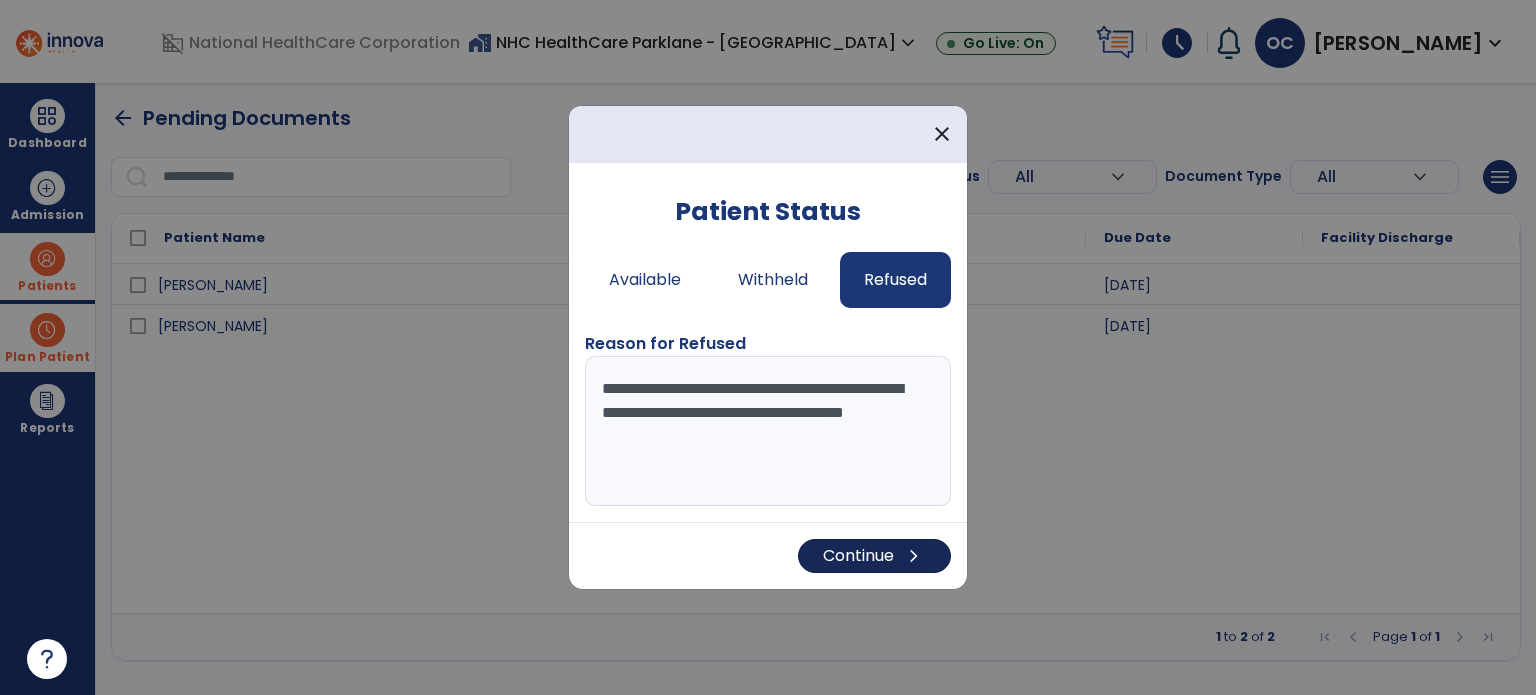 type on "**********" 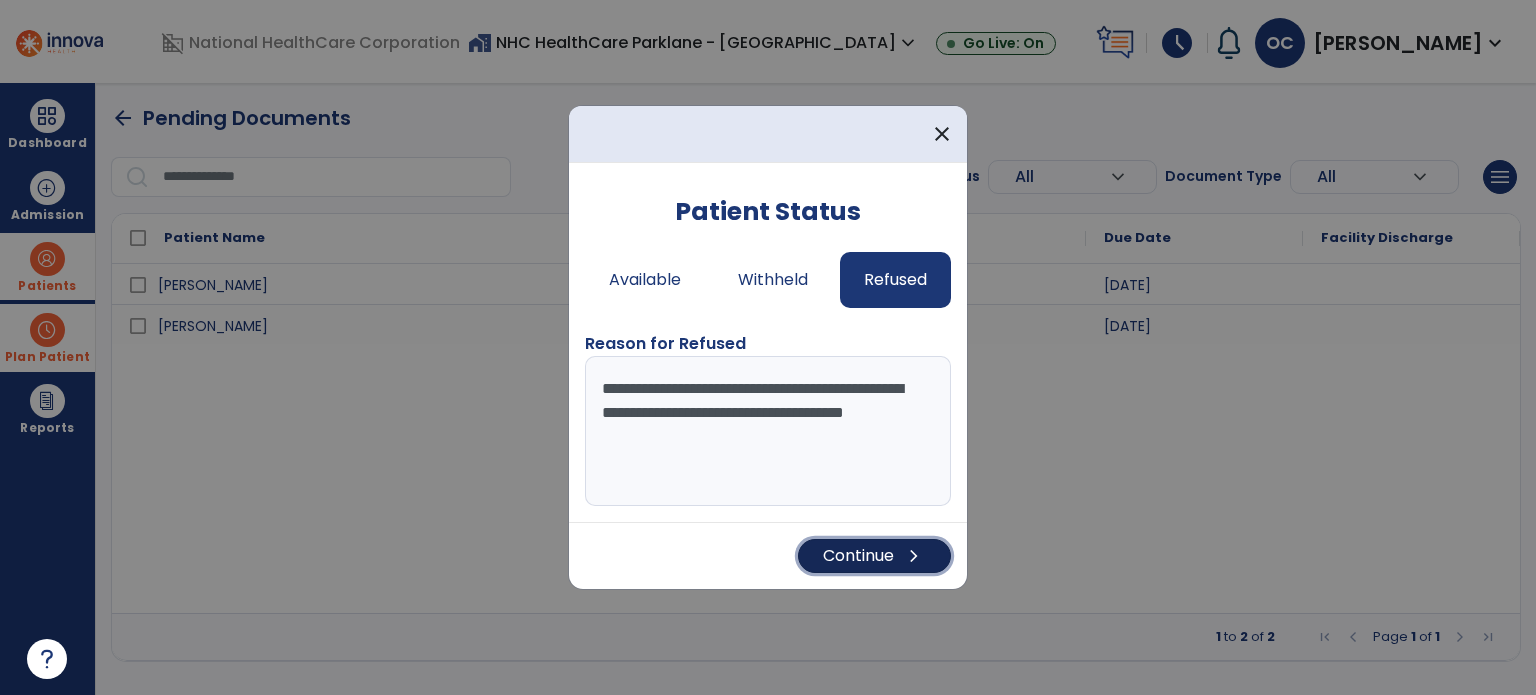 click on "Continue   chevron_right" at bounding box center (874, 556) 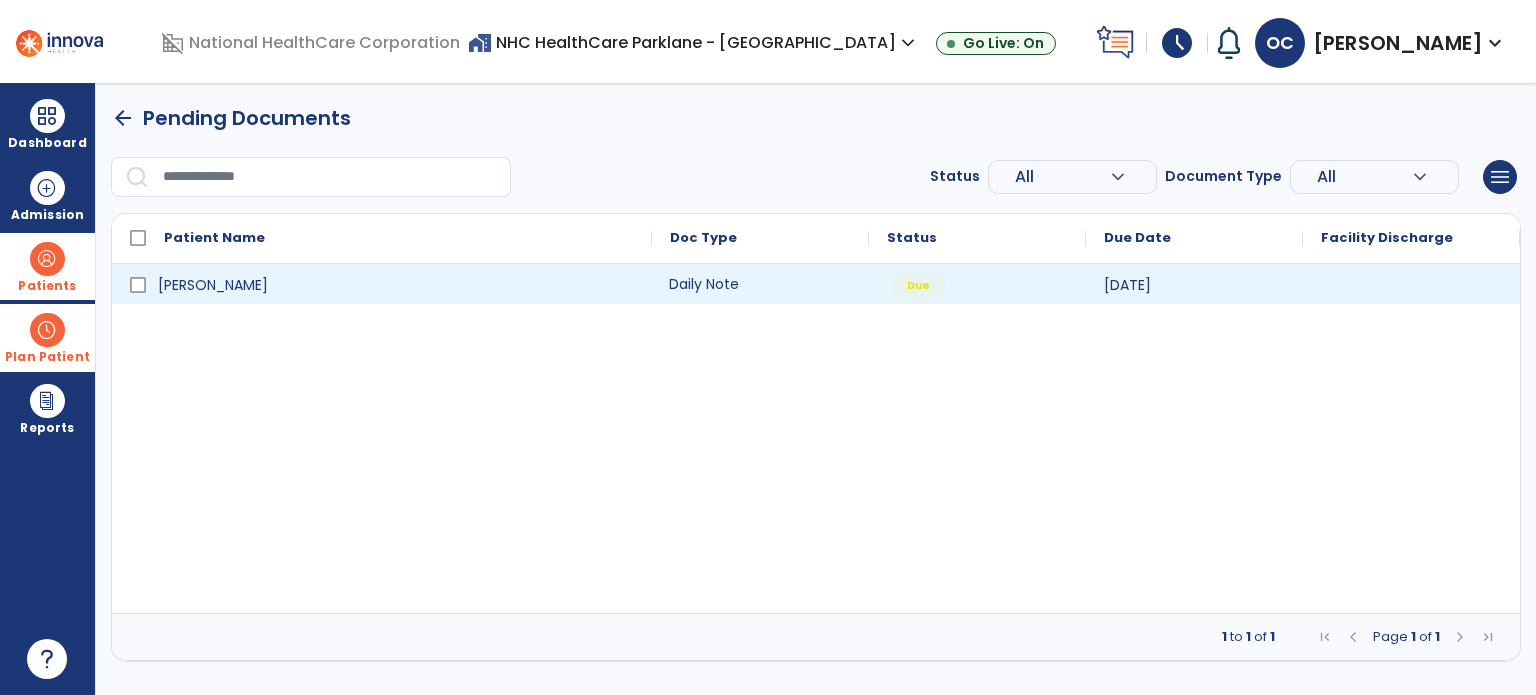 click on "Daily Note" at bounding box center (760, 284) 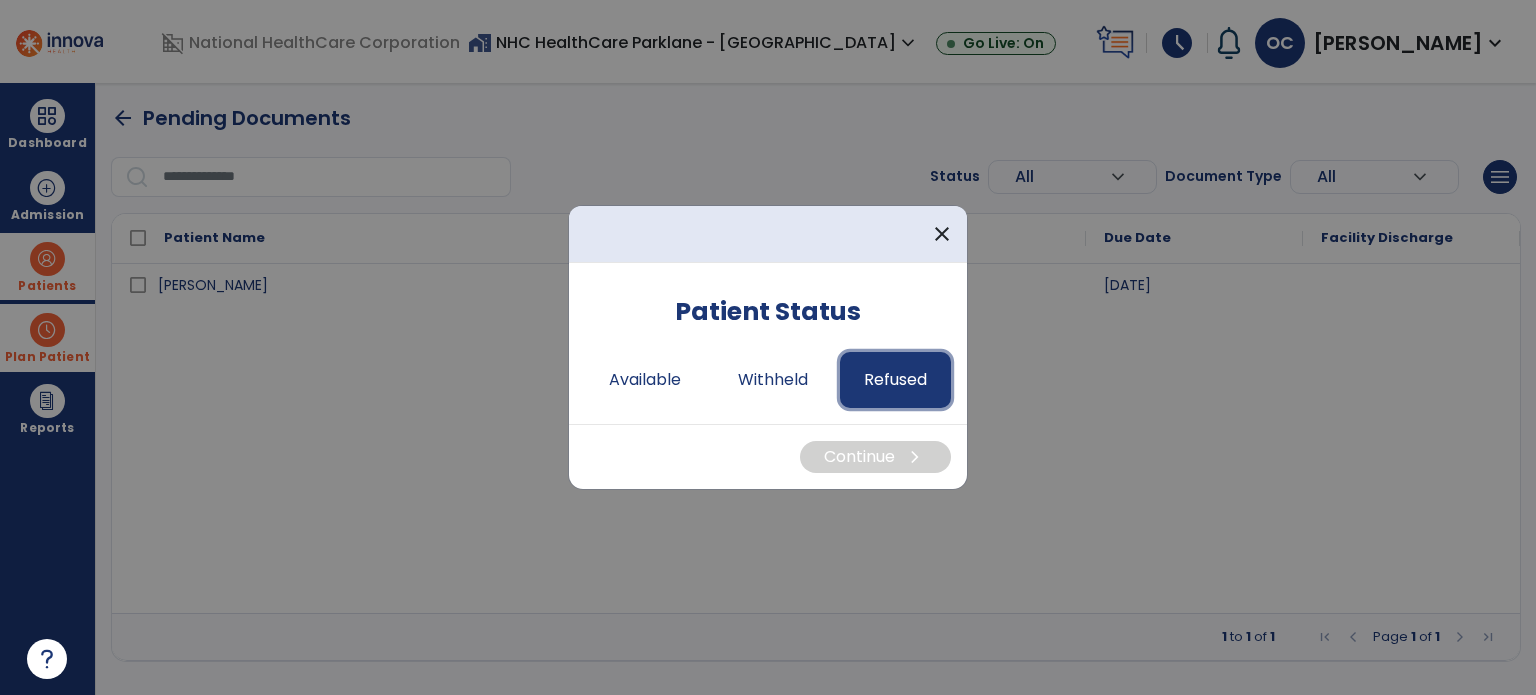click on "Refused" at bounding box center [895, 380] 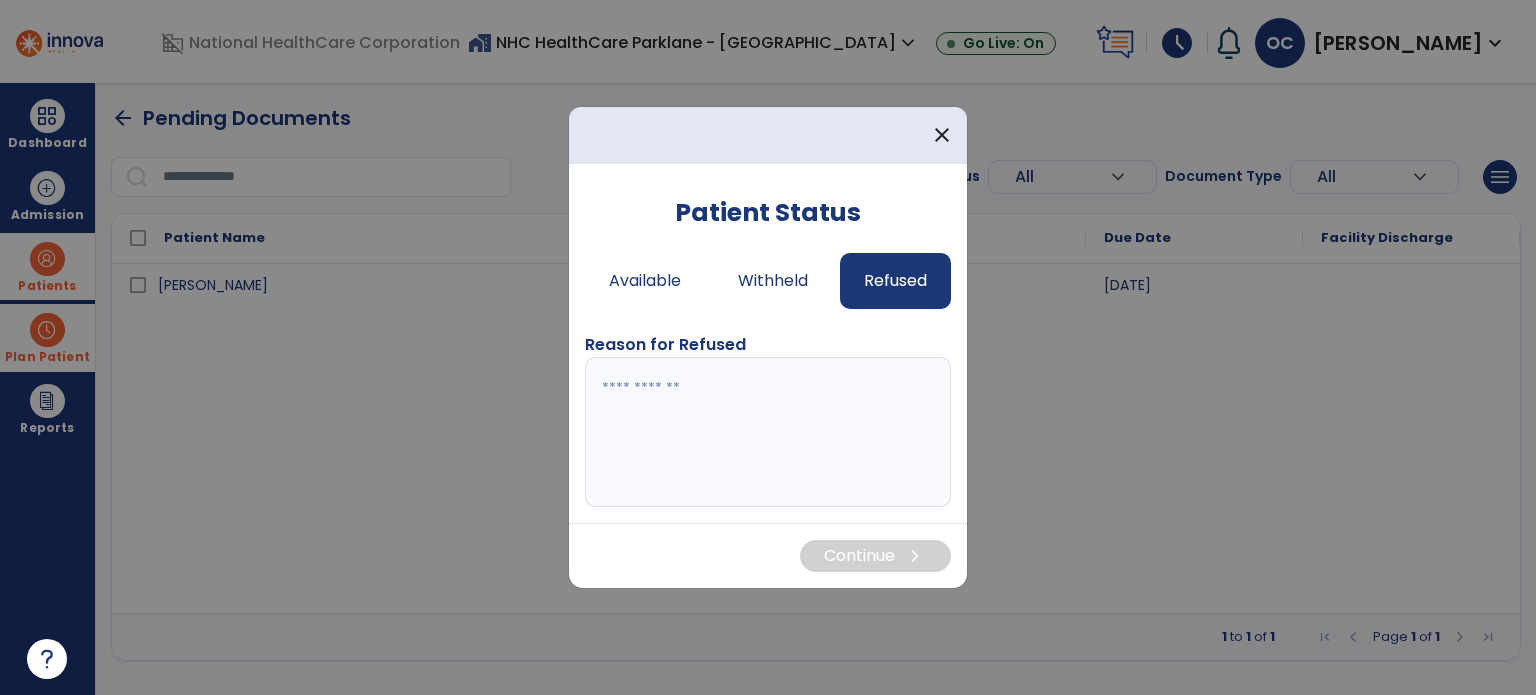 click at bounding box center [768, 432] 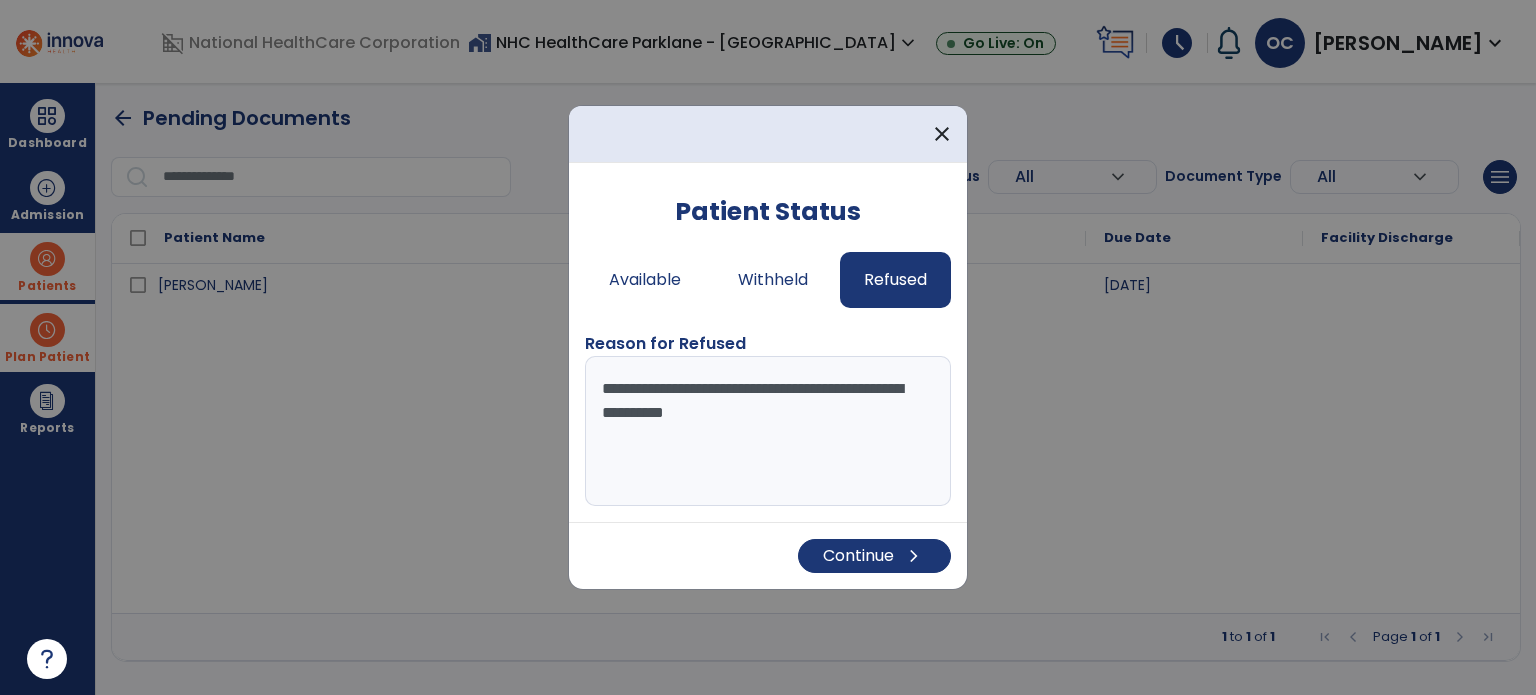 click on "**********" at bounding box center (768, 431) 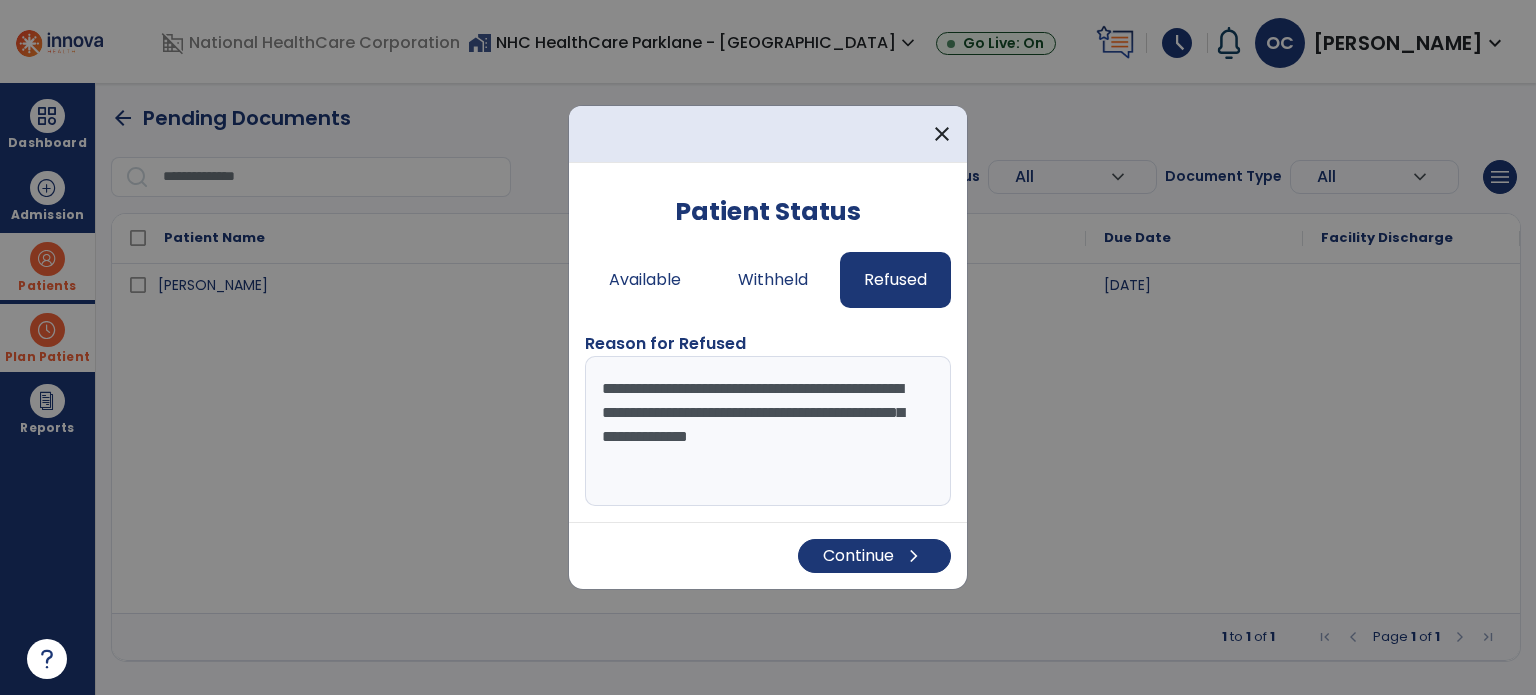 type on "**********" 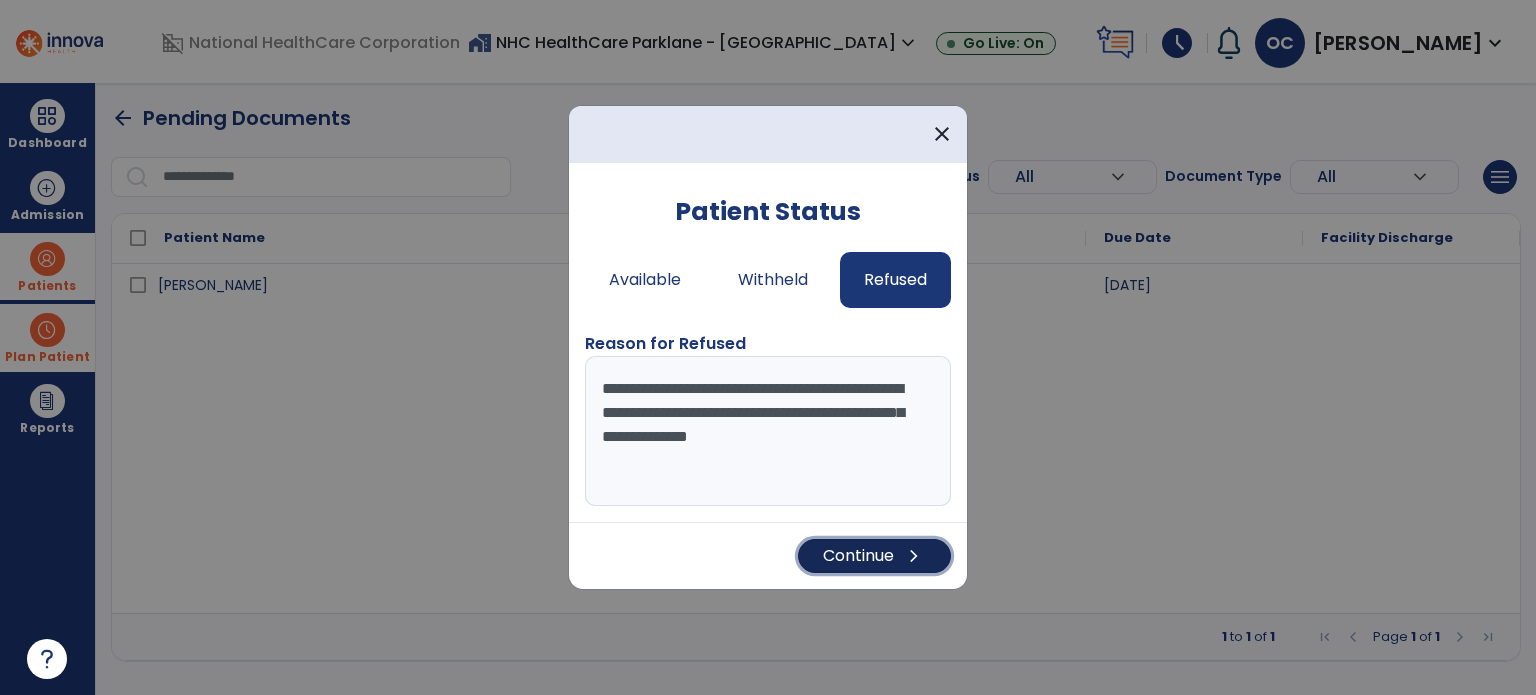 click on "chevron_right" at bounding box center (914, 556) 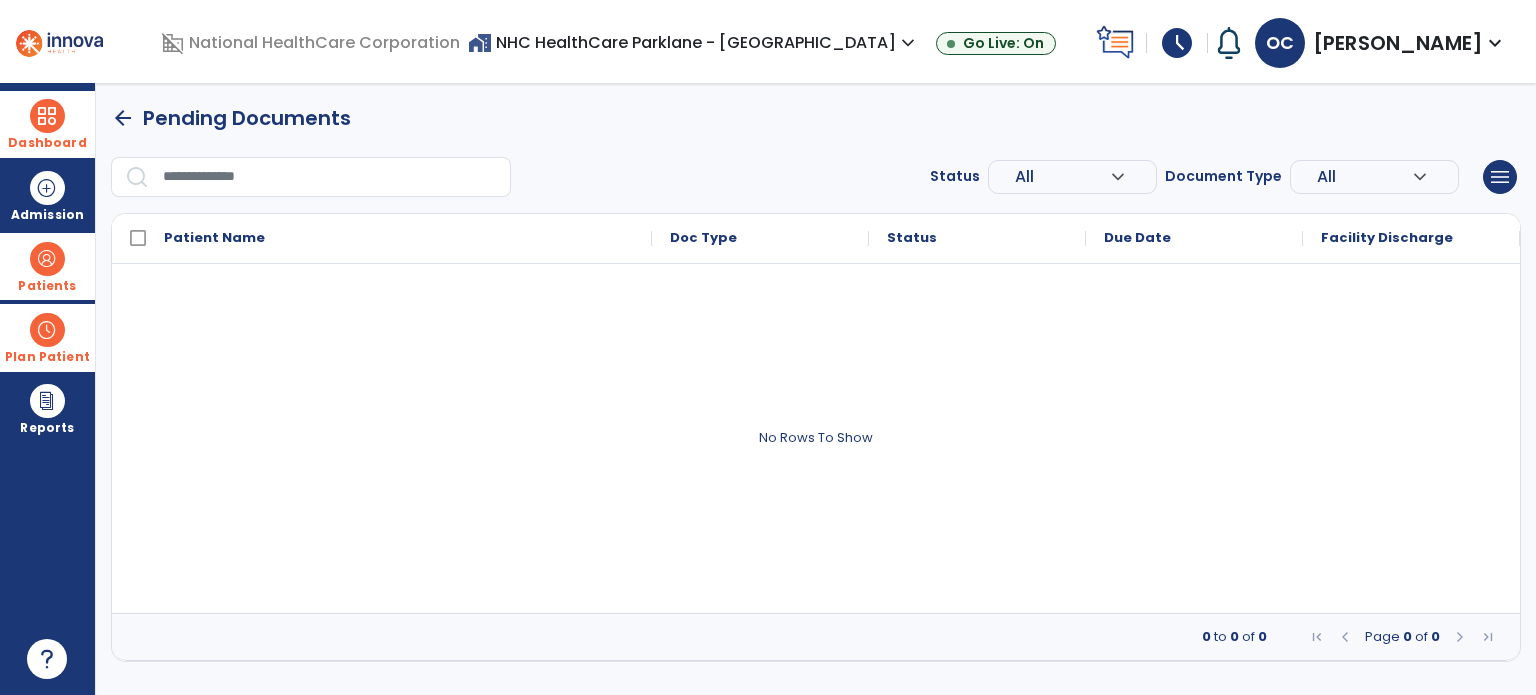 click at bounding box center [47, 116] 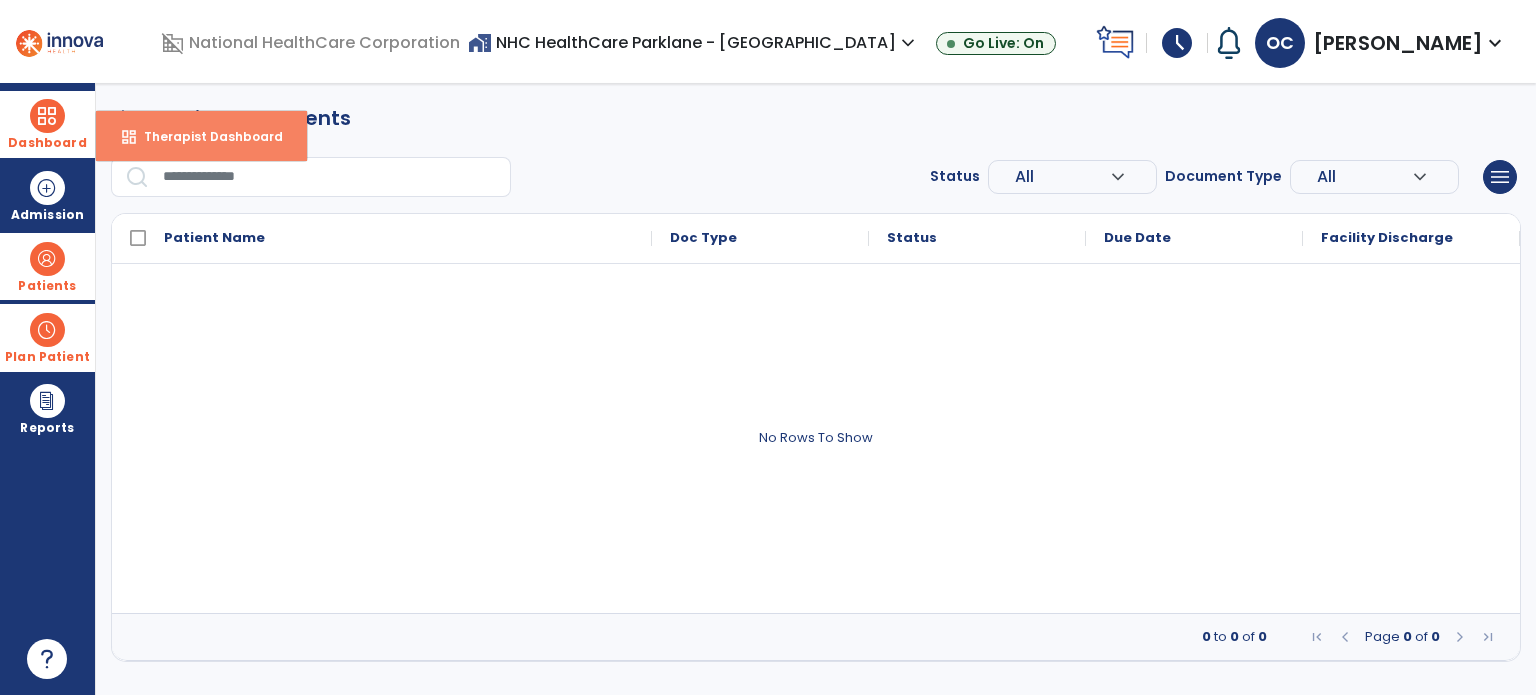 click on "dashboard  Therapist Dashboard" at bounding box center (201, 136) 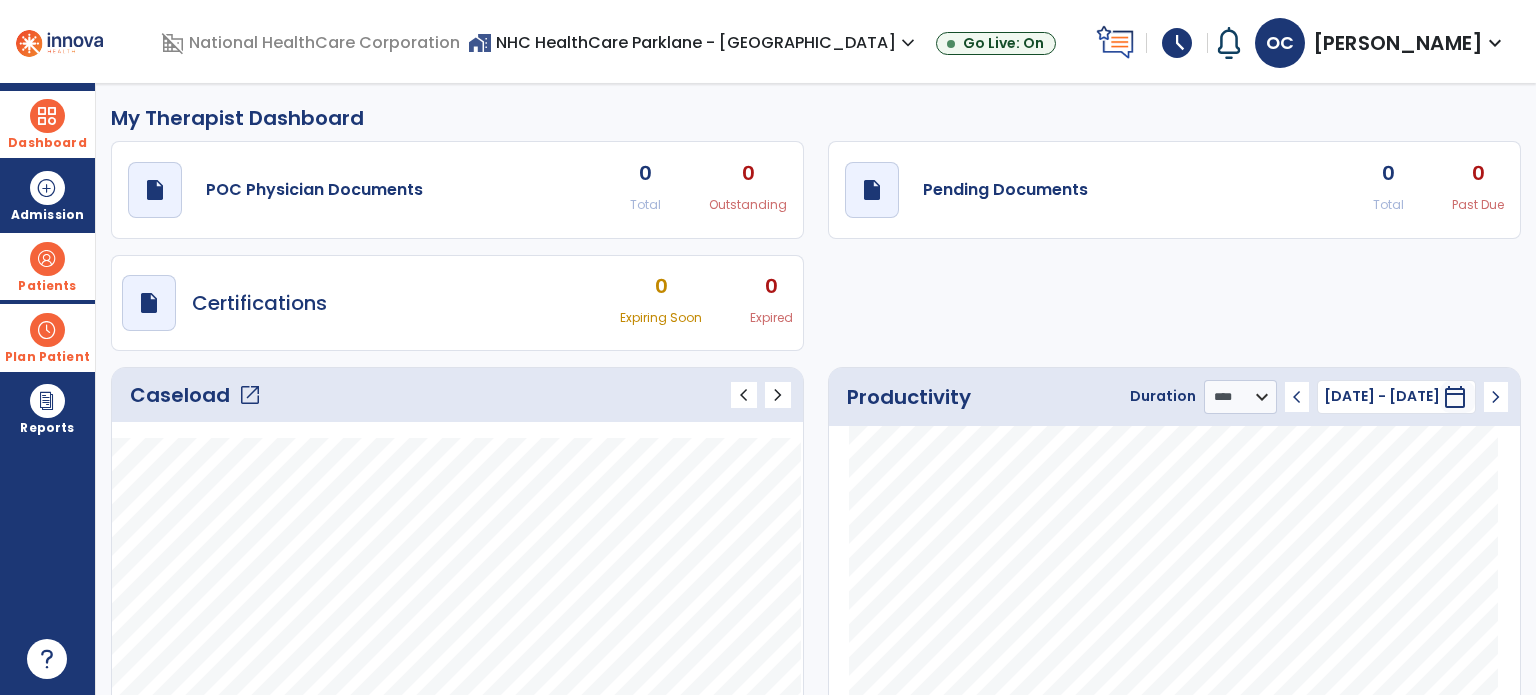 click on "Patients" at bounding box center [47, 266] 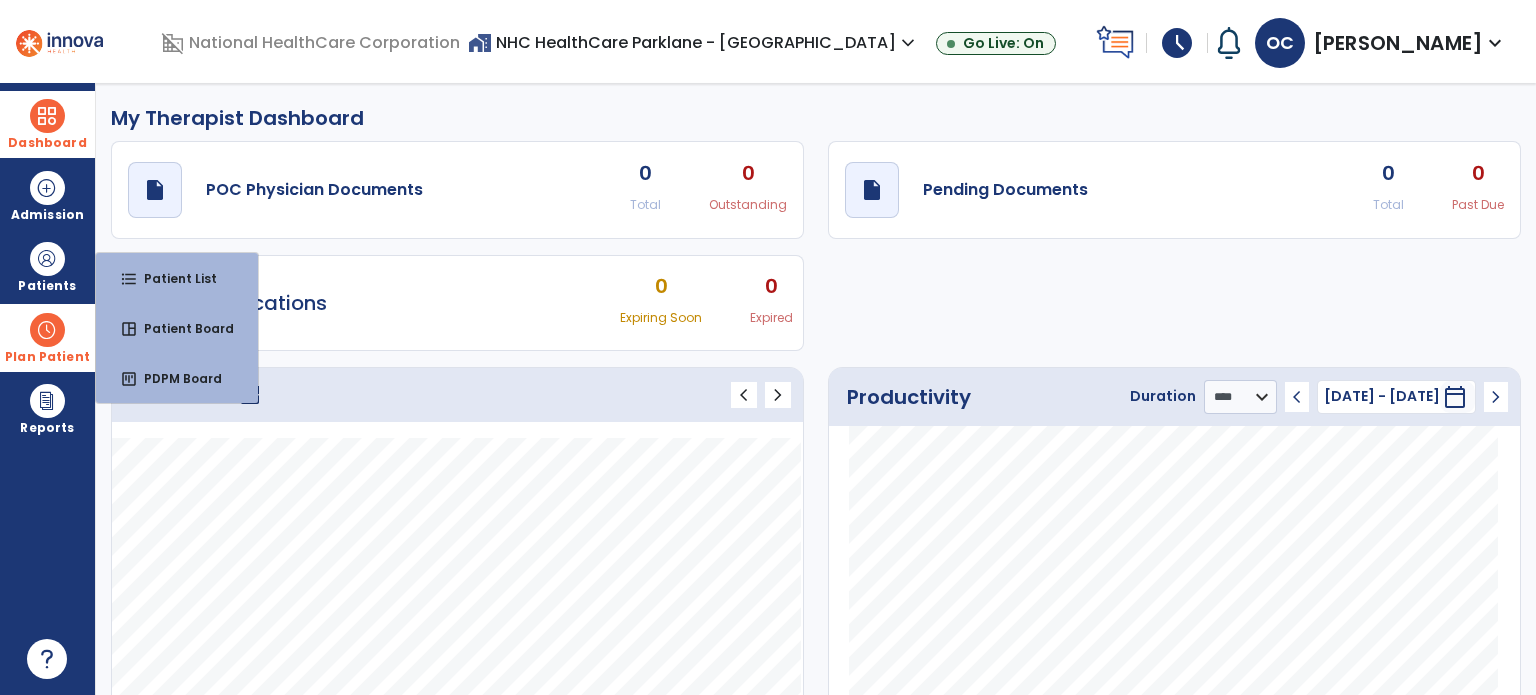 click on "schedule" at bounding box center [1177, 43] 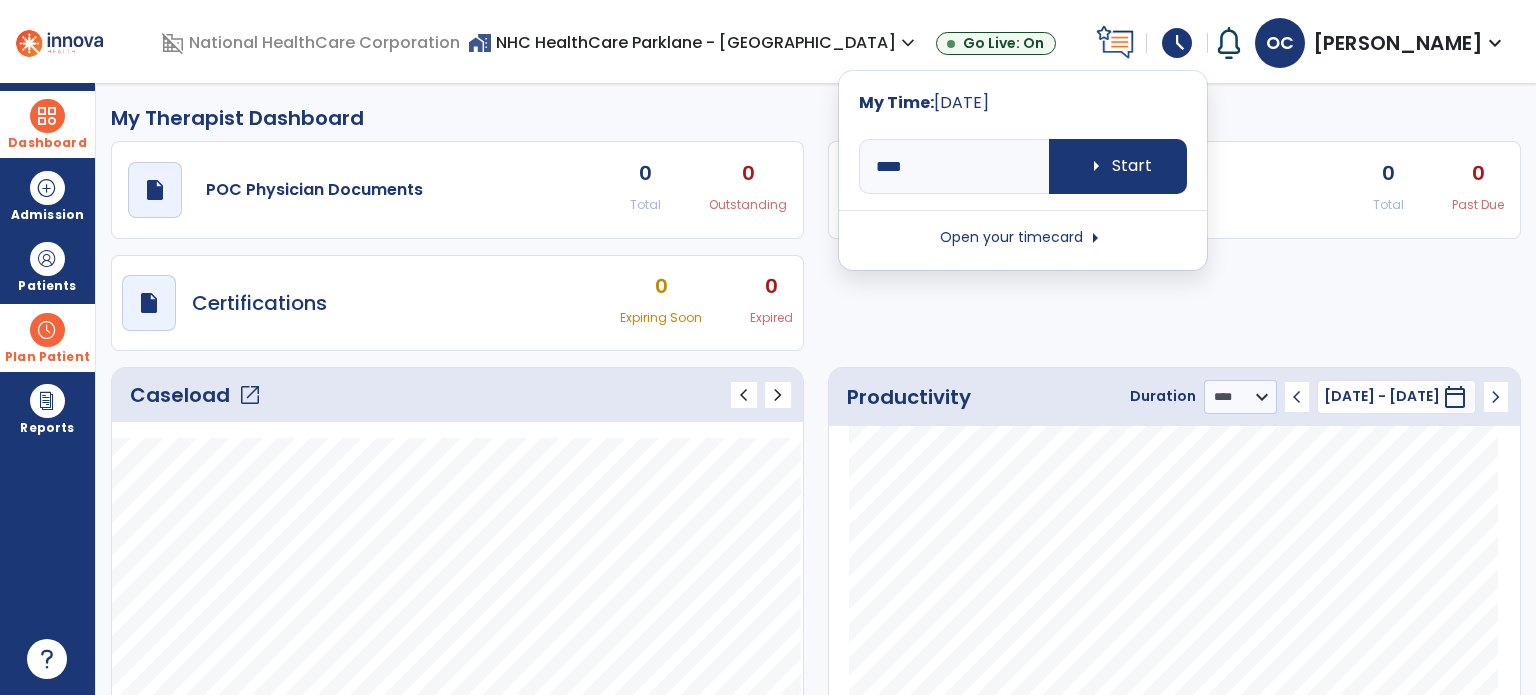 click on "Open your timecard  arrow_right" at bounding box center (1023, 238) 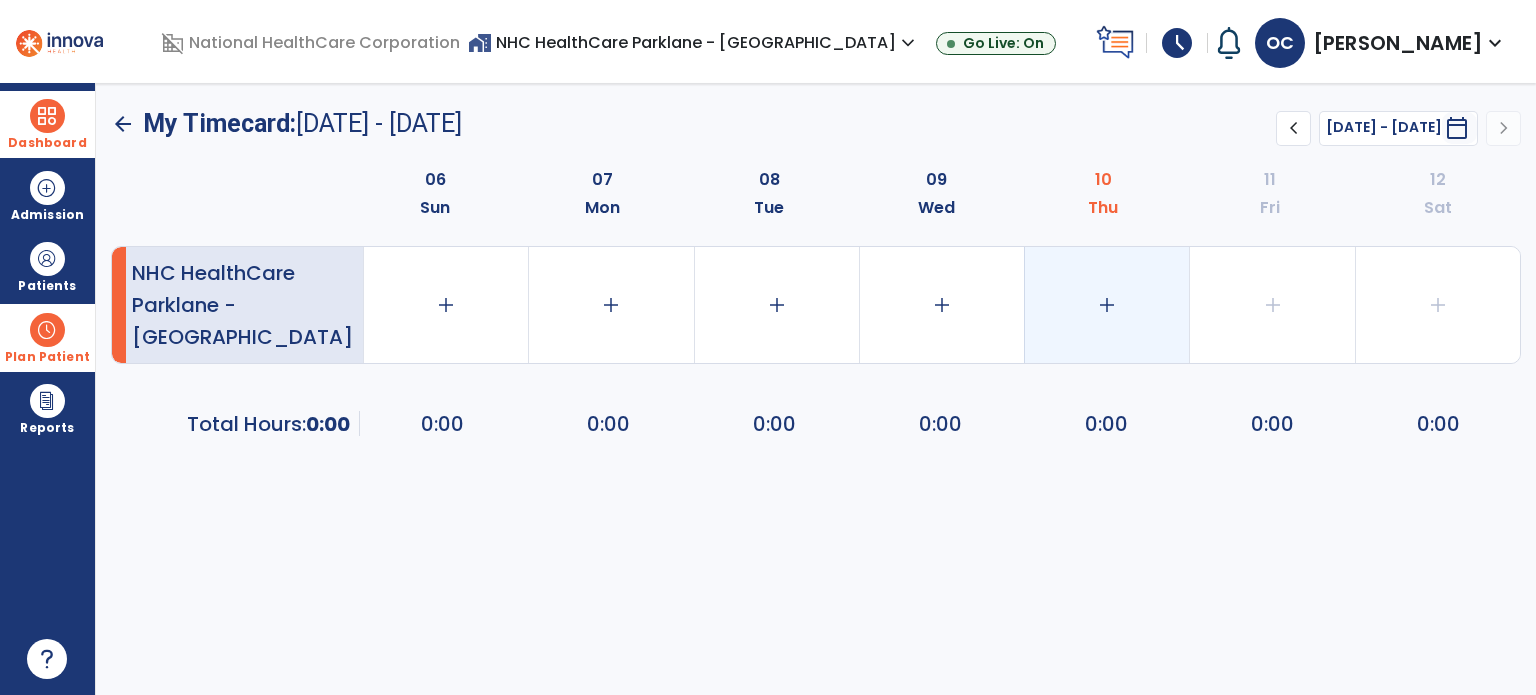 click on "add" 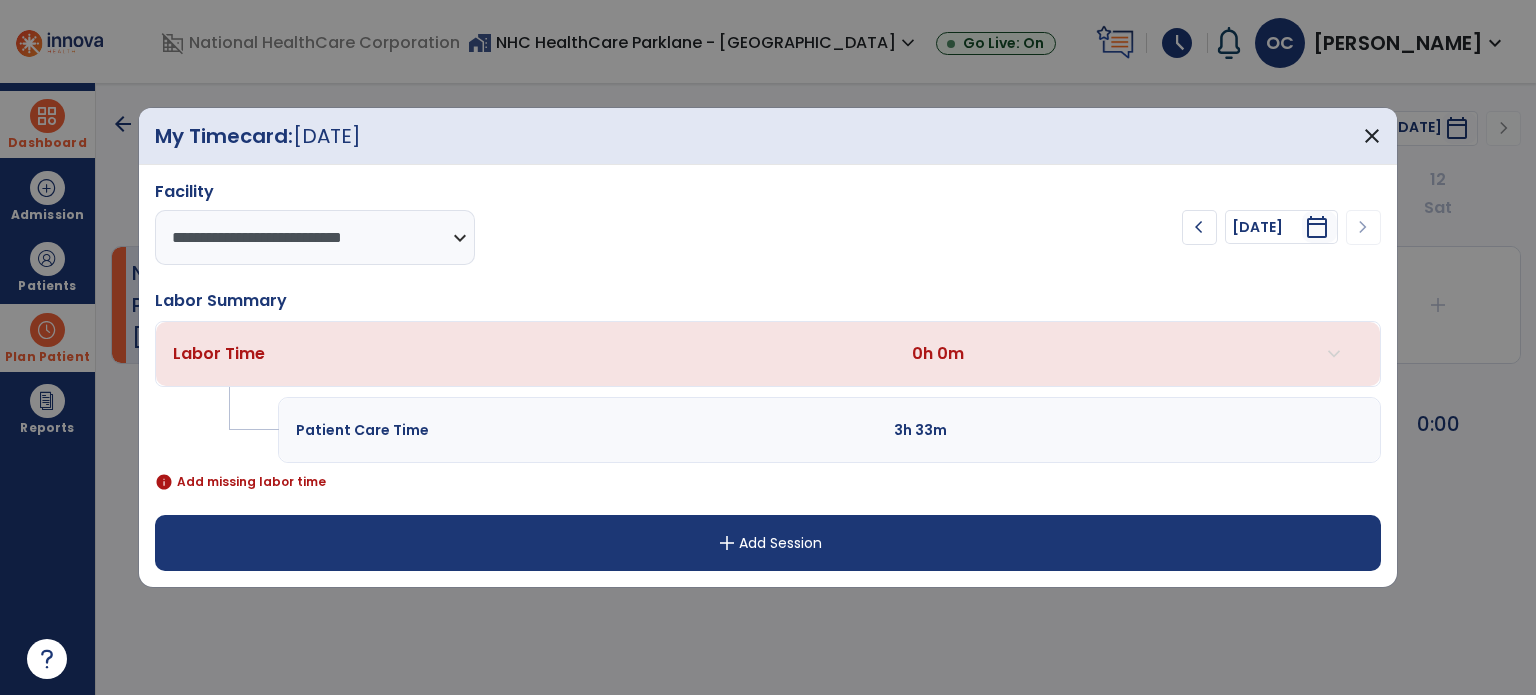 drag, startPoint x: 806, startPoint y: 551, endPoint x: 648, endPoint y: 547, distance: 158.05063 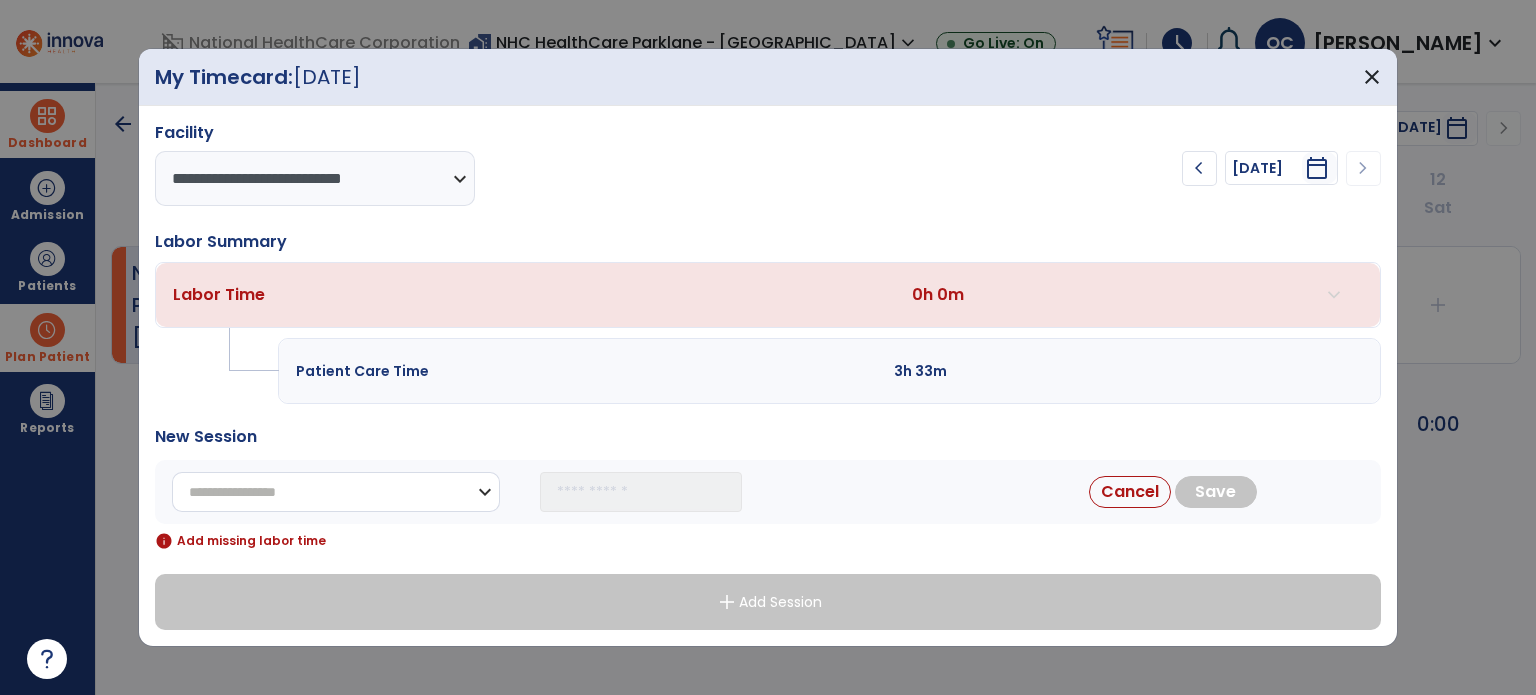 click on "**********" at bounding box center [336, 492] 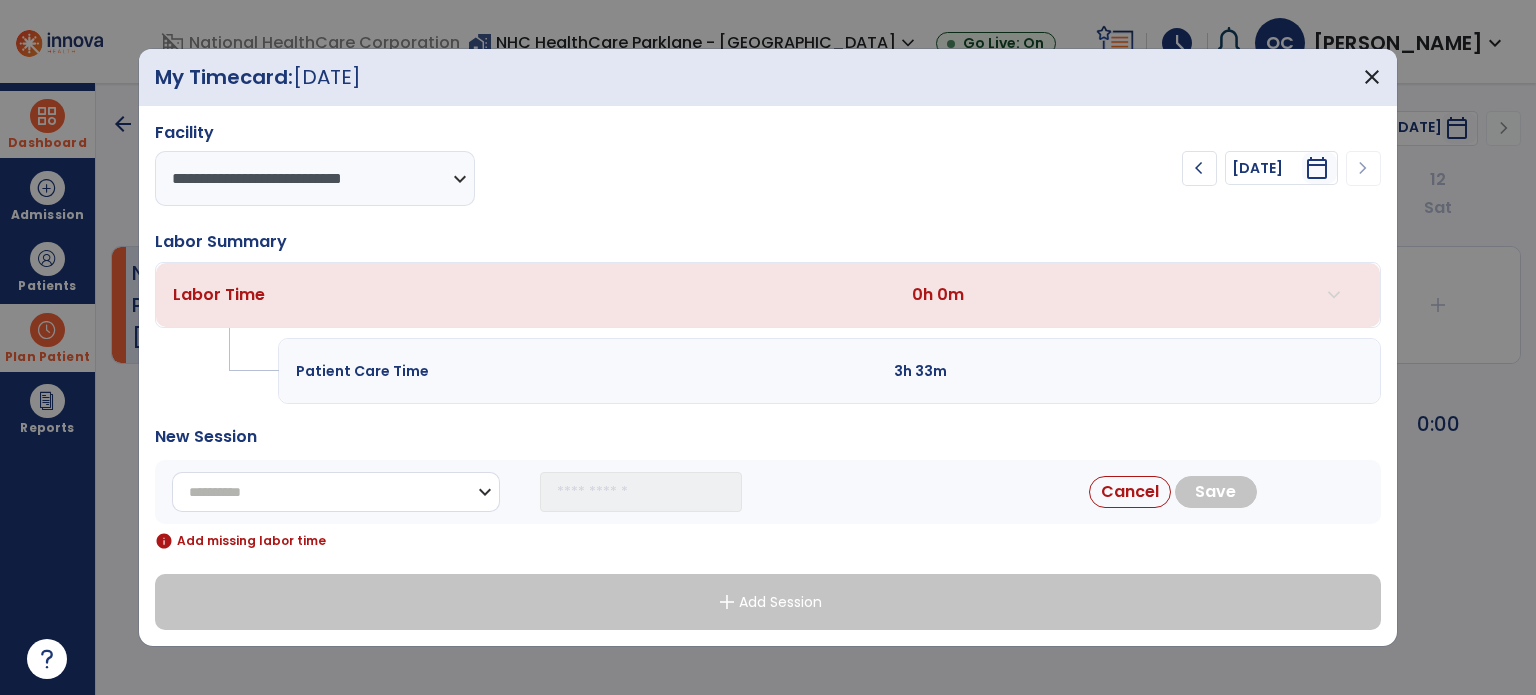 click on "**********" at bounding box center (336, 492) 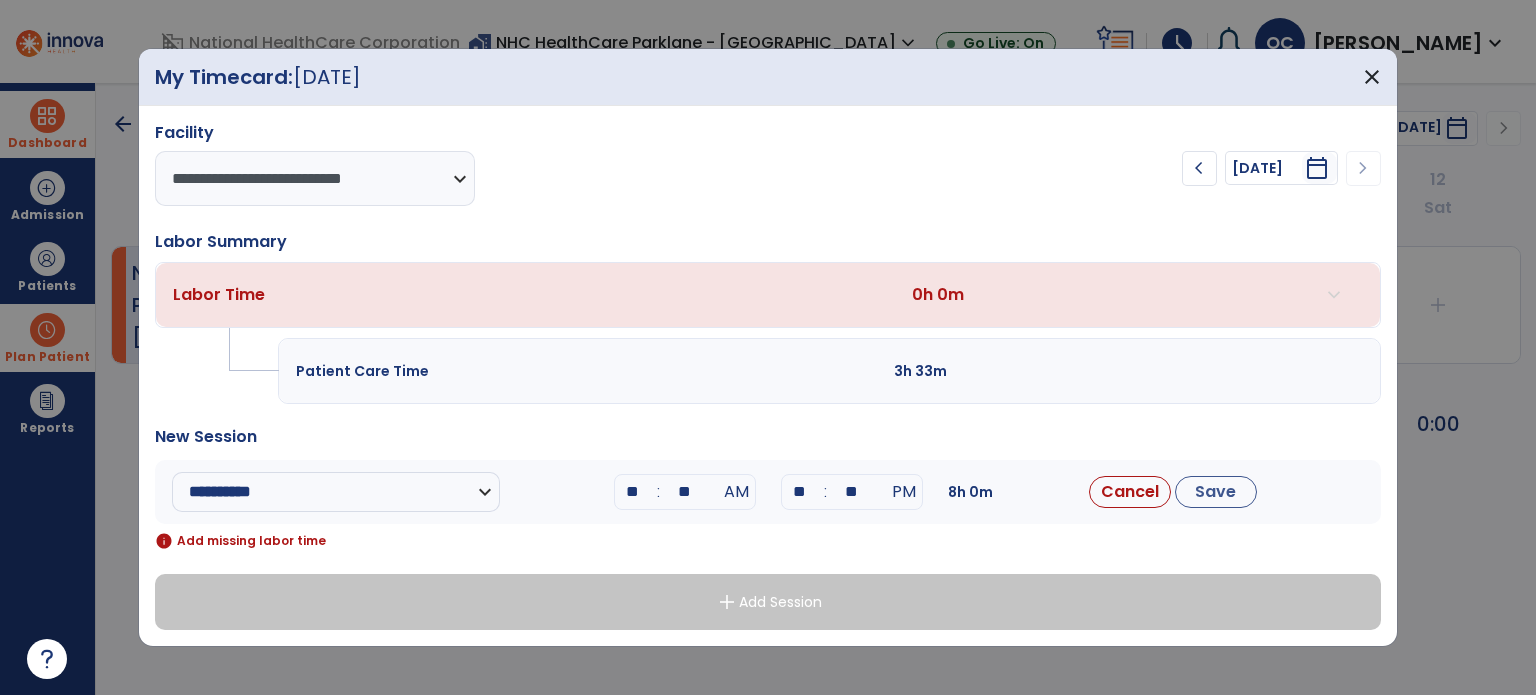 click on "**" at bounding box center (633, 492) 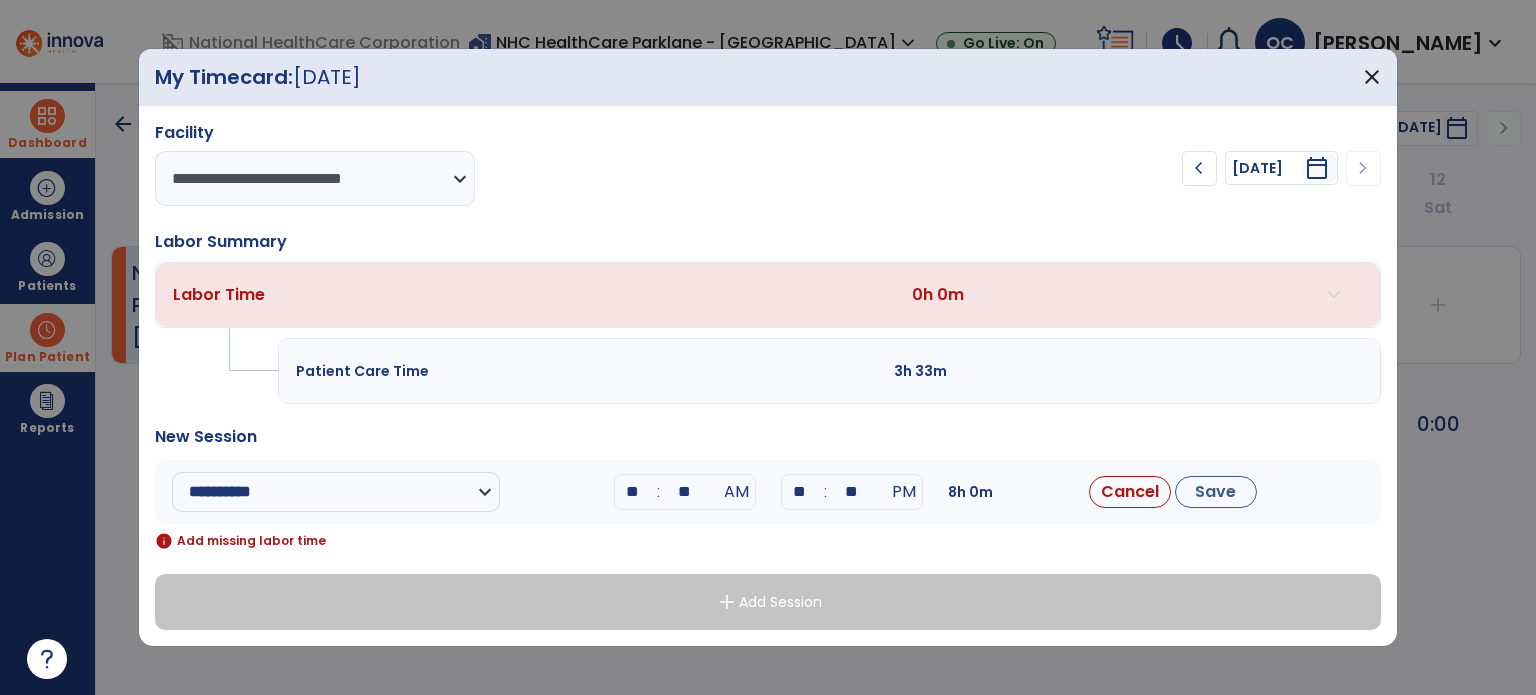 type on "**" 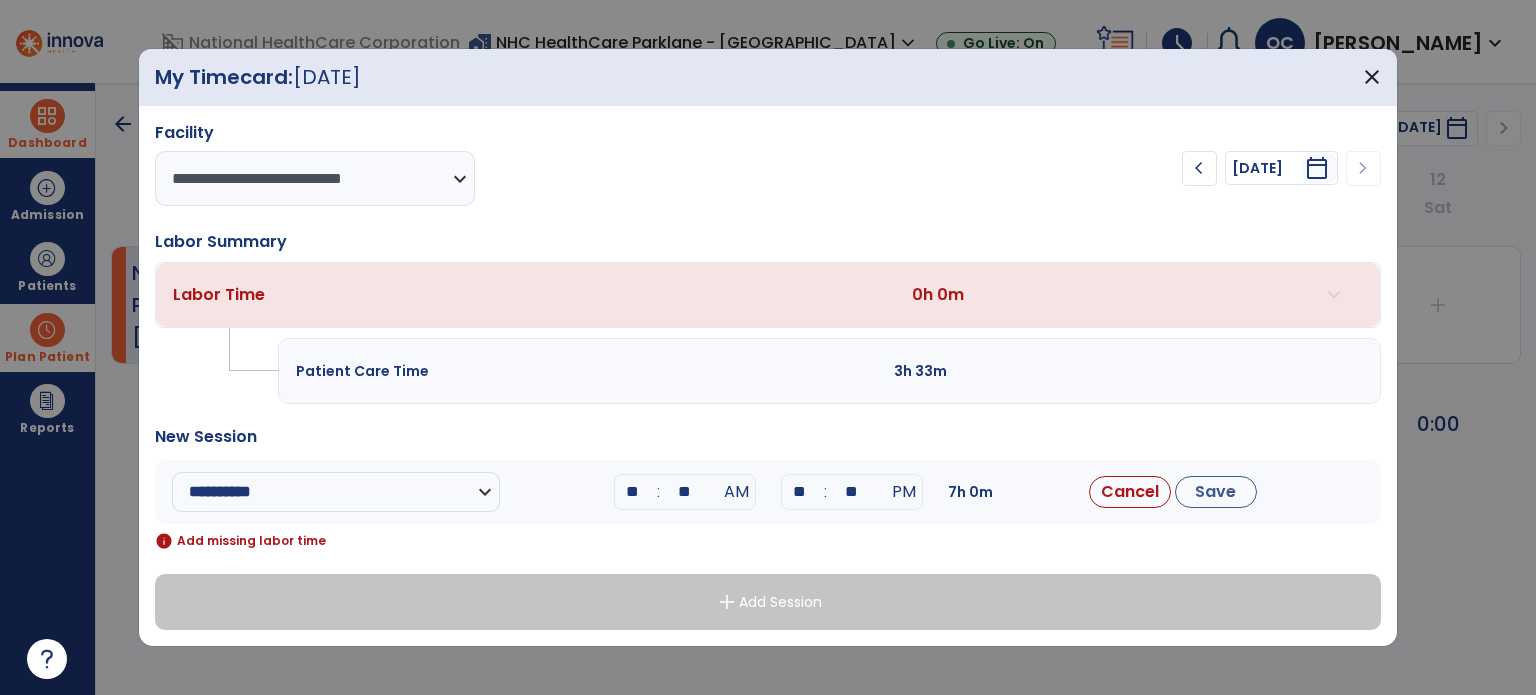 click on "**" at bounding box center (685, 492) 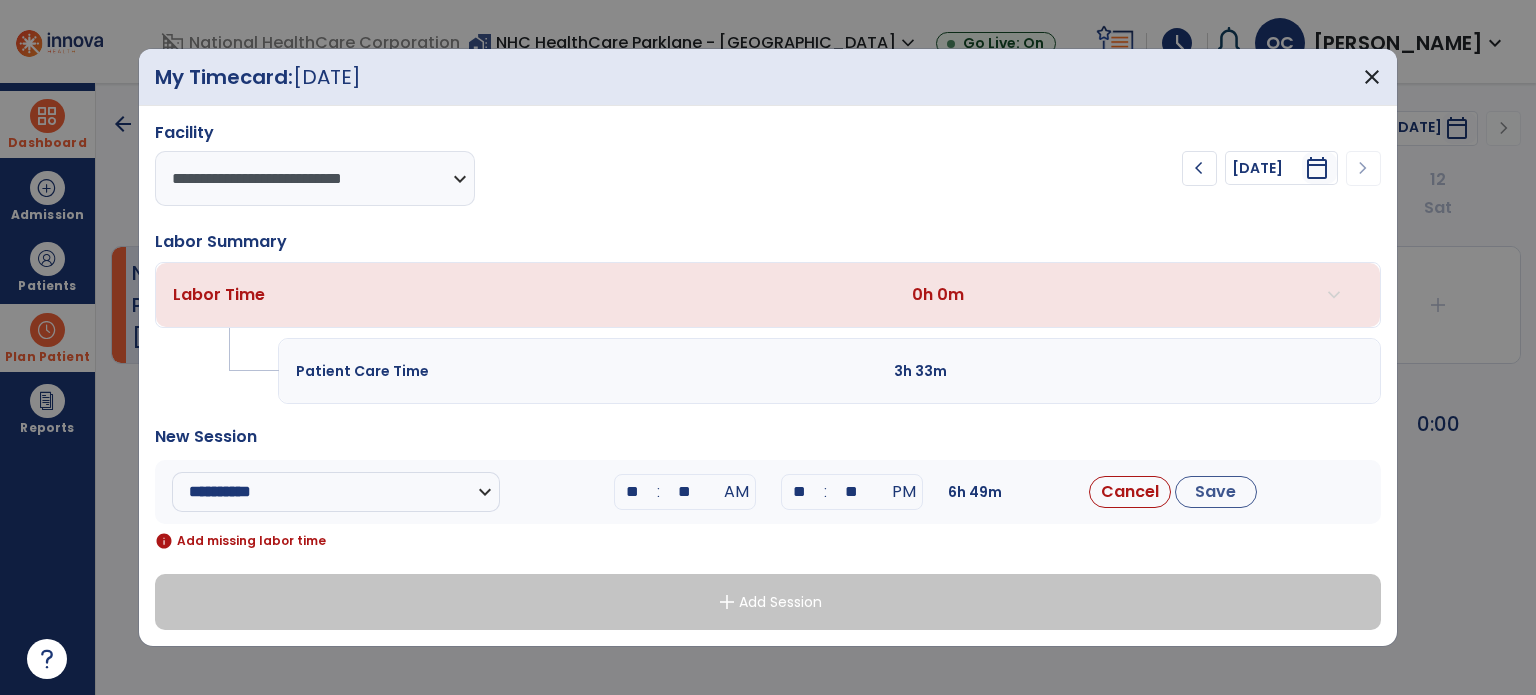 click on "**" at bounding box center (852, 492) 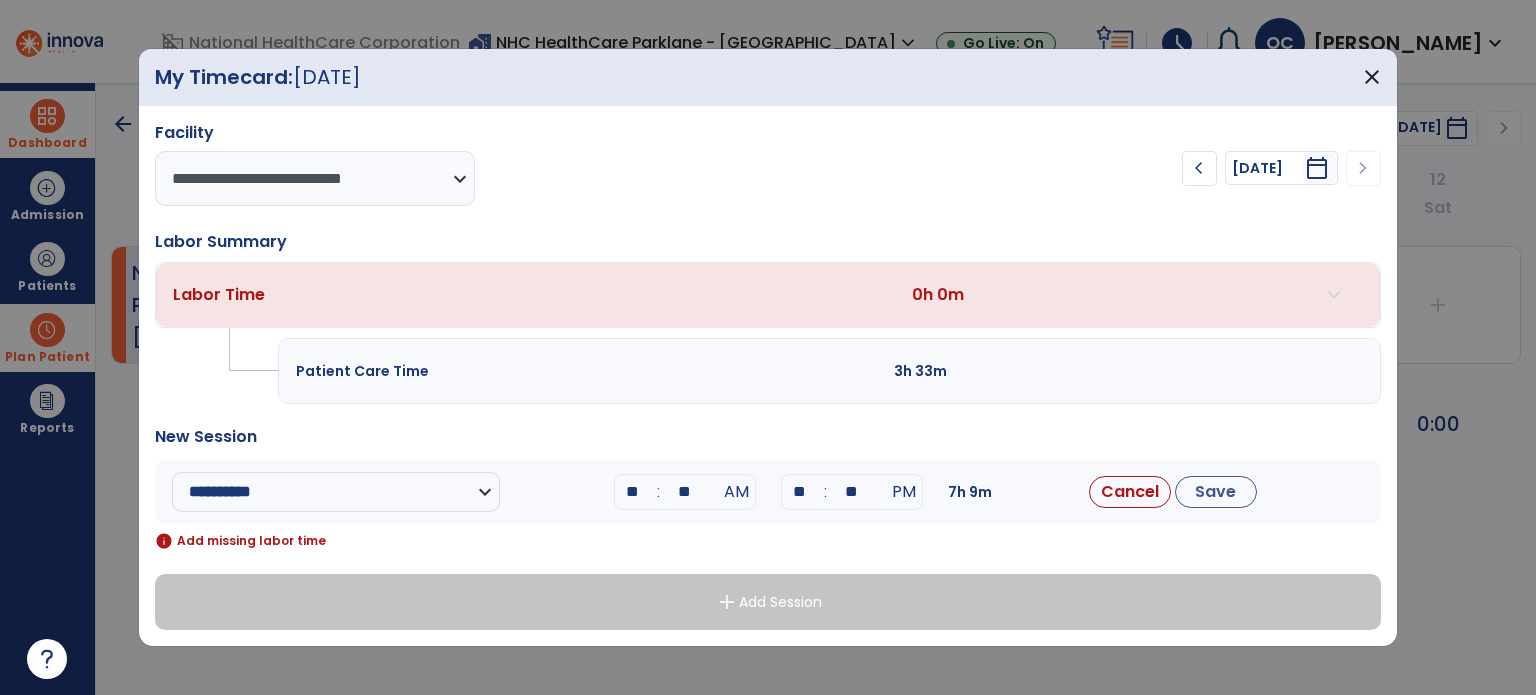 click on "**" at bounding box center (685, 492) 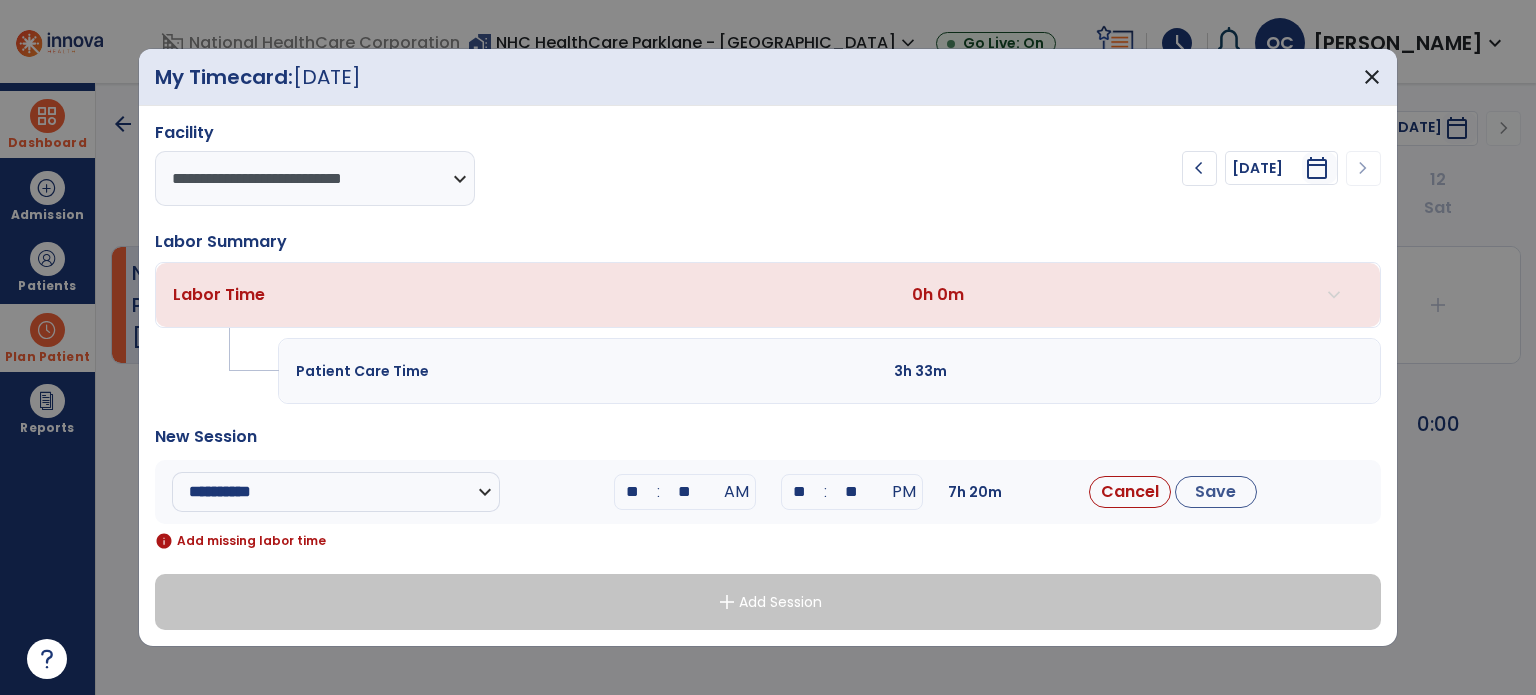 type on "**" 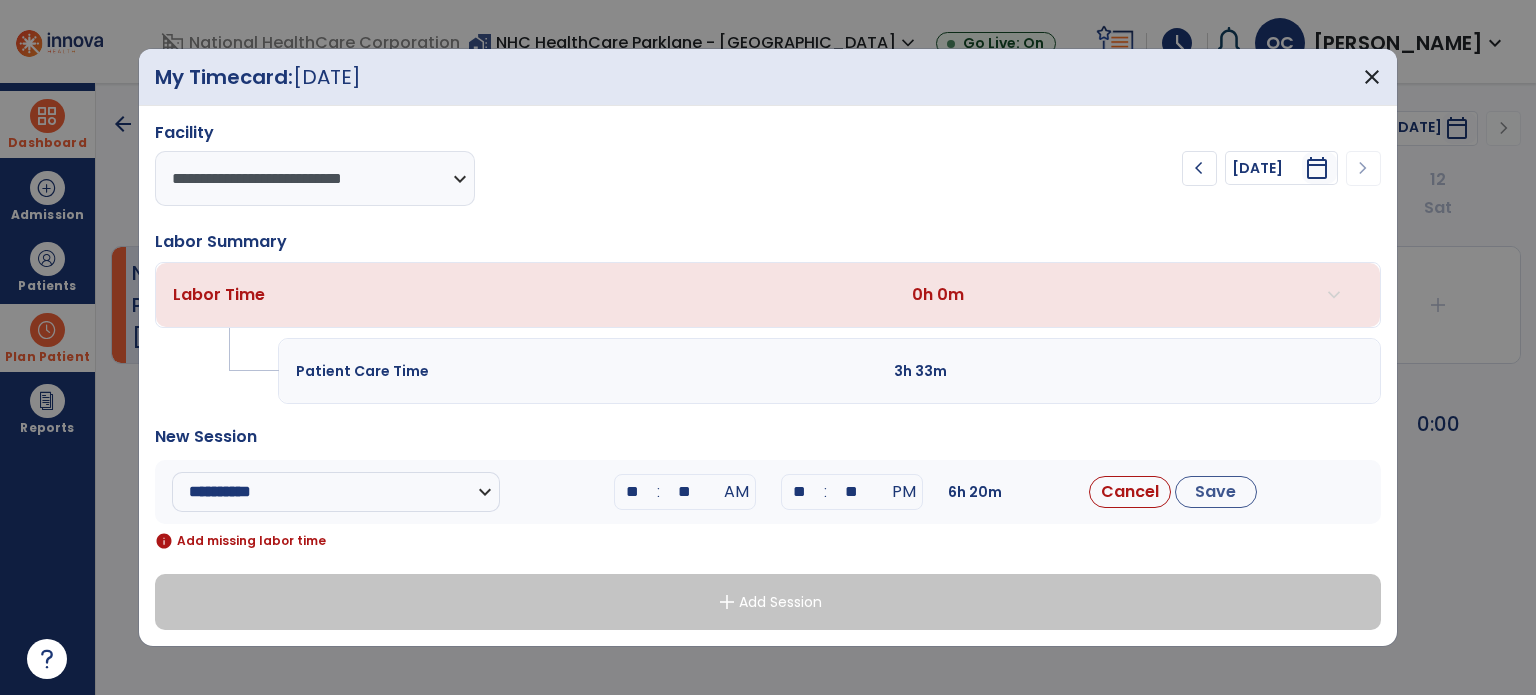 type on "*" 